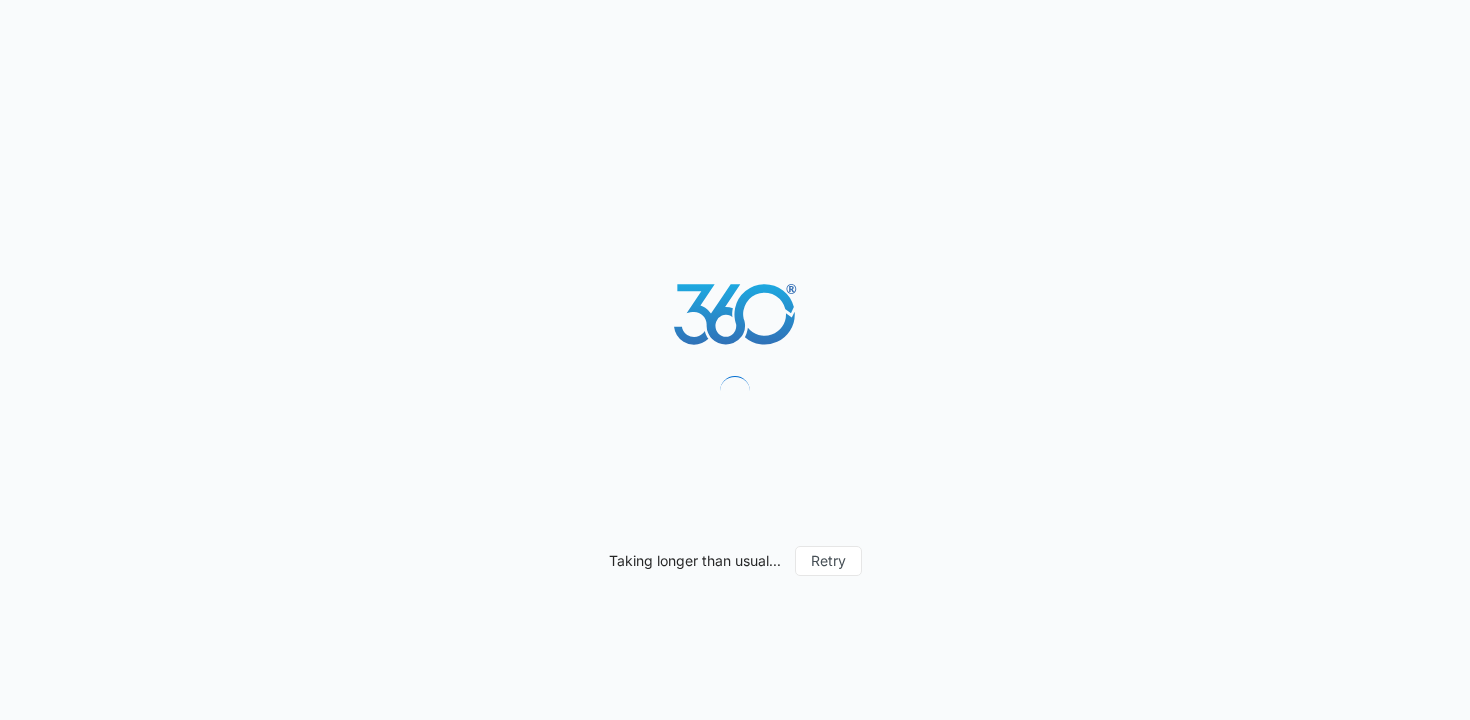 scroll, scrollTop: 0, scrollLeft: 0, axis: both 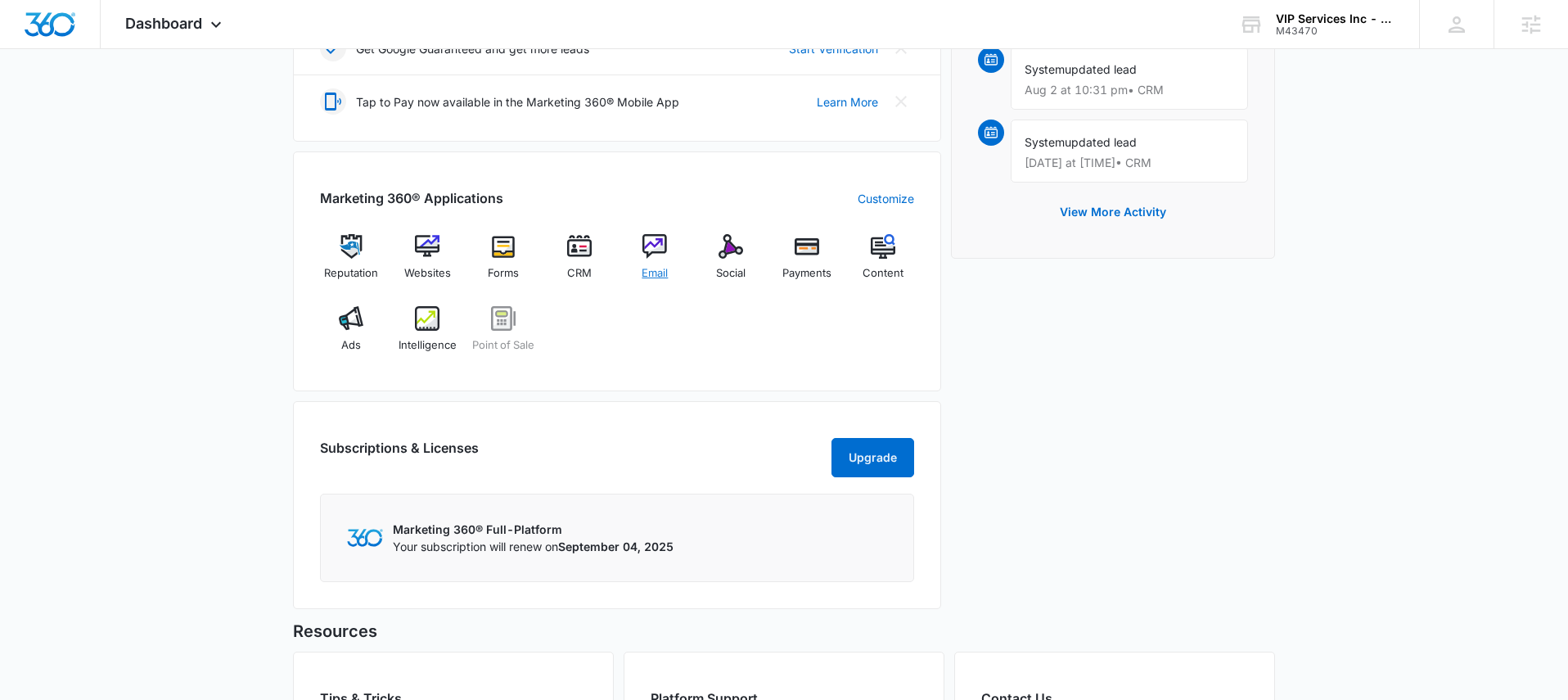 click on "Email" at bounding box center [655, 264] 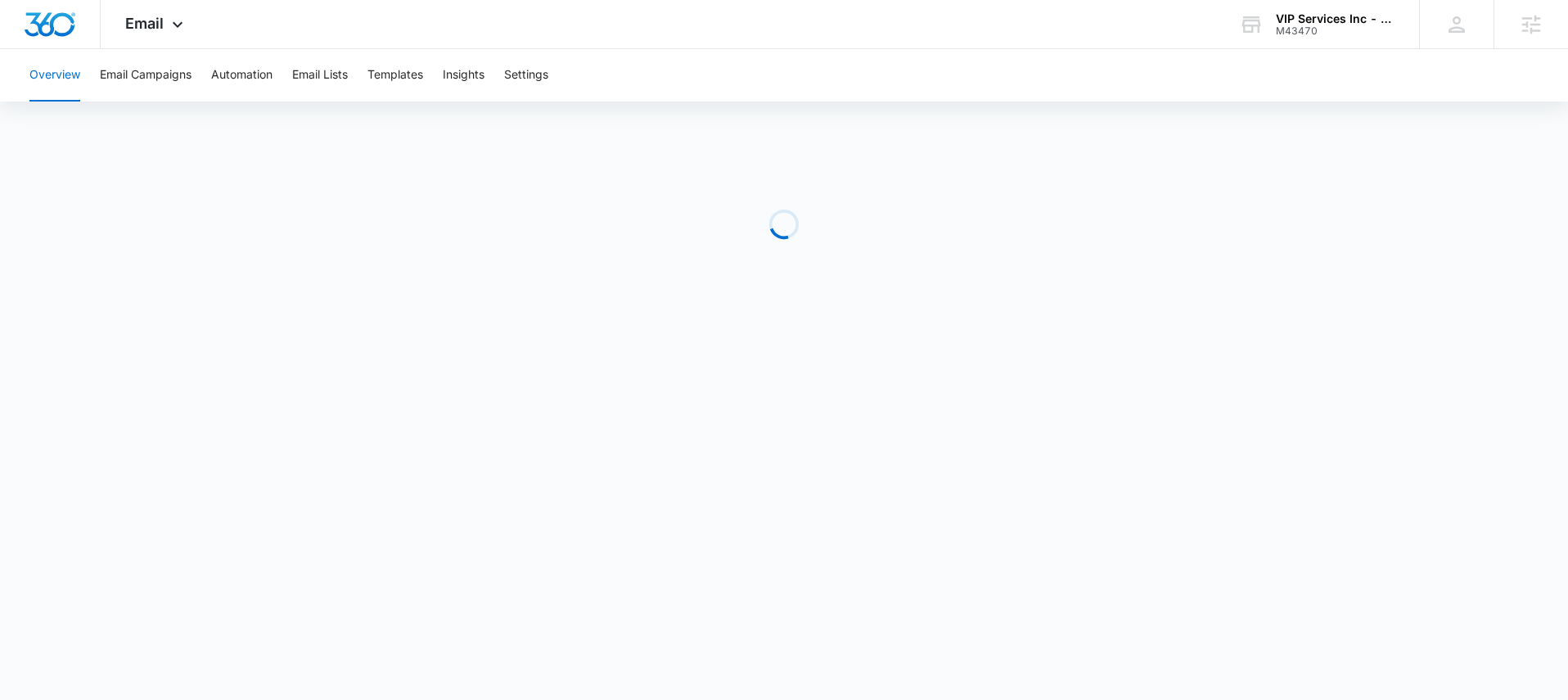 scroll, scrollTop: 0, scrollLeft: 0, axis: both 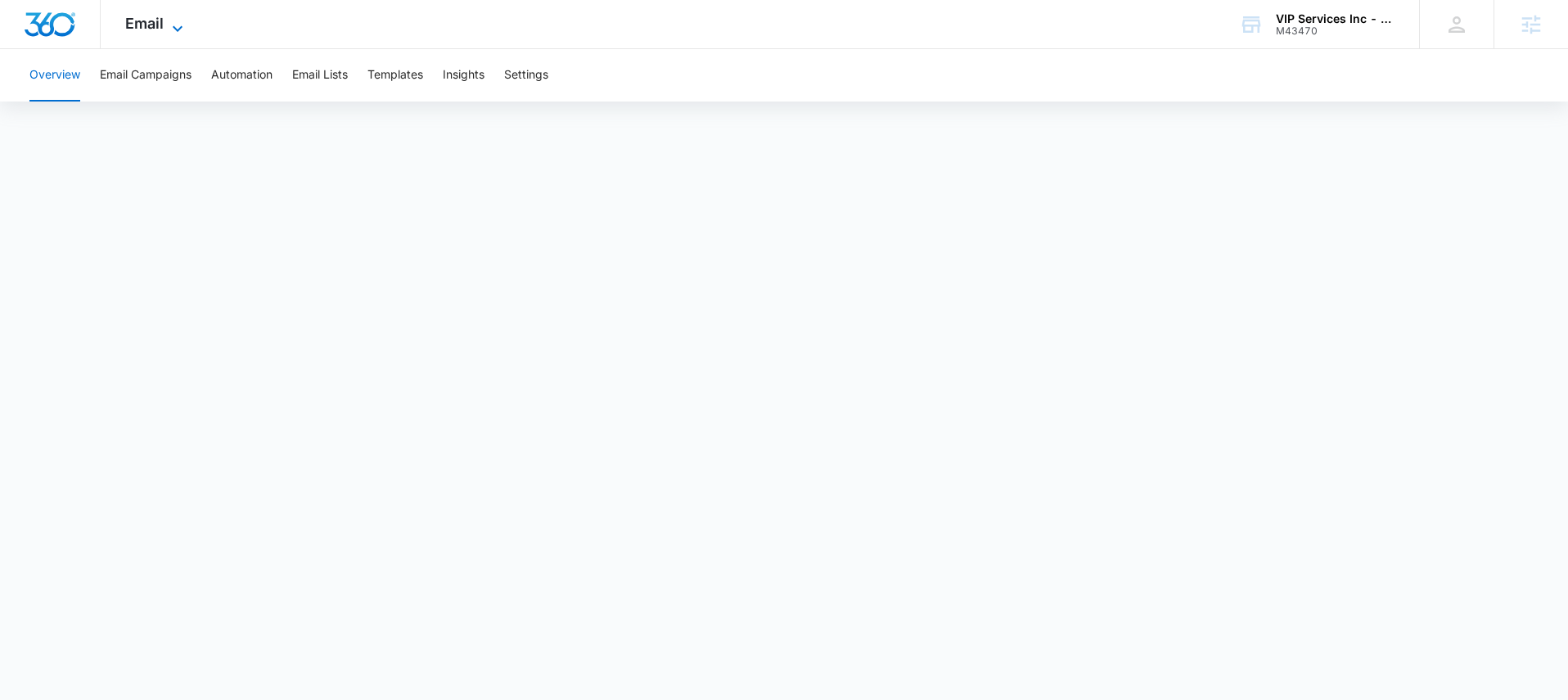 click 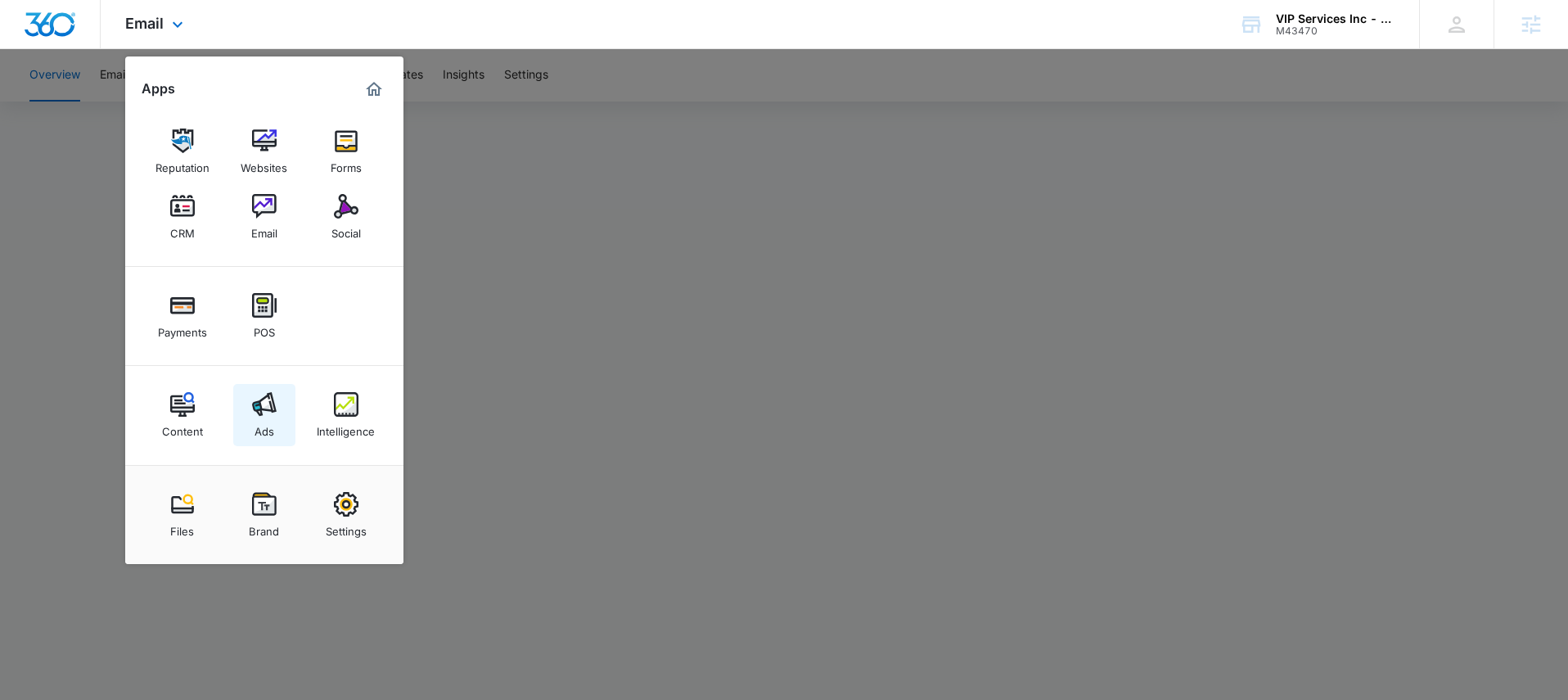 click on "Ads" at bounding box center [264, 415] 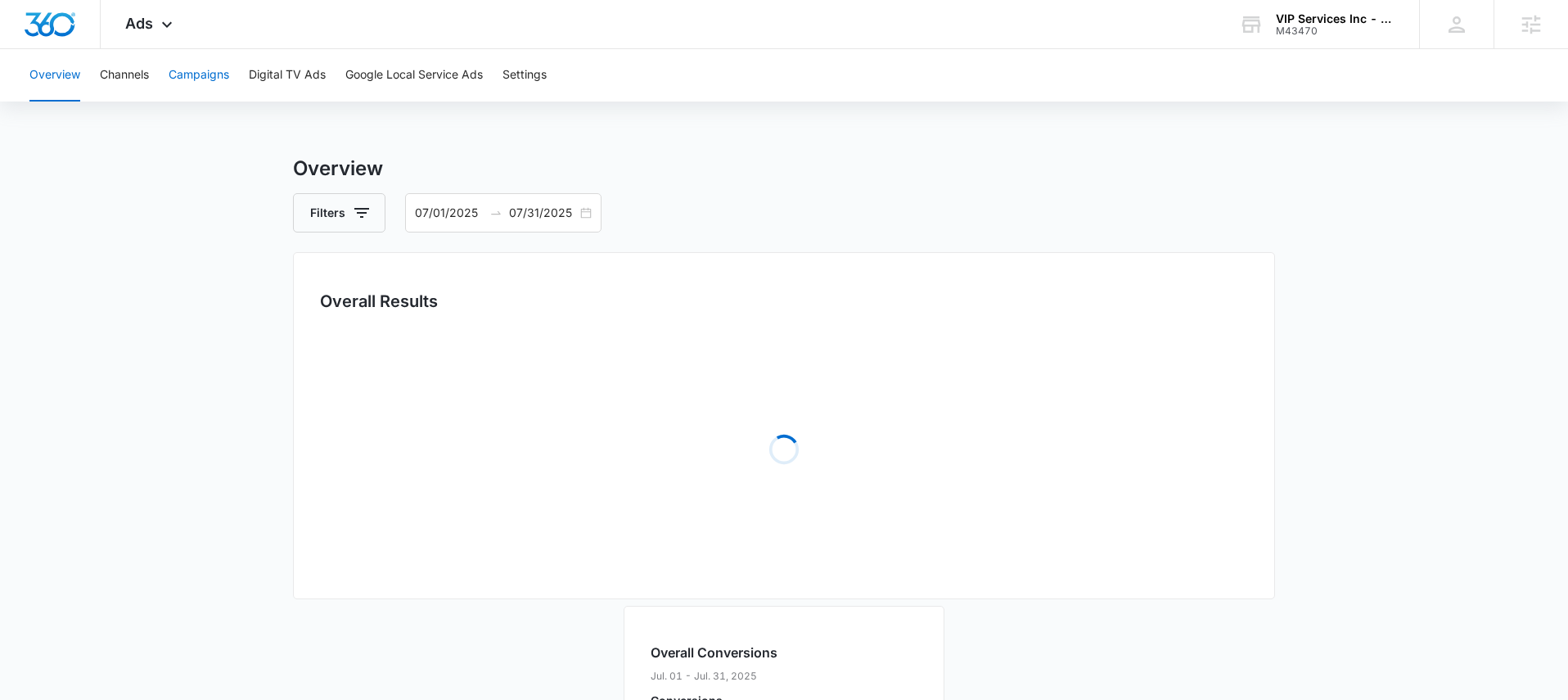 click on "Campaigns" at bounding box center [199, 75] 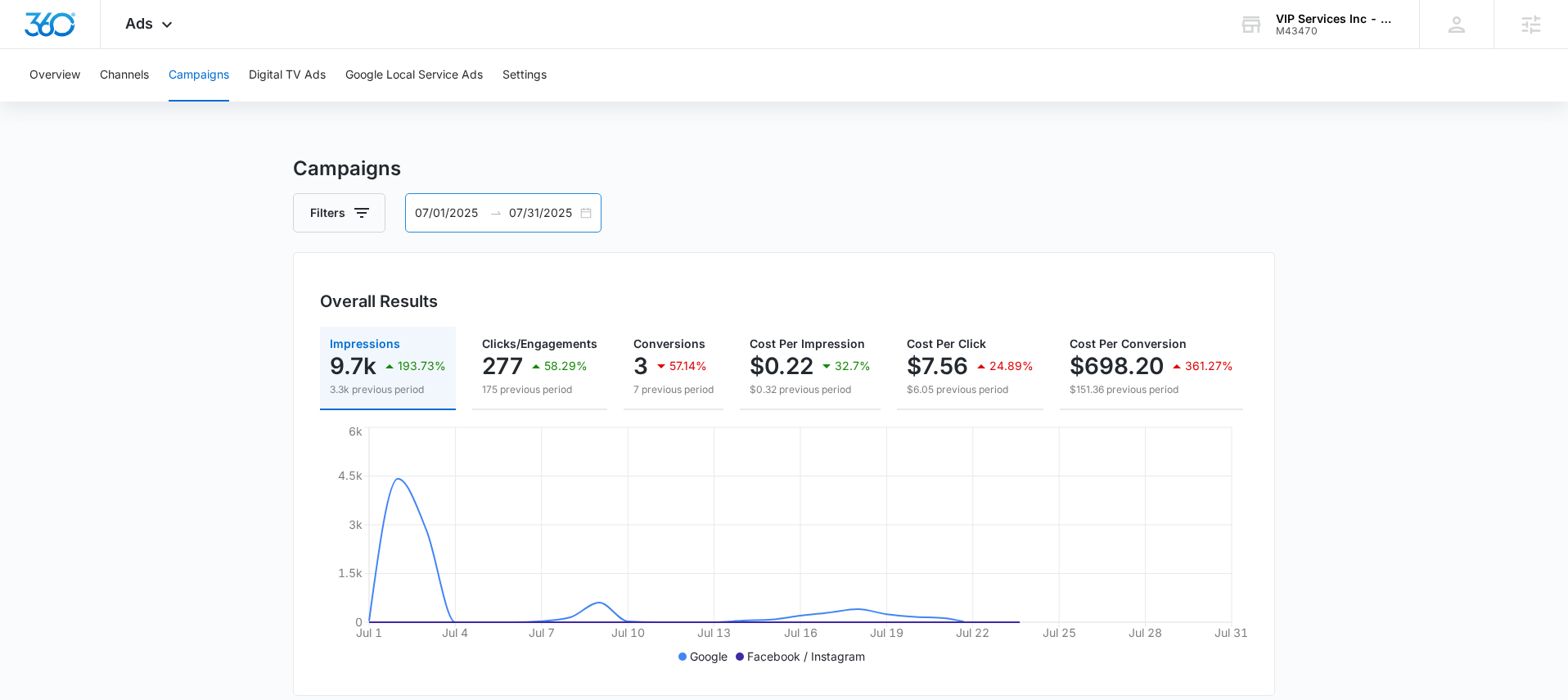 click on "07/01/2025 07/31/2025" at bounding box center (503, 213) 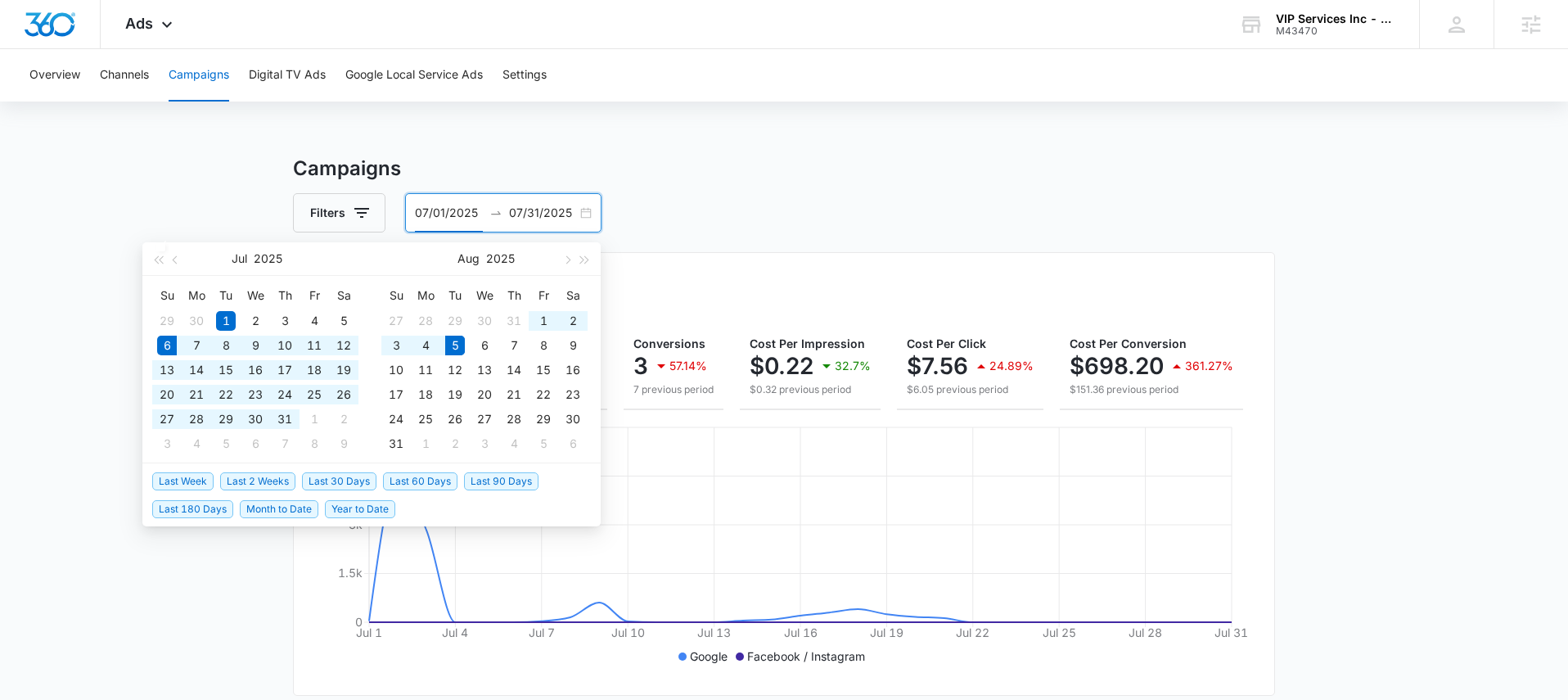 click on "Last 30 Days" at bounding box center (339, 481) 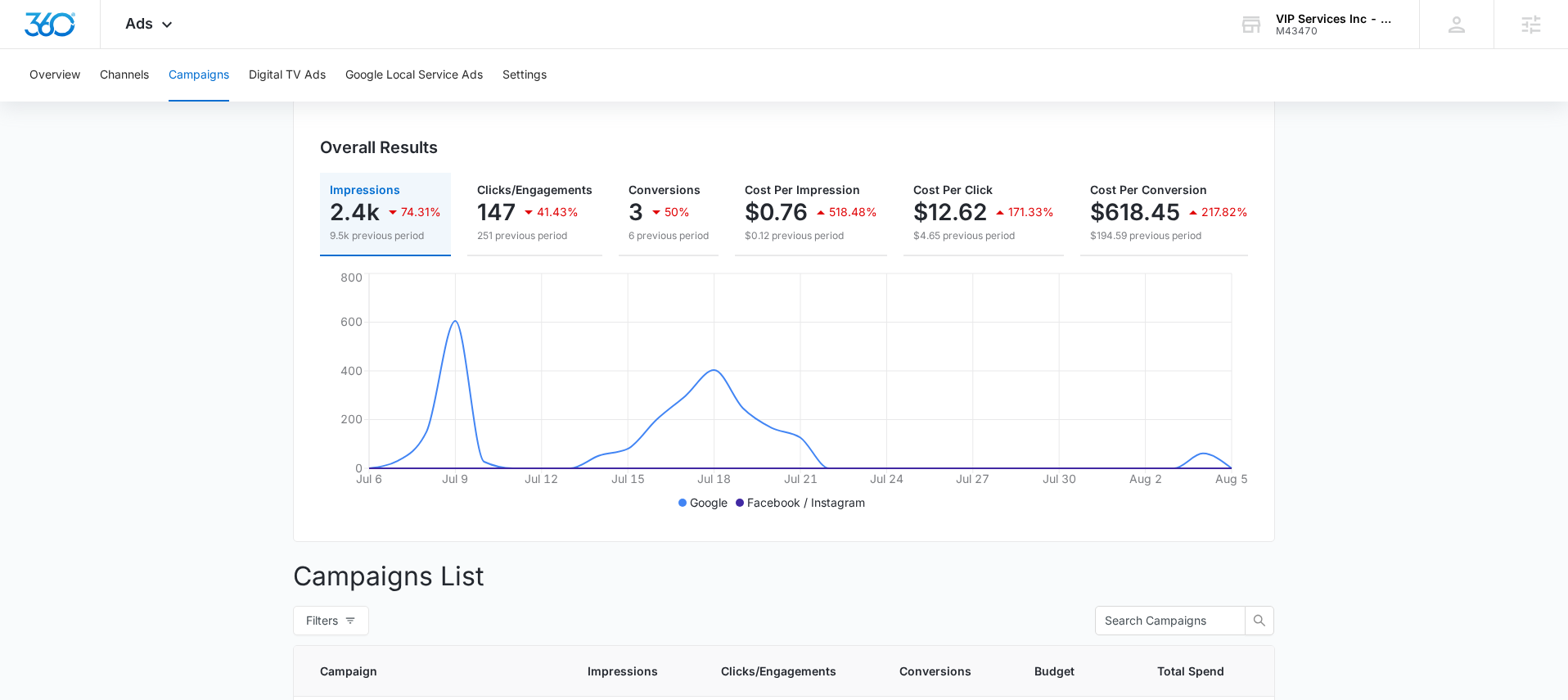 scroll, scrollTop: 0, scrollLeft: 0, axis: both 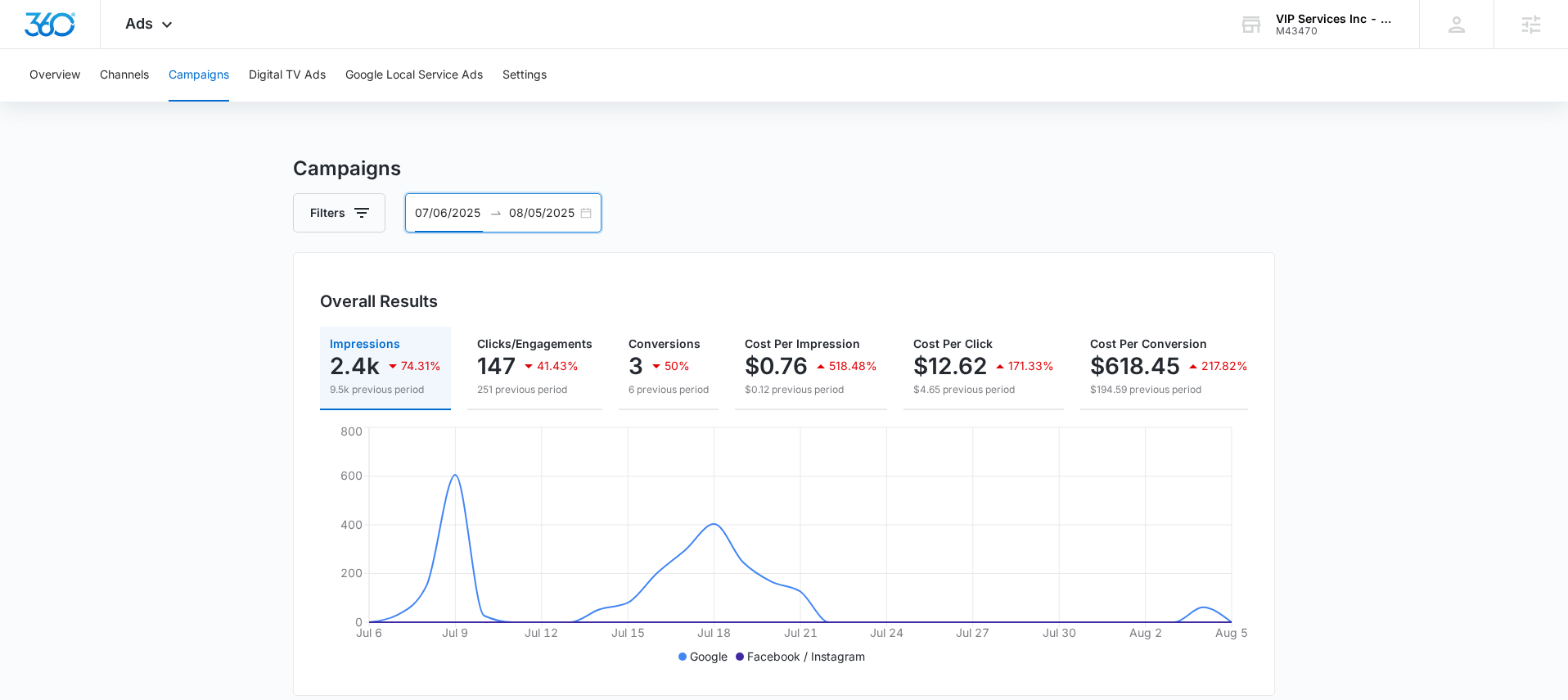 click on "07/06/2025 08/05/2025" at bounding box center [503, 213] 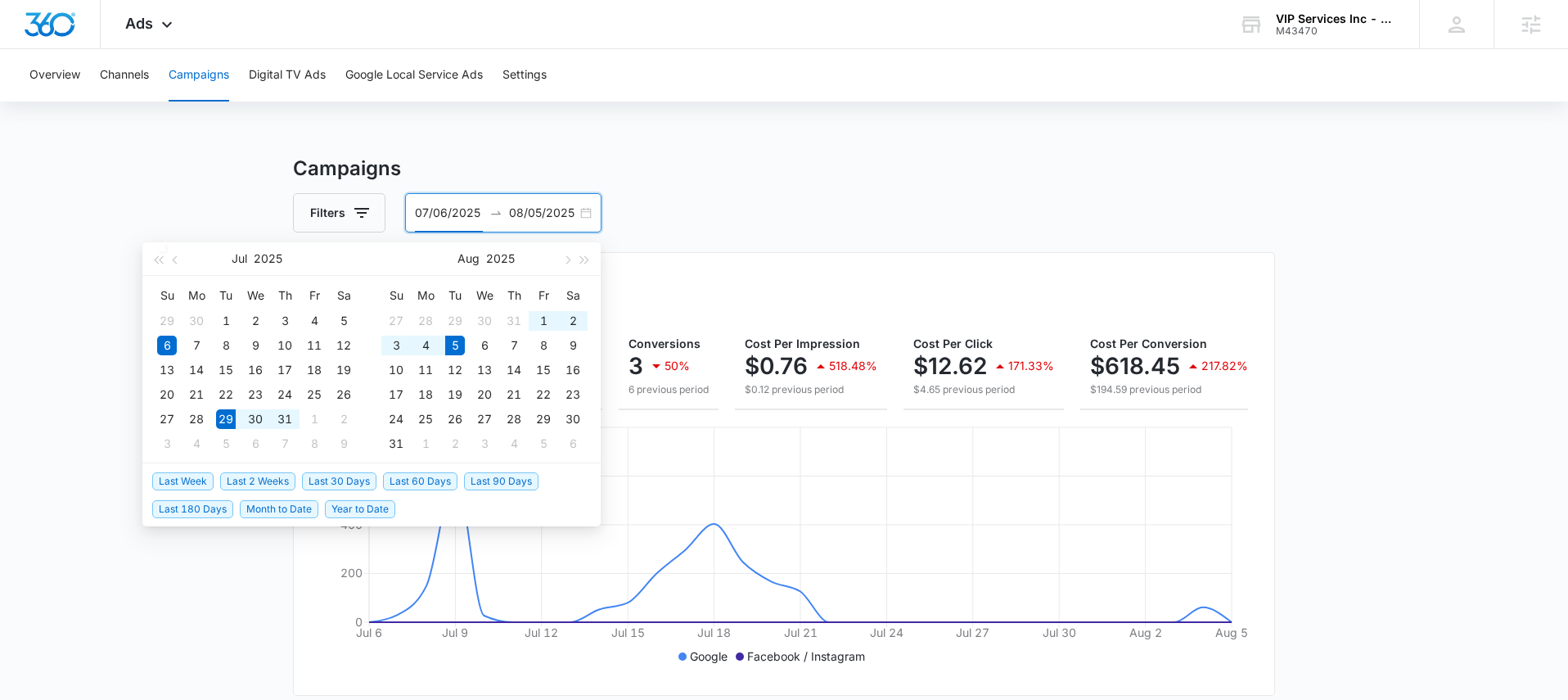 click on "Last  Week" at bounding box center [182, 481] 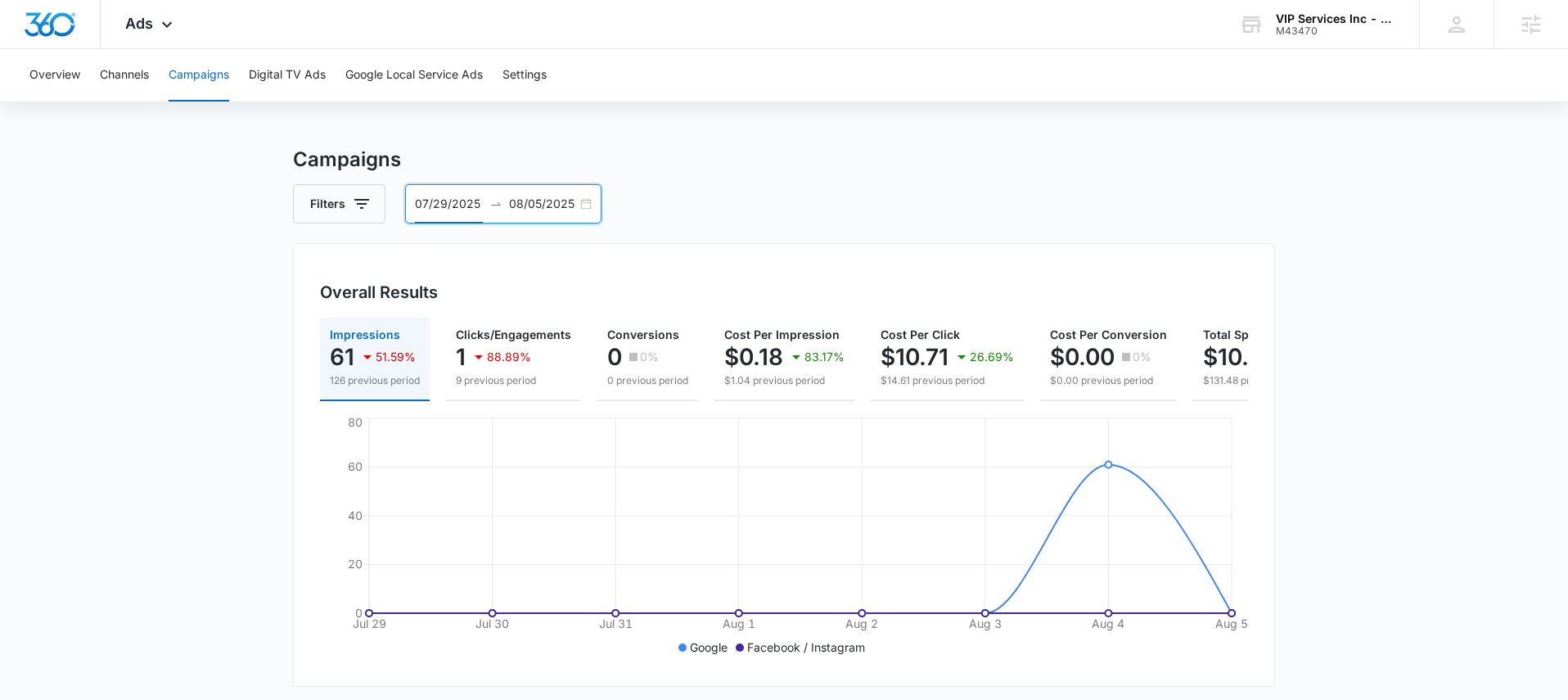 scroll, scrollTop: 0, scrollLeft: 0, axis: both 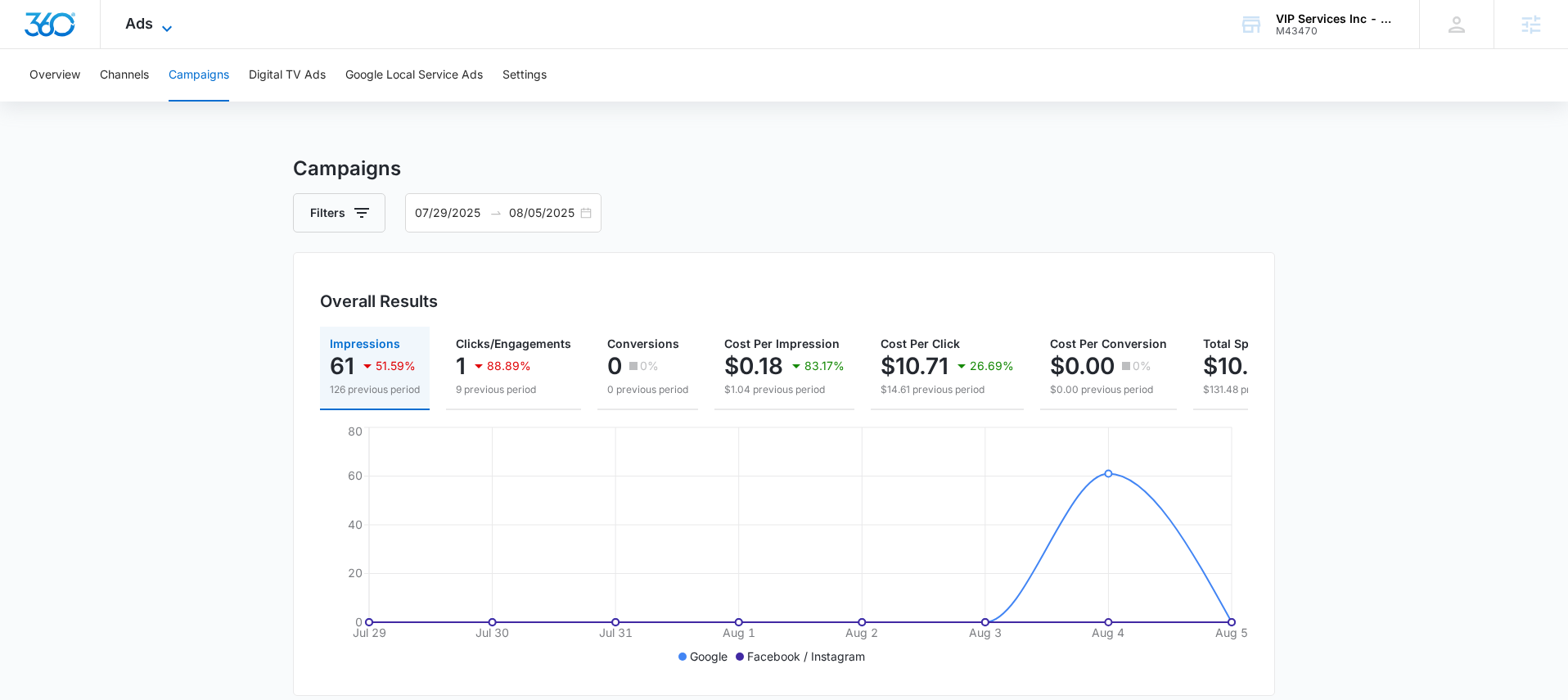 click on "Ads" at bounding box center (139, 23) 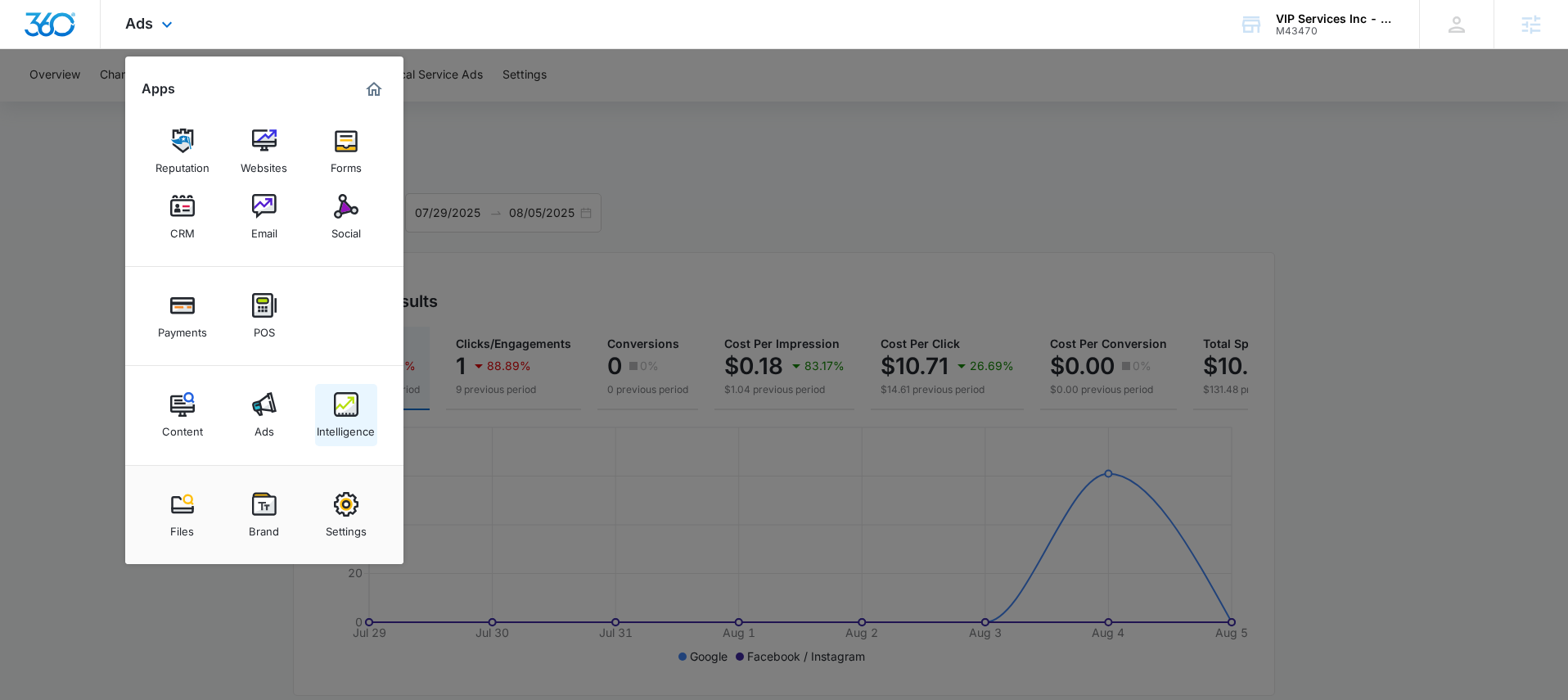 click on "Intelligence" at bounding box center [346, 415] 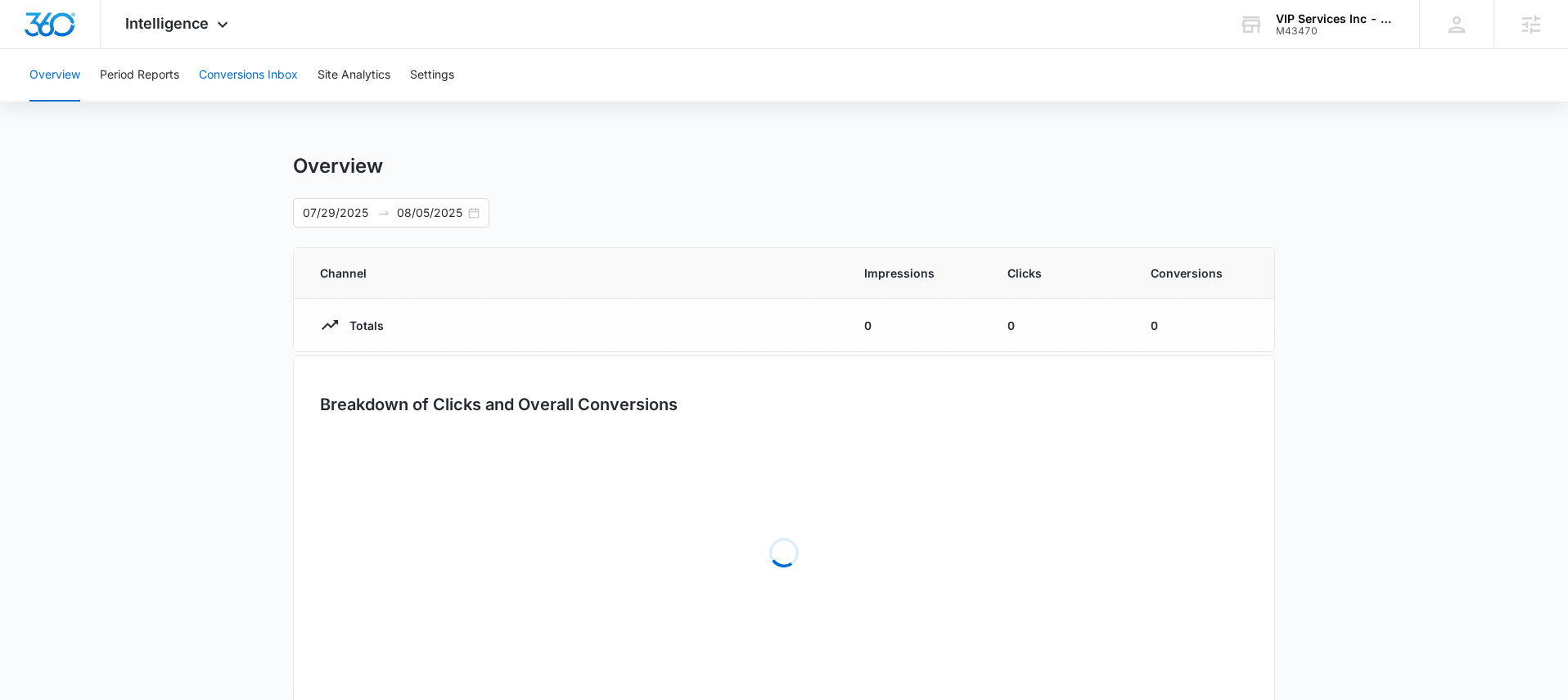 click on "Conversions Inbox" at bounding box center (248, 75) 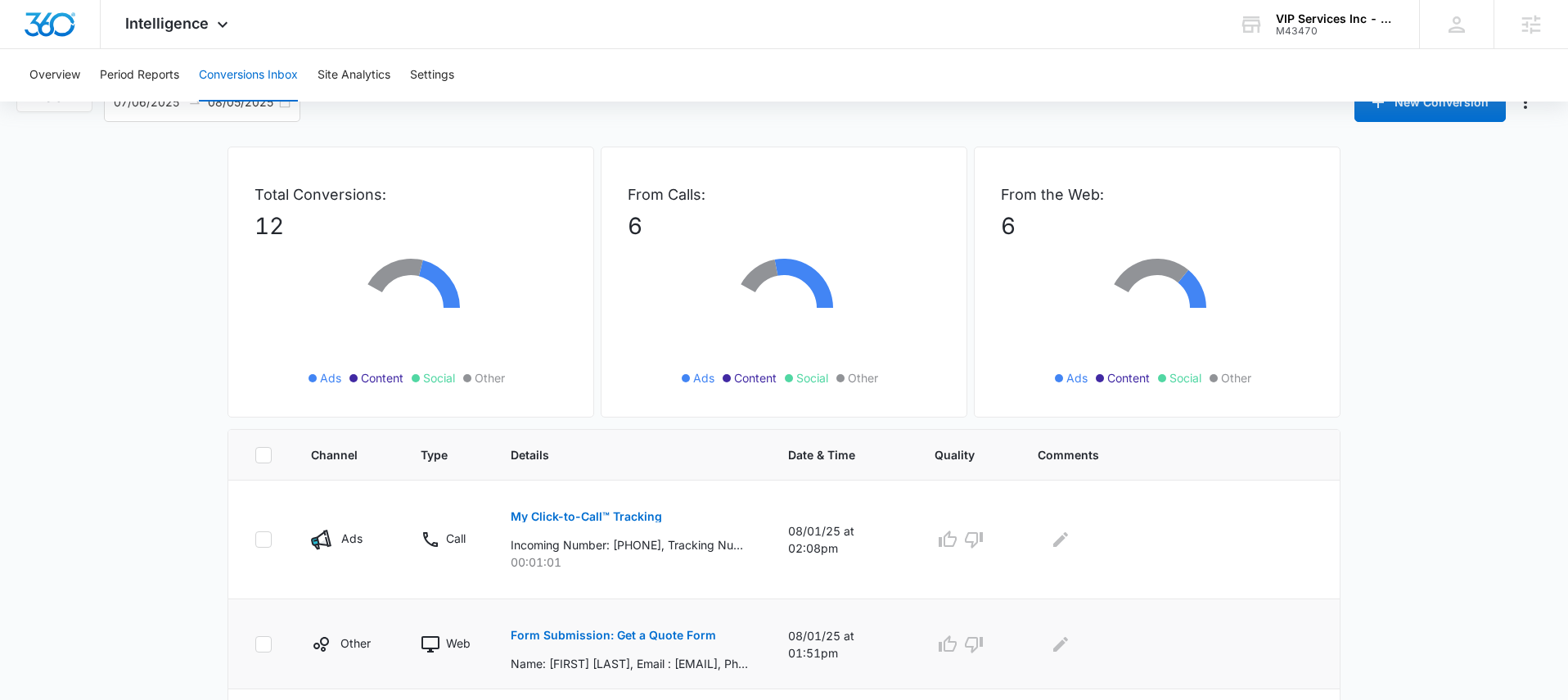 scroll, scrollTop: 290, scrollLeft: 0, axis: vertical 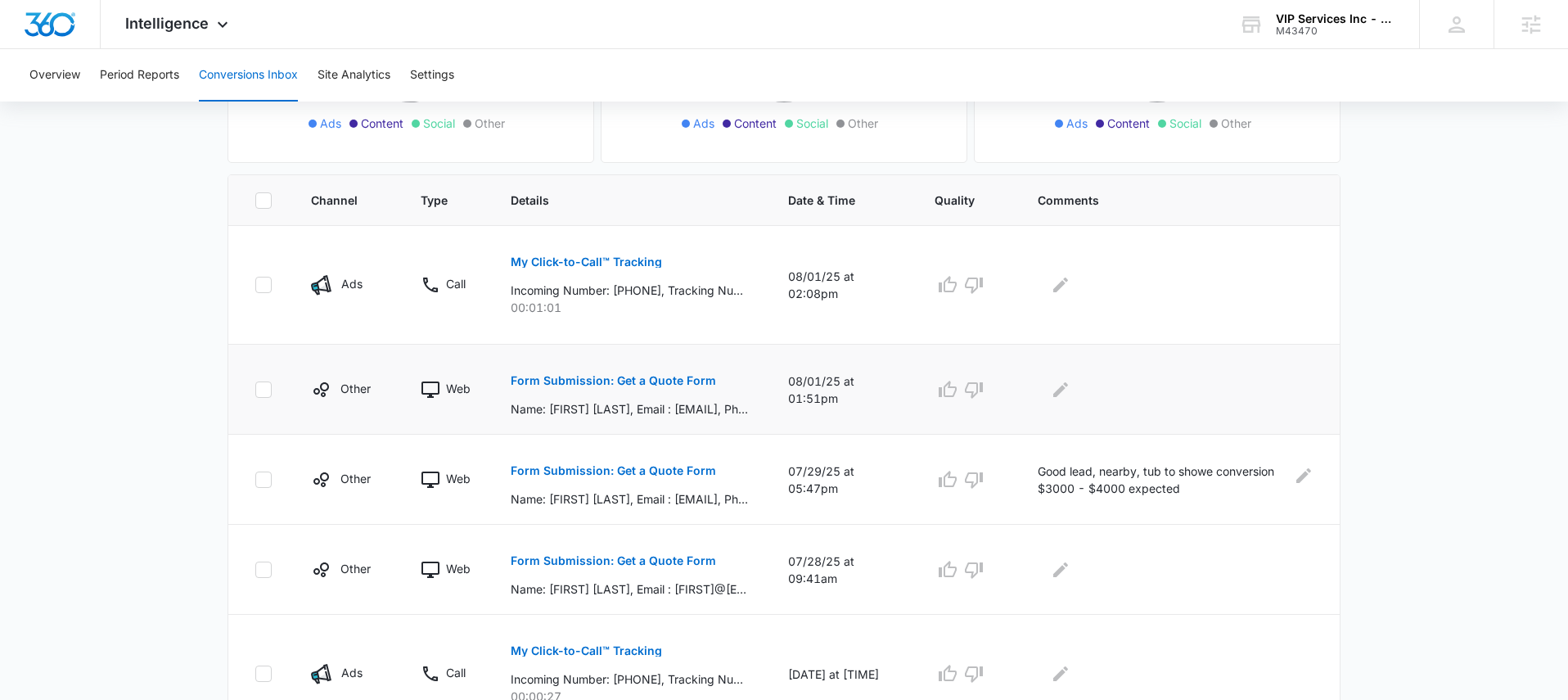 click on "Form Submission: Get a Quote Form" at bounding box center (613, 381) 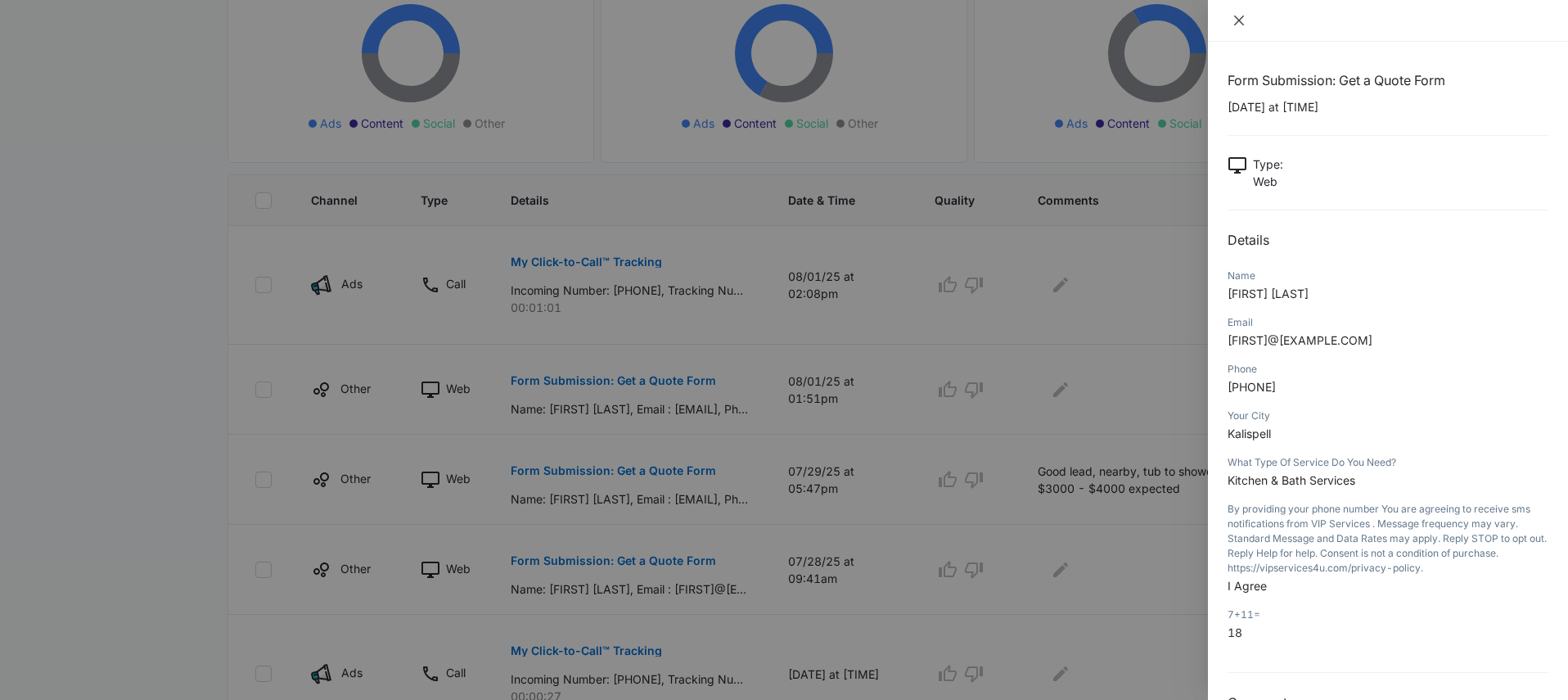 click 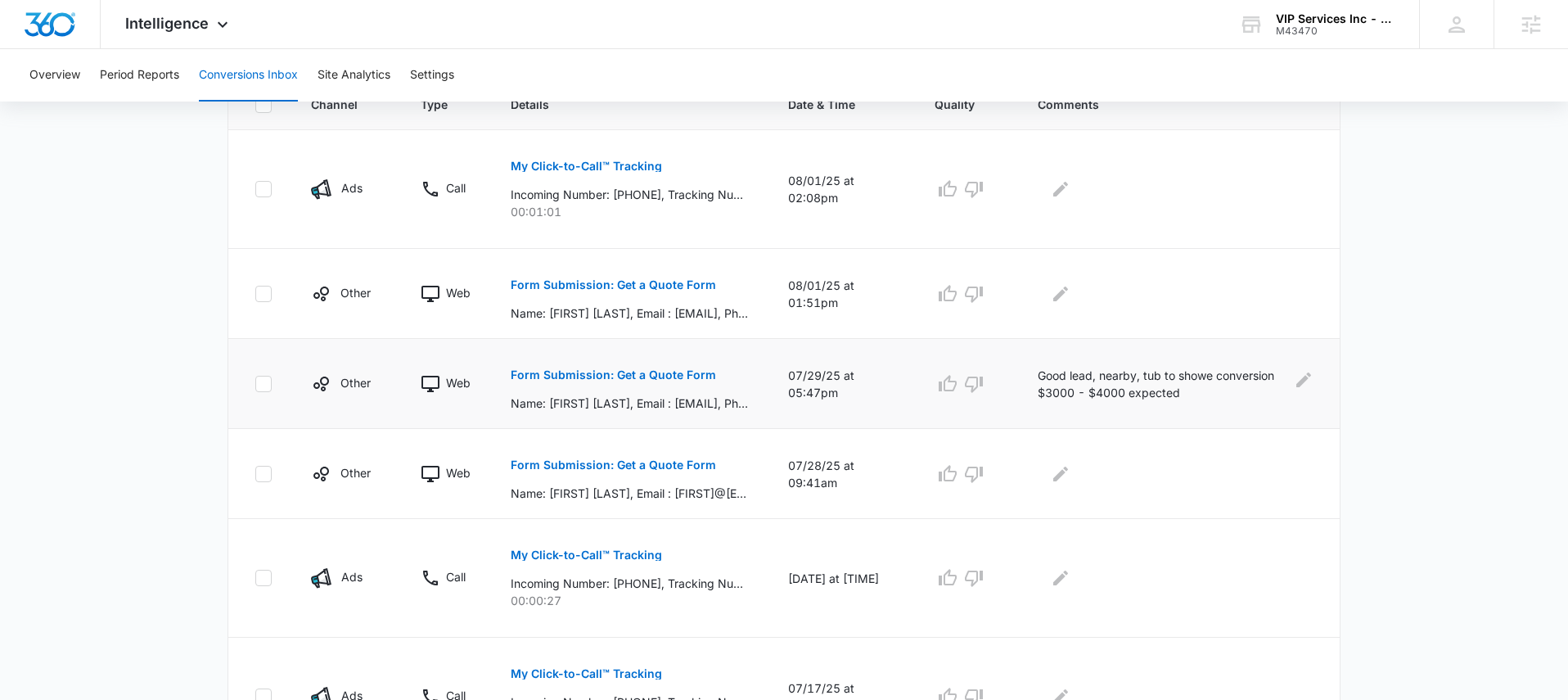 scroll, scrollTop: 404, scrollLeft: 0, axis: vertical 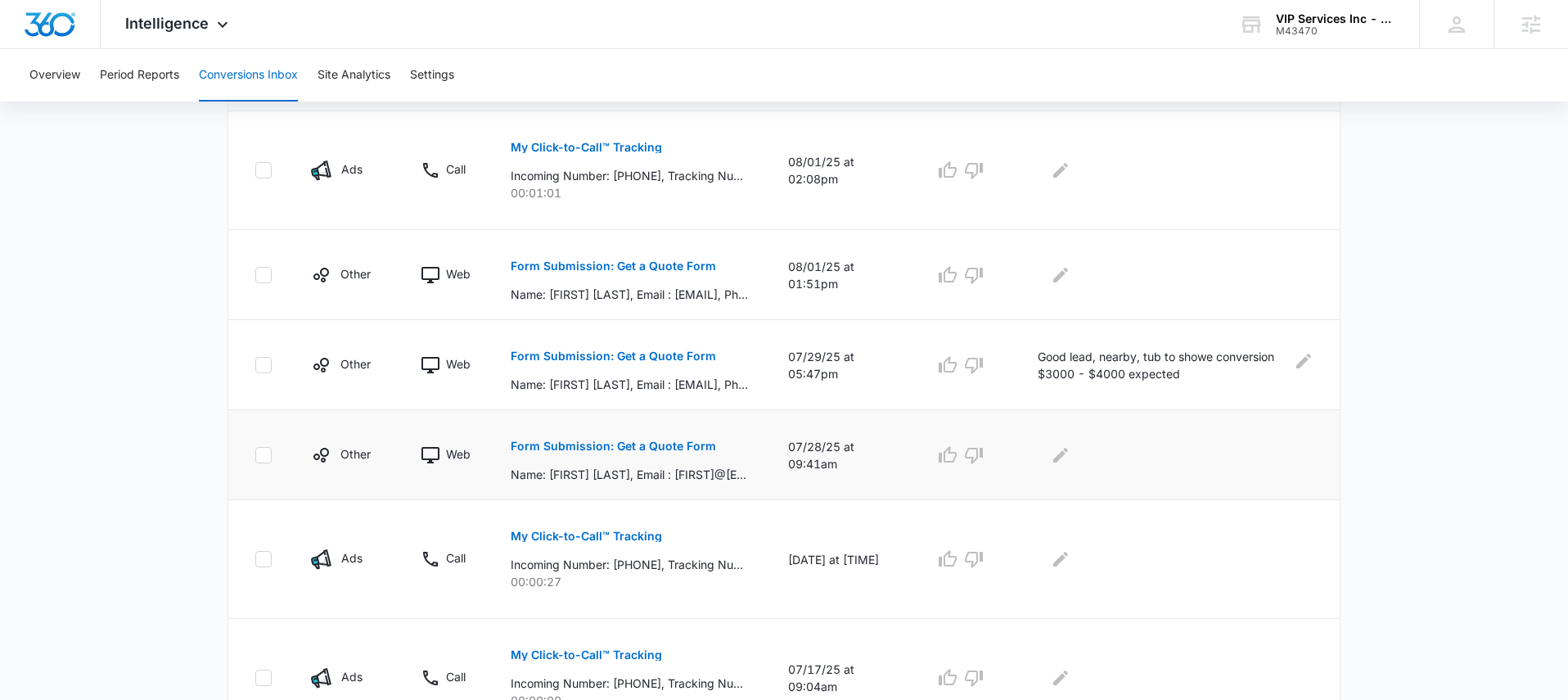 click on "Form Submission: Get a Quote Form" at bounding box center (613, 446) 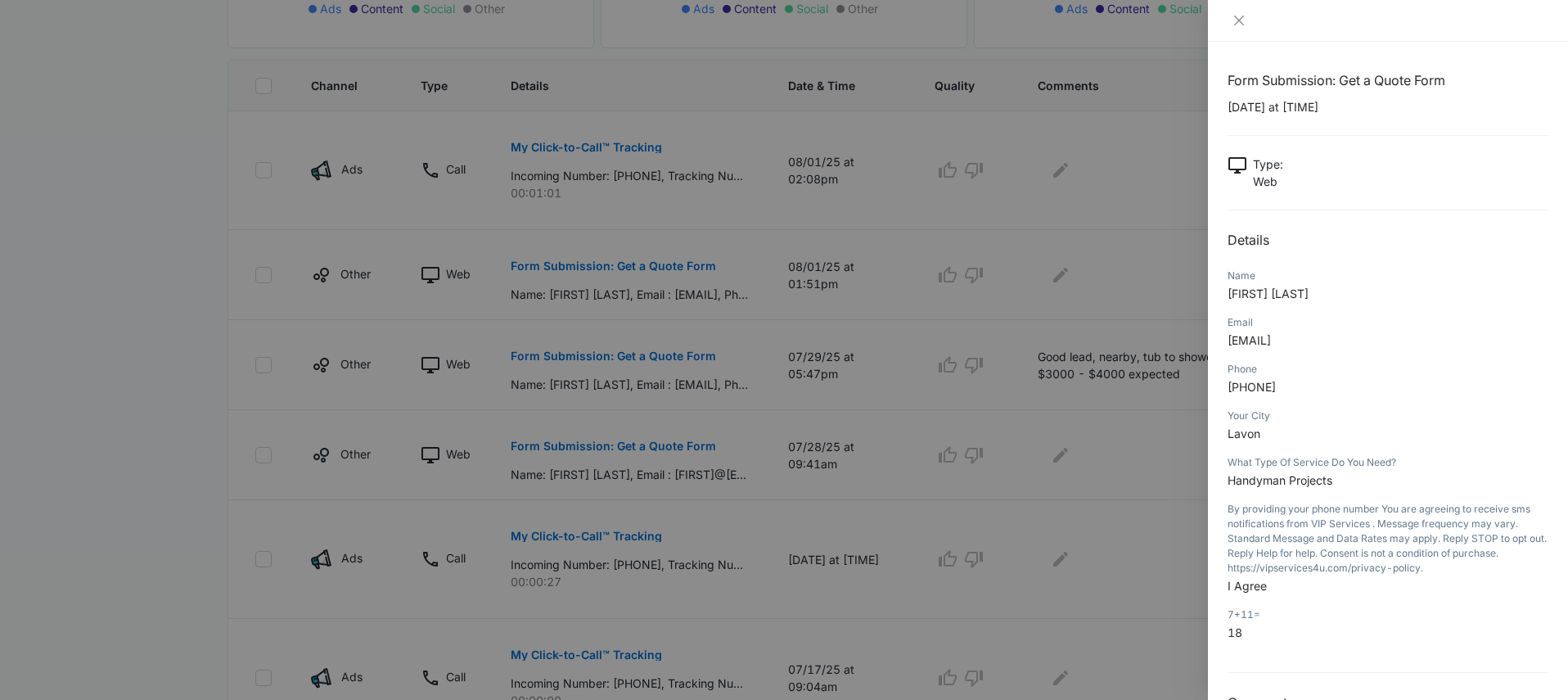 click at bounding box center [784, 350] 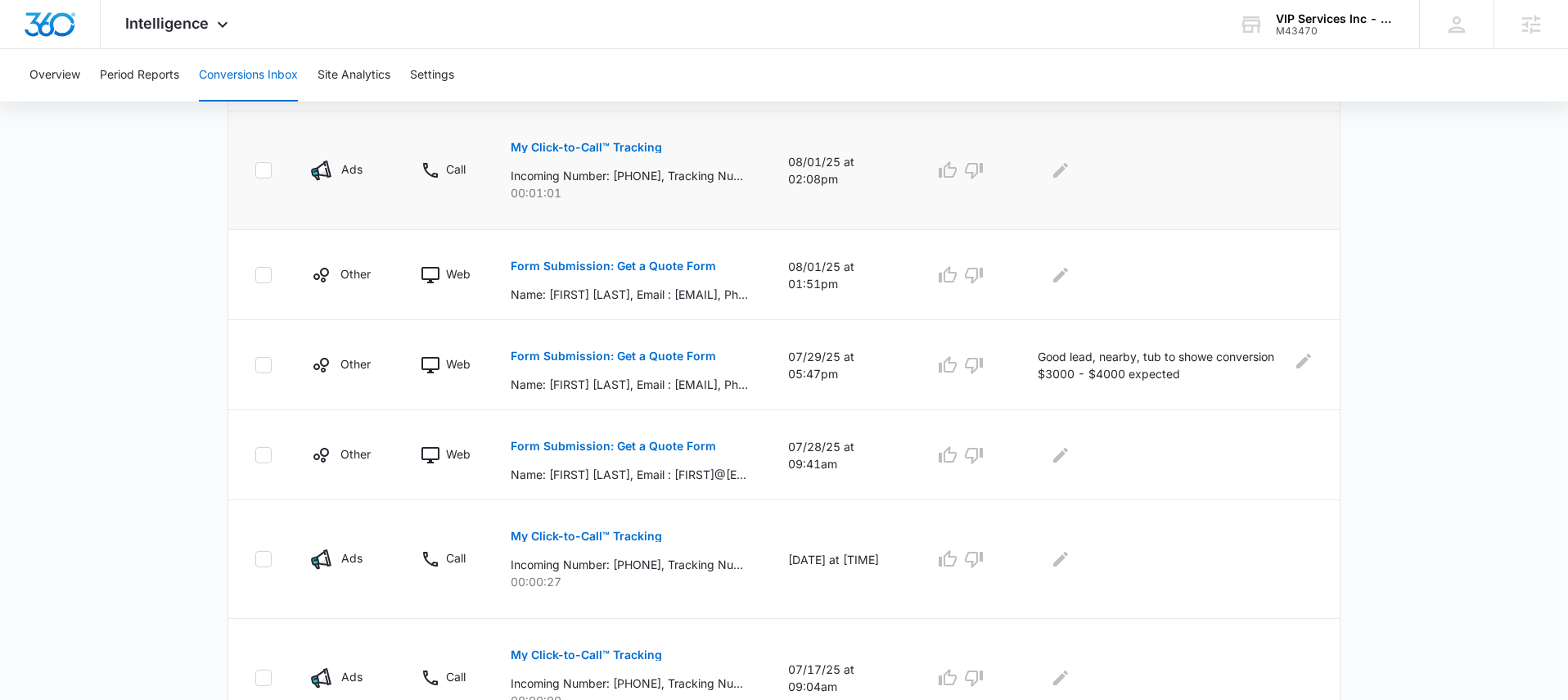 click on "My Click-to-Call™ Tracking" at bounding box center [586, 147] 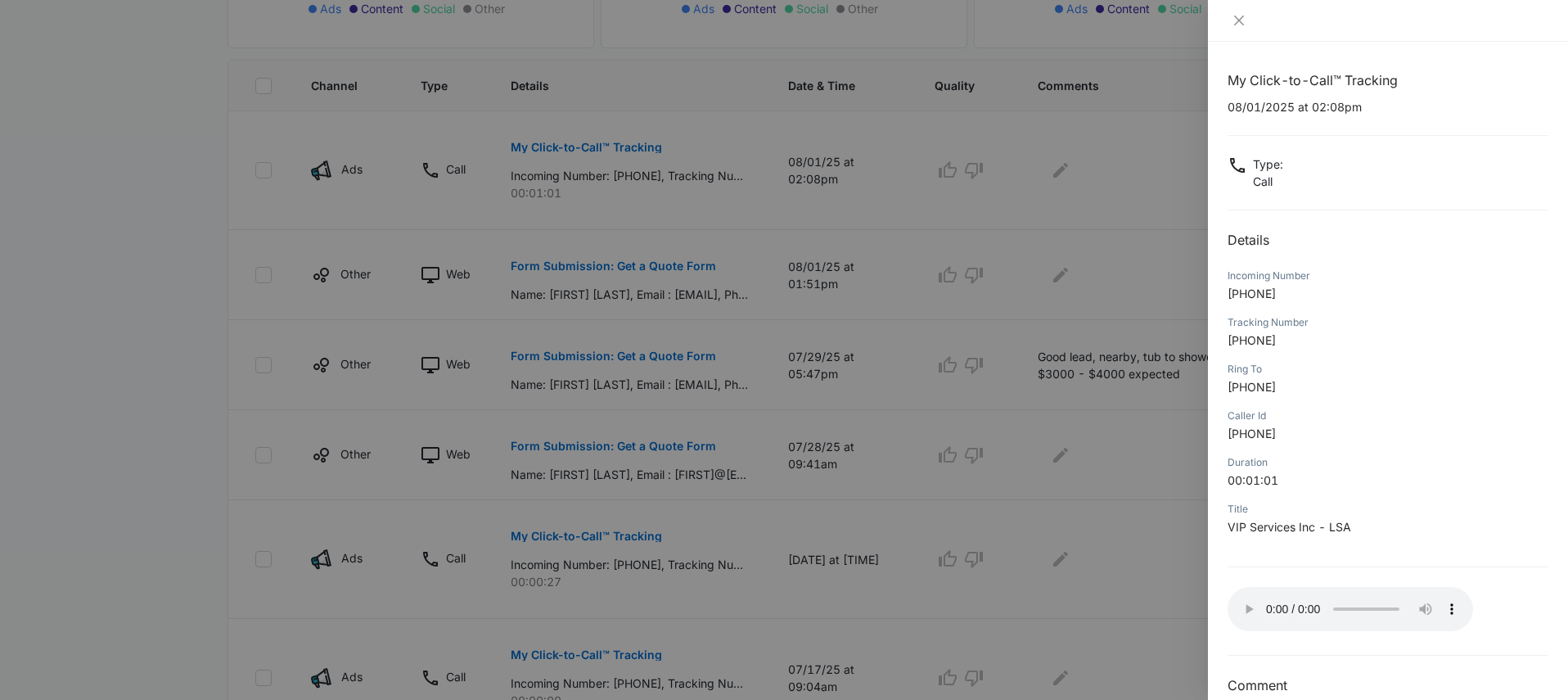 click at bounding box center [784, 350] 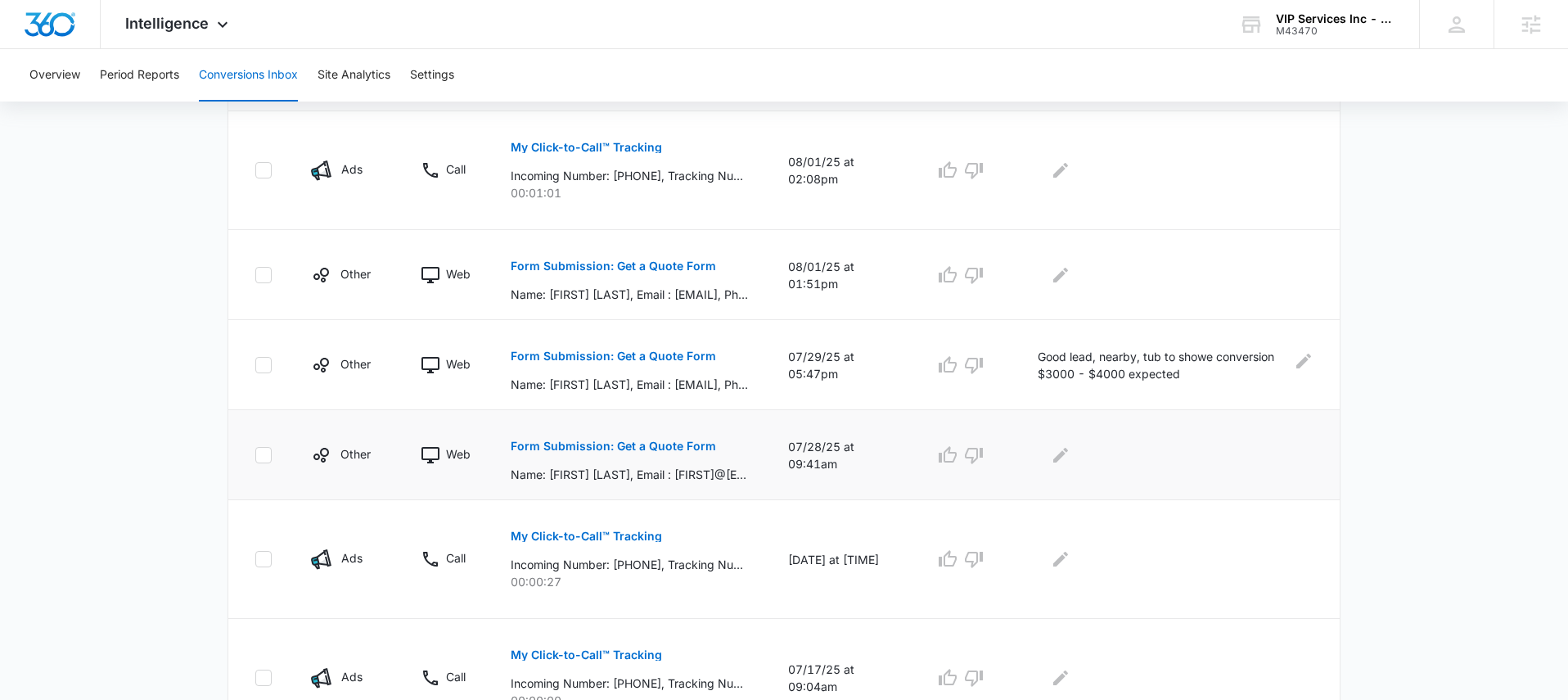 click on "Form Submission: Get a Quote Form" at bounding box center [613, 446] 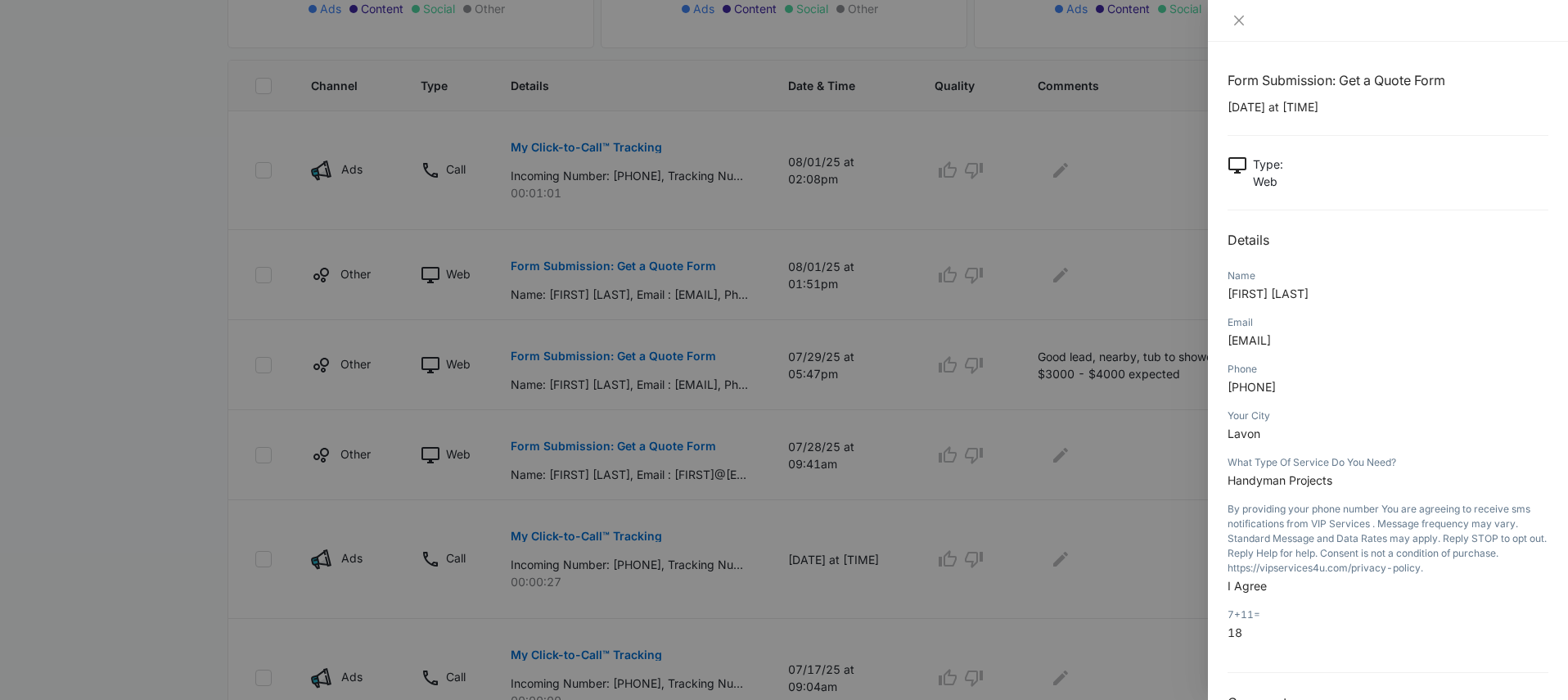 click at bounding box center (784, 350) 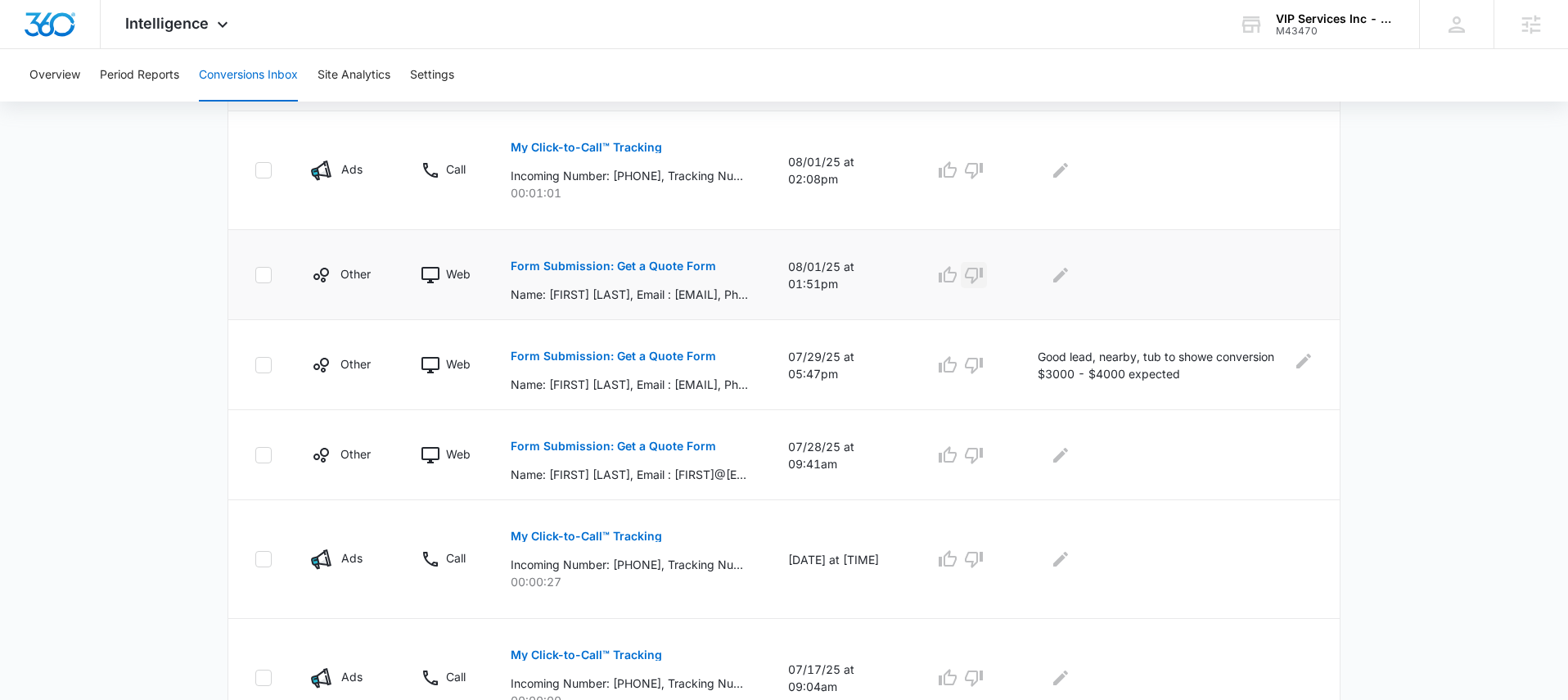 click 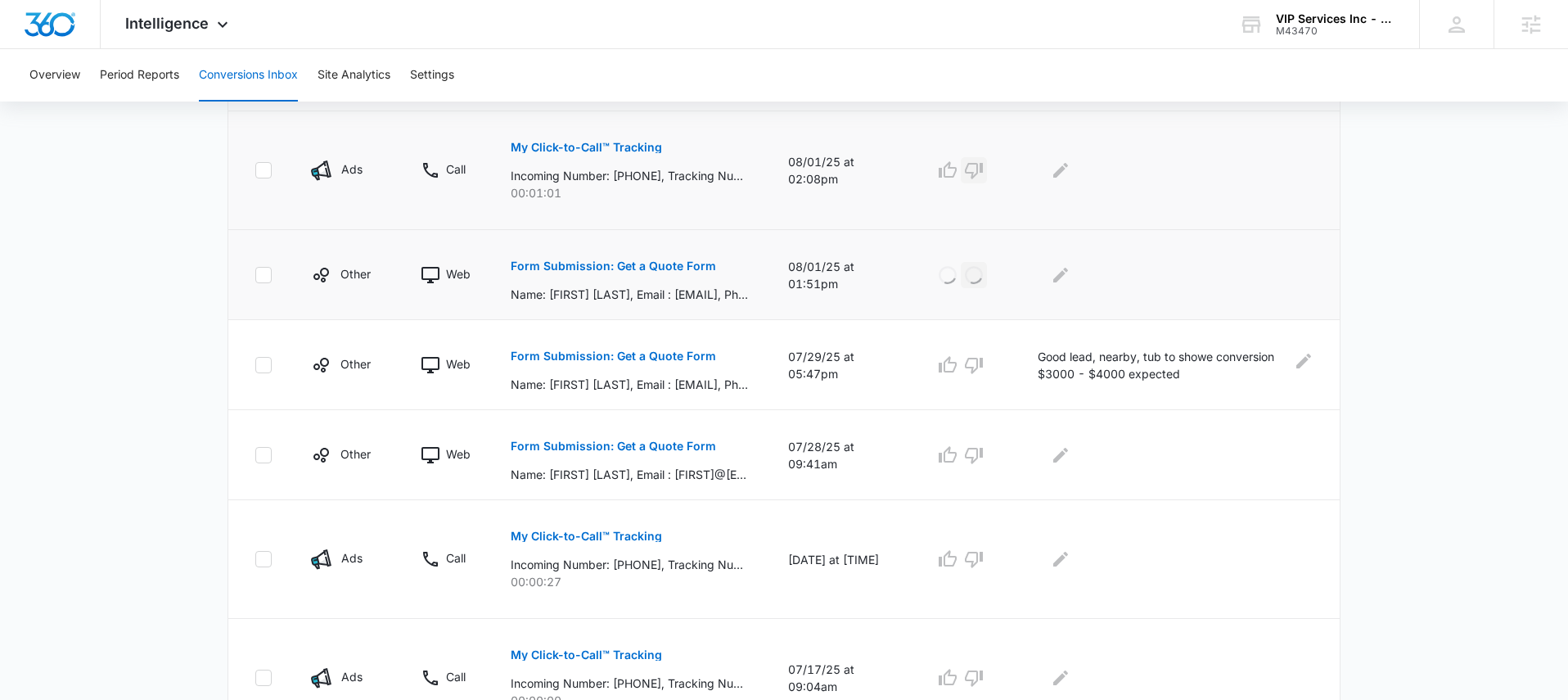 click 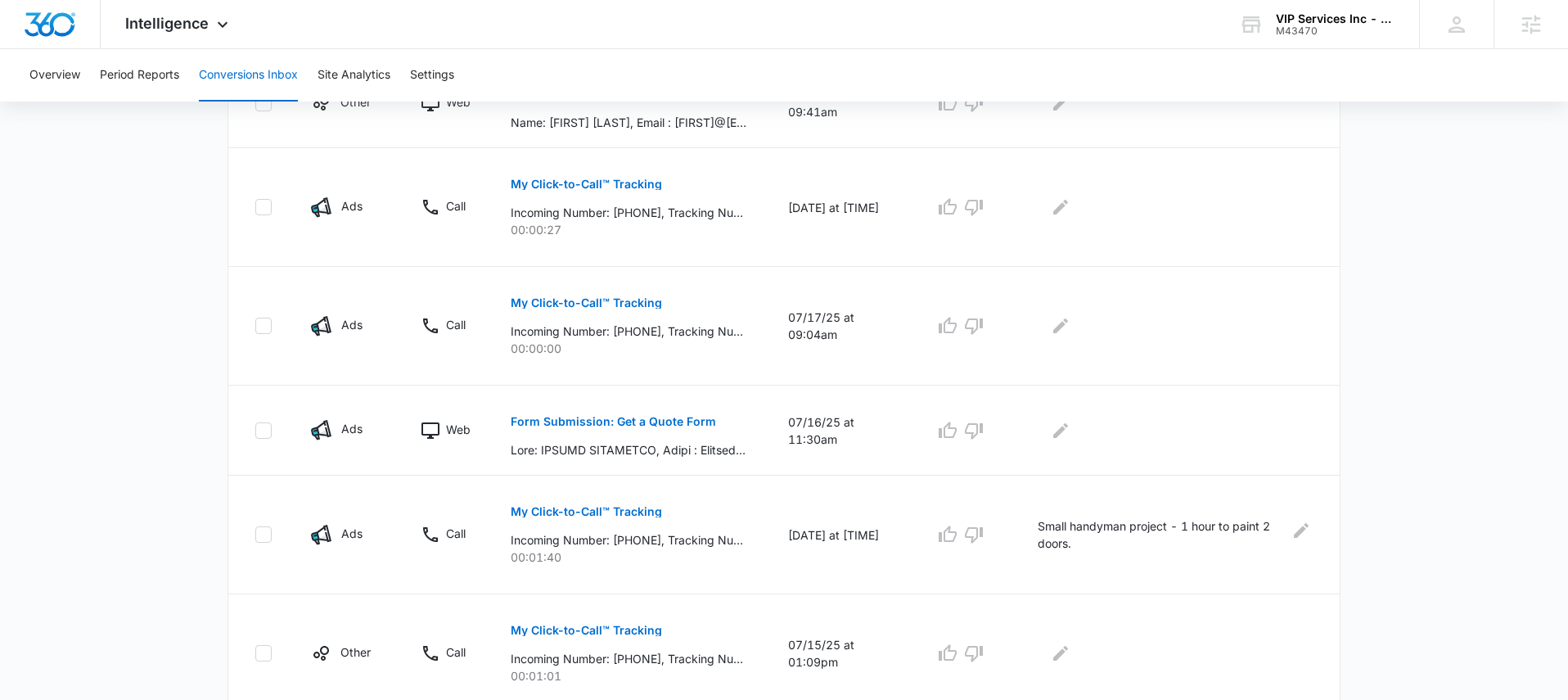 scroll, scrollTop: 754, scrollLeft: 0, axis: vertical 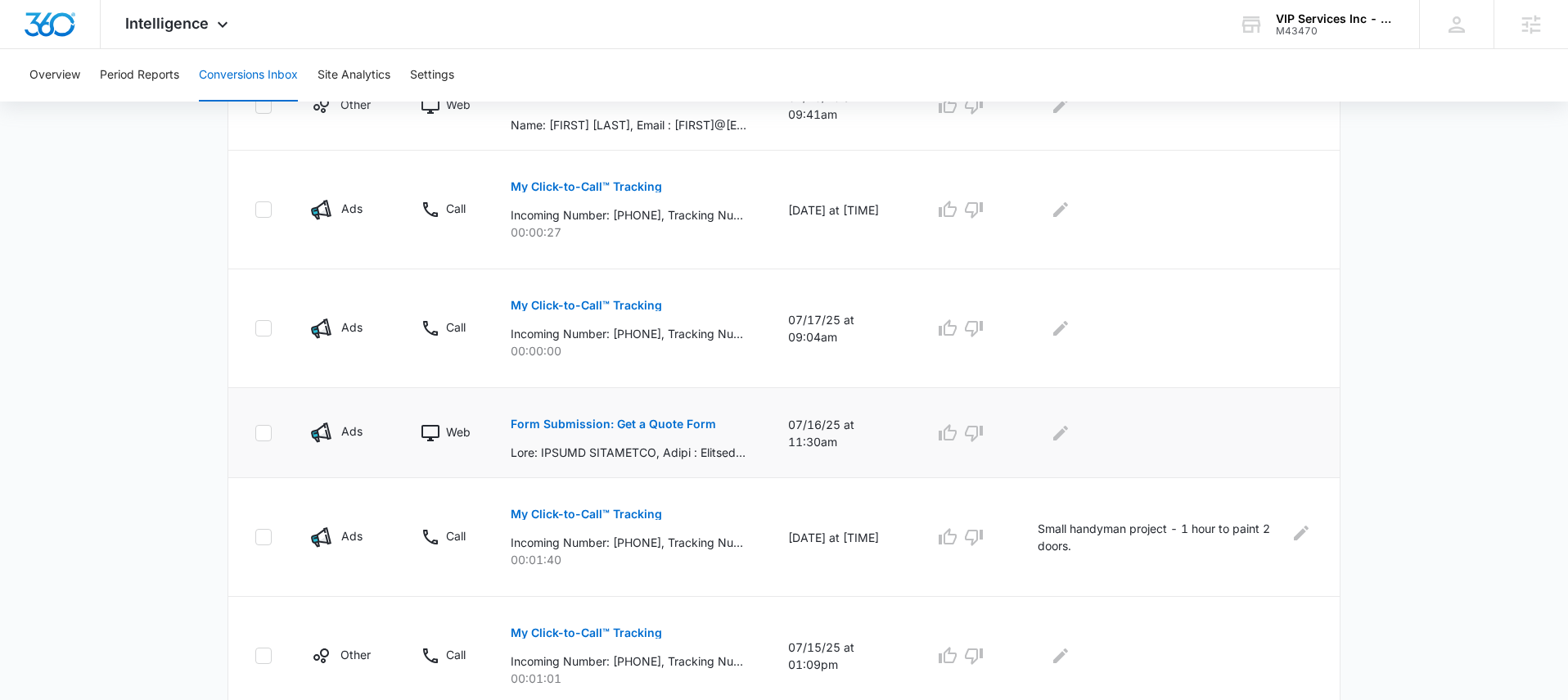 click on "Form Submission: Get a Quote Form" at bounding box center [613, 424] 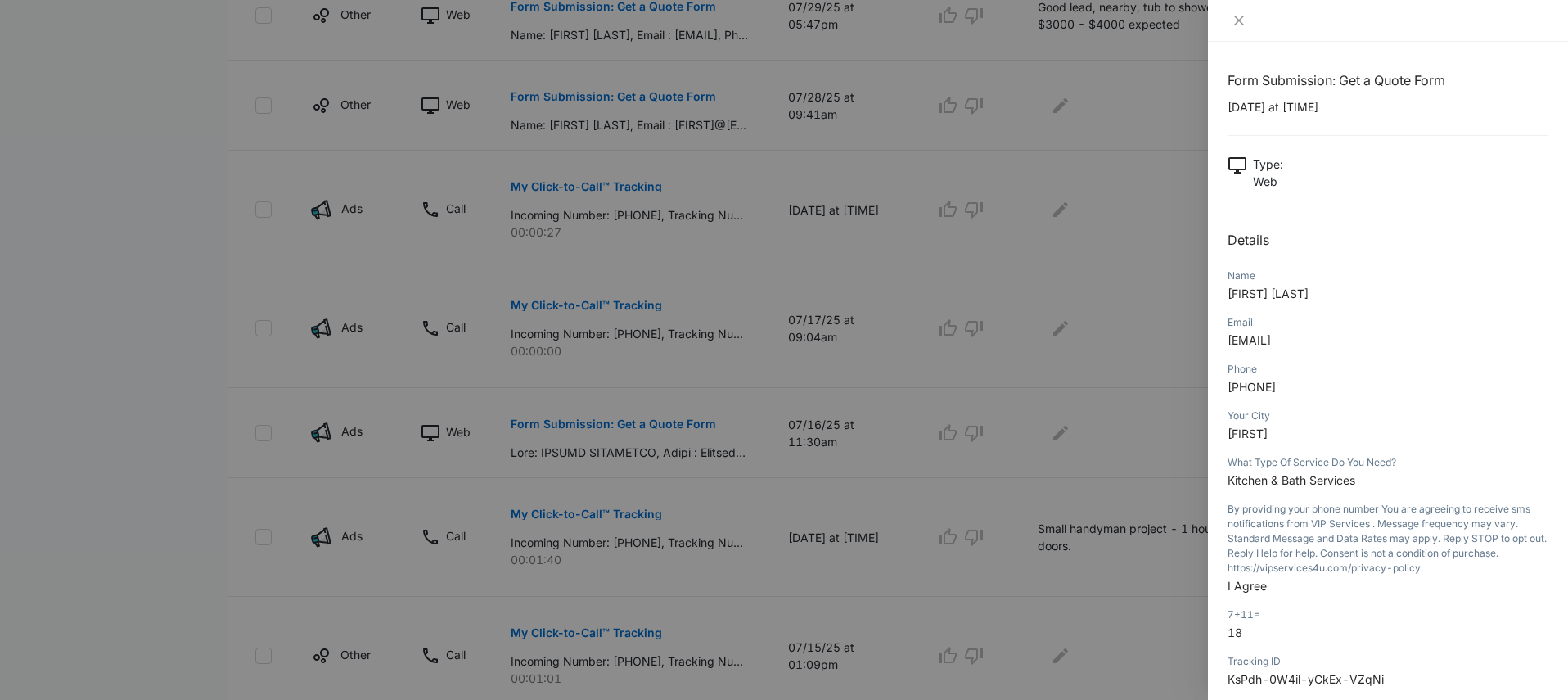 scroll, scrollTop: 470, scrollLeft: 0, axis: vertical 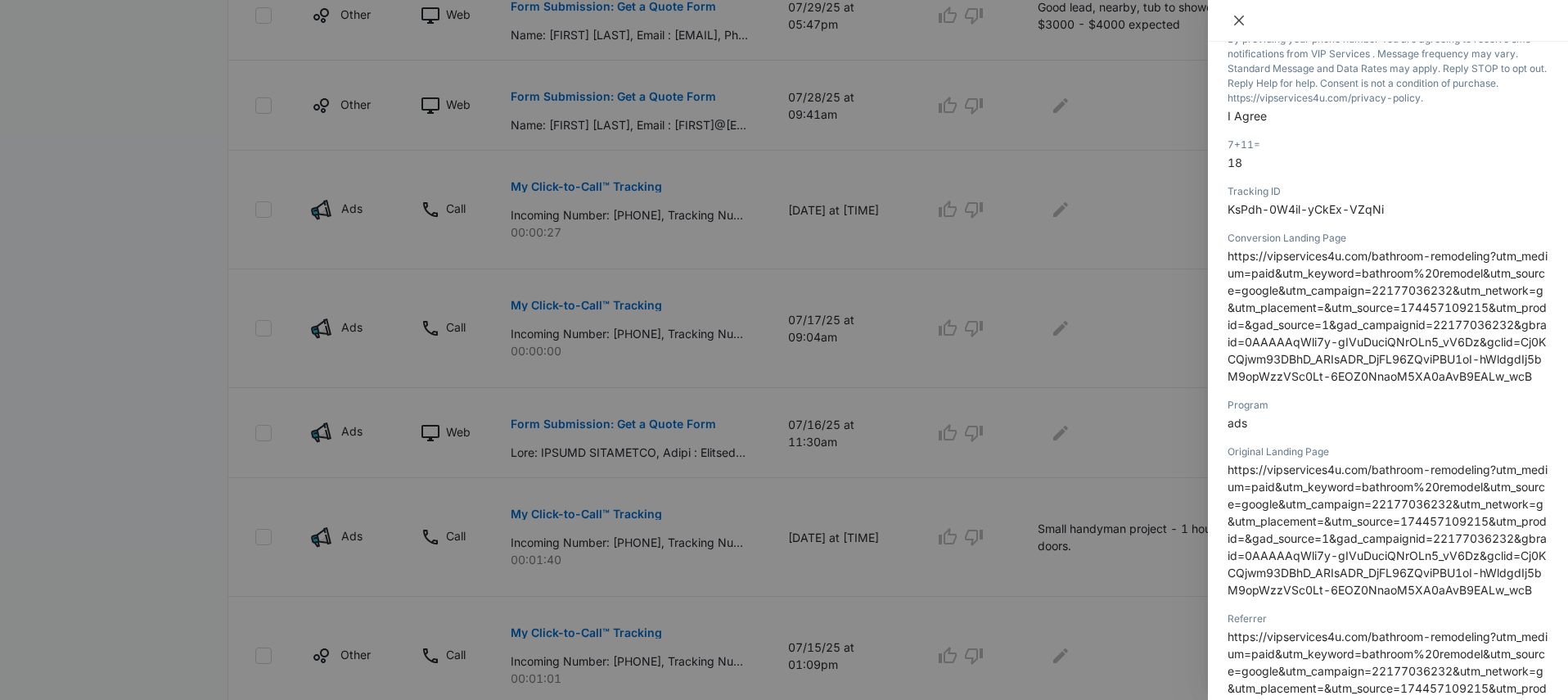 click 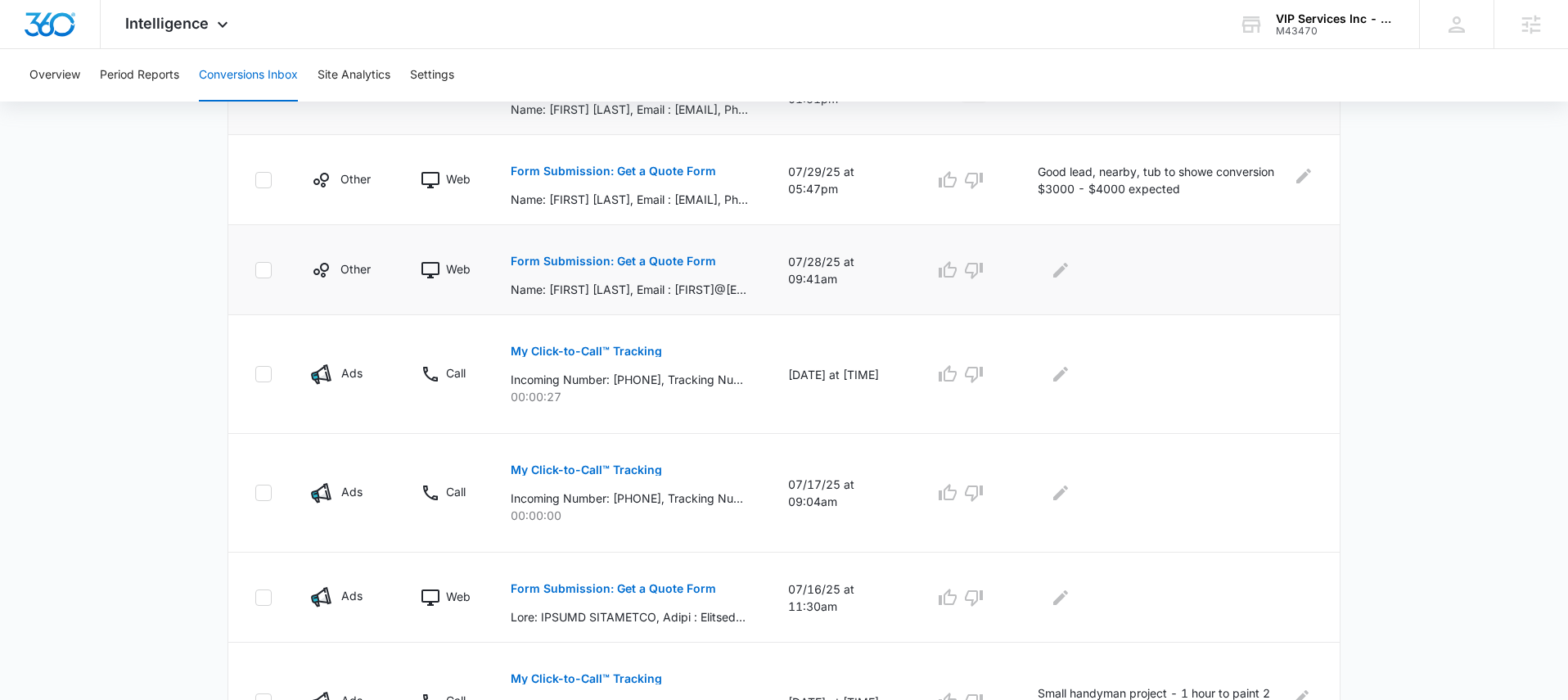 scroll, scrollTop: 606, scrollLeft: 0, axis: vertical 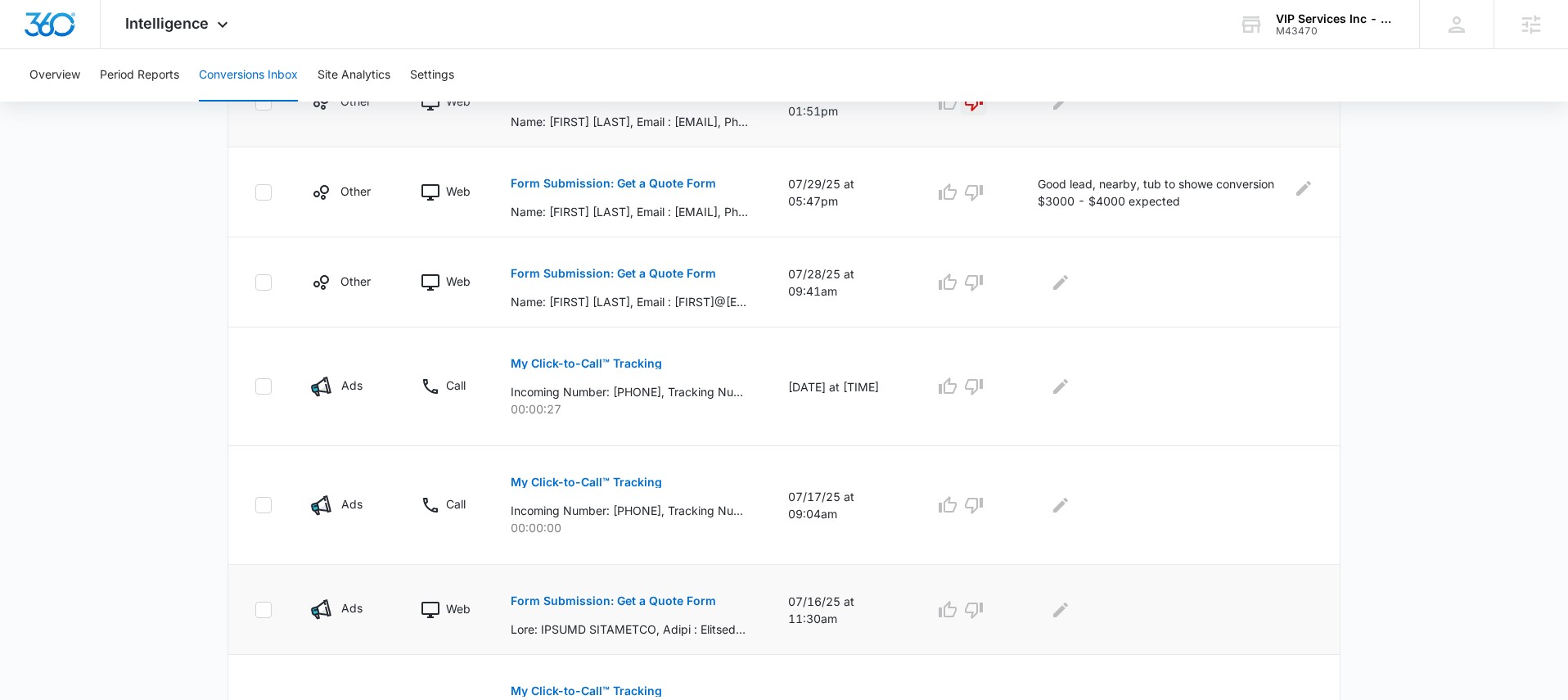 click on "Form Submission: Get a Quote Form" at bounding box center [613, 601] 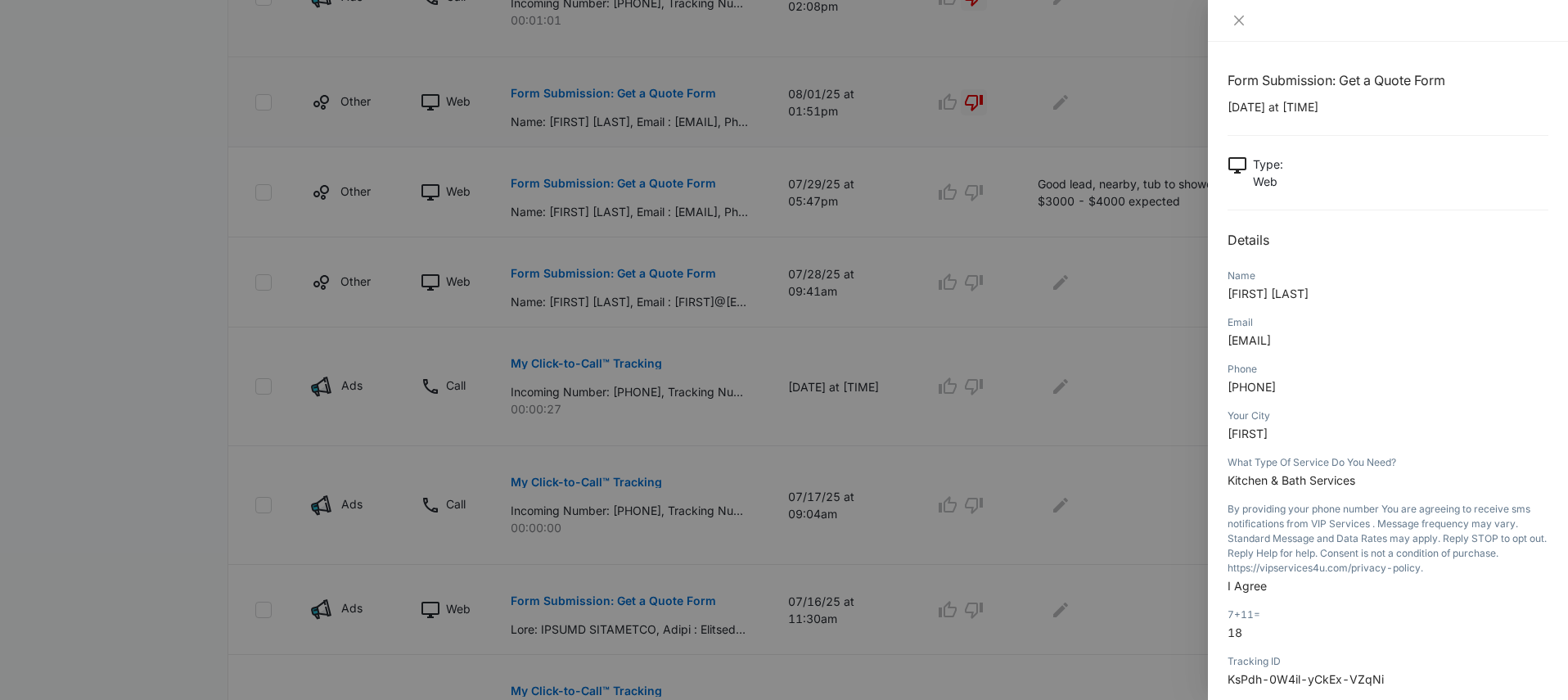 click at bounding box center (784, 350) 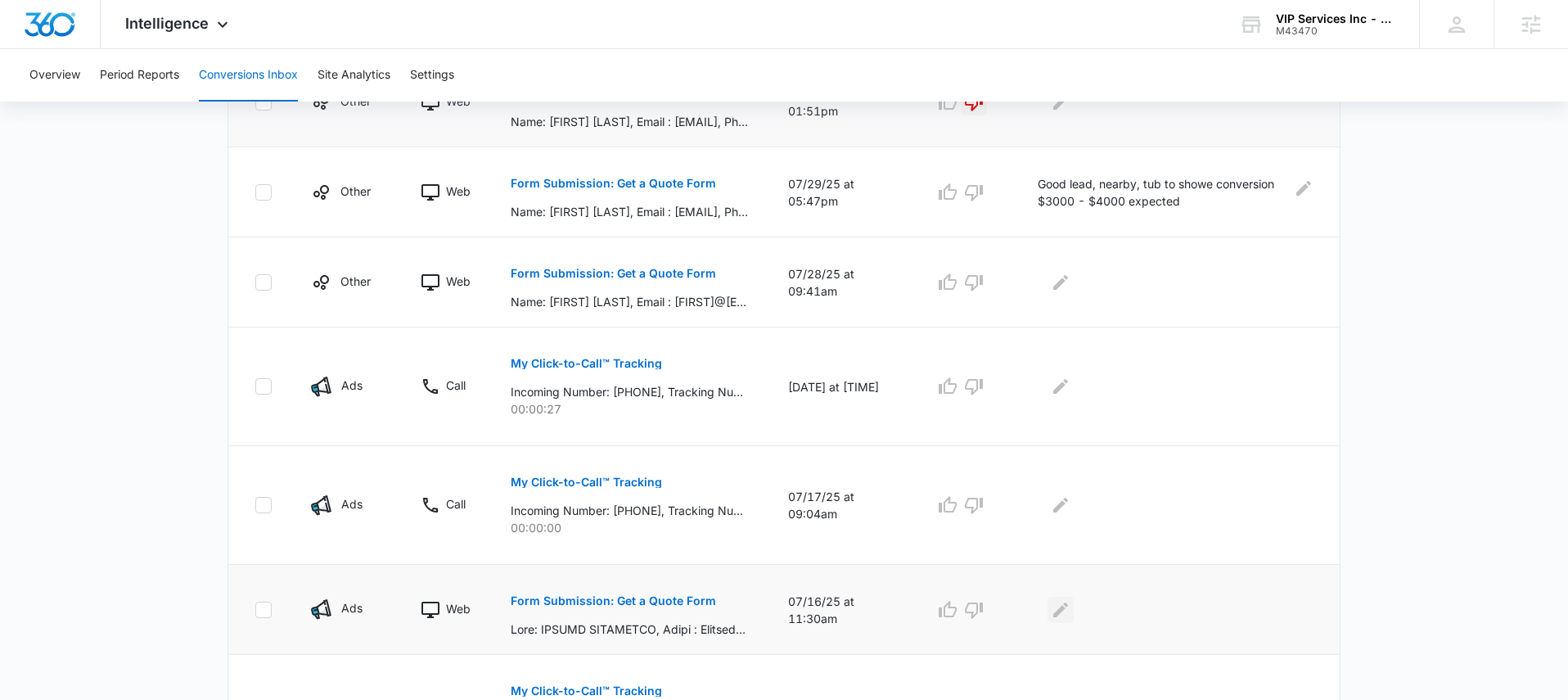 click 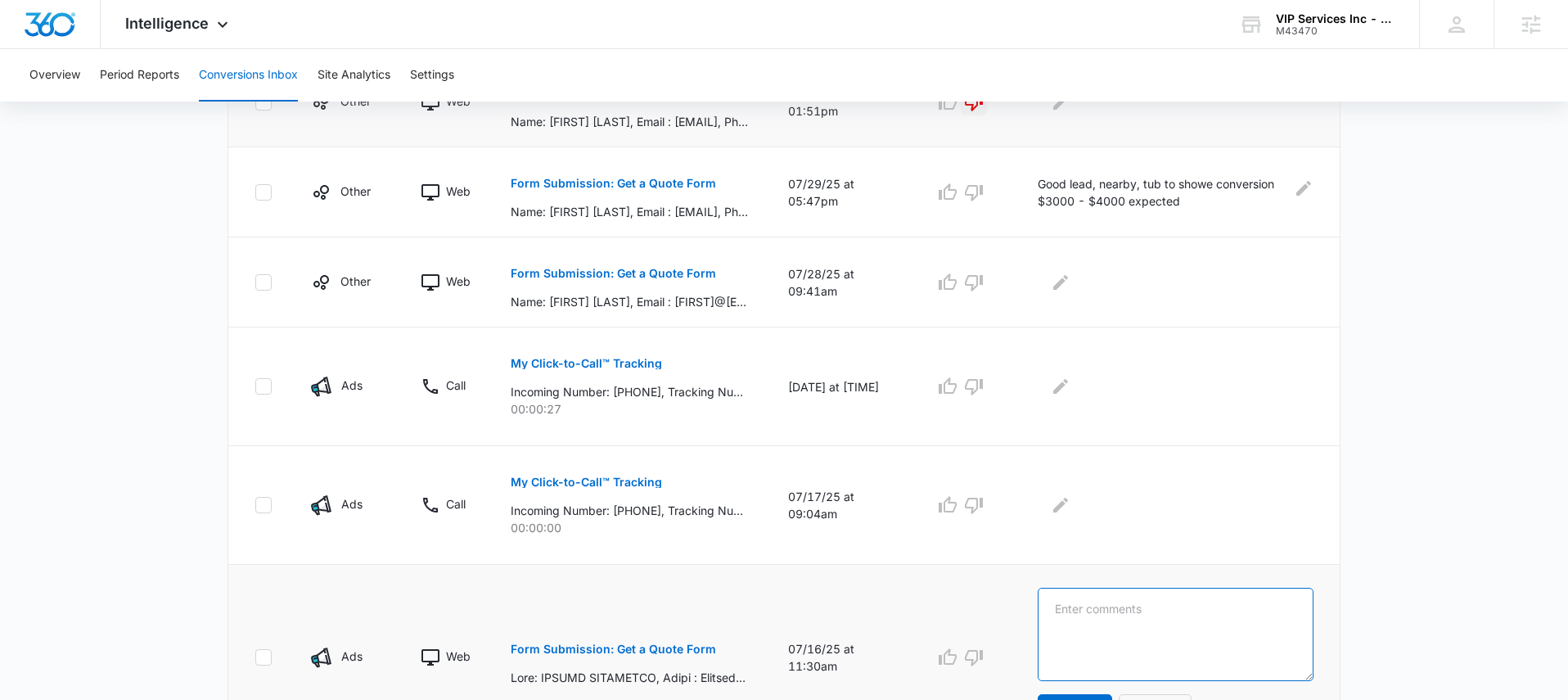 click at bounding box center (1175, 635) 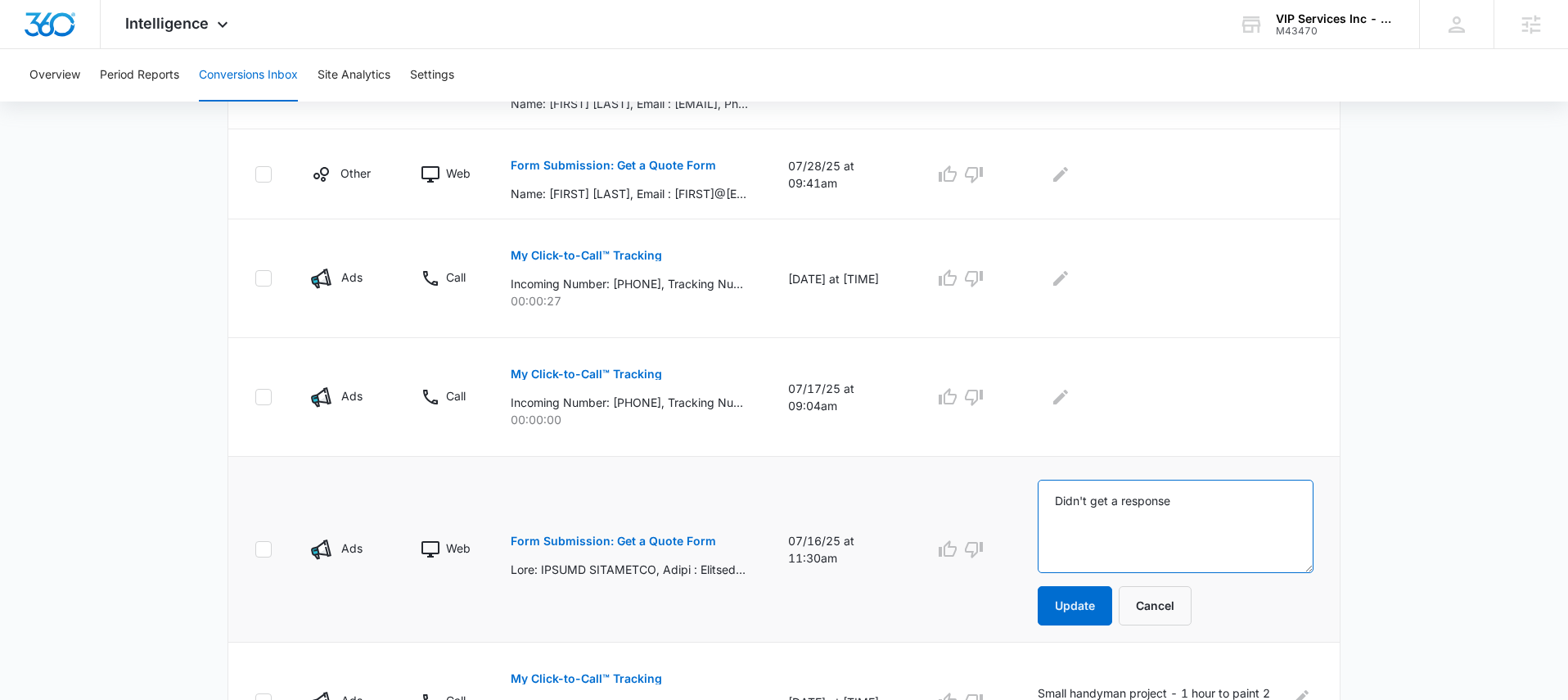 scroll, scrollTop: 693, scrollLeft: 0, axis: vertical 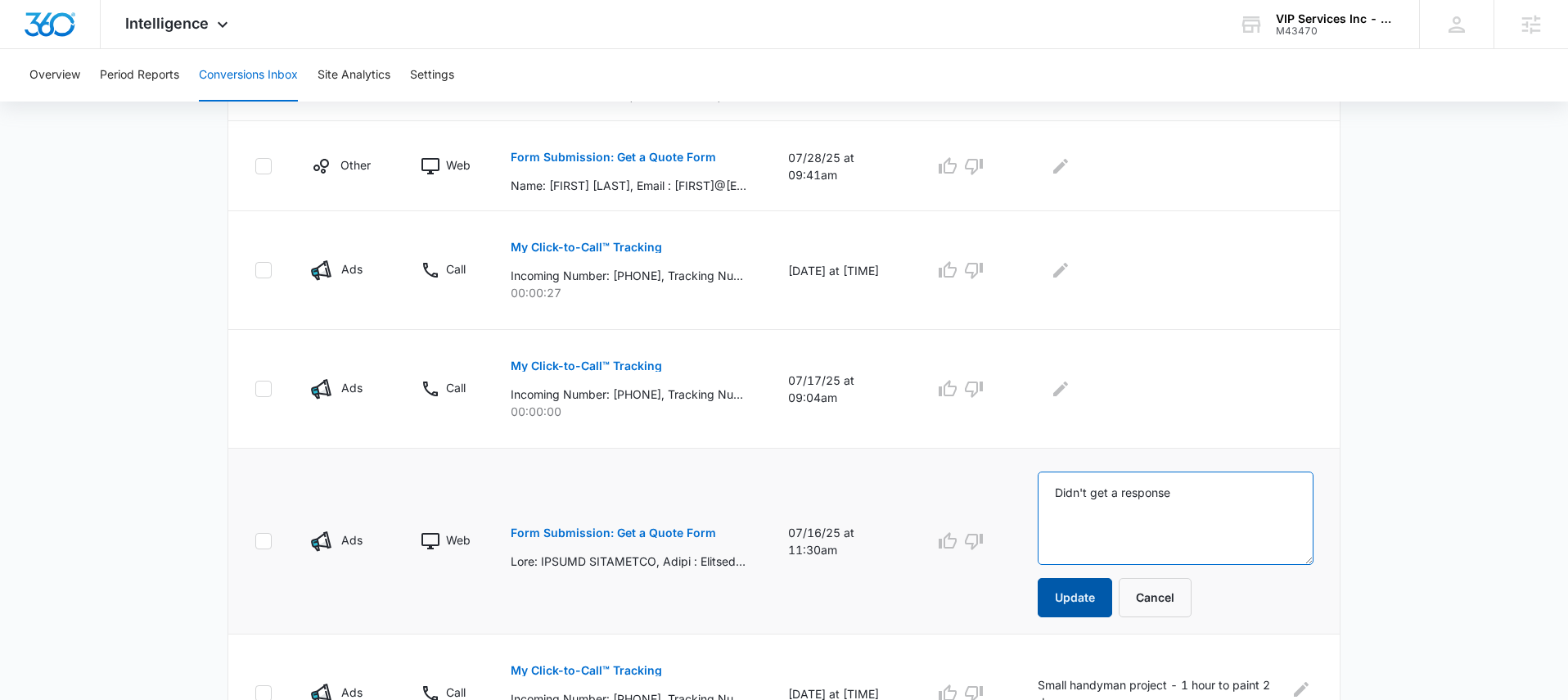 type on "Didn't get a response" 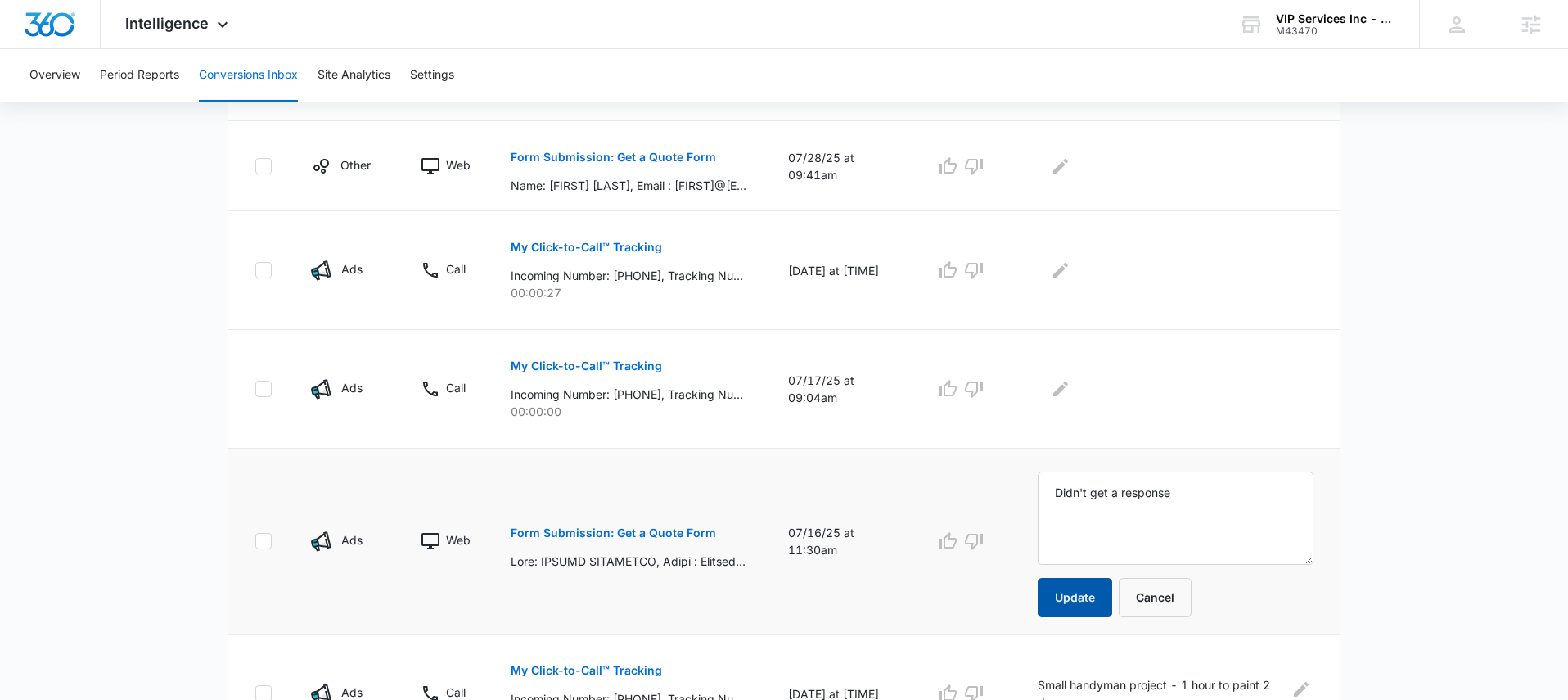 click on "Update" at bounding box center [1075, 598] 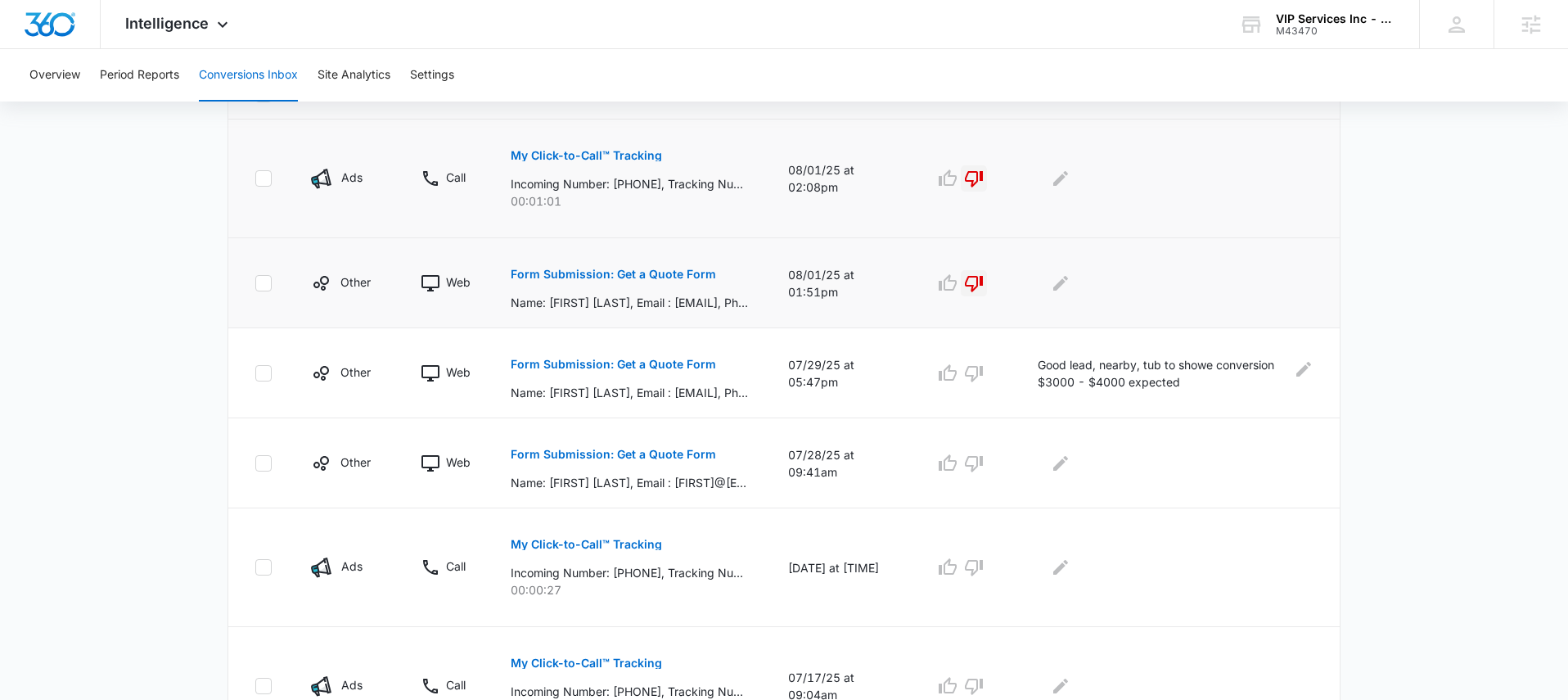 scroll, scrollTop: 395, scrollLeft: 0, axis: vertical 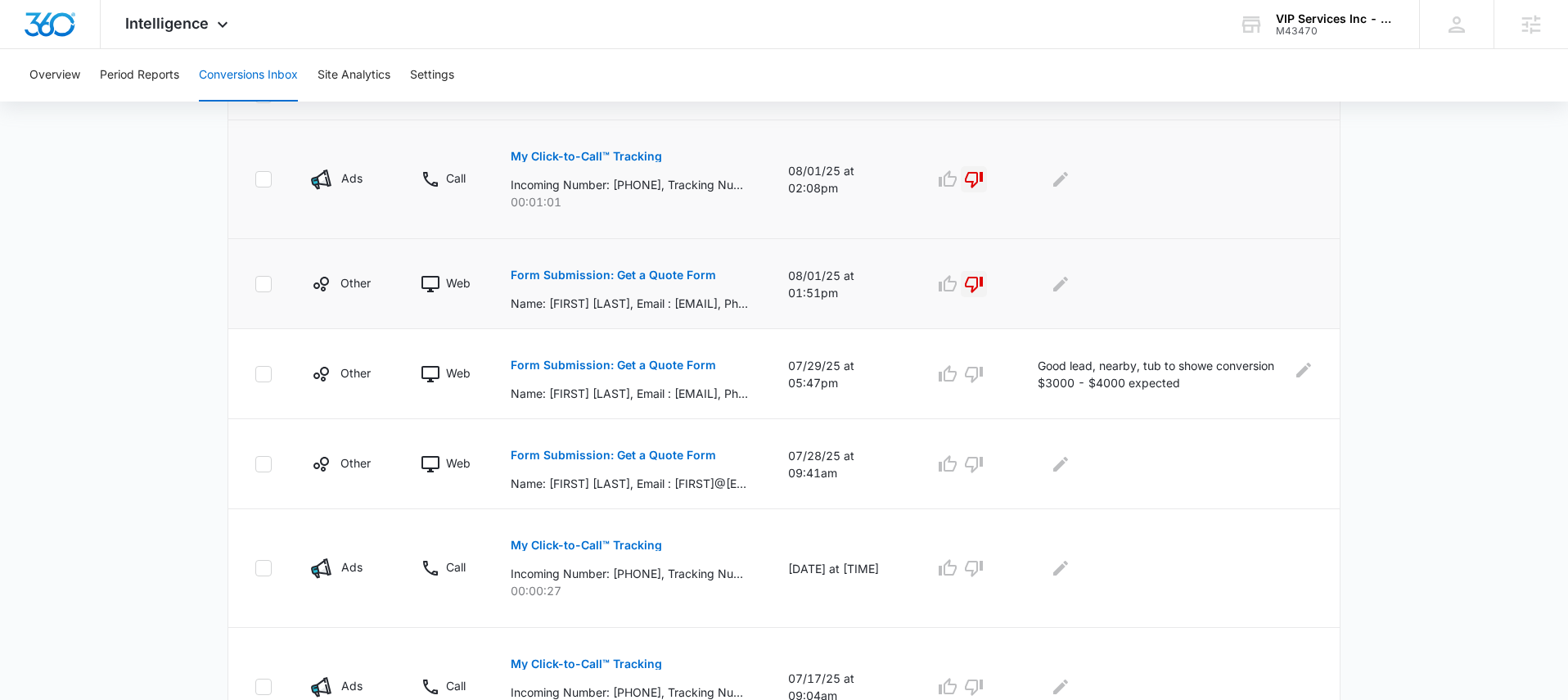 click on "Form Submission: Get a Quote Form" at bounding box center [613, 275] 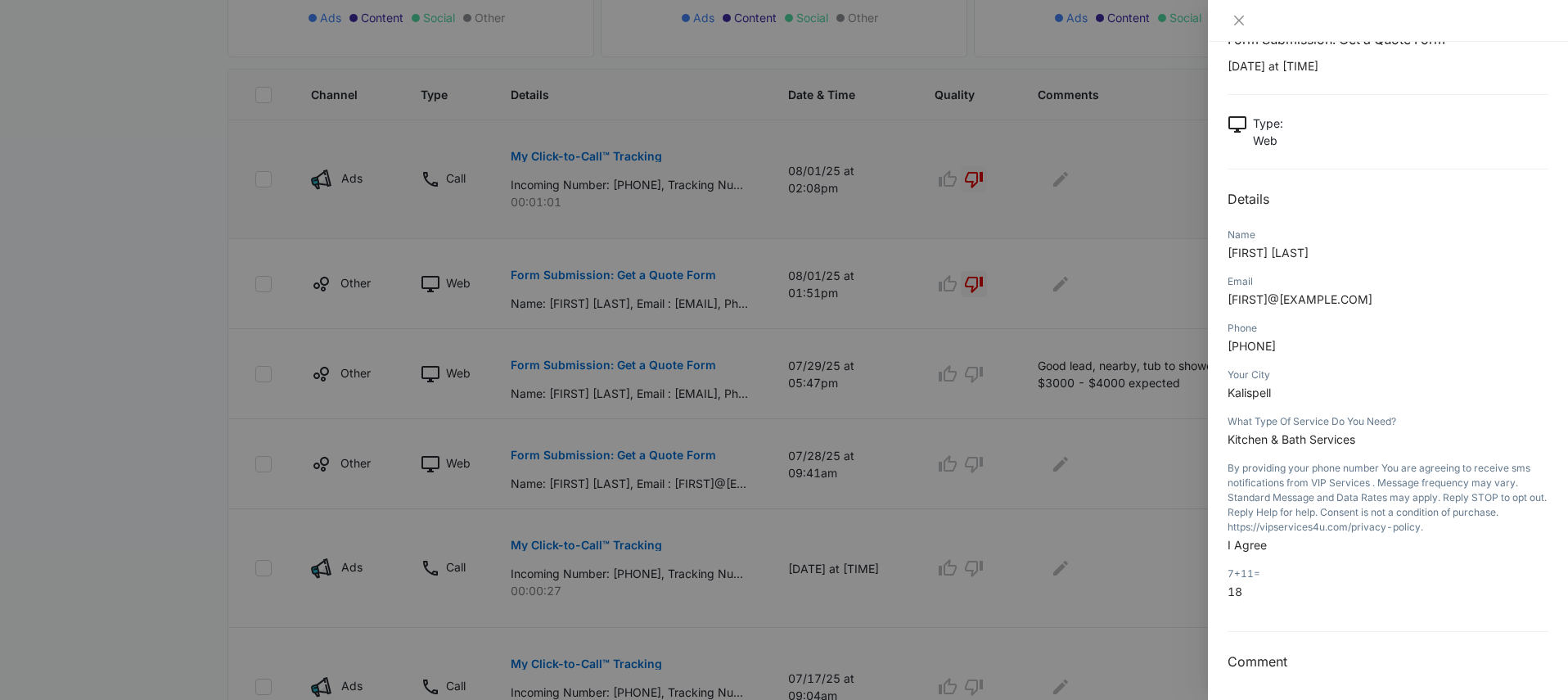 scroll, scrollTop: 43, scrollLeft: 0, axis: vertical 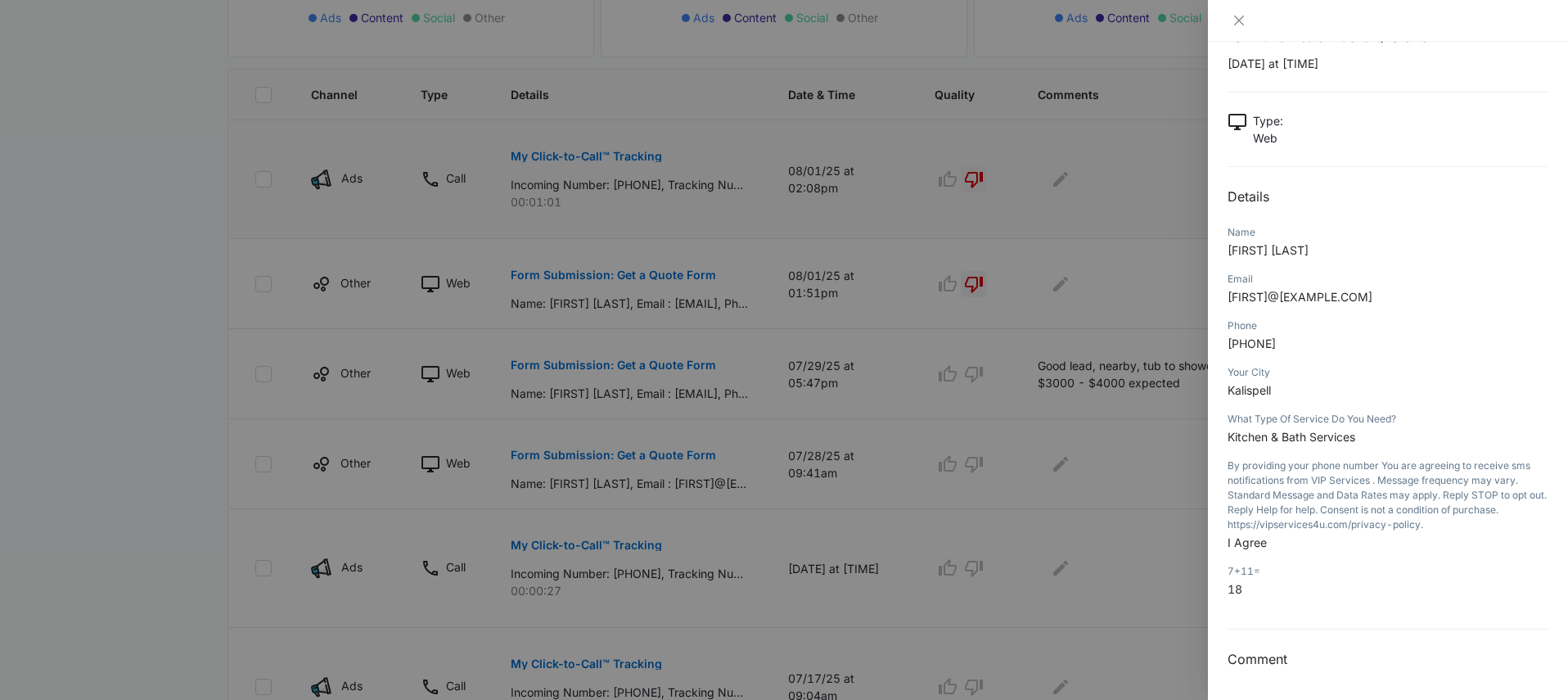 click at bounding box center (784, 350) 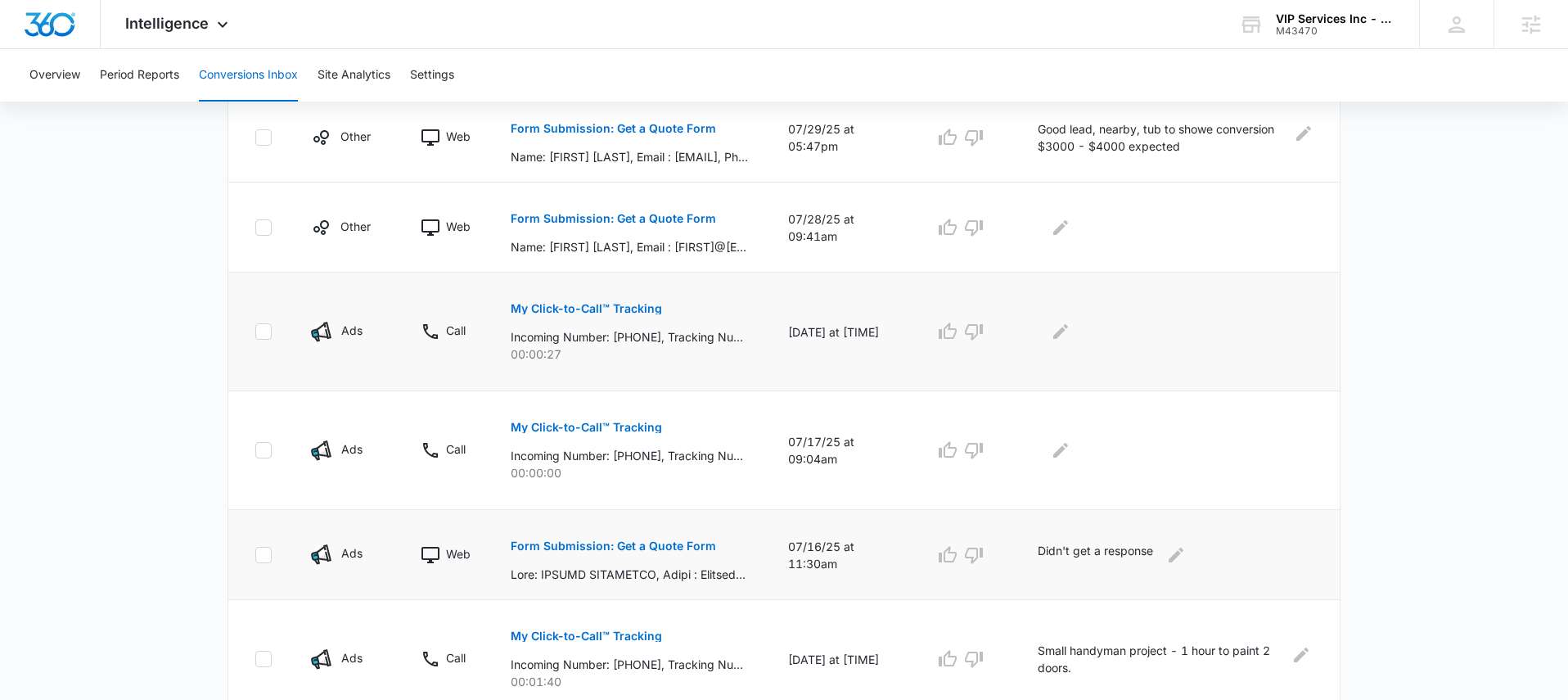 scroll, scrollTop: 635, scrollLeft: 0, axis: vertical 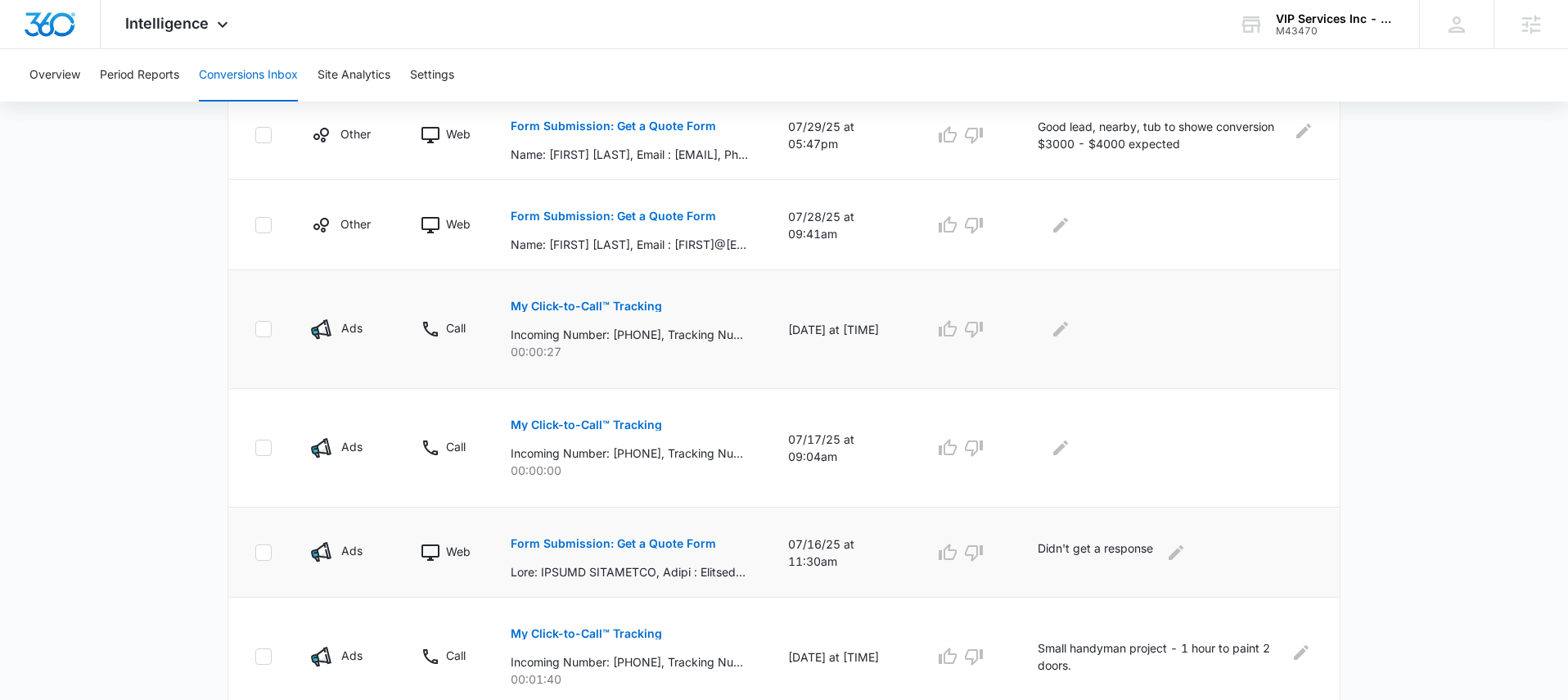 click on "My Click-to-Call™ Tracking" at bounding box center [586, 306] 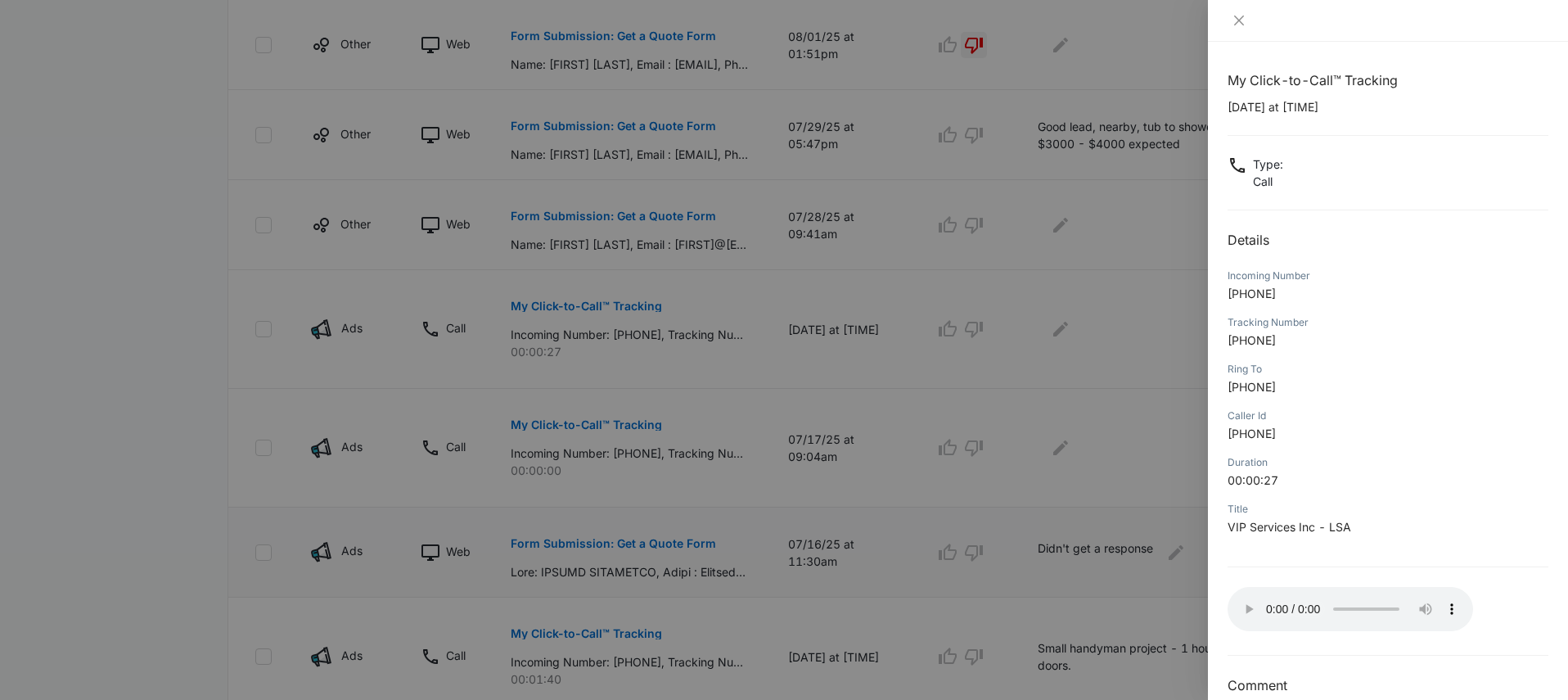 type 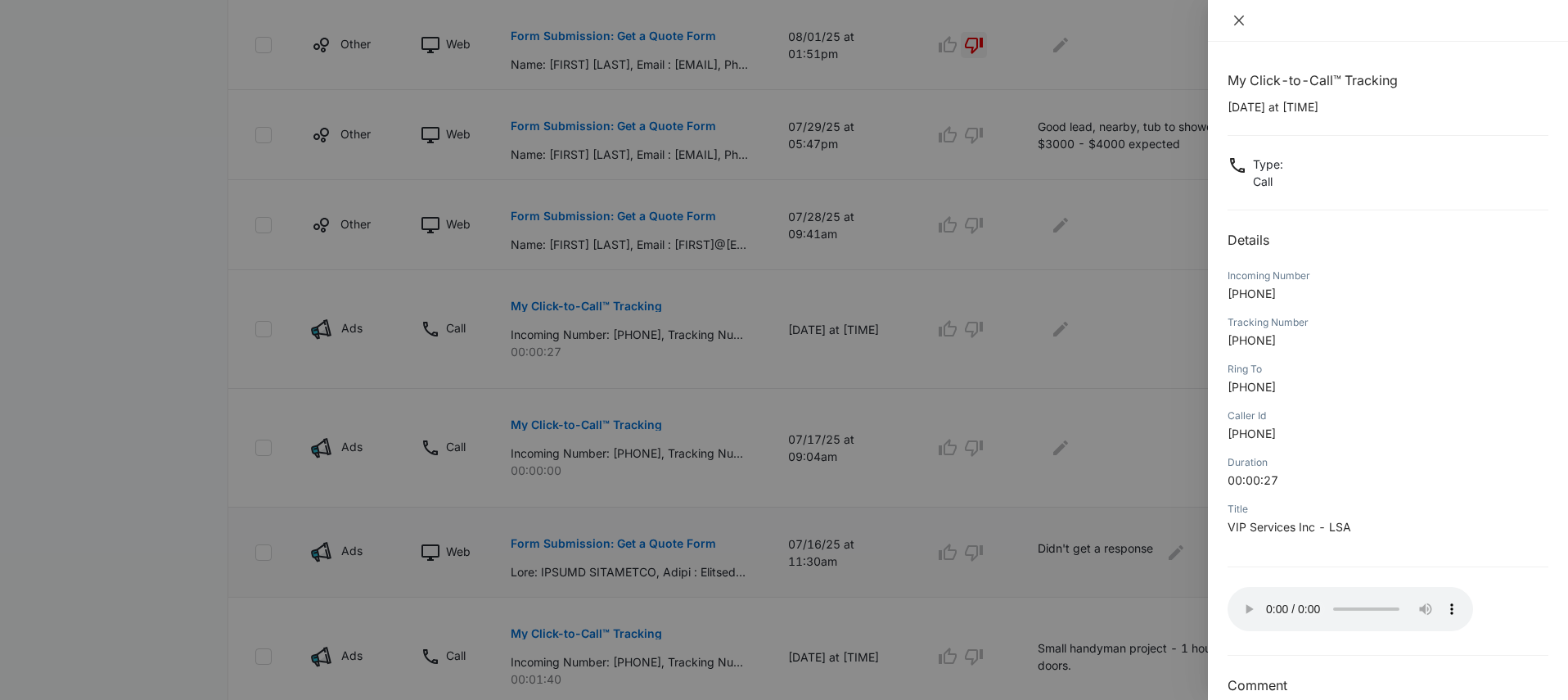 click 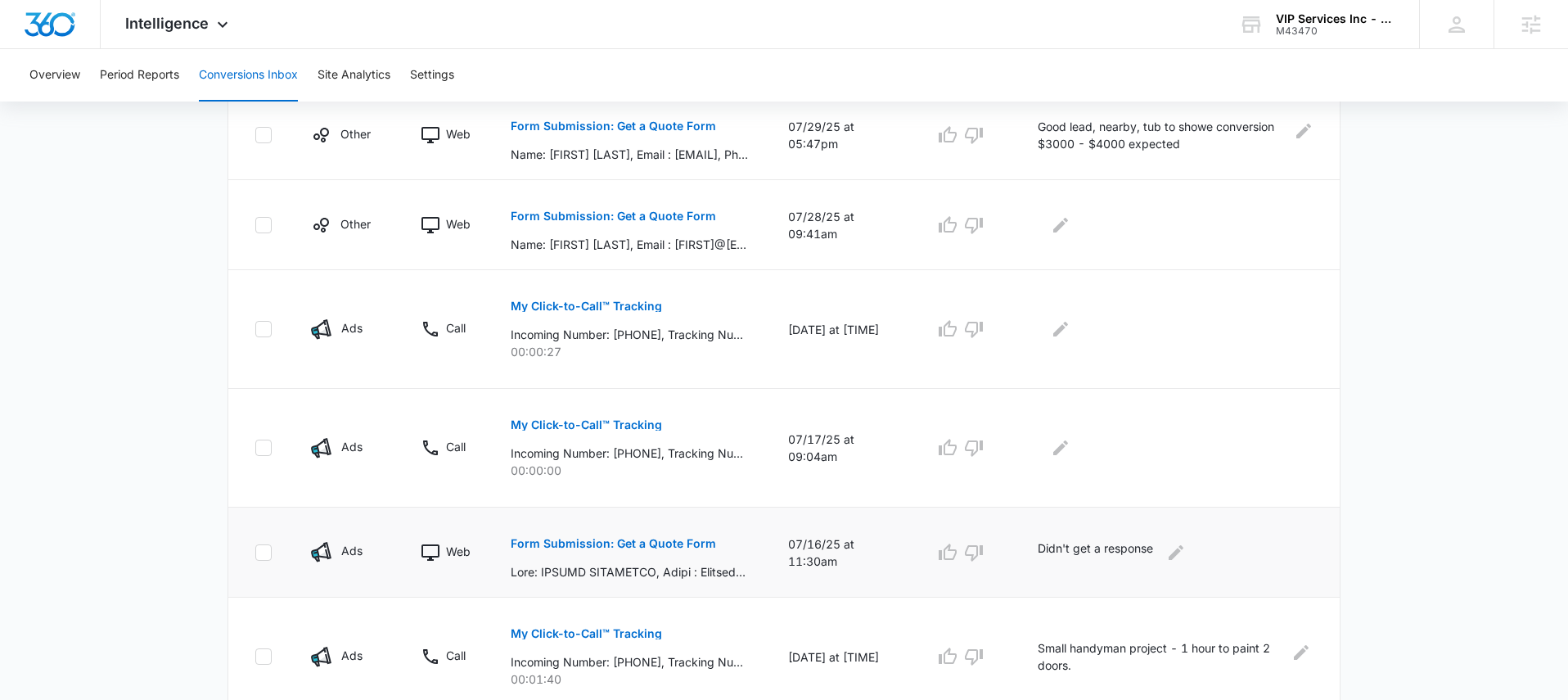 scroll, scrollTop: 0, scrollLeft: 0, axis: both 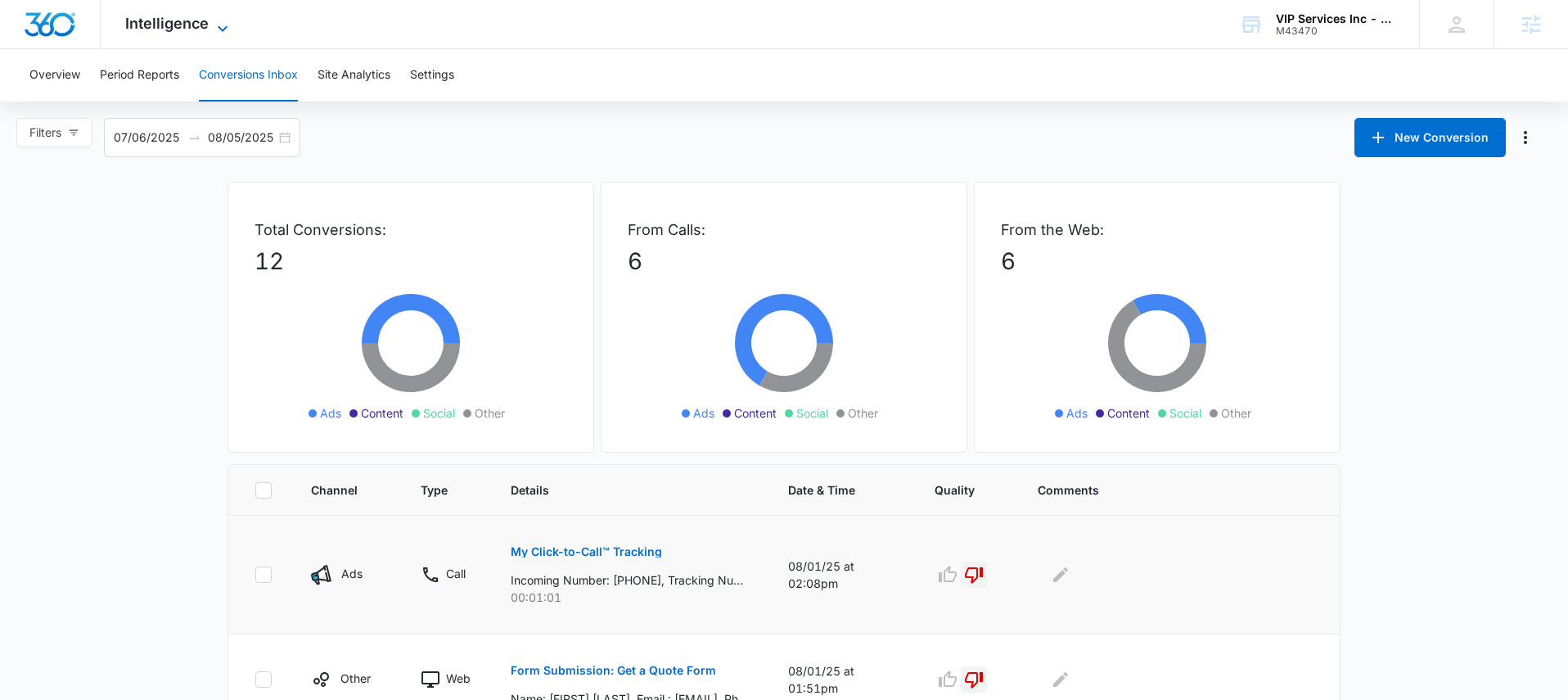 click 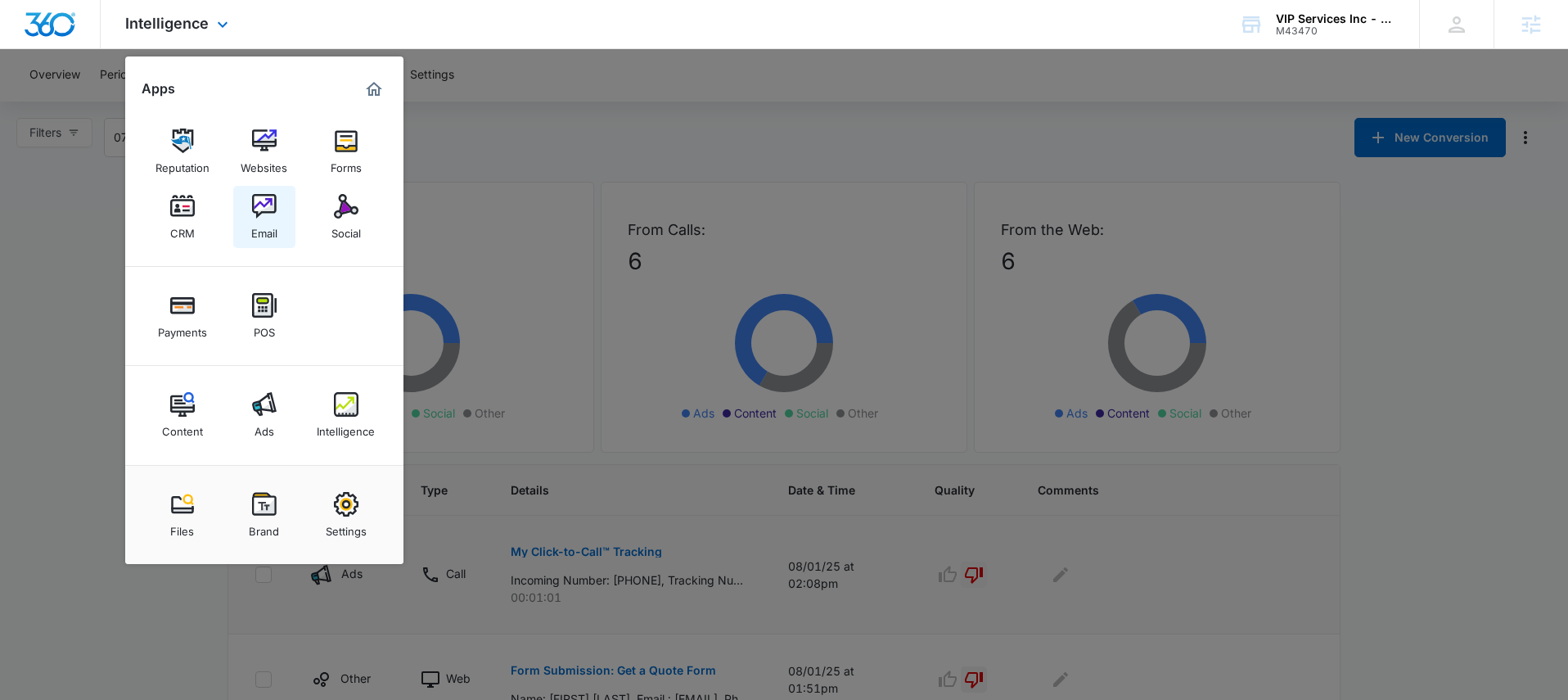 click at bounding box center [264, 206] 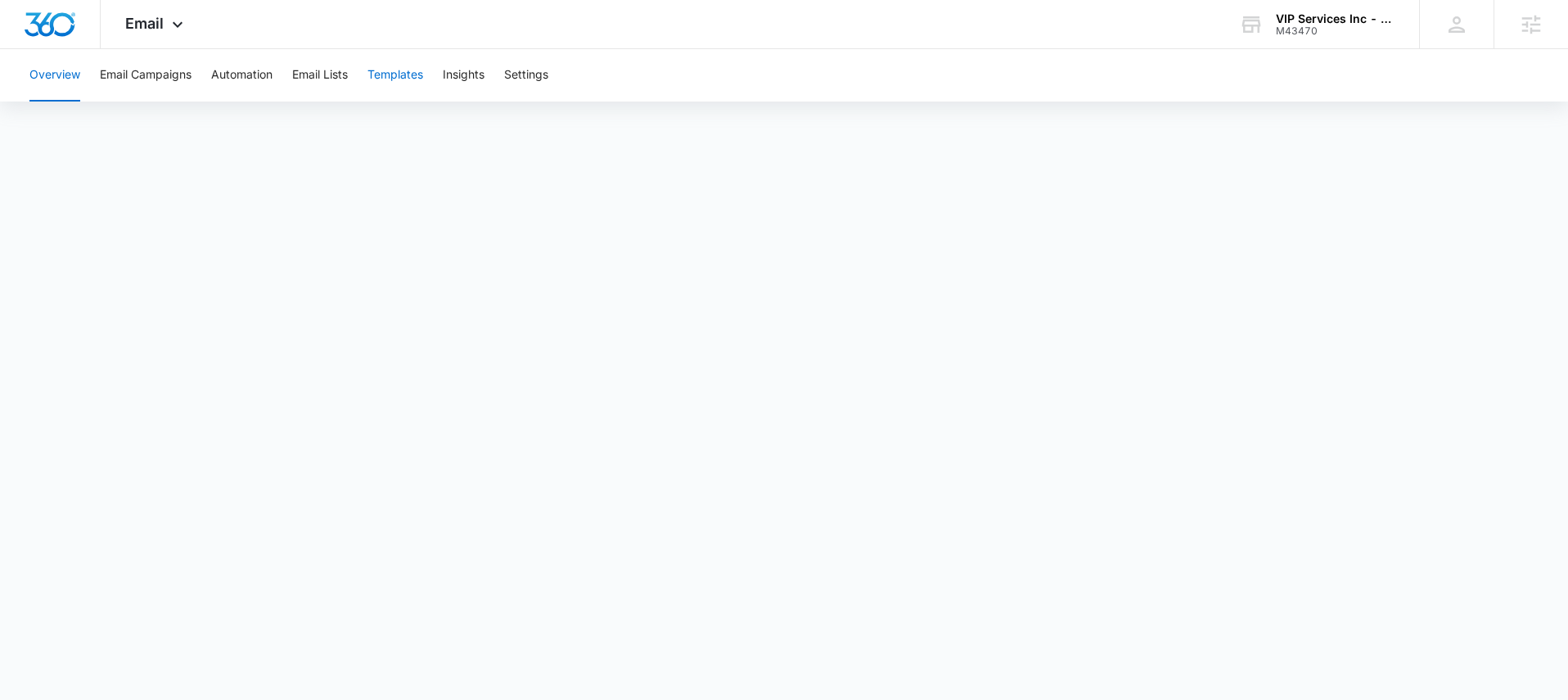 click on "Templates" at bounding box center (395, 75) 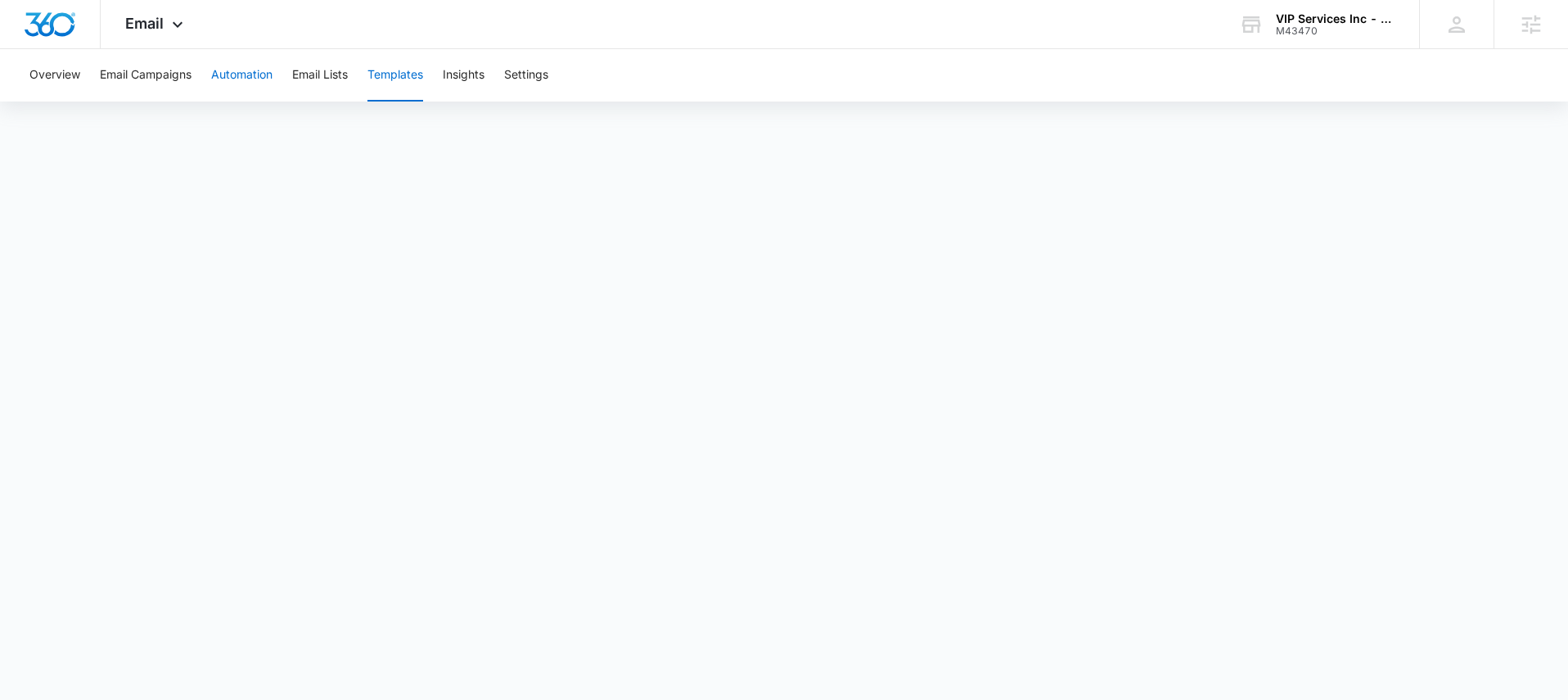 click on "Automation" at bounding box center [241, 75] 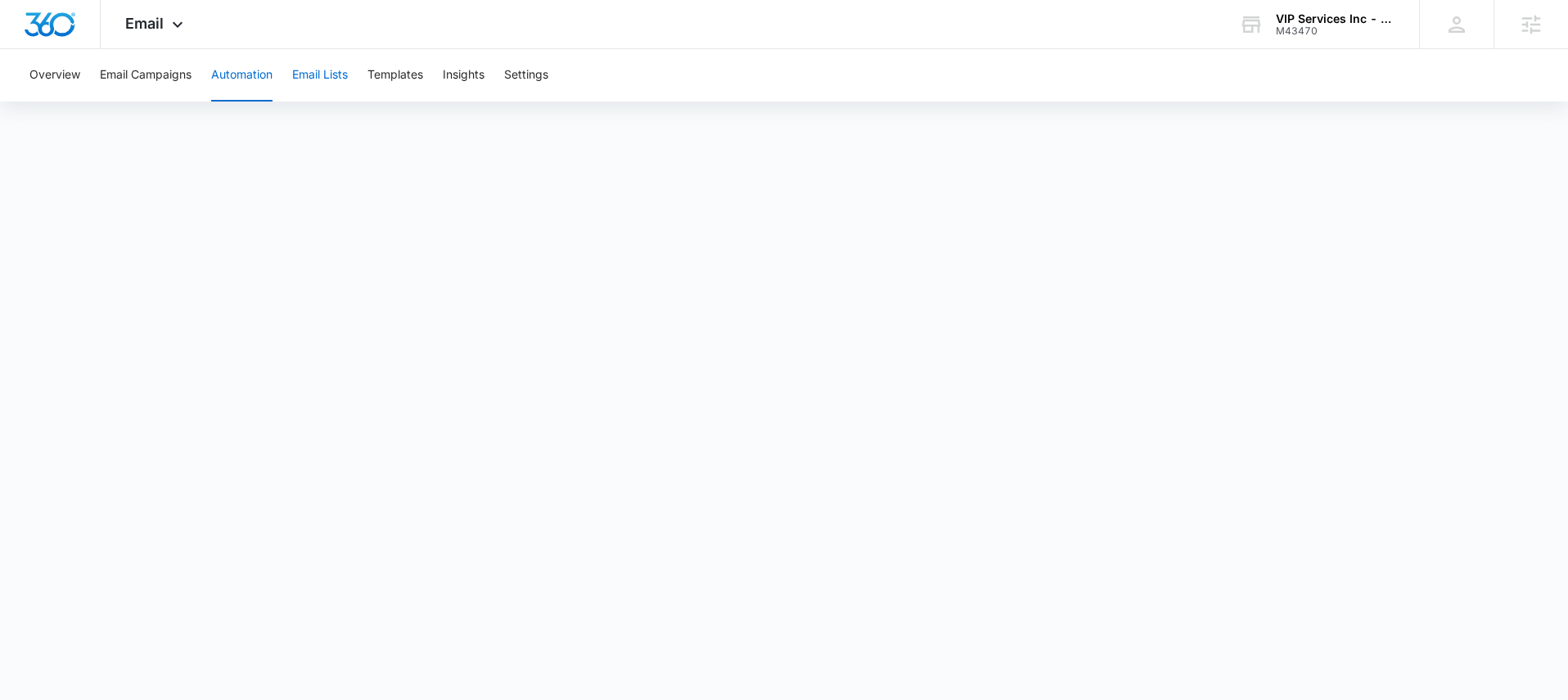 click on "Email Lists" at bounding box center (320, 75) 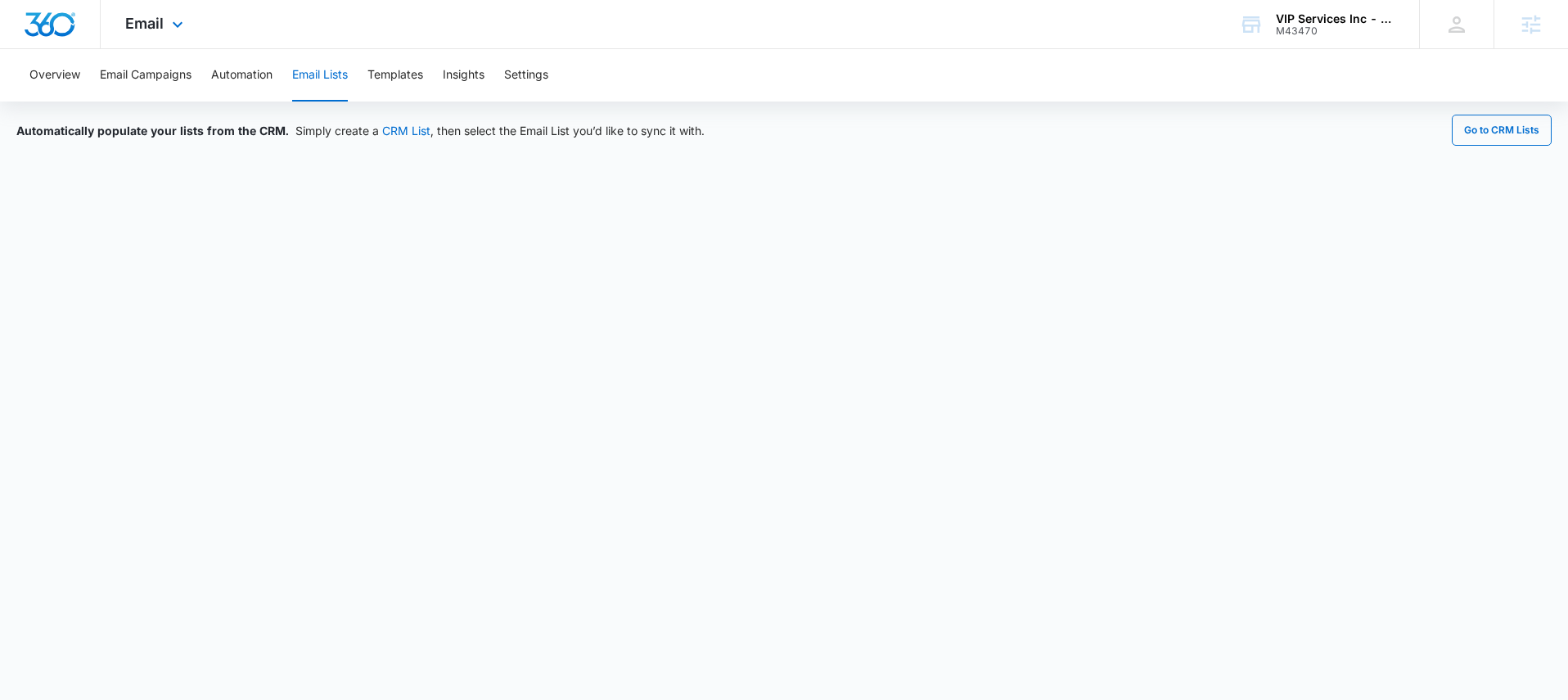 click on "Email Apps Reputation Websites Forms CRM Email Social Payments POS Content Ads Intelligence Files Brand Settings" at bounding box center [156, 24] 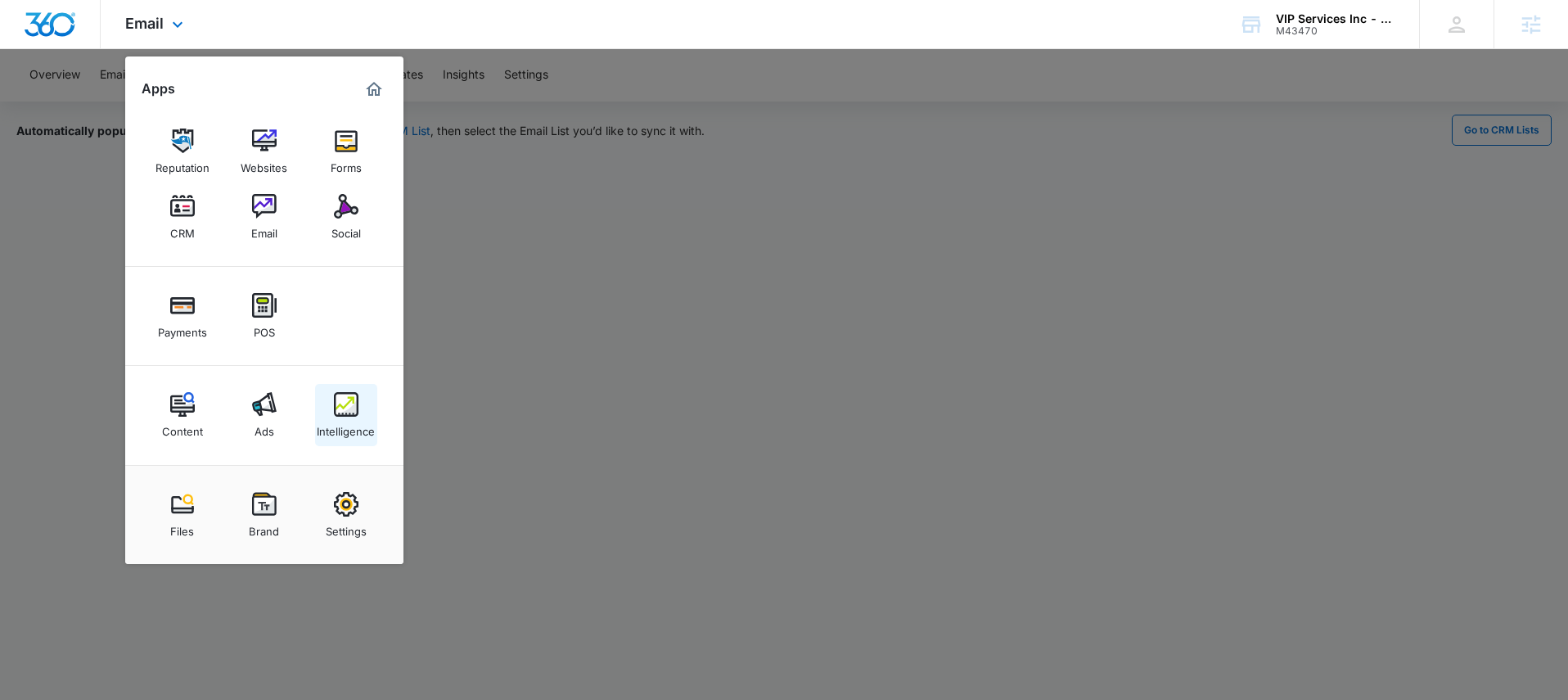 click on "Intelligence" at bounding box center (346, 415) 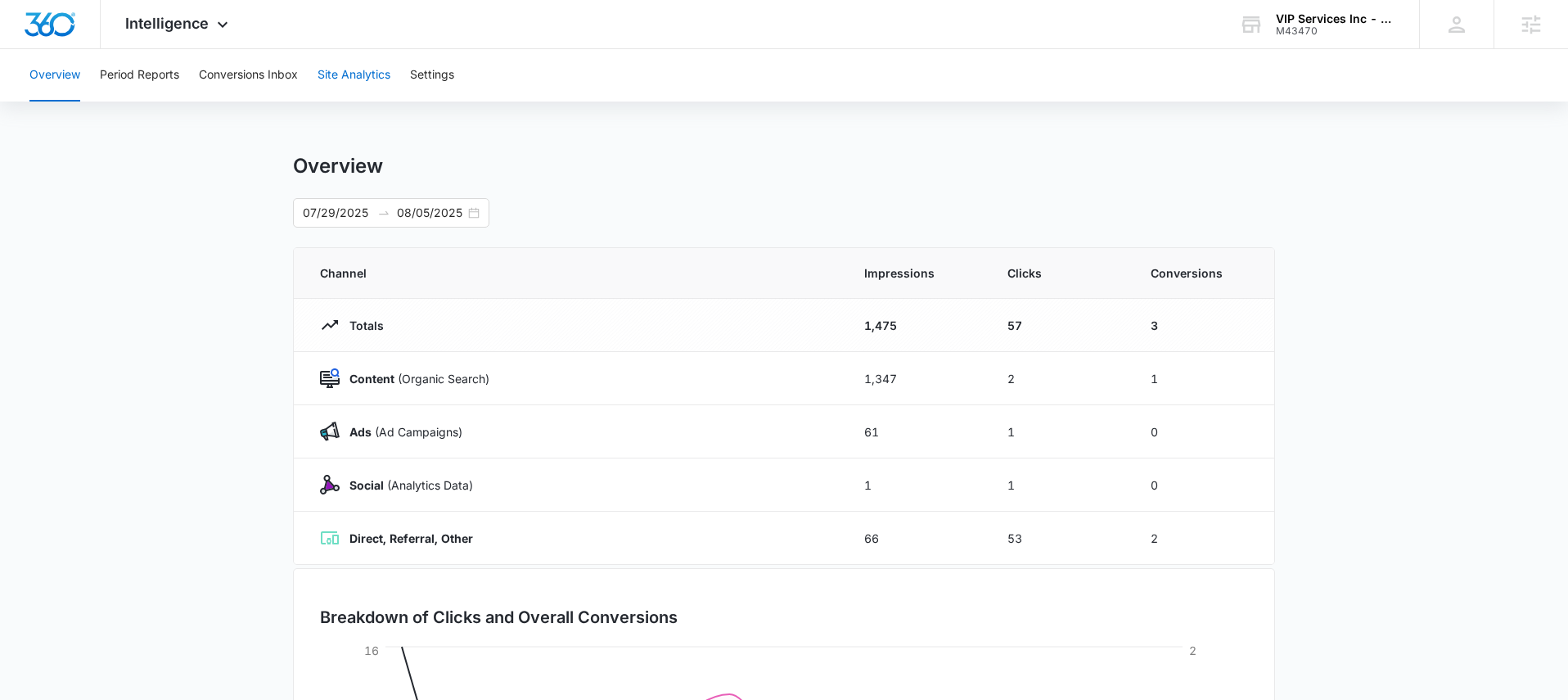 click on "Site Analytics" at bounding box center [354, 75] 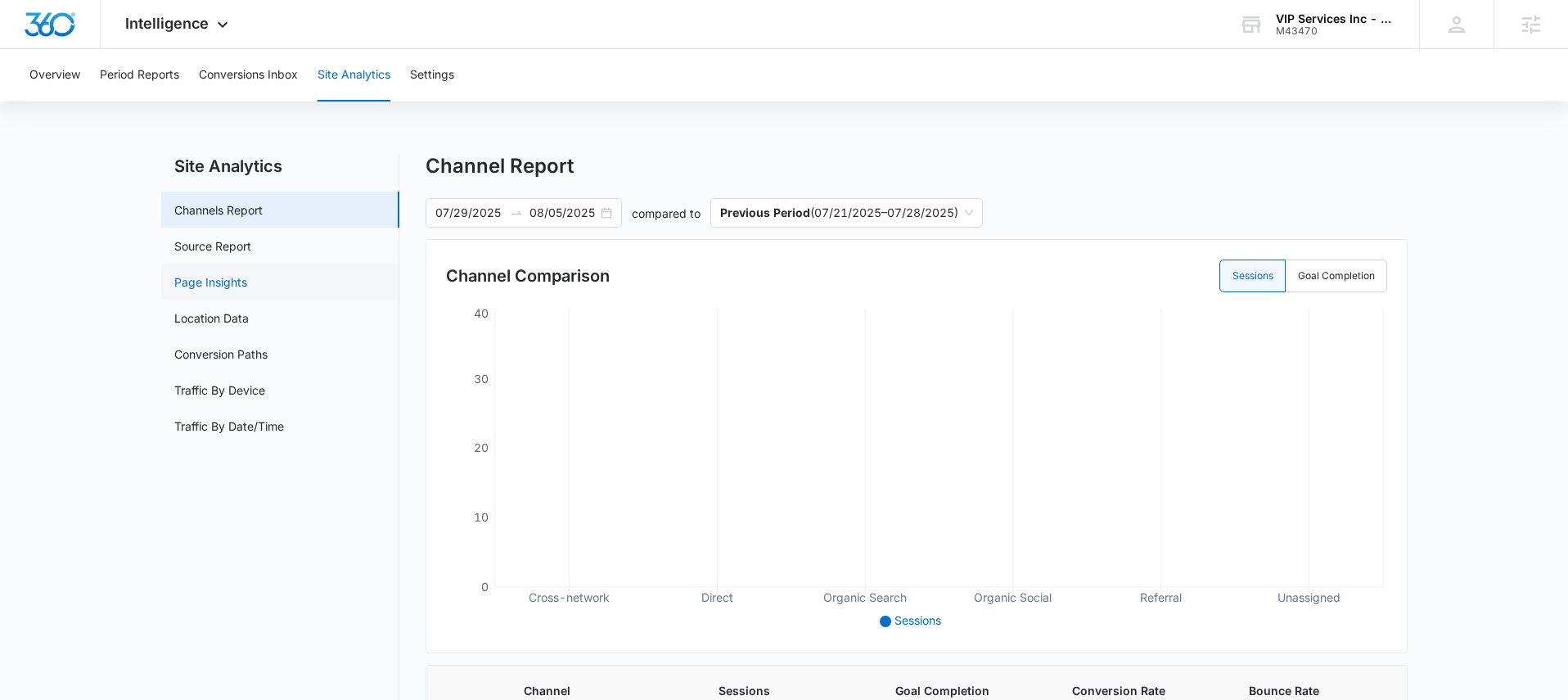 click on "Page Insights" at bounding box center (210, 282) 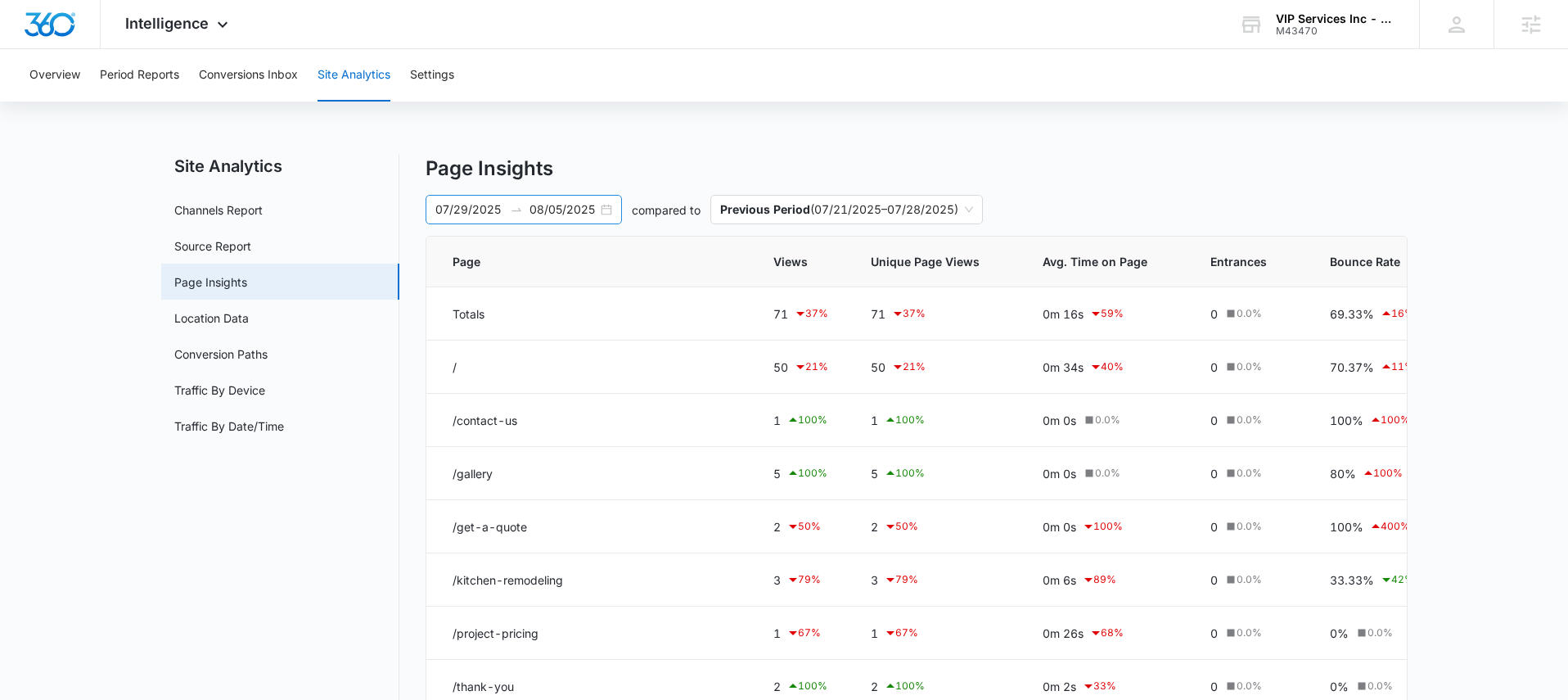 click on "07/29/2025 08/05/2025" at bounding box center [524, 210] 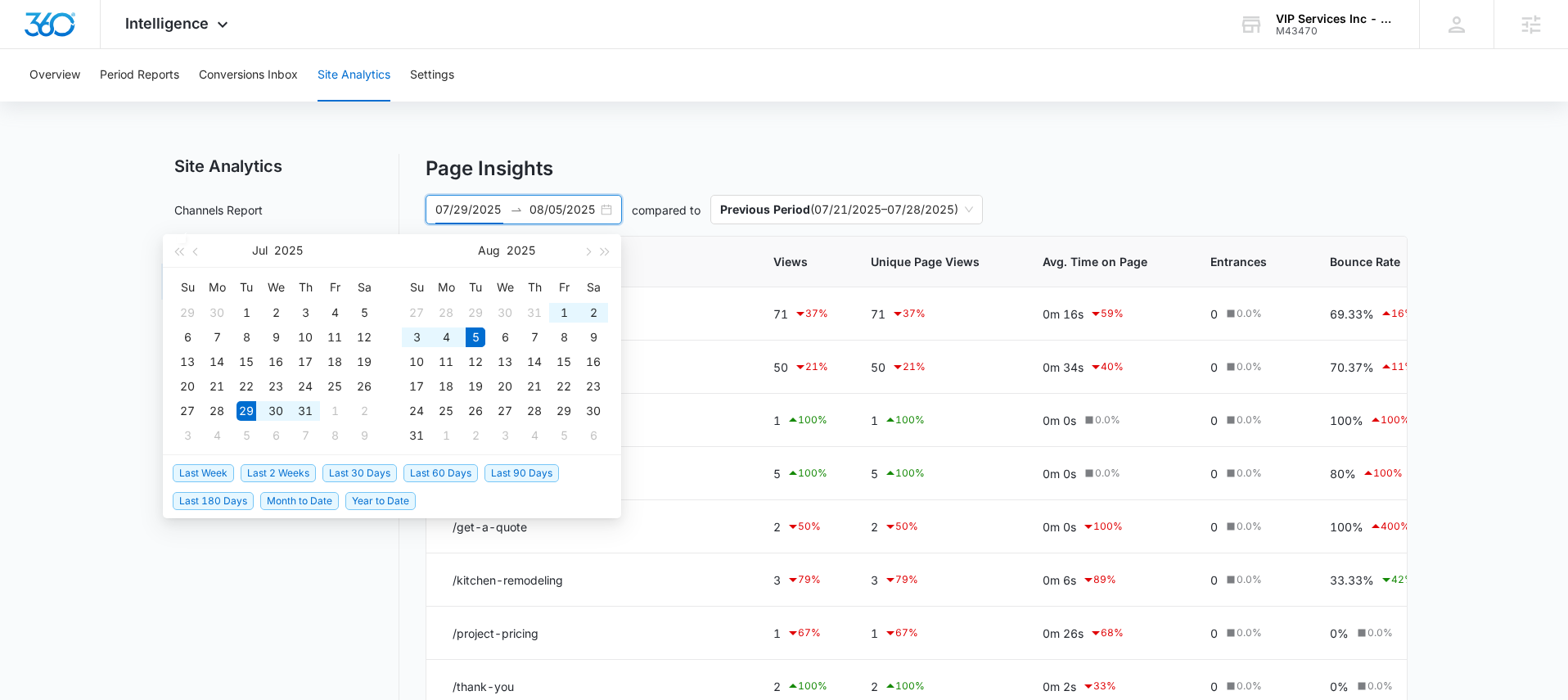 click on "Overview Period Reports Conversions Inbox Site Analytics Settings Site Analytics Channels Report Source Report Page Insights Location Data Conversion Paths Traffic By Device Traffic By Date/Time Page Insights 07/29/2025 08/05/2025 compared to Previous Period  ( 07/21/2025  –  07/28/2025 ) Jul 2025 Su Mo Tu We Th Fr Sa 29 30 1 2 3 4 5 6 7 8 9 10 11 12 13 14 15 16 17 18 19 20 21 22 23 24 25 26 27 28 29 30 31 1 2 3 4 5 6 7 8 9 Aug 2025 Su Mo Tu We Th Fr Sa 27 28 29 30 31 1 2 3 4 5 6 7 8 9 10 11 12 13 14 15 16 17 18 19 20 21 22 23 24 25 26 27 28 29 30 31 1 2 3 4 5 6 Last  Week Last 2 Weeks Last 30 Days Last 60 Days Last 90 Days Last 180 Days Month to Date Year to Date Page Views Unique Page Views Avg. Time on Page Entrances Bounce Rate % Exit Load Time Totals 71 37 % 71 37 % 0m 16s 59 % 0 0.0 % 69.33% 16 % 0% 0.0 % 0m 0s 0.0 % / 50 21 % 50 21 % 0m 34s 40 % 0 0.0 % 70.37% 11 % 0% 0.0 % 0m 0s 0.0 % /contact-us 1 100 % 1 100 % 0m 0s 0.0 % 0 0.0 % 100% 100 % 0% 0.0 % 0m 0s 0.0 % /gallery 5 100 % 5 100 % 0m 0s 0.0 %" at bounding box center (784, 472) 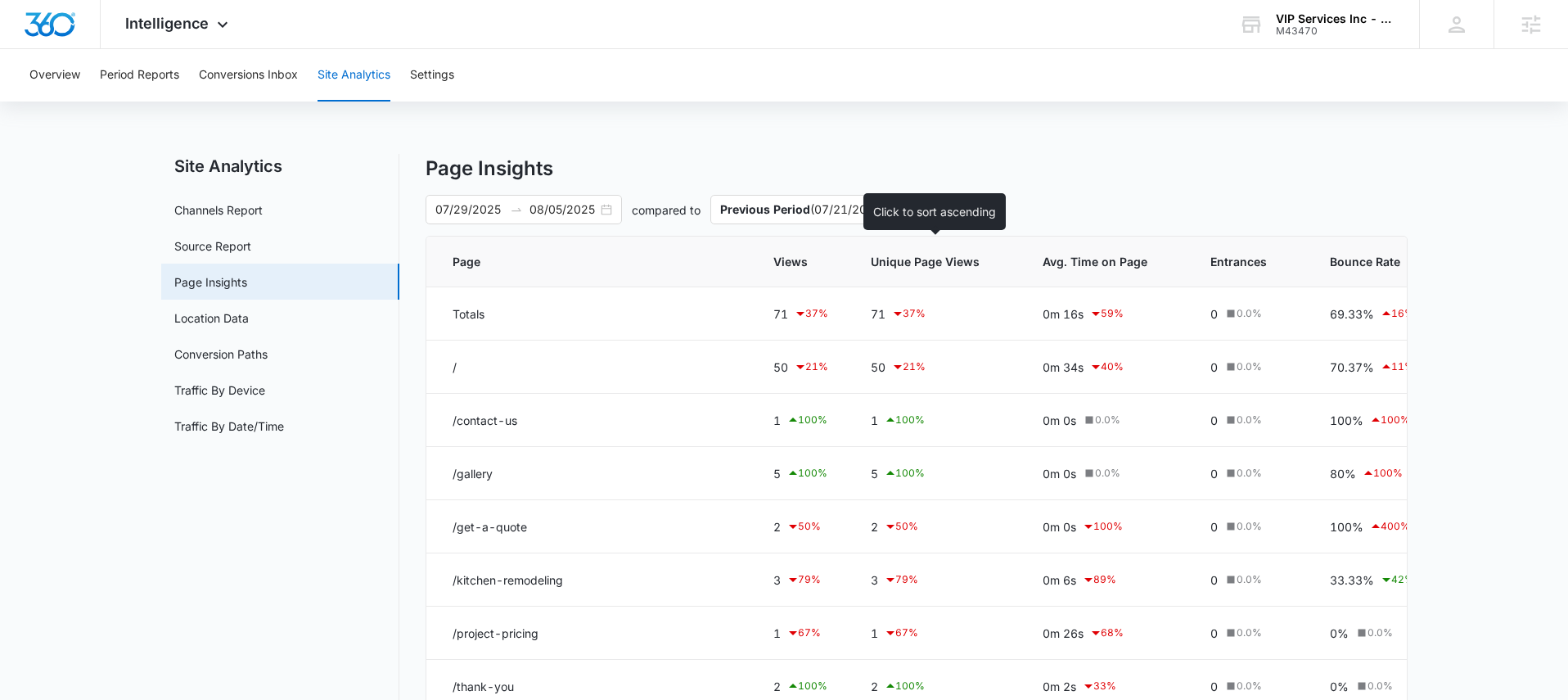 click on "Unique Page Views" at bounding box center (925, 261) 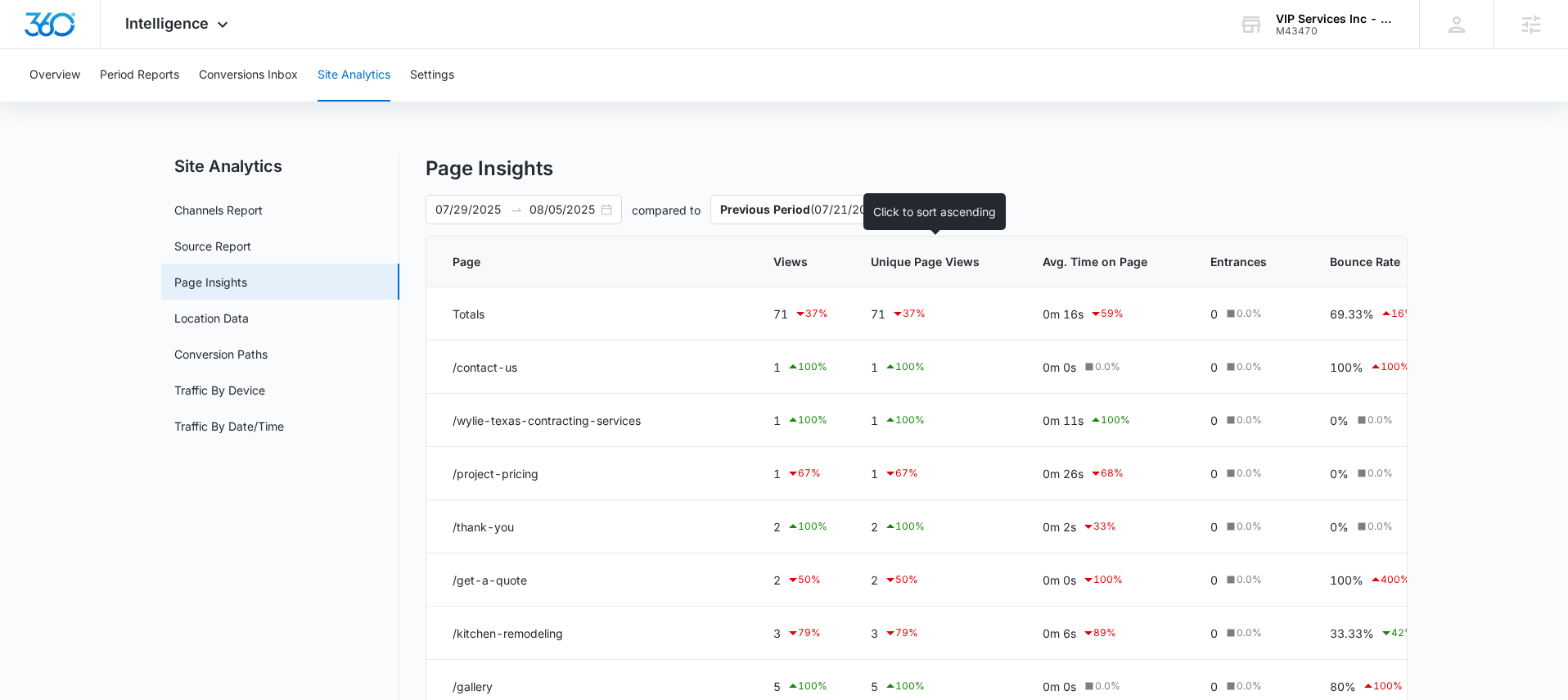 click on "Unique Page Views" at bounding box center [925, 261] 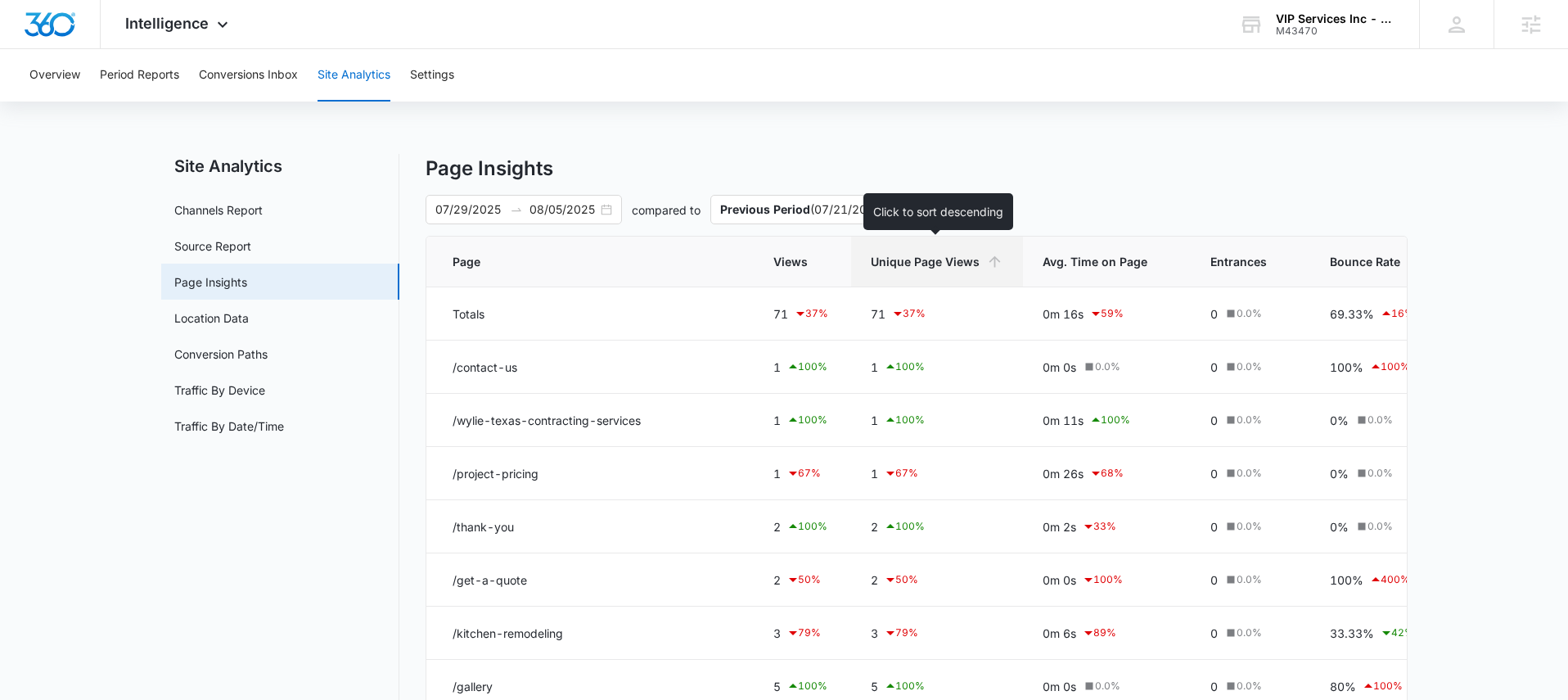 click on "Unique Page Views" at bounding box center (925, 261) 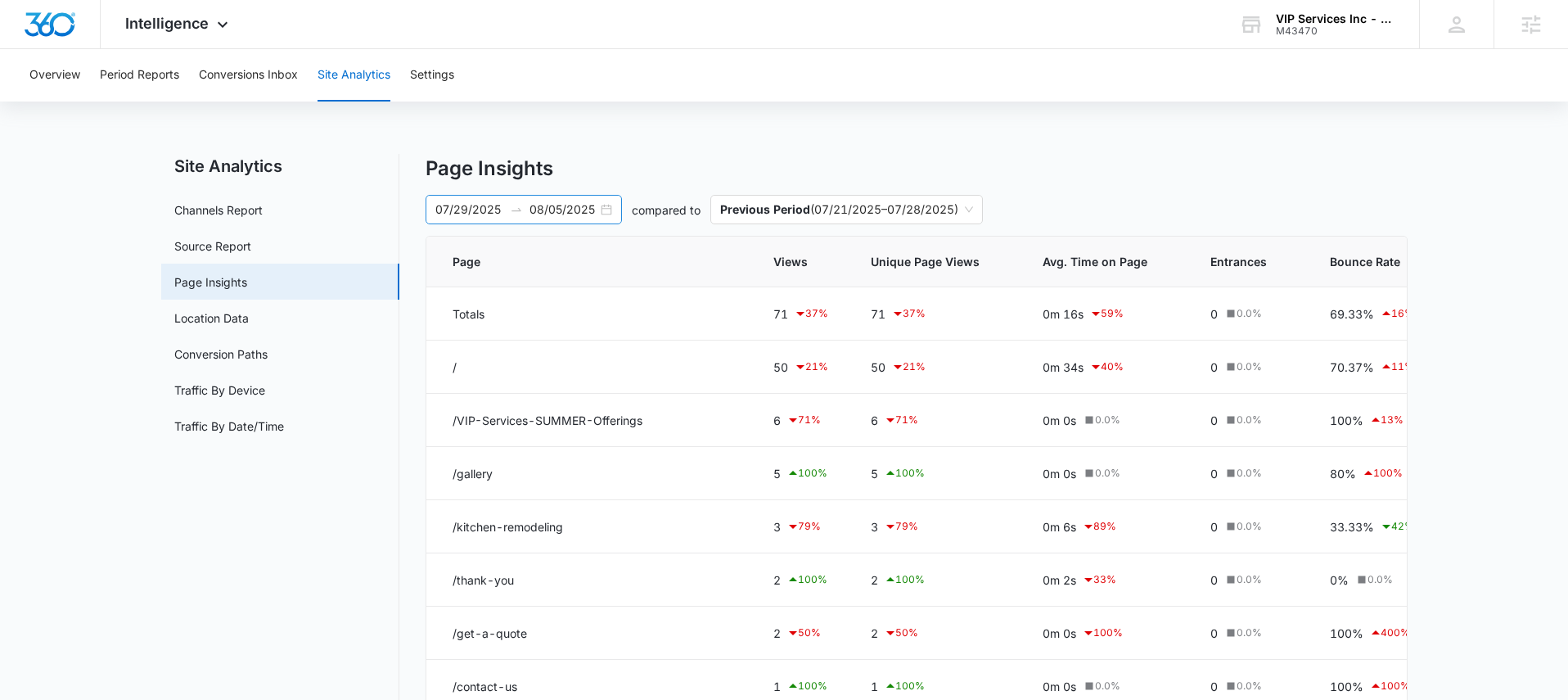 click on "07/29/2025 08/05/2025" at bounding box center (524, 210) 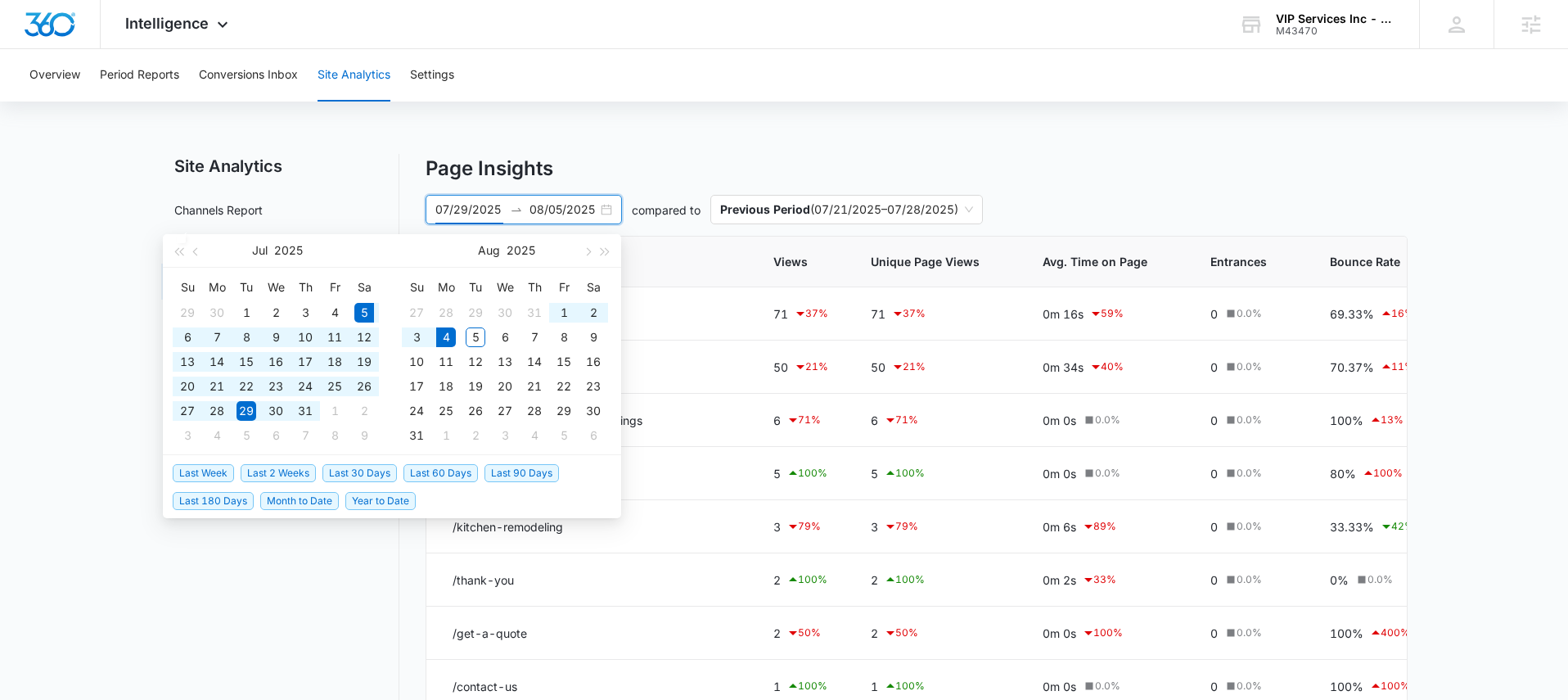click on "Last 30 Days" at bounding box center [359, 473] 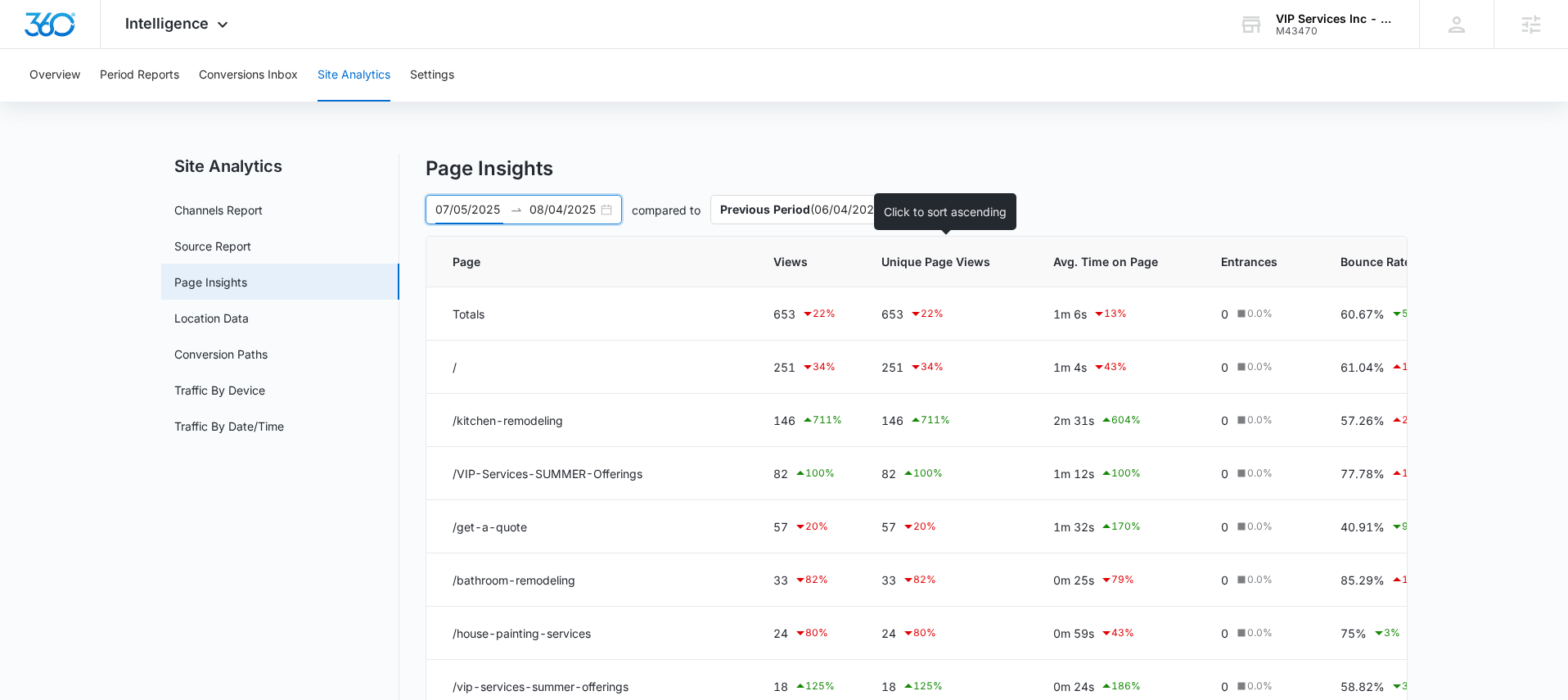 click on "Unique Page Views" at bounding box center [935, 261] 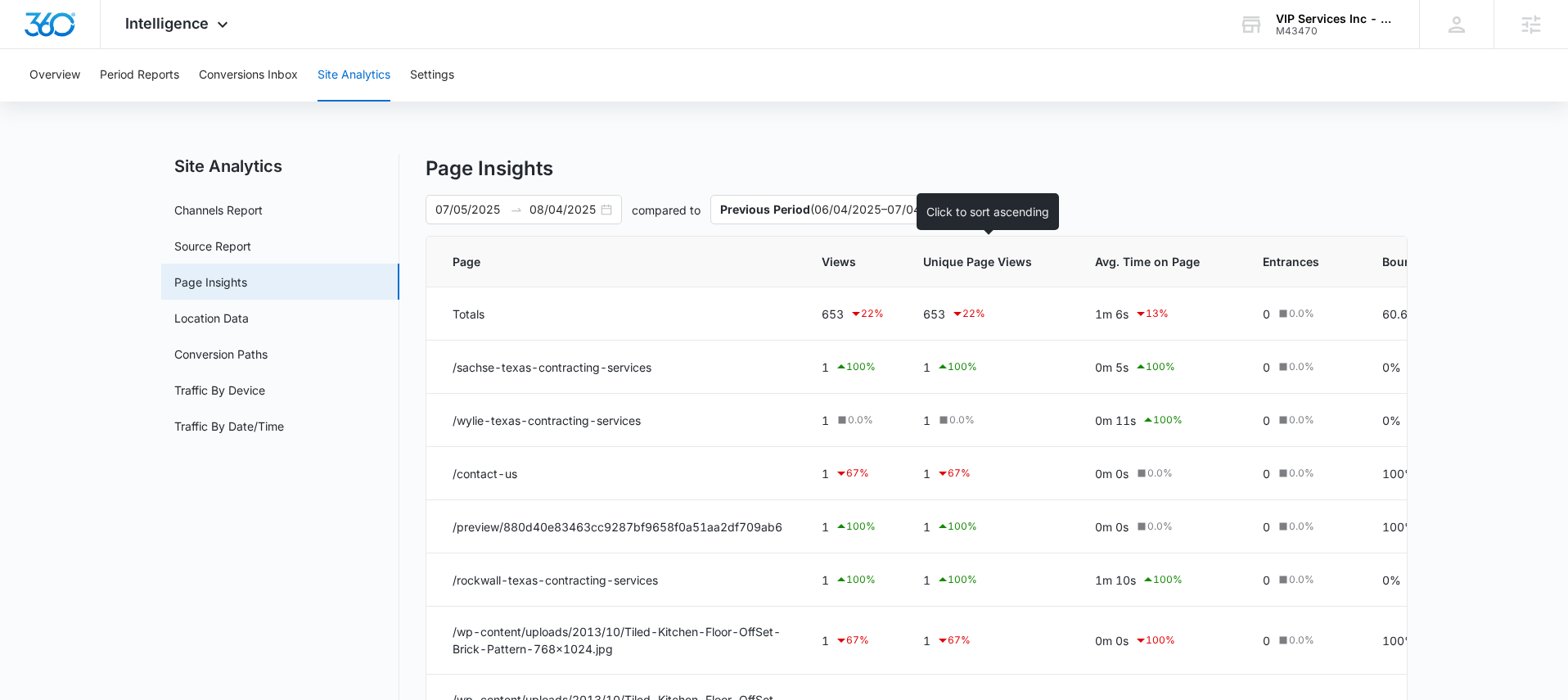 click on "Unique Page Views" at bounding box center (977, 261) 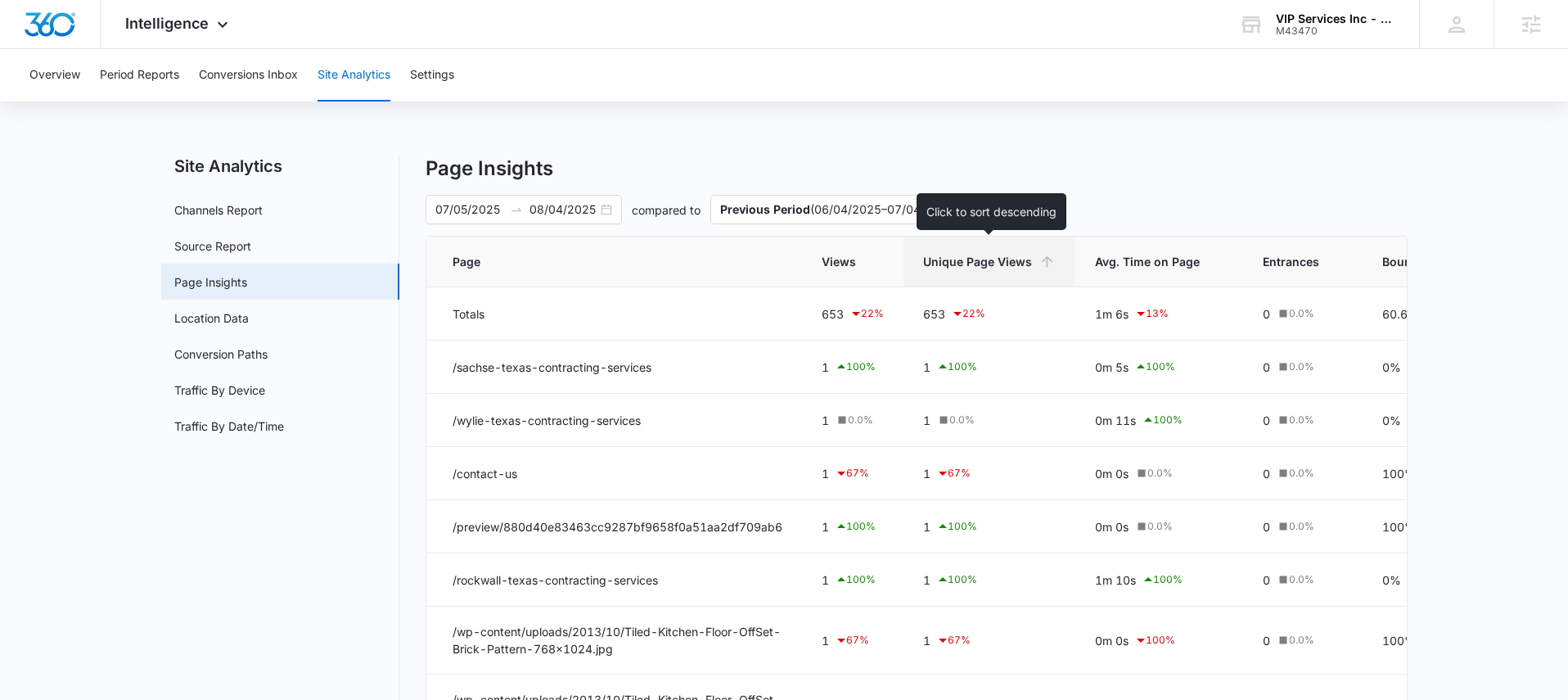 click on "Unique Page Views" at bounding box center [977, 261] 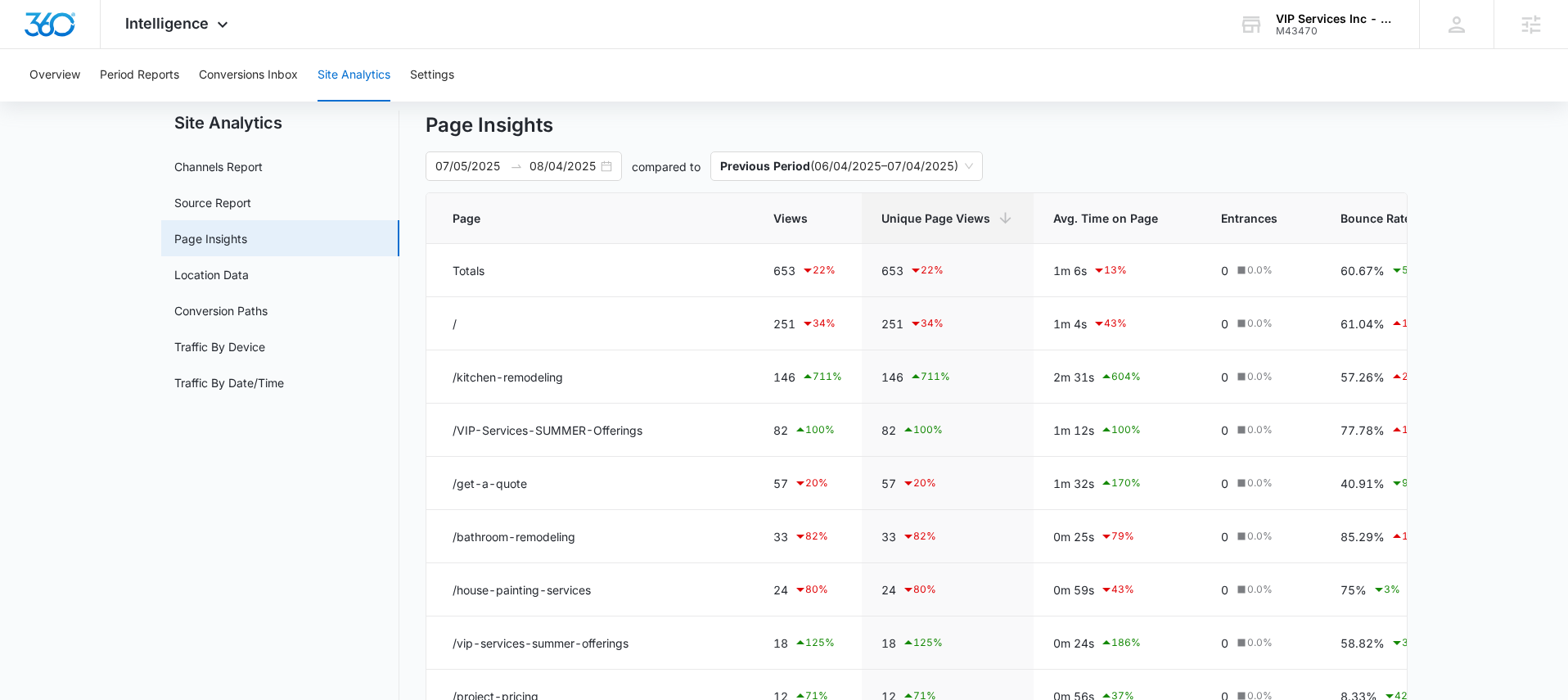 scroll, scrollTop: 80, scrollLeft: 0, axis: vertical 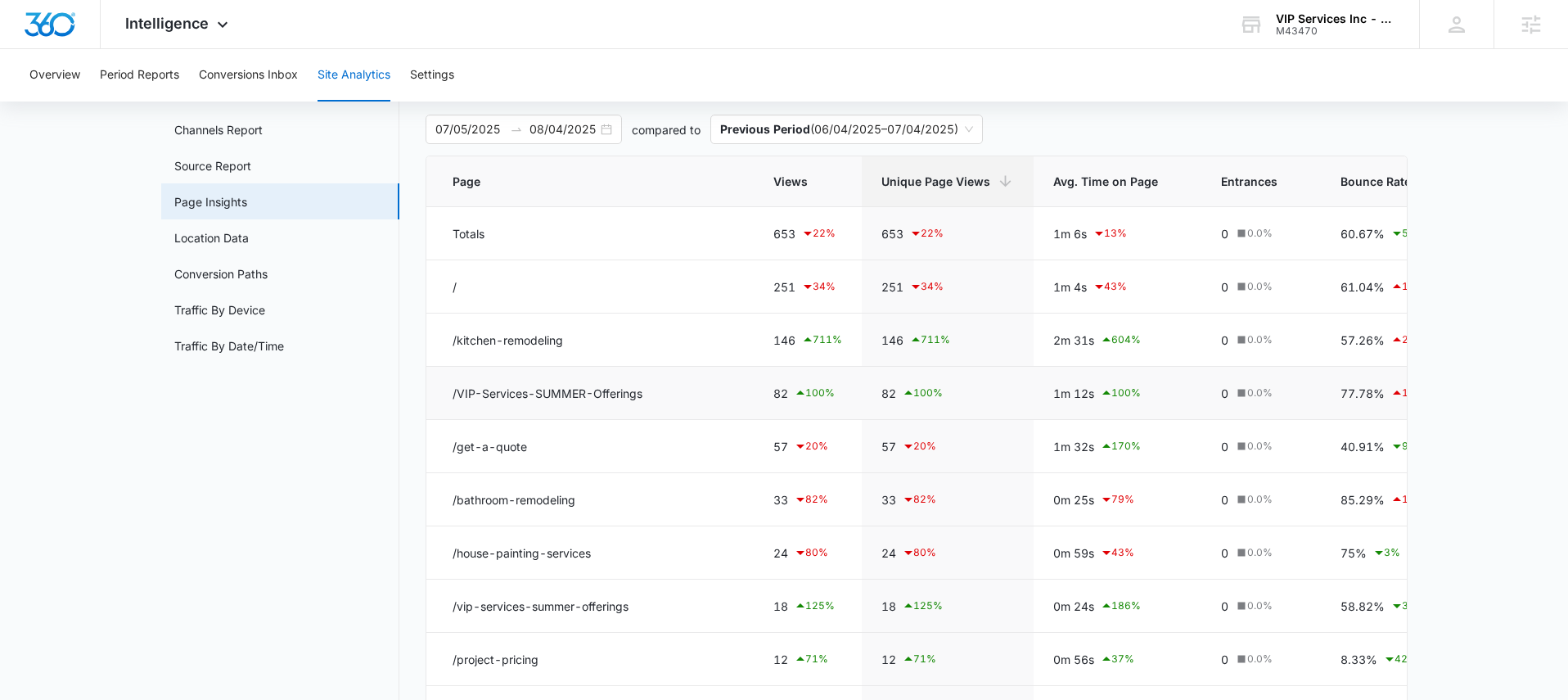 click on "/VIP-Services-SUMMER-Offerings" at bounding box center (590, 393) 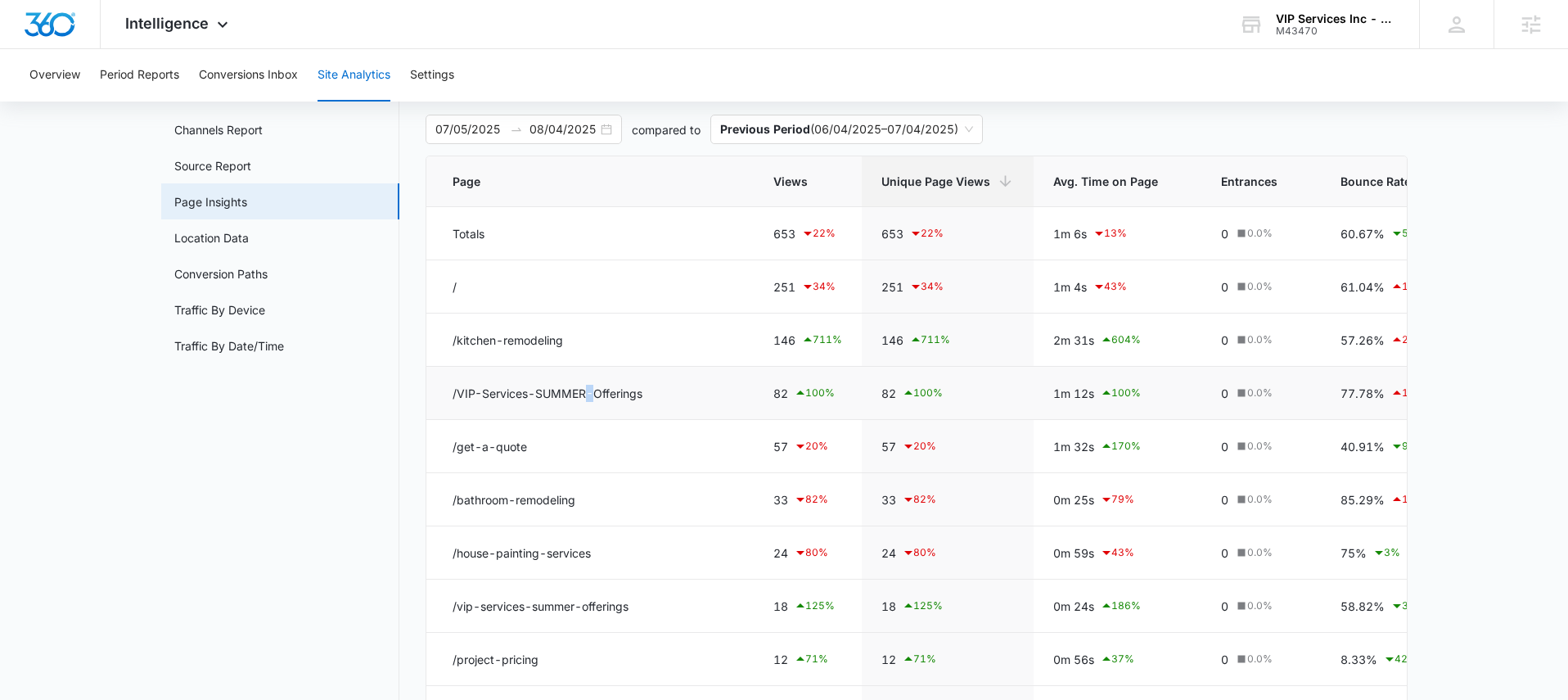 click on "/VIP-Services-SUMMER-Offerings" at bounding box center [590, 393] 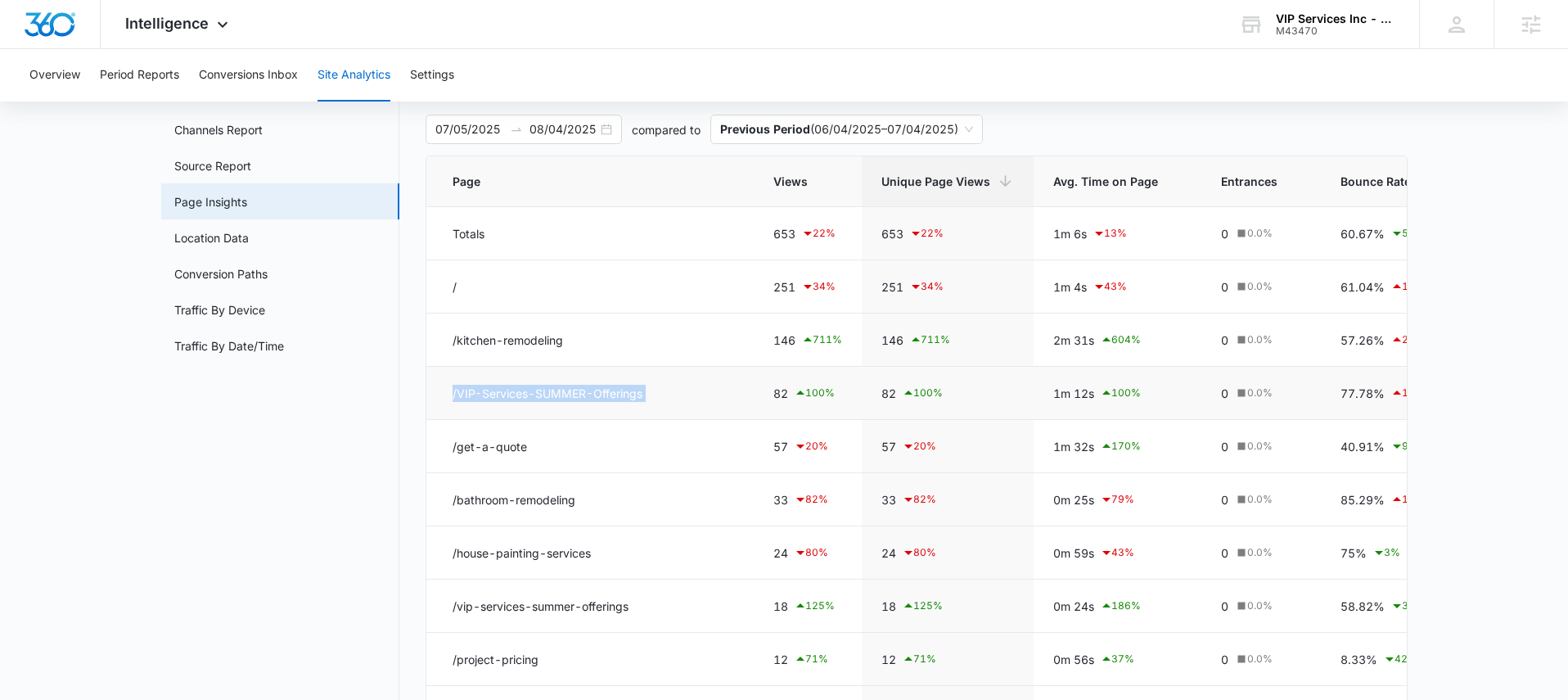 click on "/VIP-Services-SUMMER-Offerings" at bounding box center (590, 393) 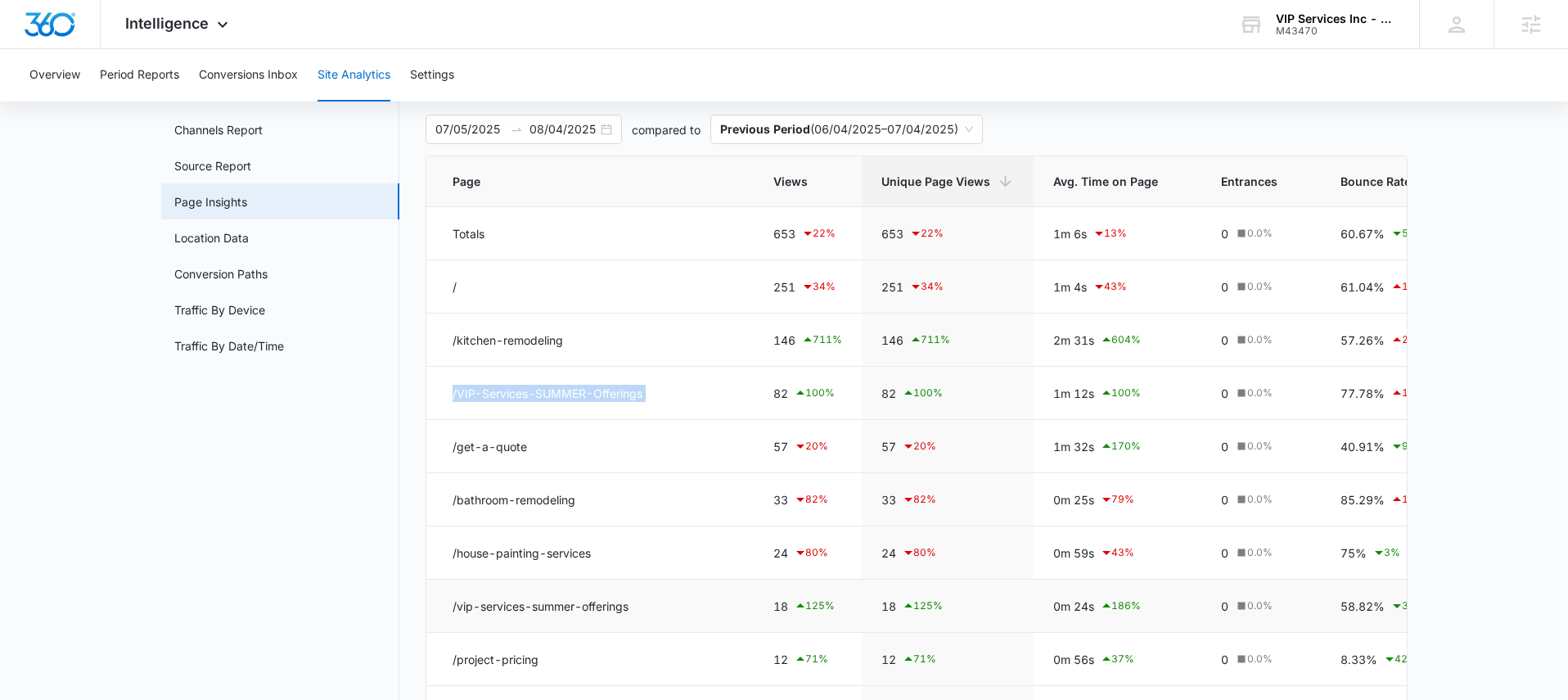 click on "/vip-services-summer-offerings" at bounding box center (590, 606) 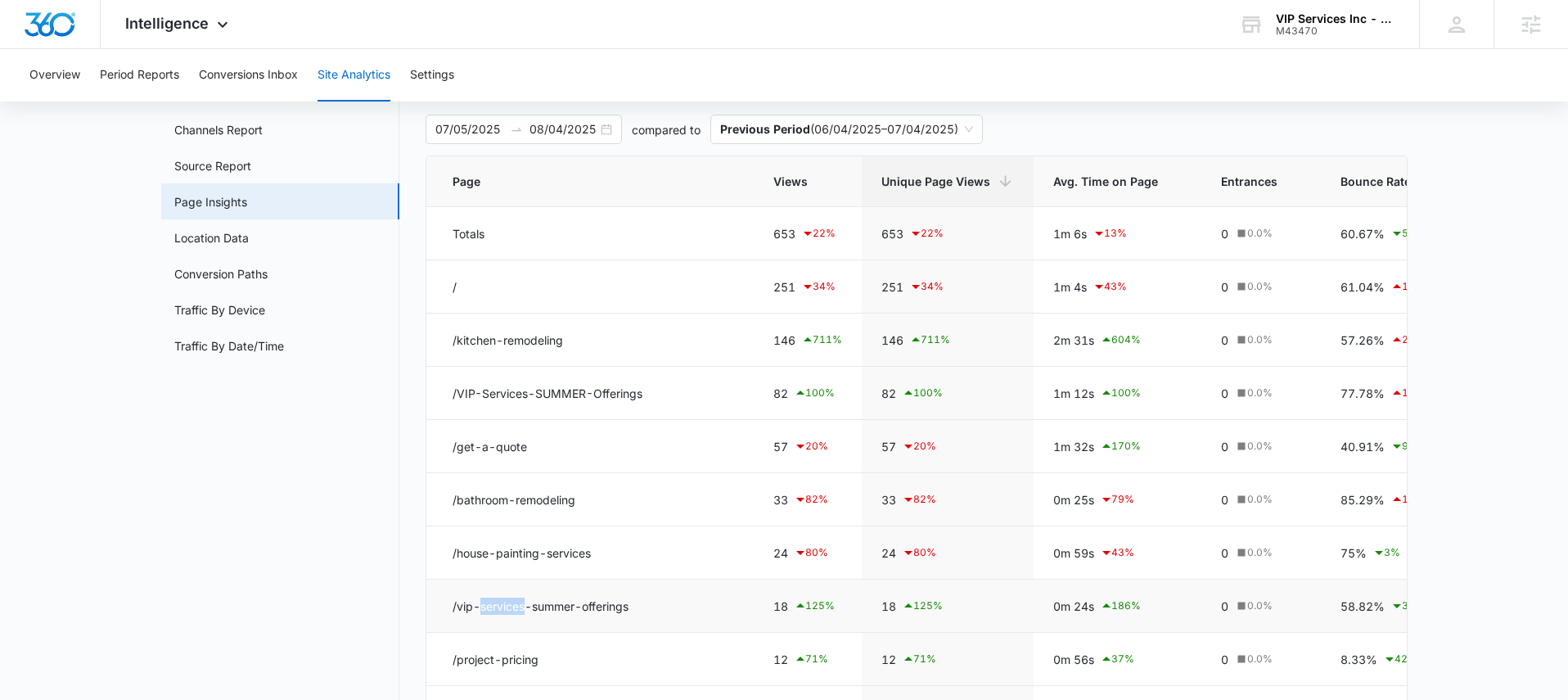 click on "/vip-services-summer-offerings" at bounding box center [590, 606] 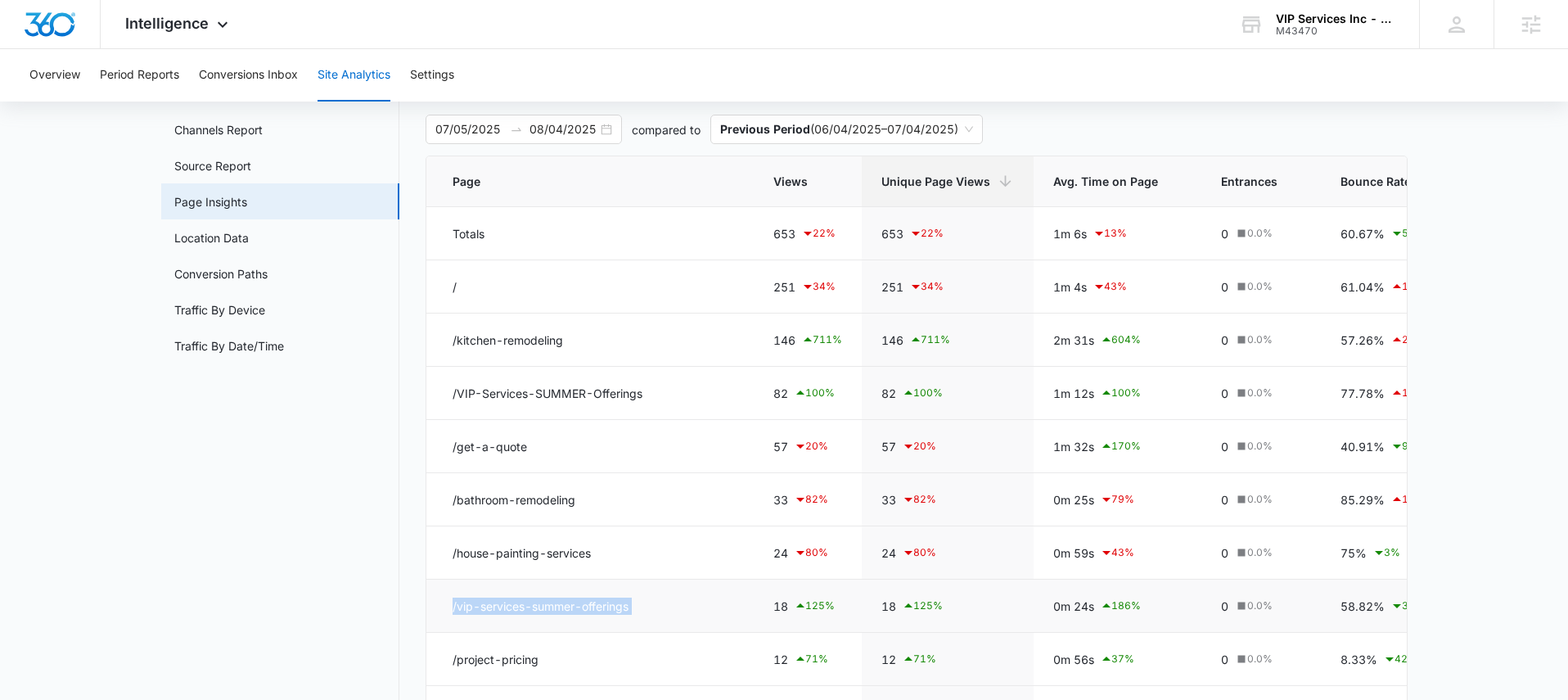click on "/vip-services-summer-offerings" at bounding box center (590, 606) 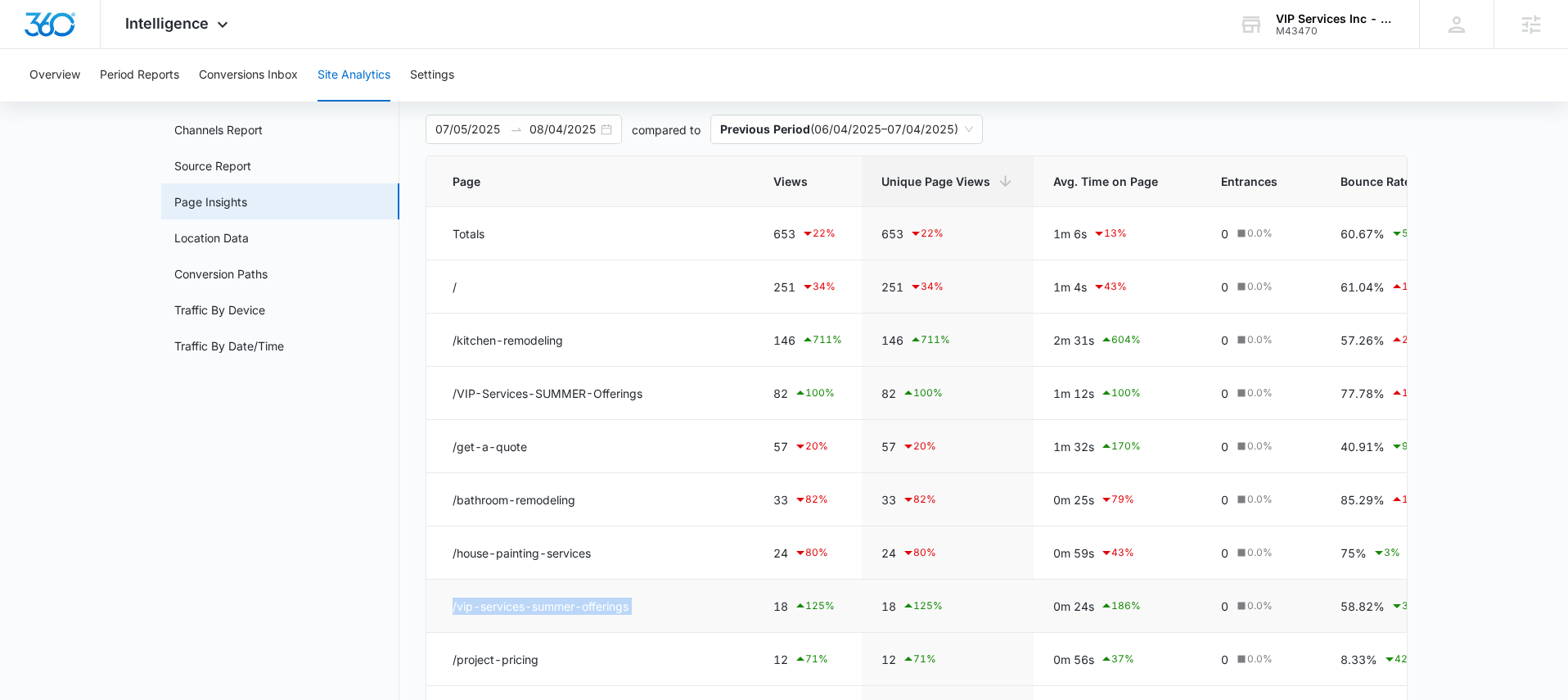copy on "/vip-services-summer-offerings" 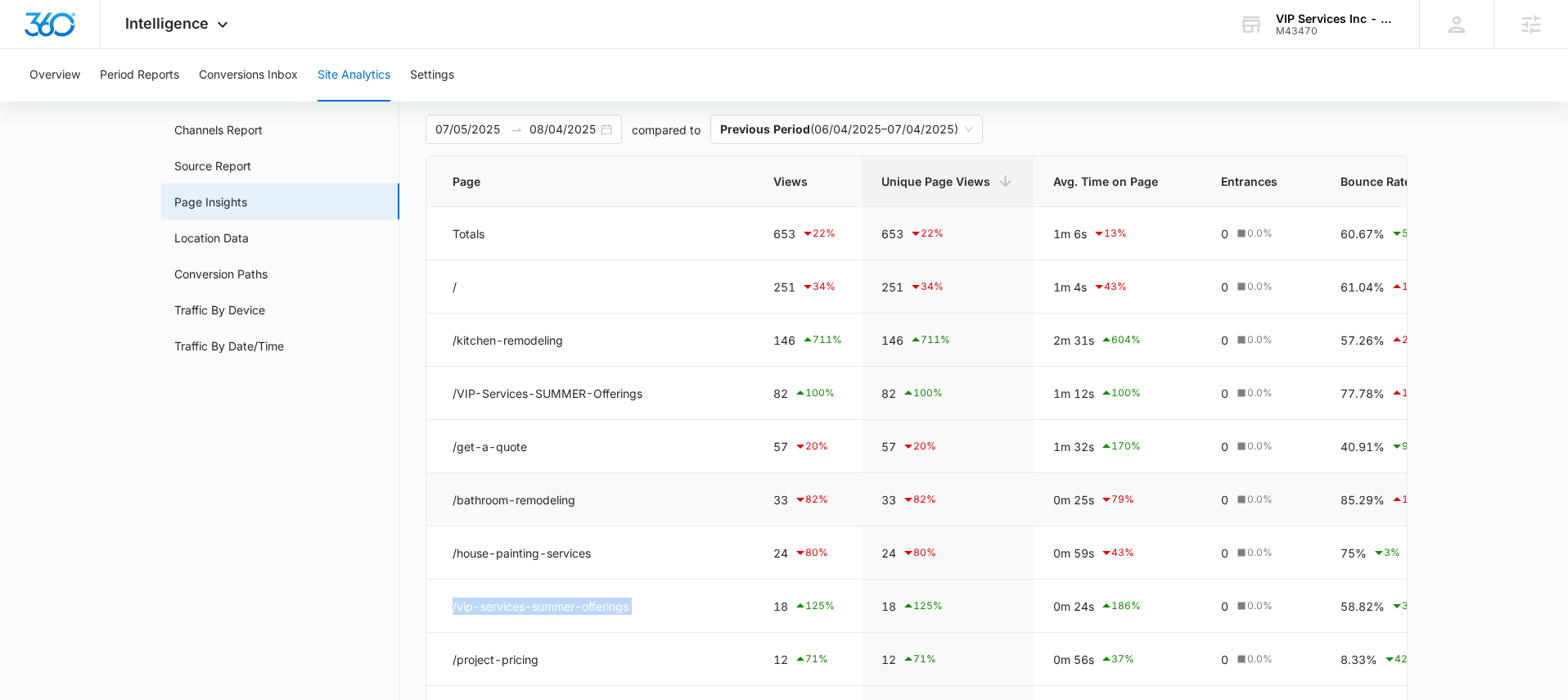 click on "/bathroom-remodeling" at bounding box center [590, 499] 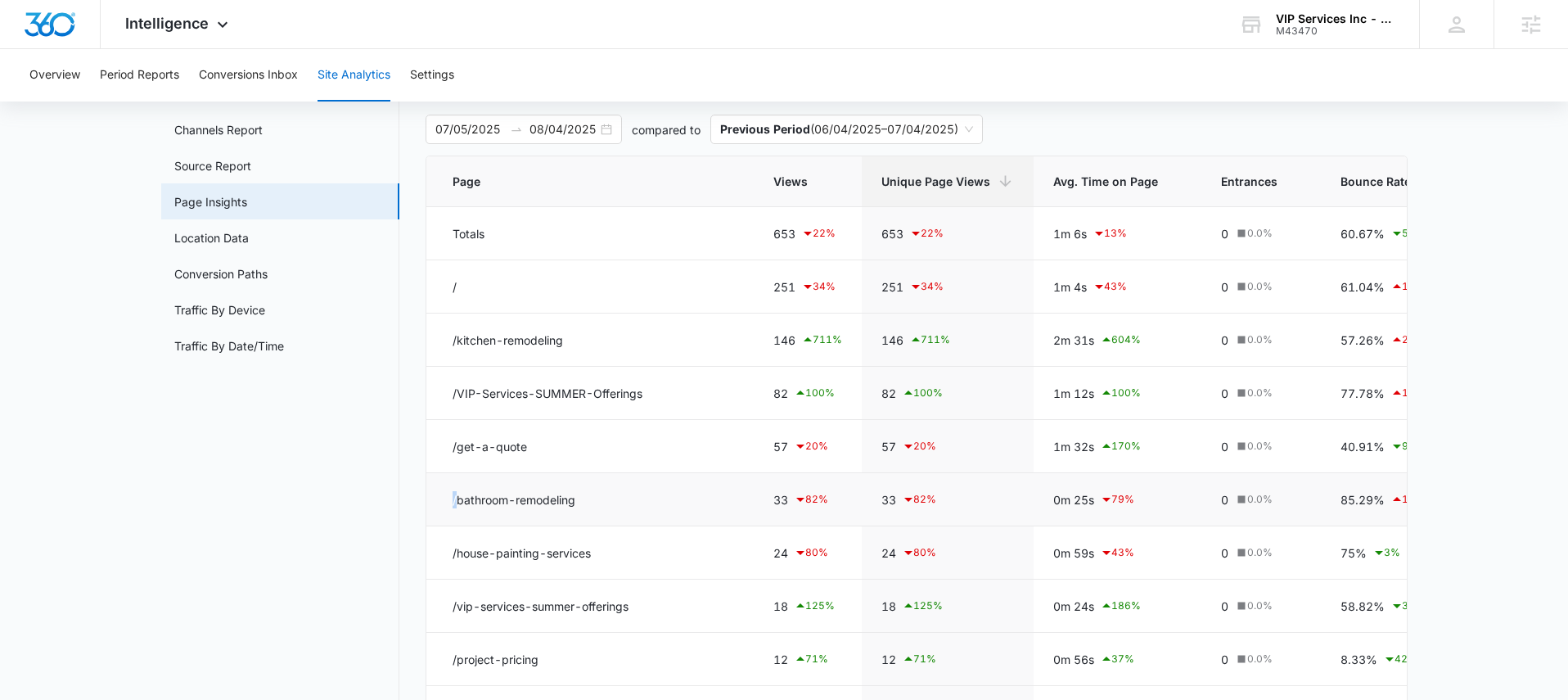 click on "/bathroom-remodeling" at bounding box center [590, 499] 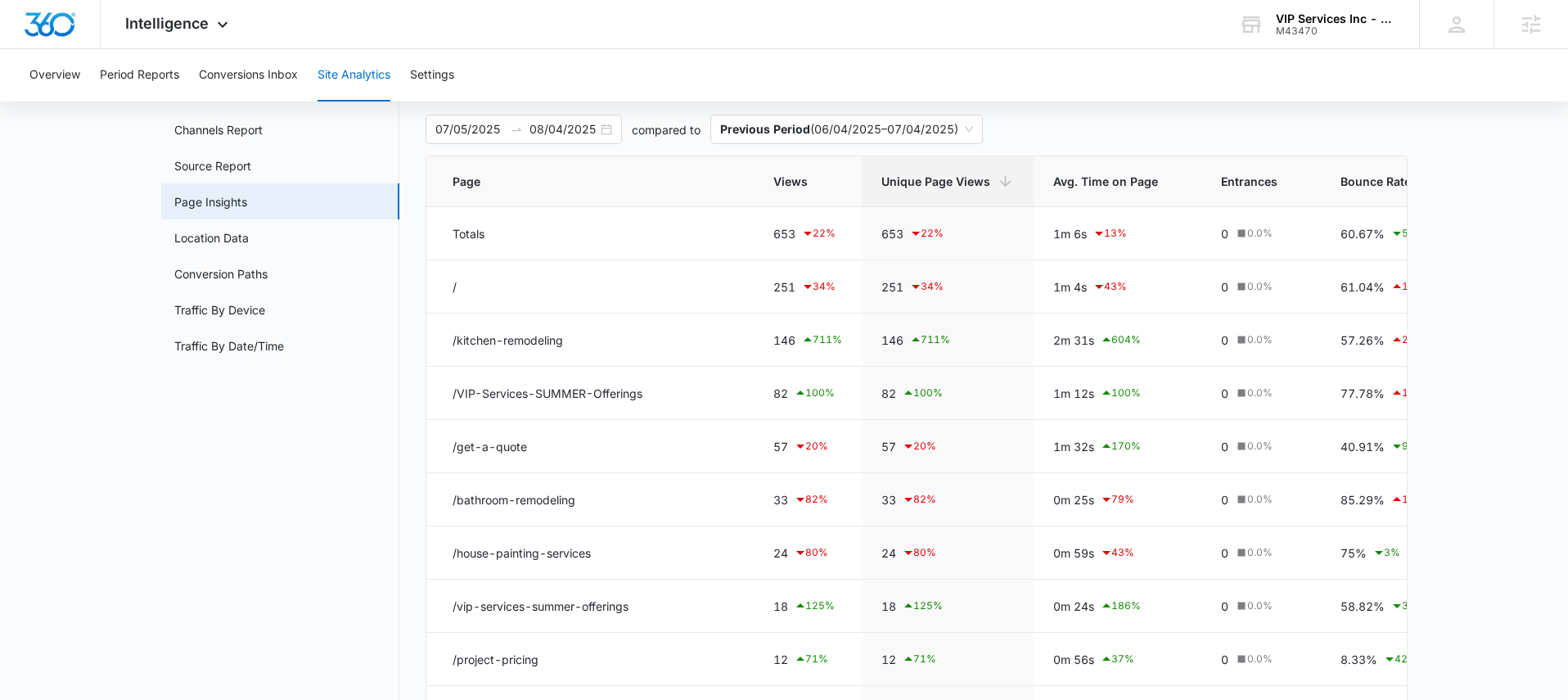 click on "Site Analytics Channels Report Source Report Page Insights Location Data Conversion Paths Traffic By Device Traffic By Date/Time Page Insights [DATE] [DATE] compared to Previous Period  ( [DATE]  –  [DATE] ) [MONTH] Su Mo Tu We Th Fr Sa 29 30 1 2 3 4 5 6 7 8 9 10 11 12 13 14 15 16 17 18 19 20 21 22 23 24 25 26 27 28 29 30 31 1 2 3 4 5 6 [MONTH] Su Mo Tu We Th Fr Sa 27 28 29 30 31 1 2 3 4 5 6 7 8 9 10 11 12 13 14 15 16 17 18 19 20 21 22 23 24 25 26 27 28 29 30 31 1 2 3 4 5 6 Last  Week Last 2 Weeks Last 30 Days Last 60 Days Last 90 Days Last 180 Days Month to Date Year to Date Page Views Unique Page Views Avg. Time on Page Entrances Bounce Rate % Exit Load Time Totals 653 22 % 653 22 % 1m 6s 13 % 0 0.0 % 60.67% 5 % 0% 0.0 % 0m 0s 0.0 % / 251 34 % 251 34 % 1m 4s 43 % 0 0.0 % 61.04% 1 % 0% 0.0 % 0m 0s 0.0 % /kitchen-remodeling 146 711 % 146 711 % 2m 31s 604 % 0 0.0 % 57.26% 29 % 0% 0.0 % 0m 0s 0.0 % /VIP-Services-SUMMER-Offerings 82 100 % 82 100 % 1m 12s 100 % 0 0.0 % 77.78% 100 % 0% %" at bounding box center [784, 468] 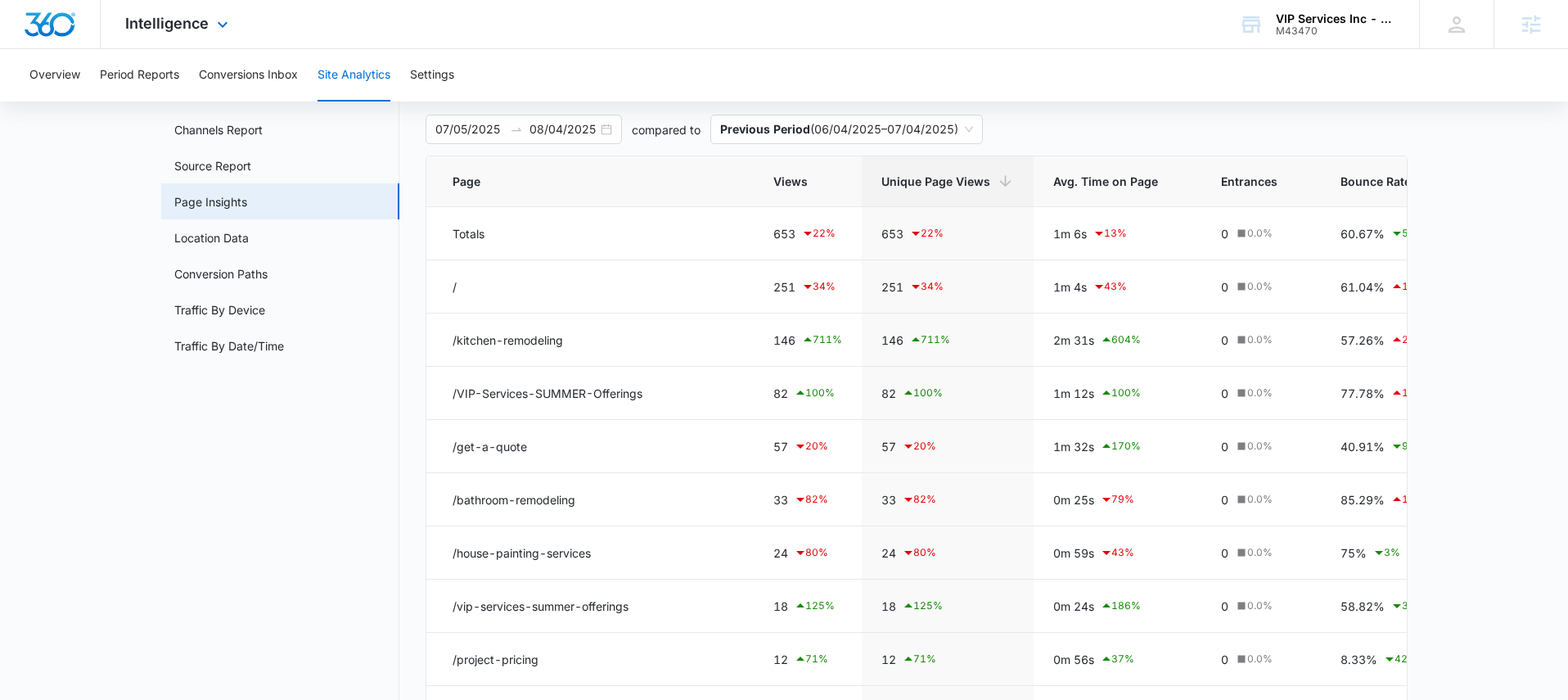 click on "Intelligence Apps Reputation Websites Forms CRM Email Social Payments POS Content Ads Intelligence Files Brand Settings VIP Services Inc - VIPservices4u.com M43470 Your Accounts View All MD [FIRST] [LAST] [EMAIL] My Profile Notifications Support Logout Terms & Conditions   •   Privacy Policy Agencies" at bounding box center [784, 25] 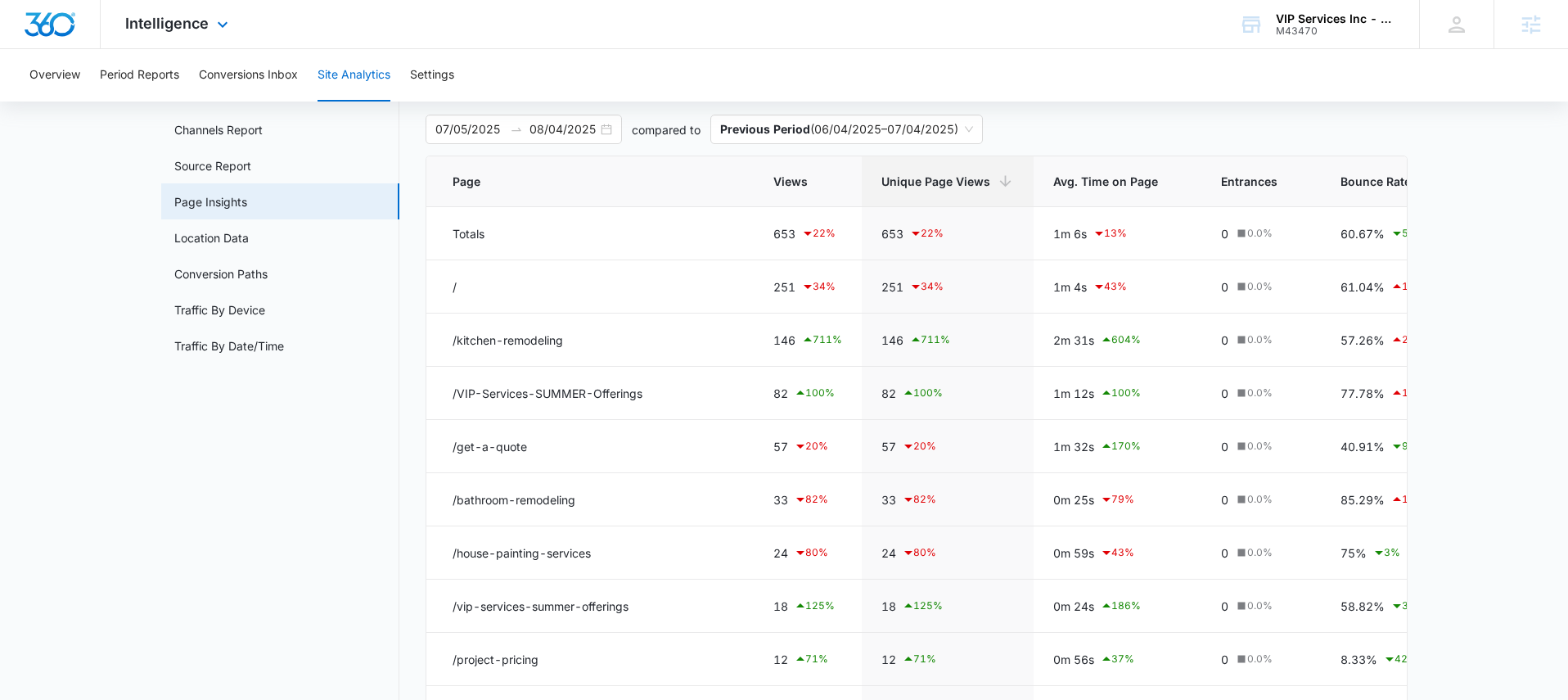 click on "Intelligence Apps Reputation Websites Forms CRM Email Social Payments POS Content Ads Intelligence Files Brand Settings" at bounding box center [178, 24] 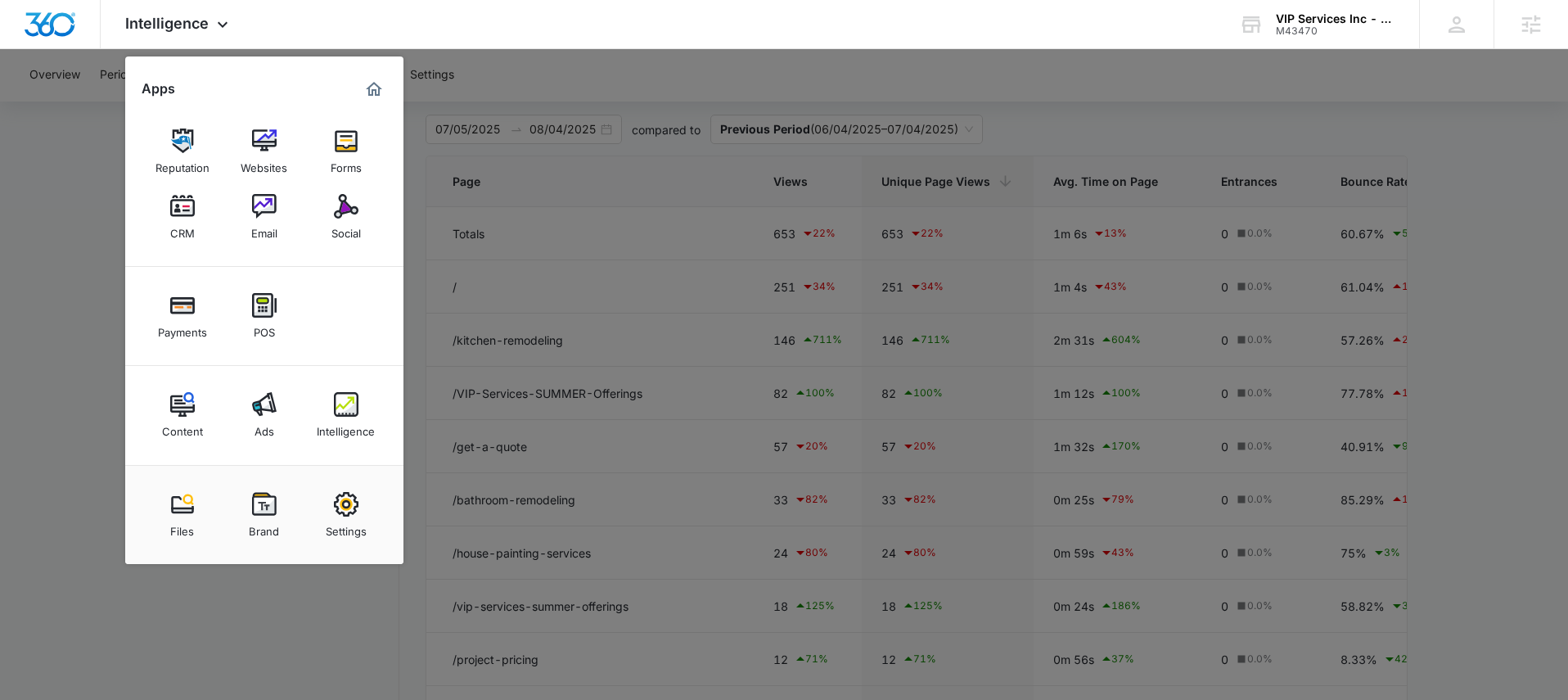click at bounding box center [784, 350] 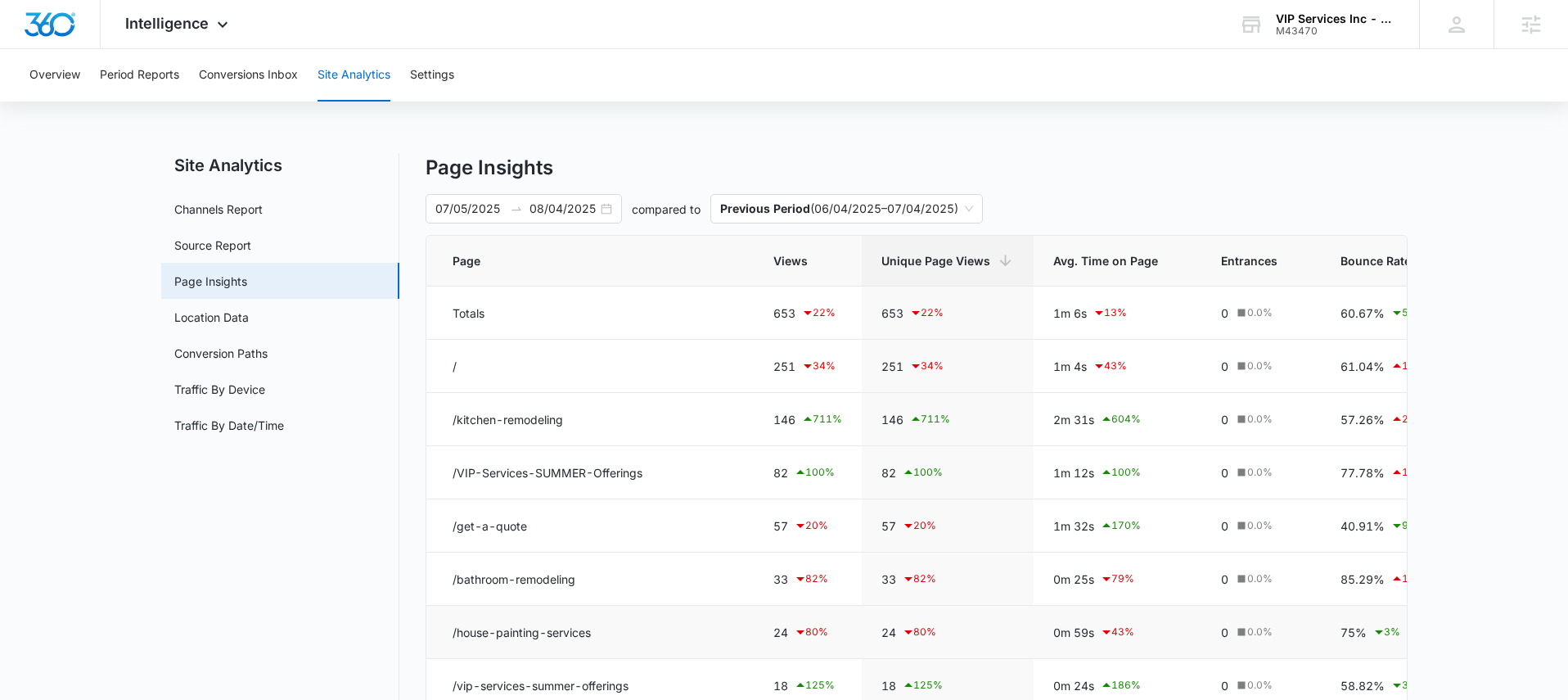 scroll, scrollTop: 0, scrollLeft: 0, axis: both 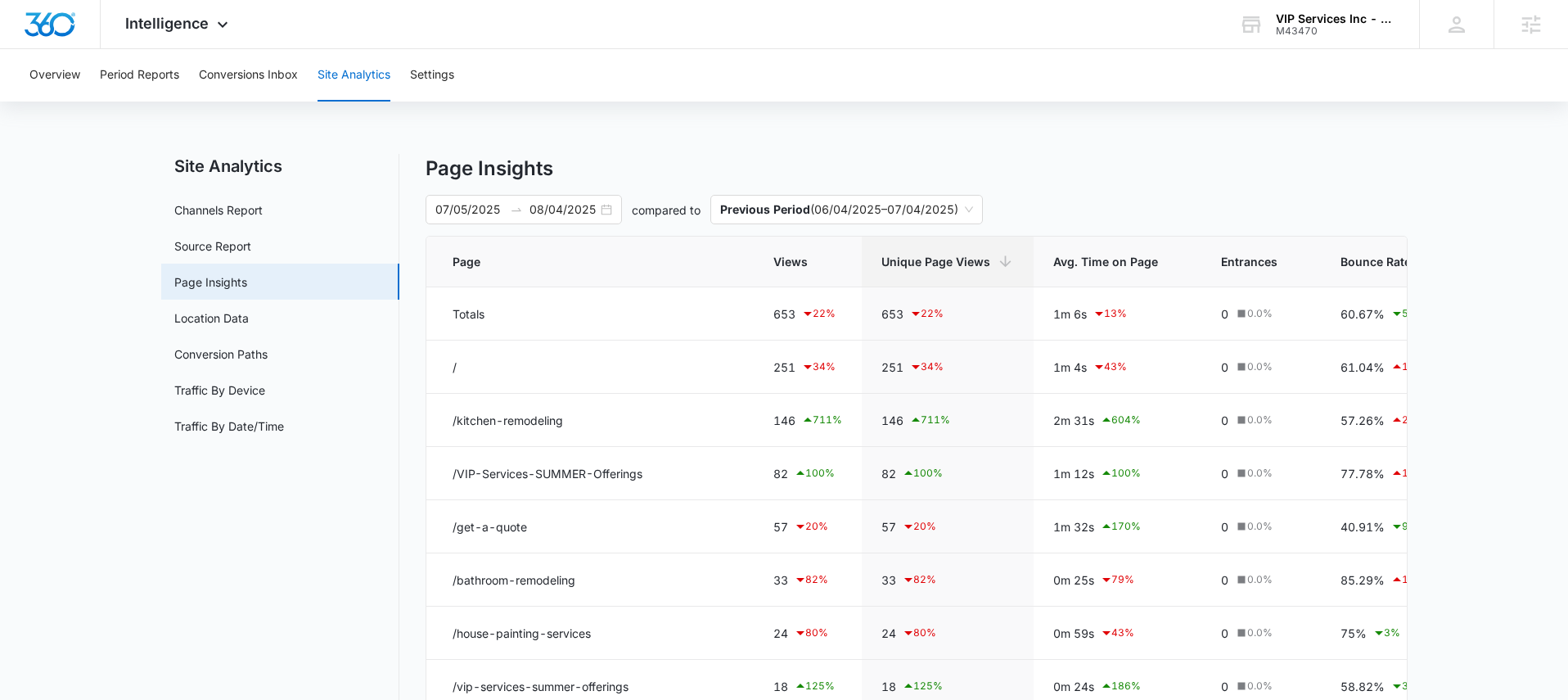 click on "Page Insights" at bounding box center [917, 169] 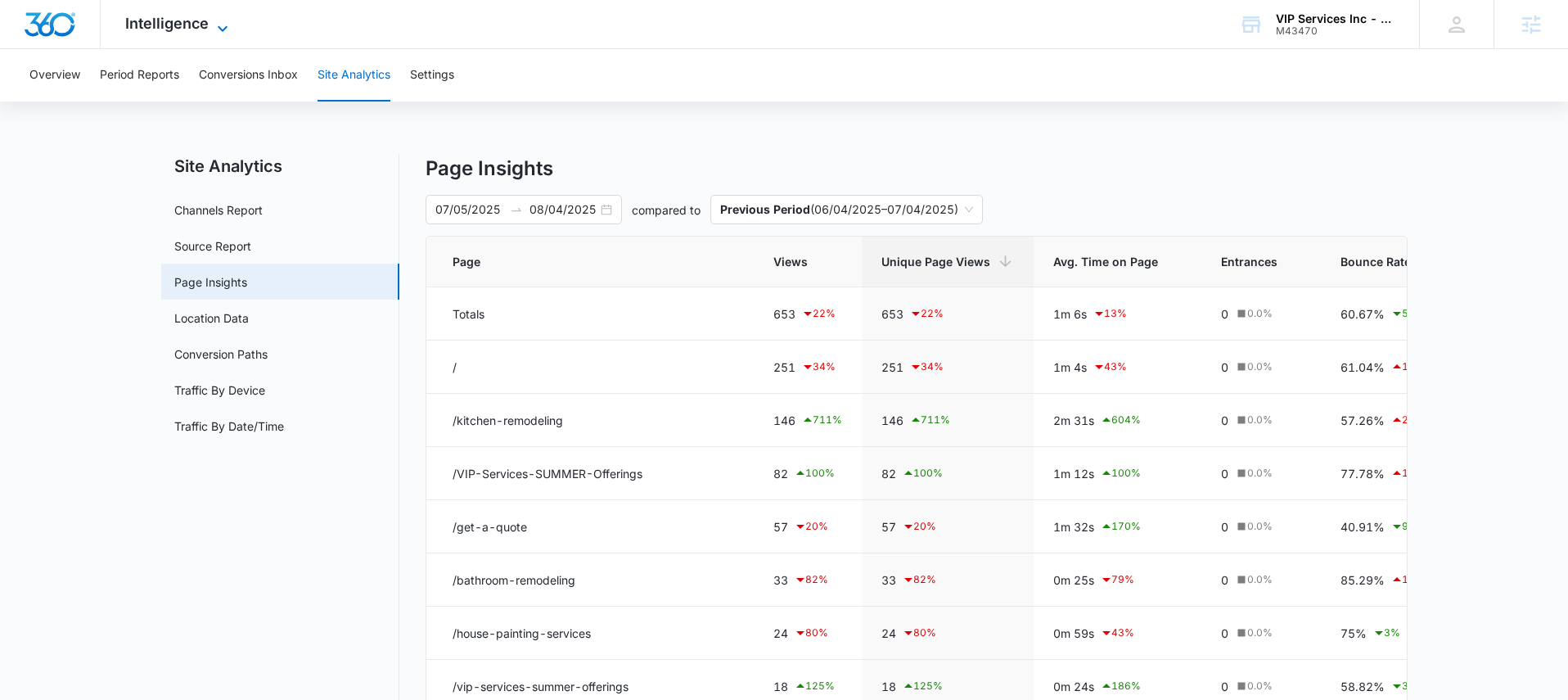 click 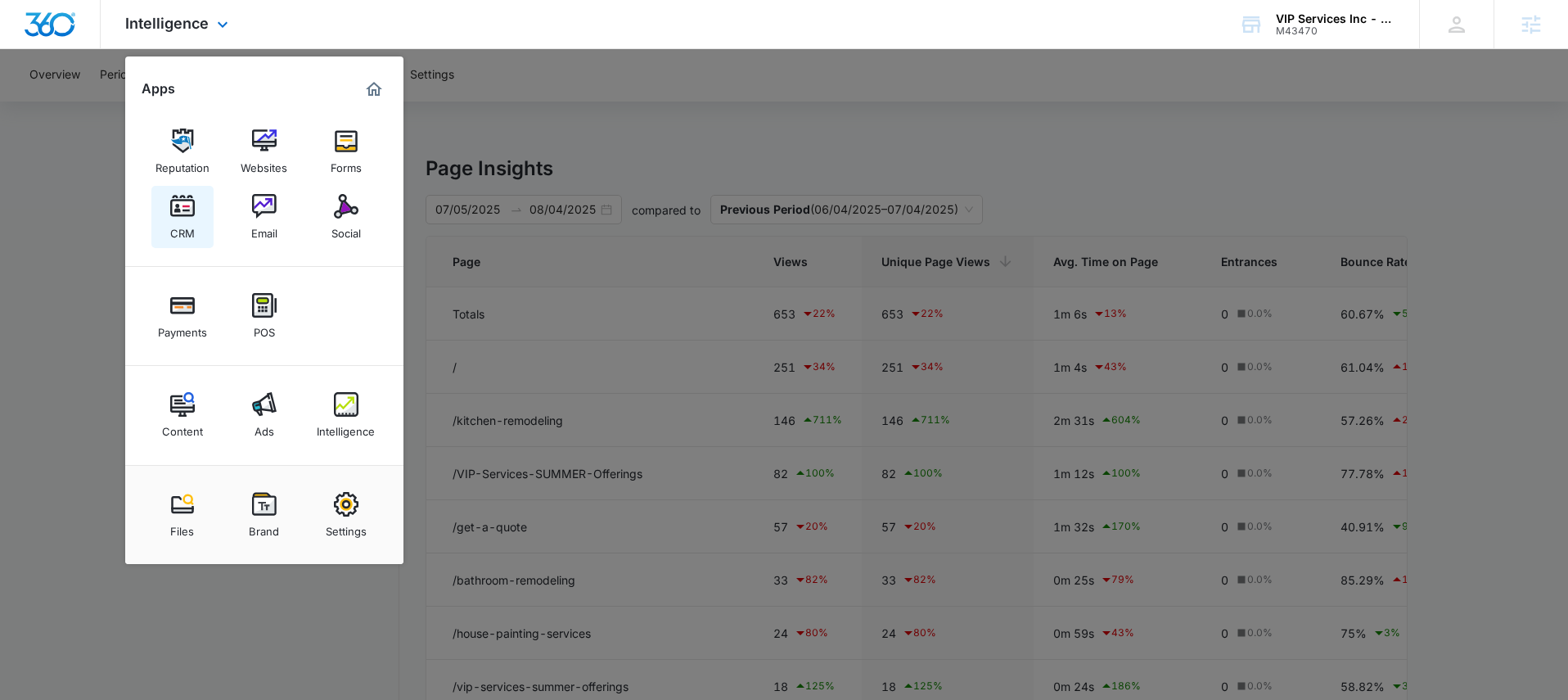 click at bounding box center [182, 206] 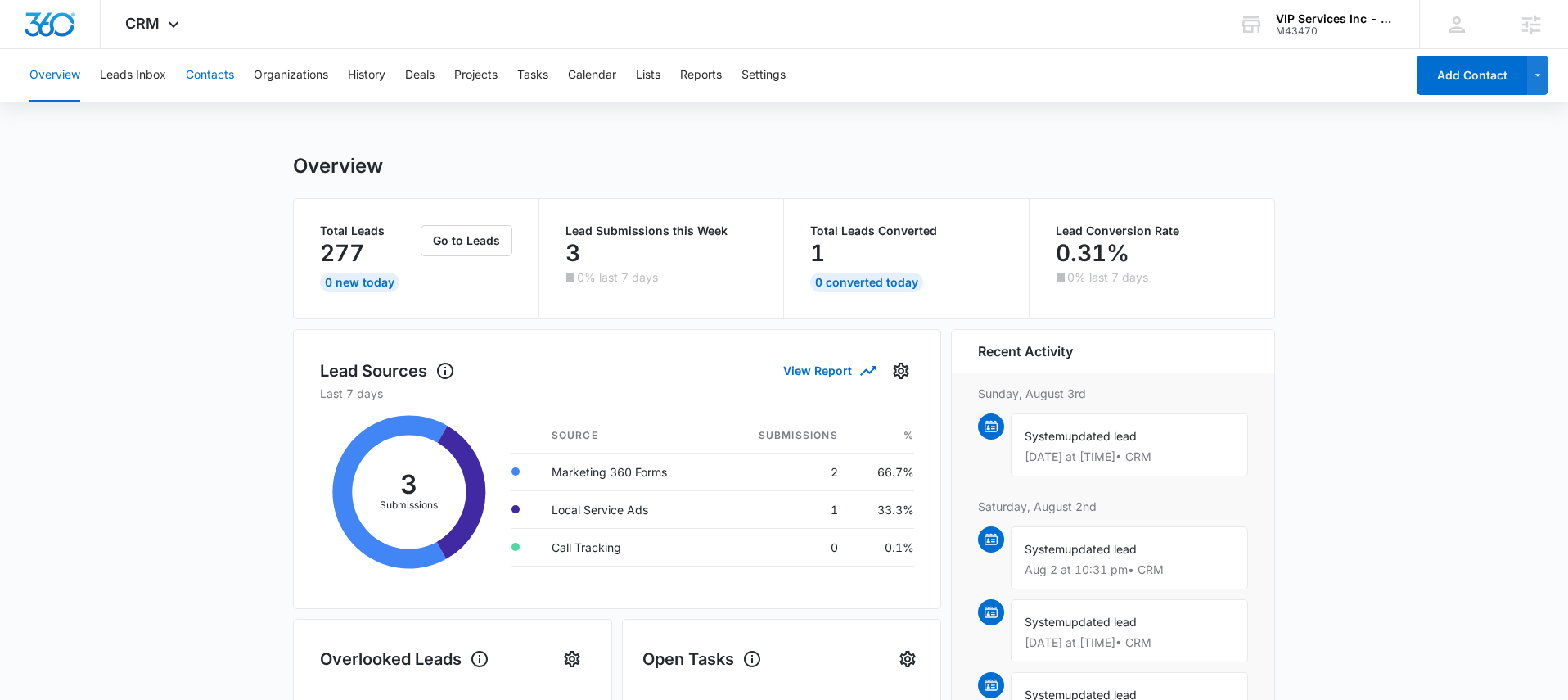 click on "Contacts" at bounding box center [210, 75] 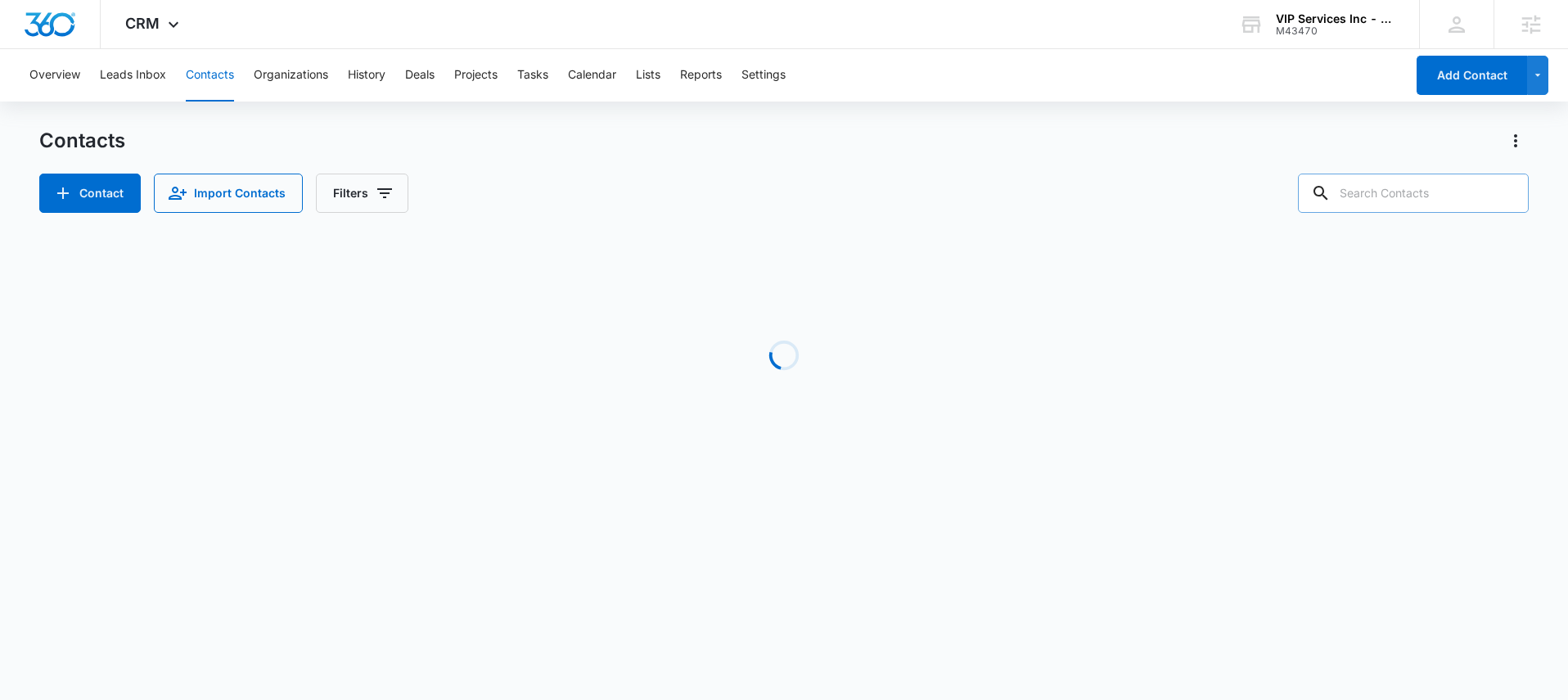 click at bounding box center (1413, 193) 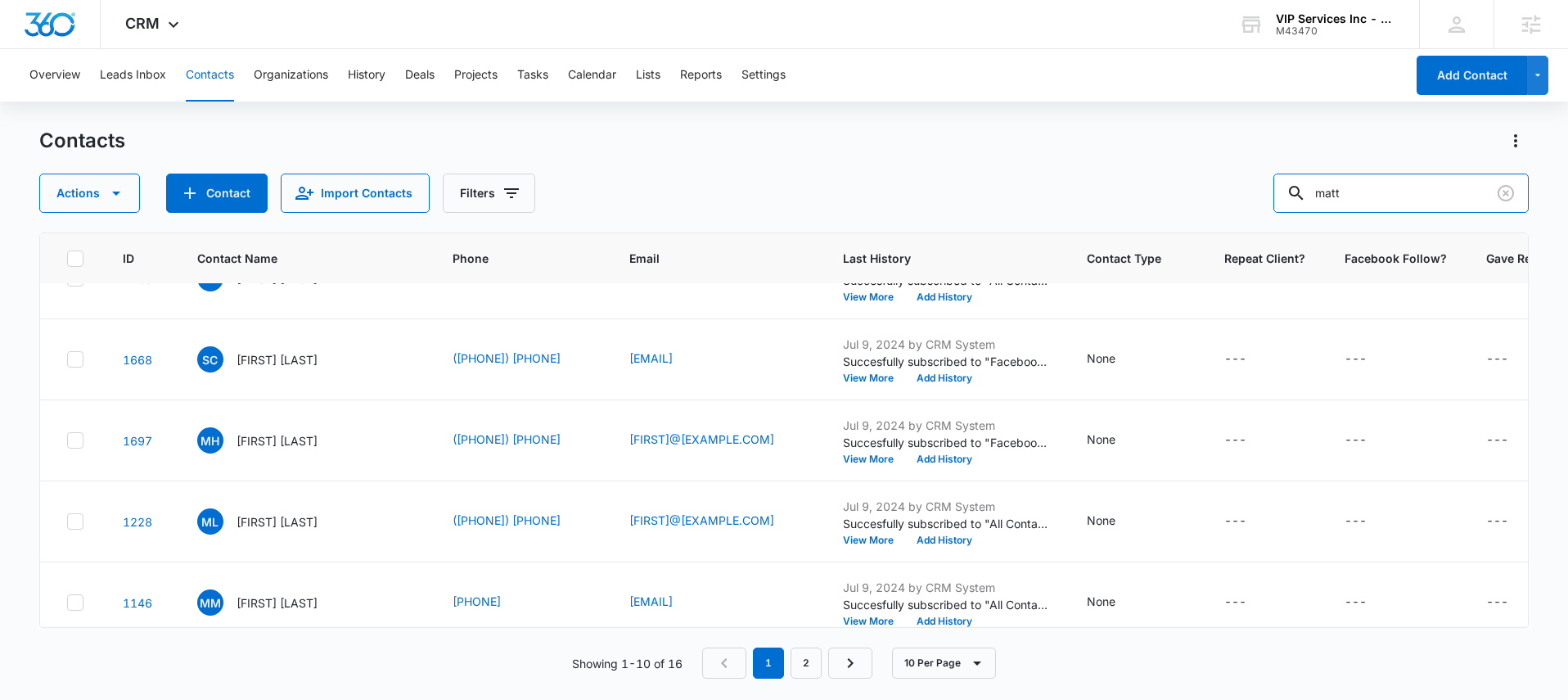 scroll, scrollTop: 467, scrollLeft: 0, axis: vertical 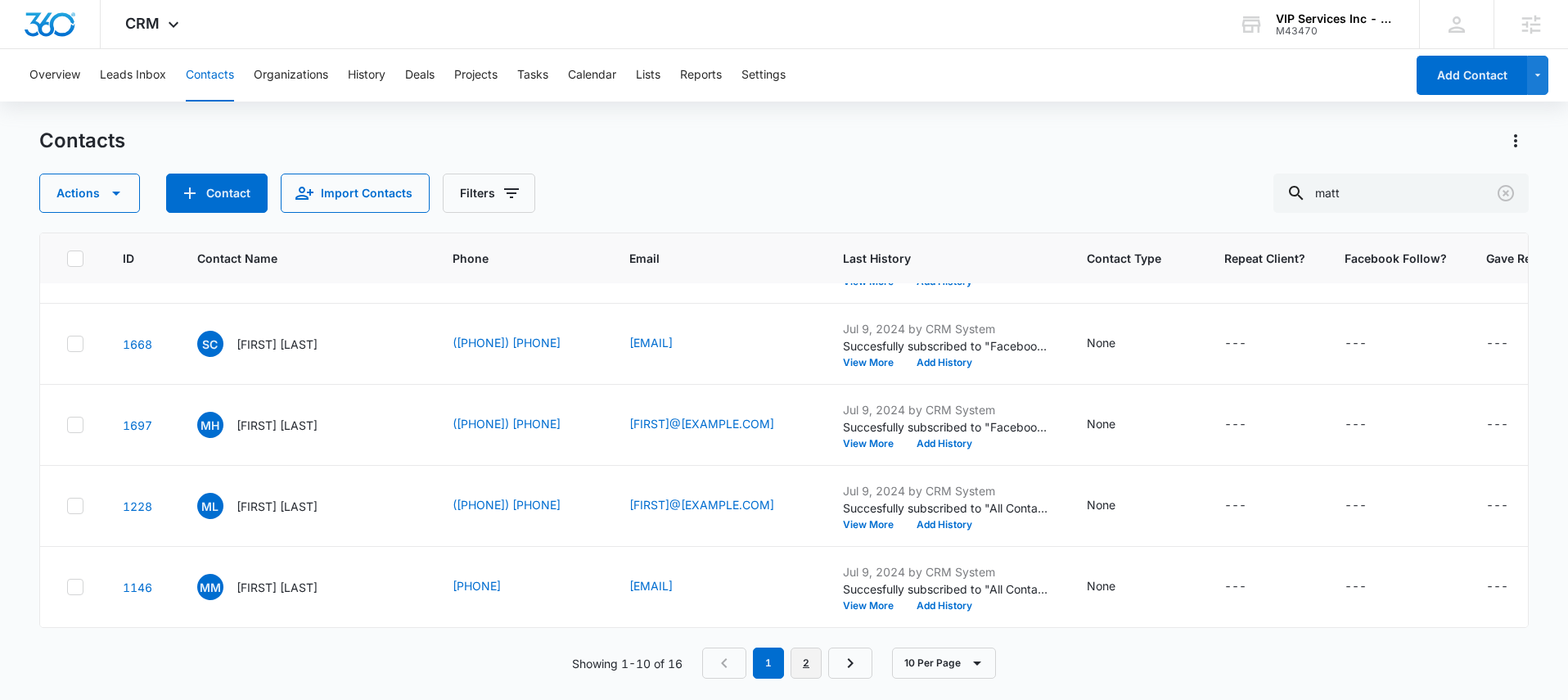 click on "2" at bounding box center (806, 663) 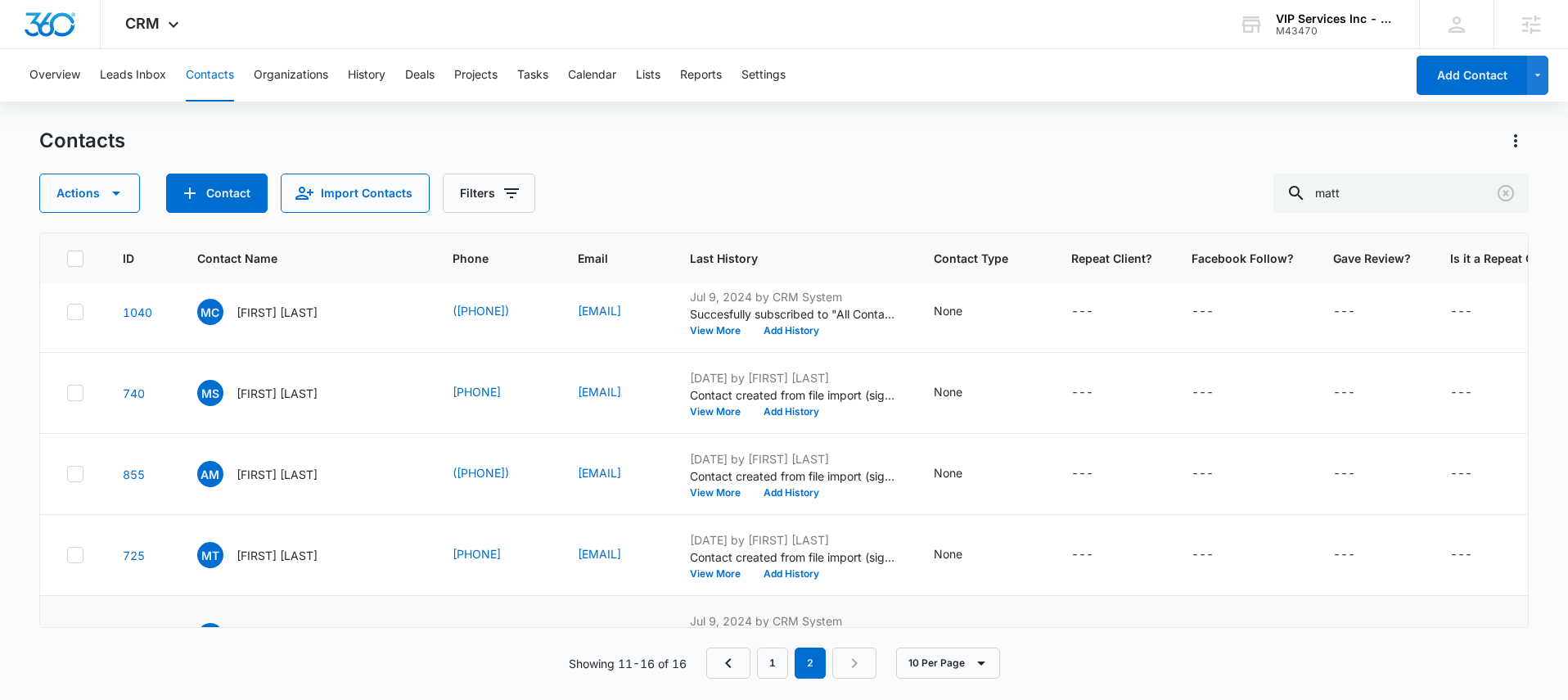 scroll, scrollTop: 0, scrollLeft: 0, axis: both 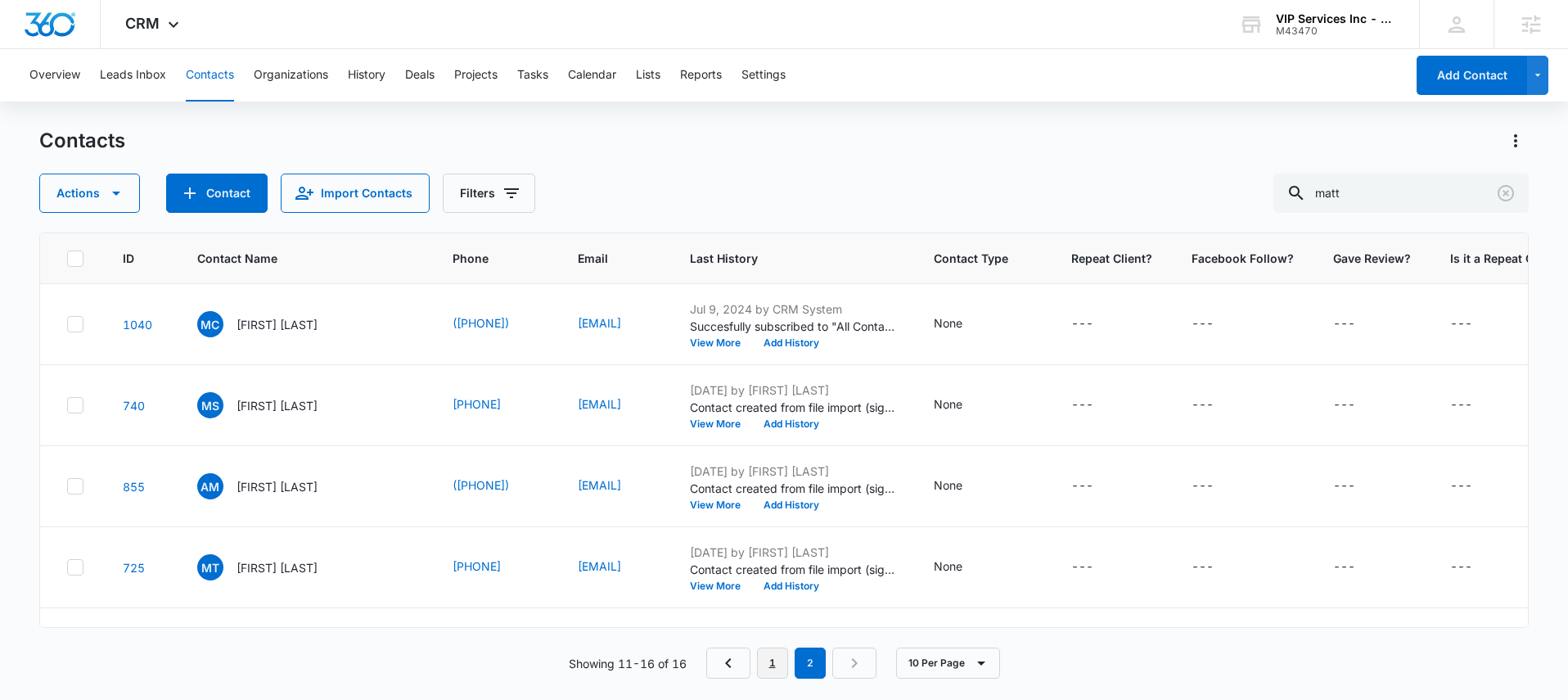 click on "1" at bounding box center [773, 663] 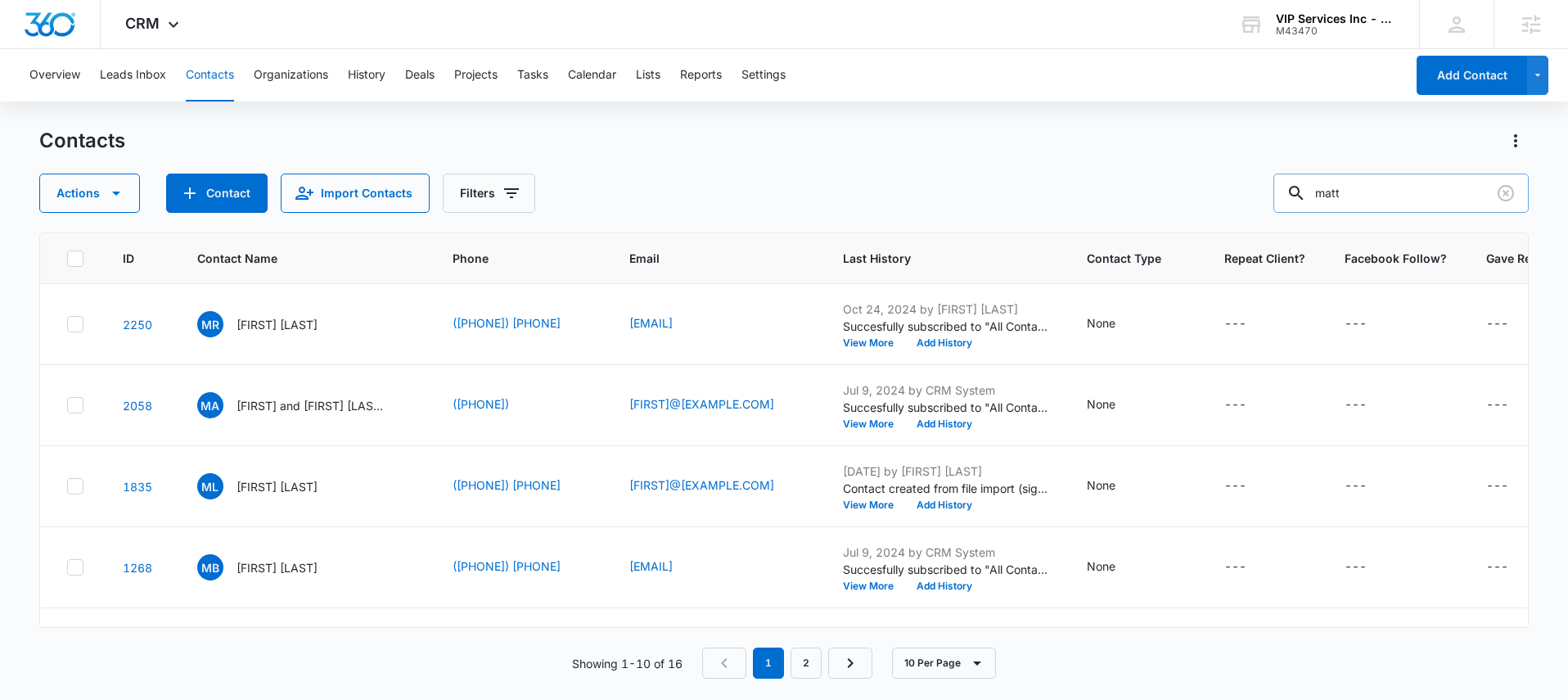 drag, startPoint x: 1403, startPoint y: 197, endPoint x: 1363, endPoint y: 190, distance: 40.607881 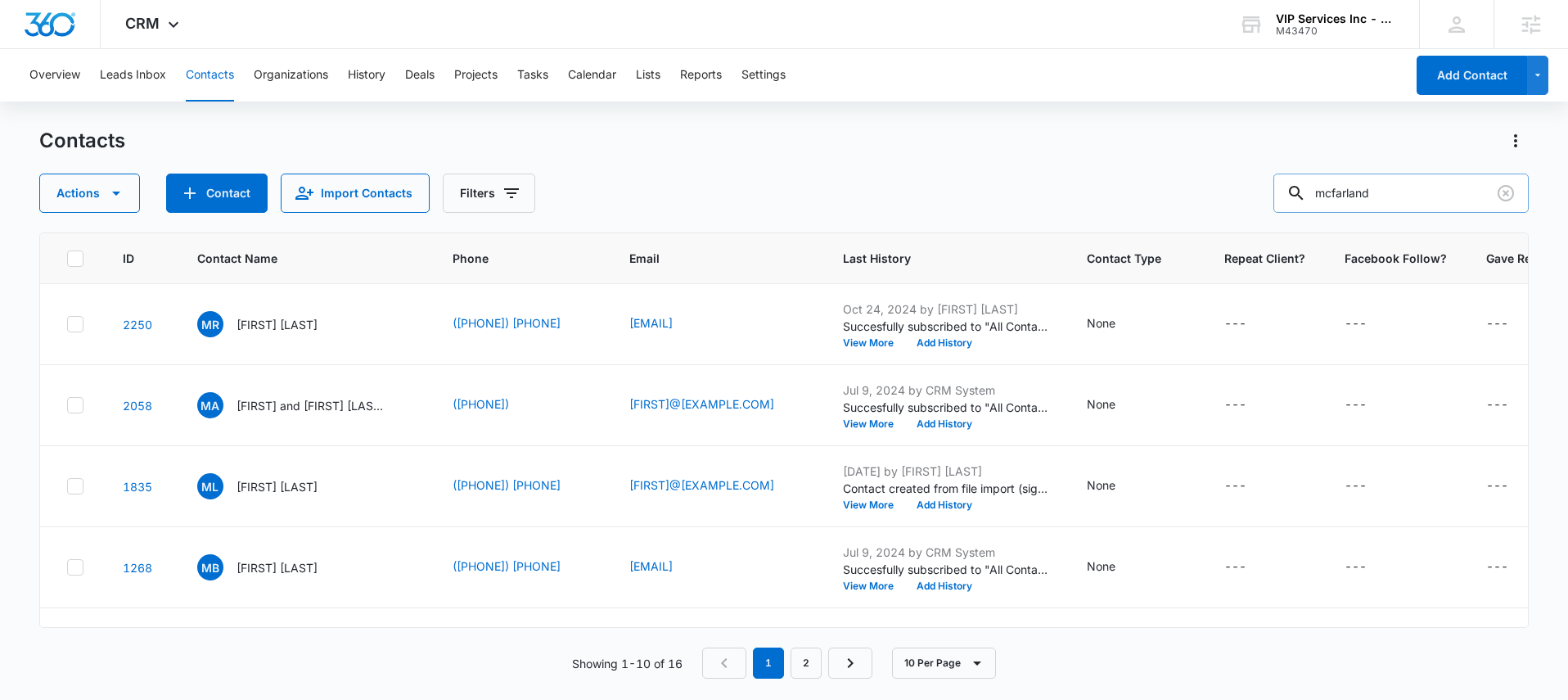 type on "mcfarland" 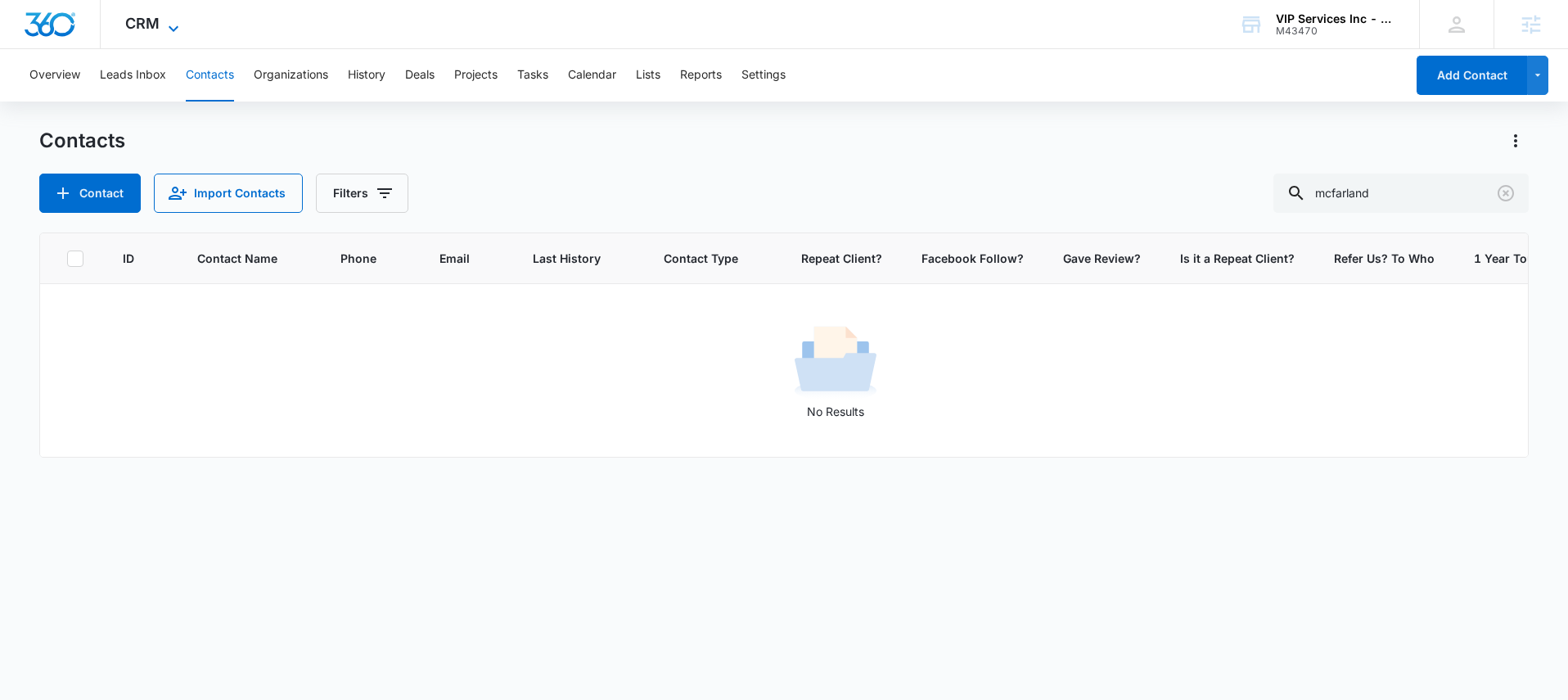 click 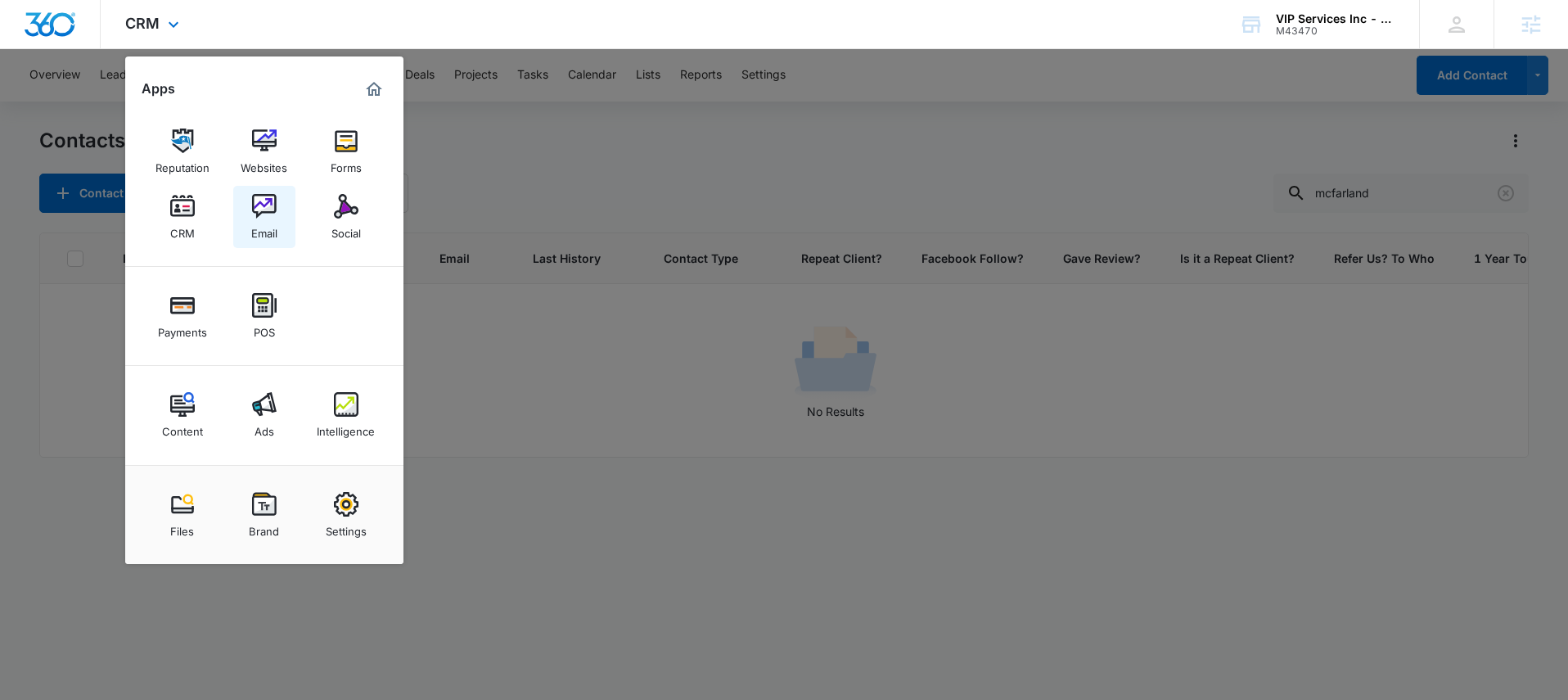 click at bounding box center (264, 206) 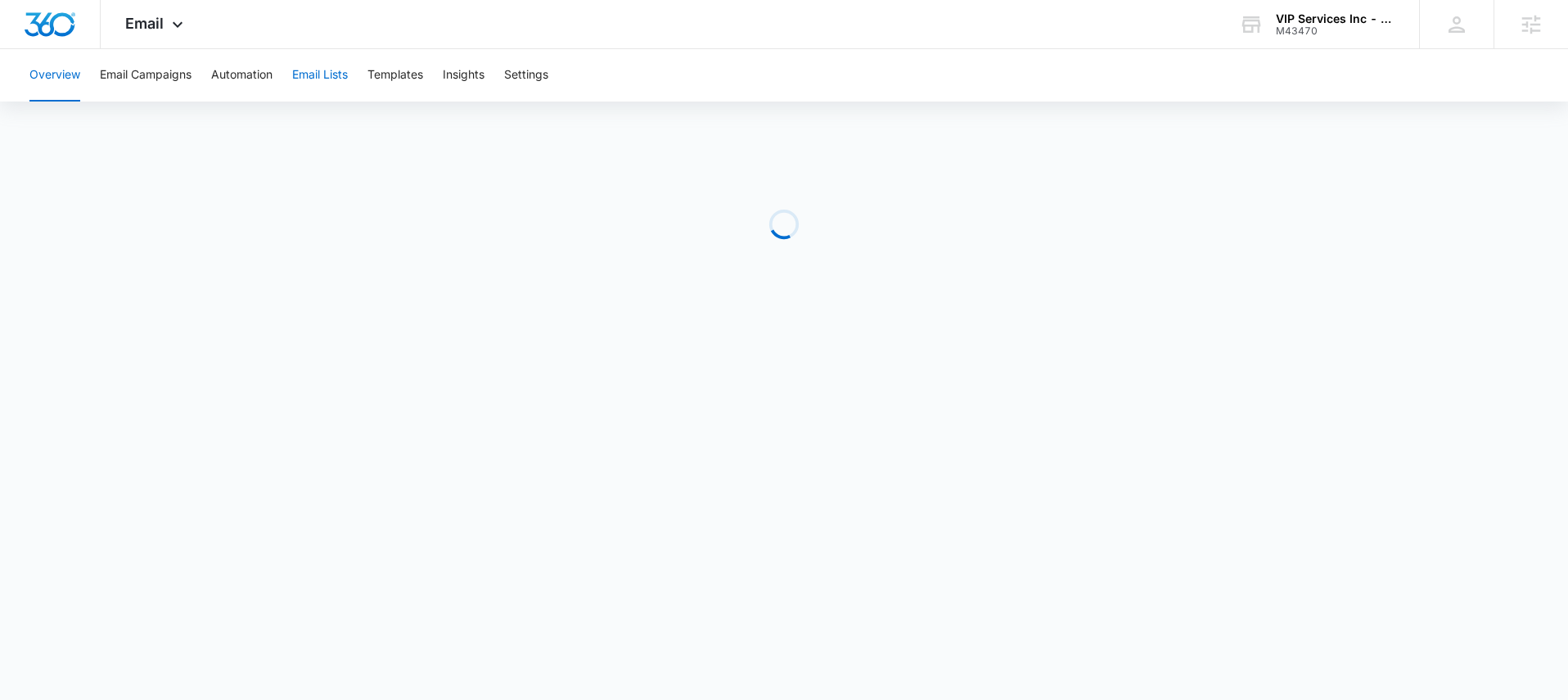 click on "Email Lists" at bounding box center (320, 75) 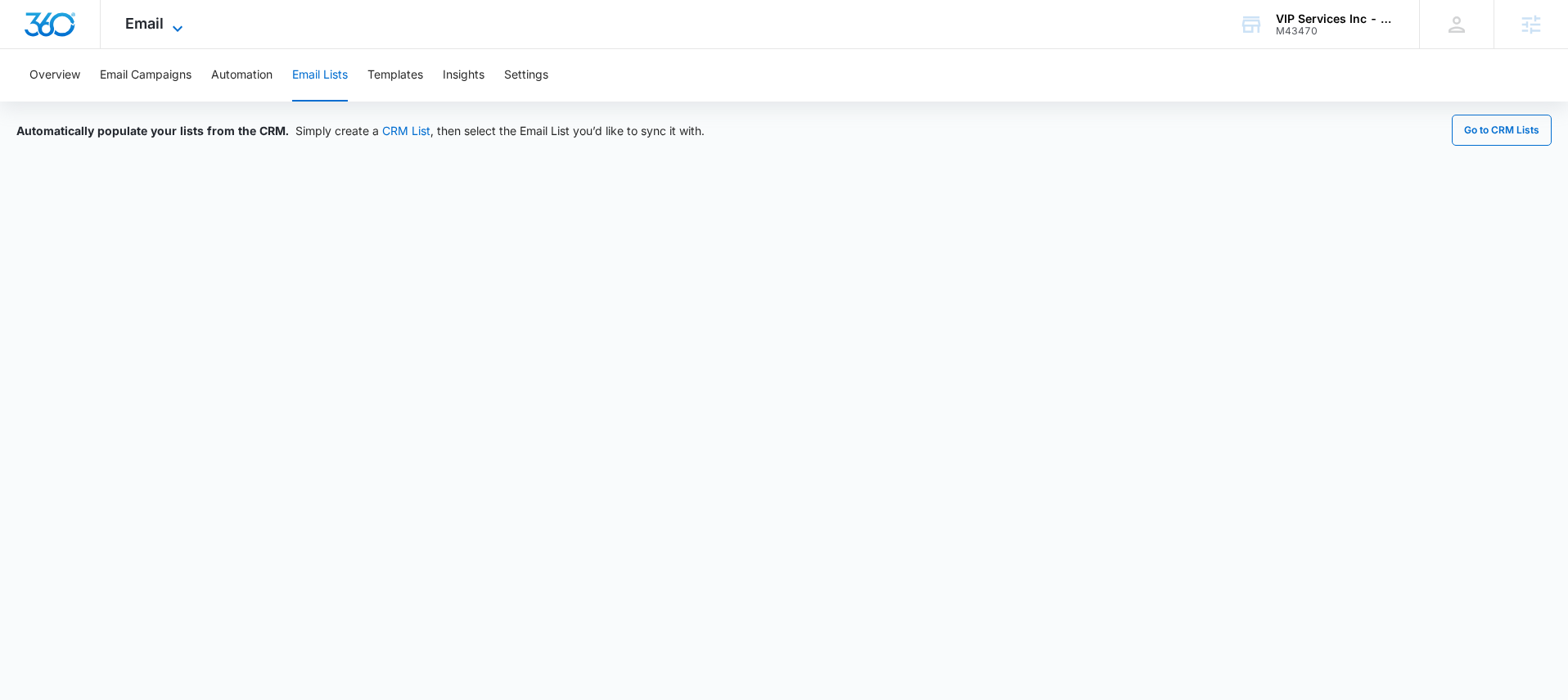 click 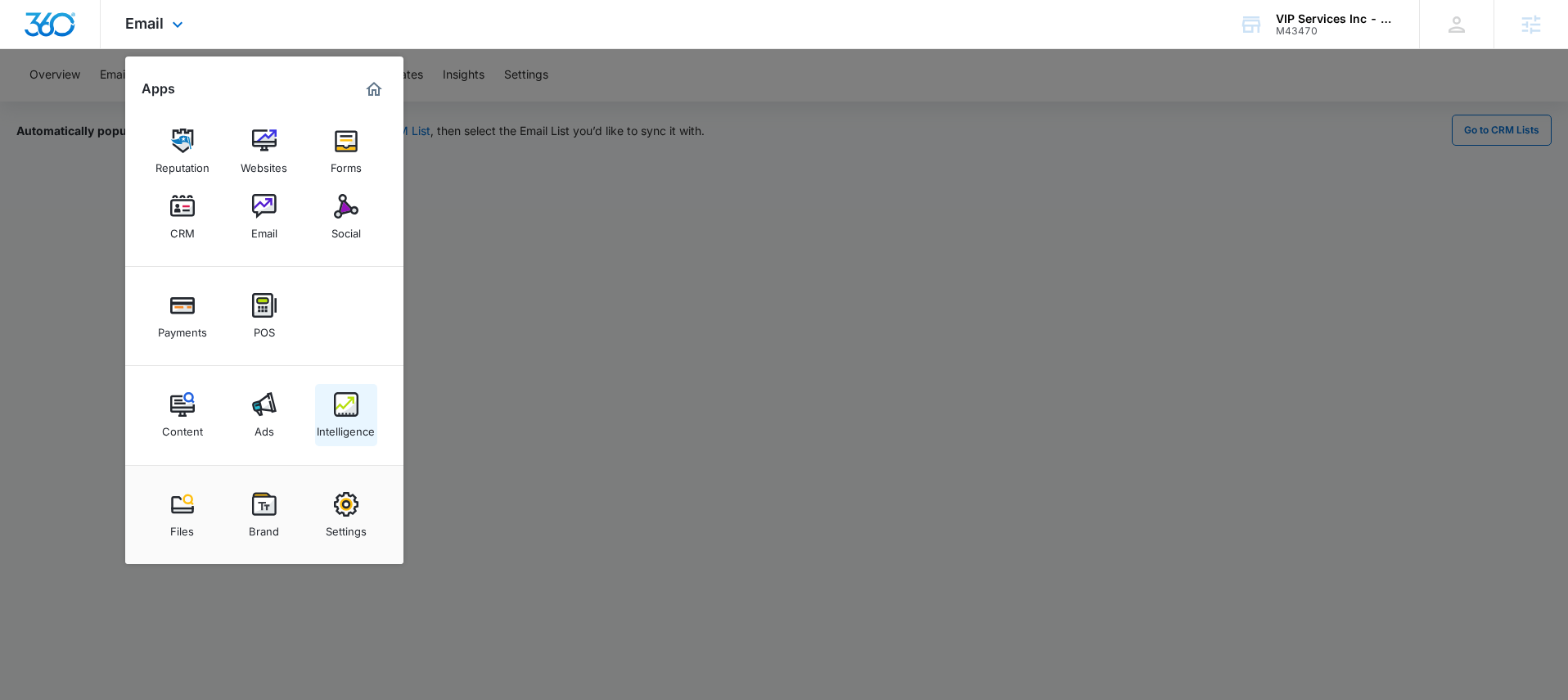 click at bounding box center (346, 404) 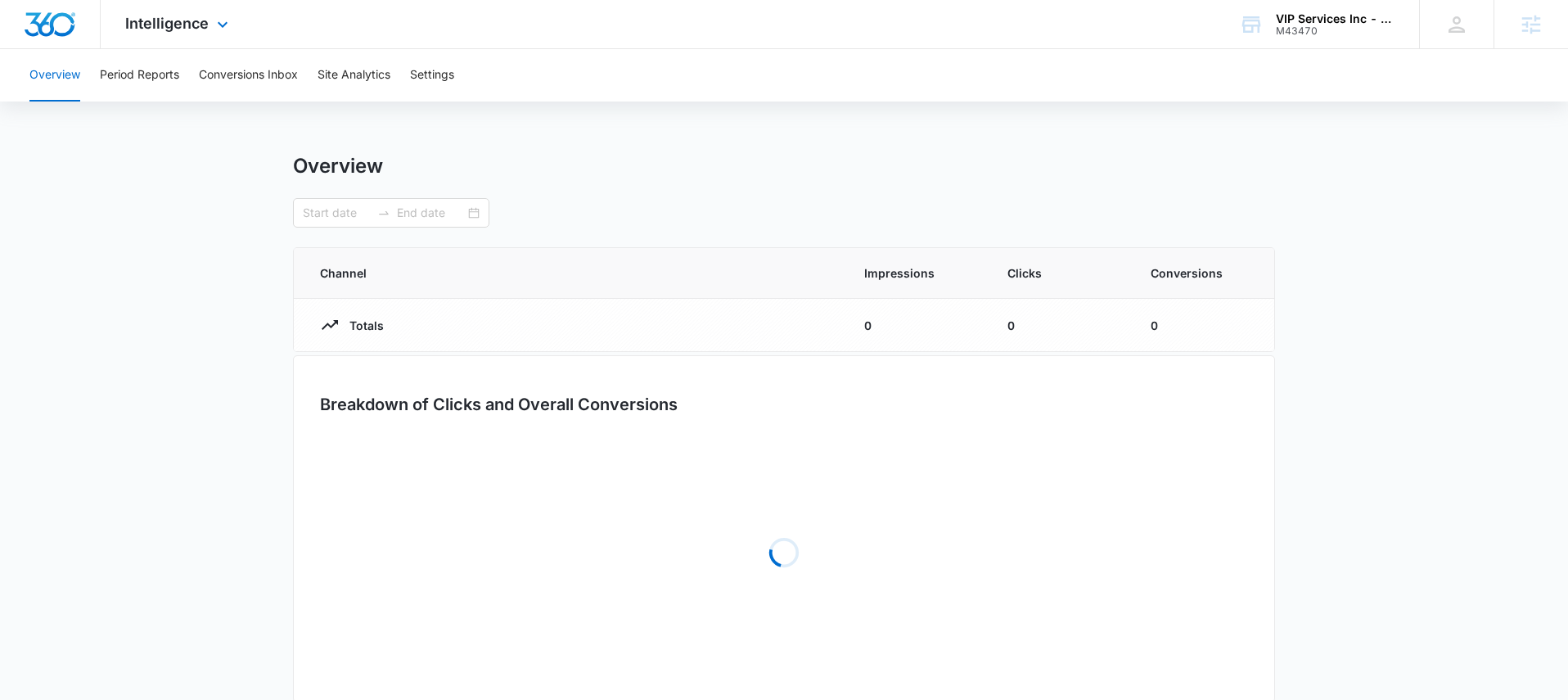 type on "07/05/2025" 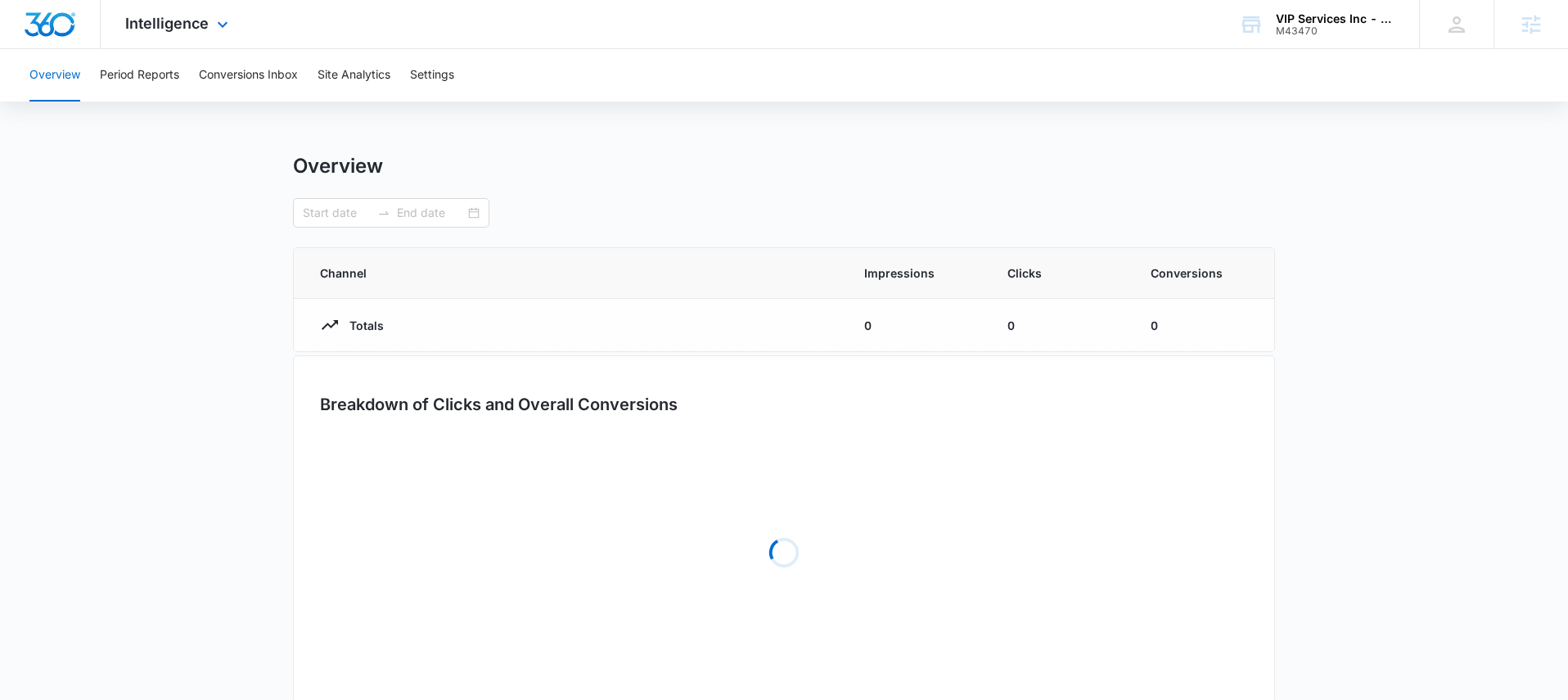 type on "08/04/2025" 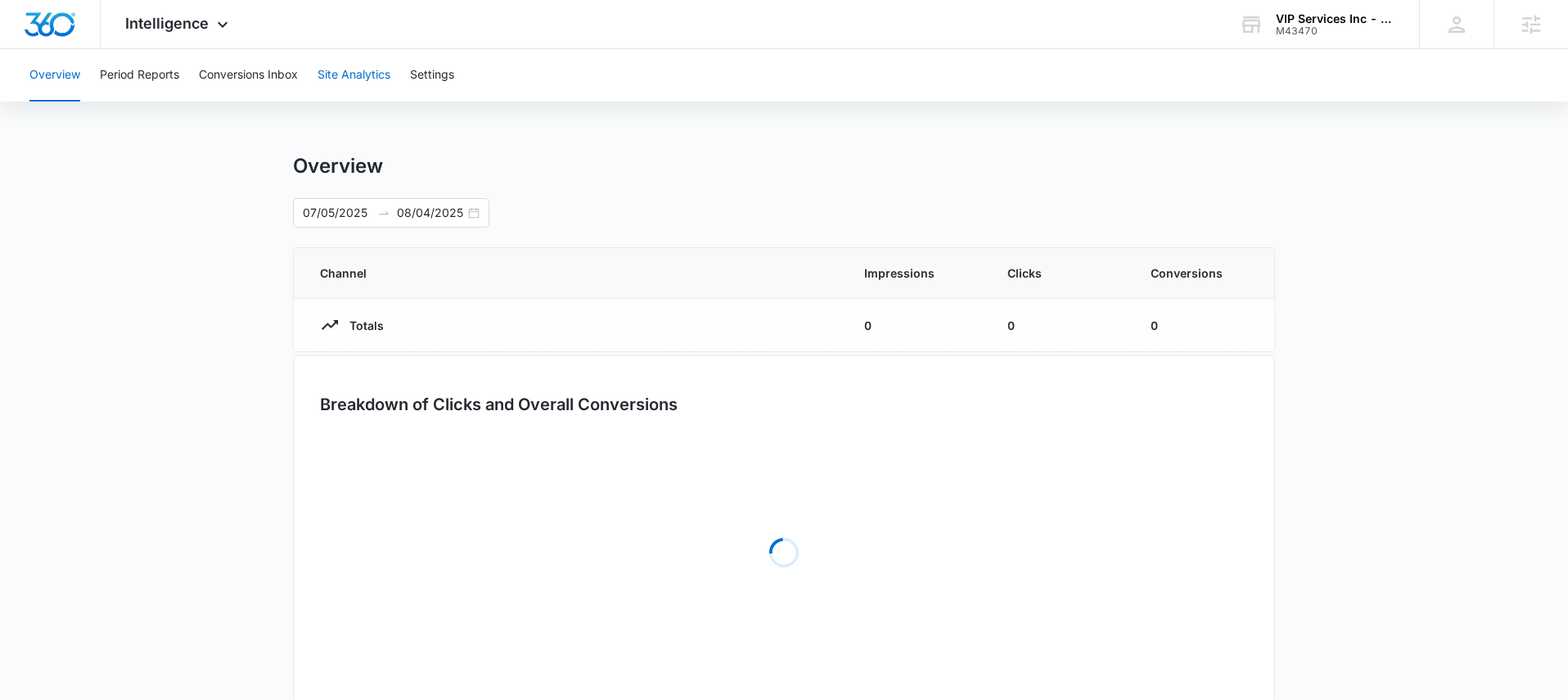 click on "Site Analytics" at bounding box center [354, 75] 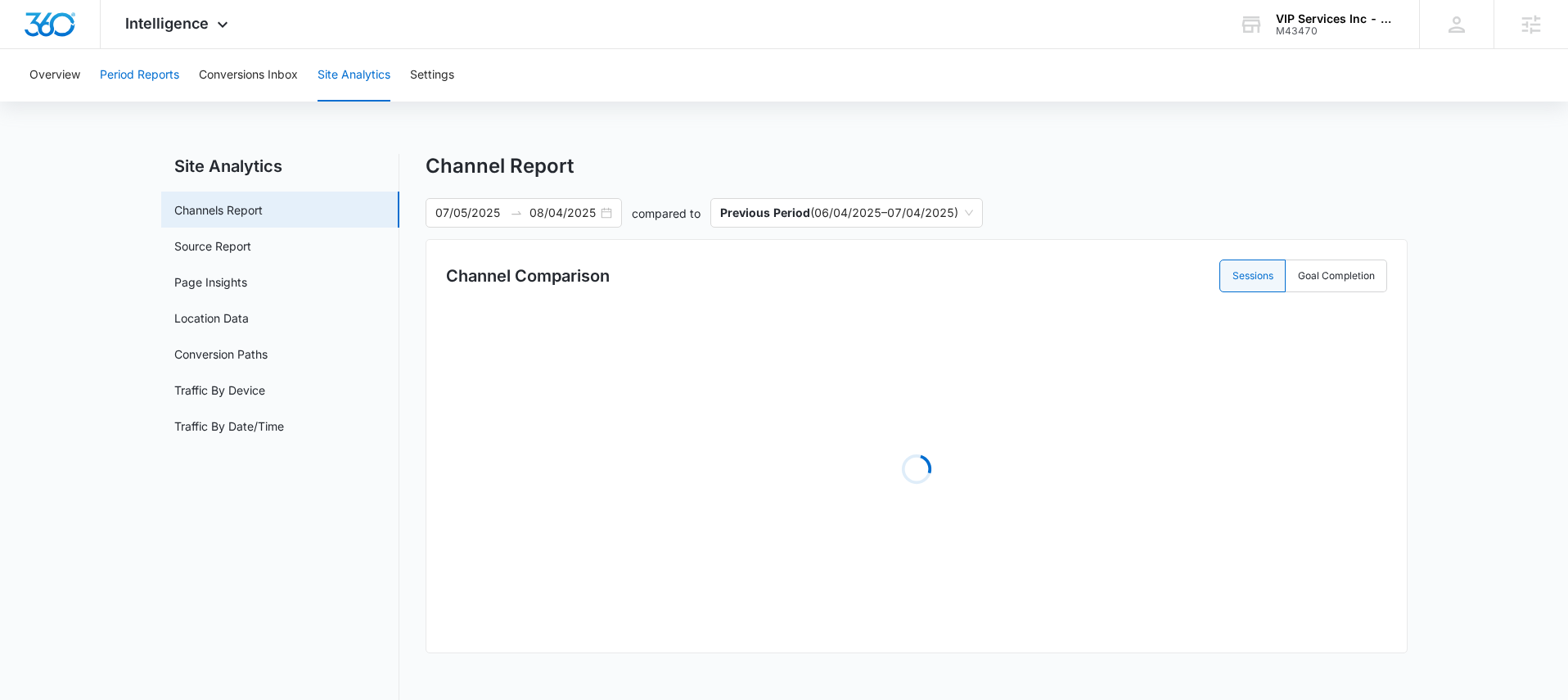 click on "Period Reports" at bounding box center (139, 75) 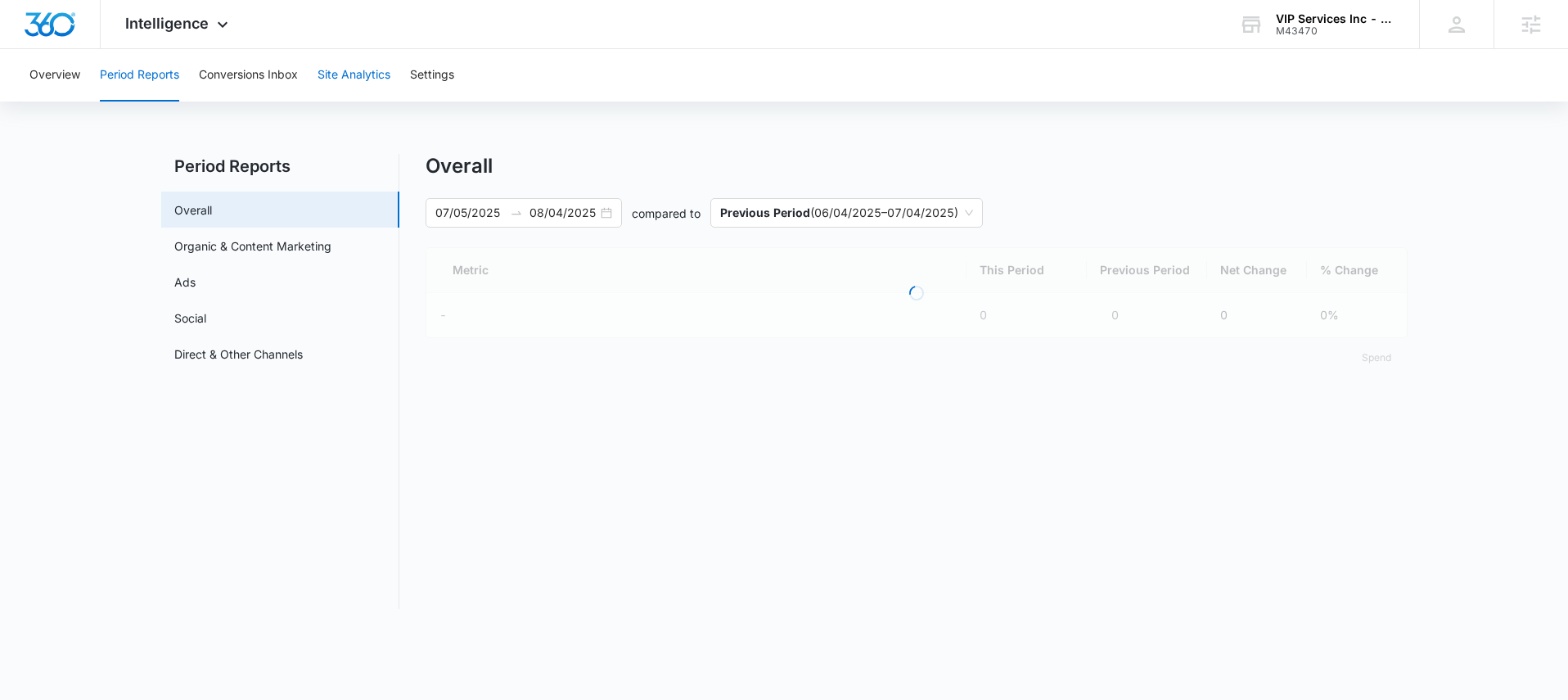 click on "Site Analytics" at bounding box center [354, 75] 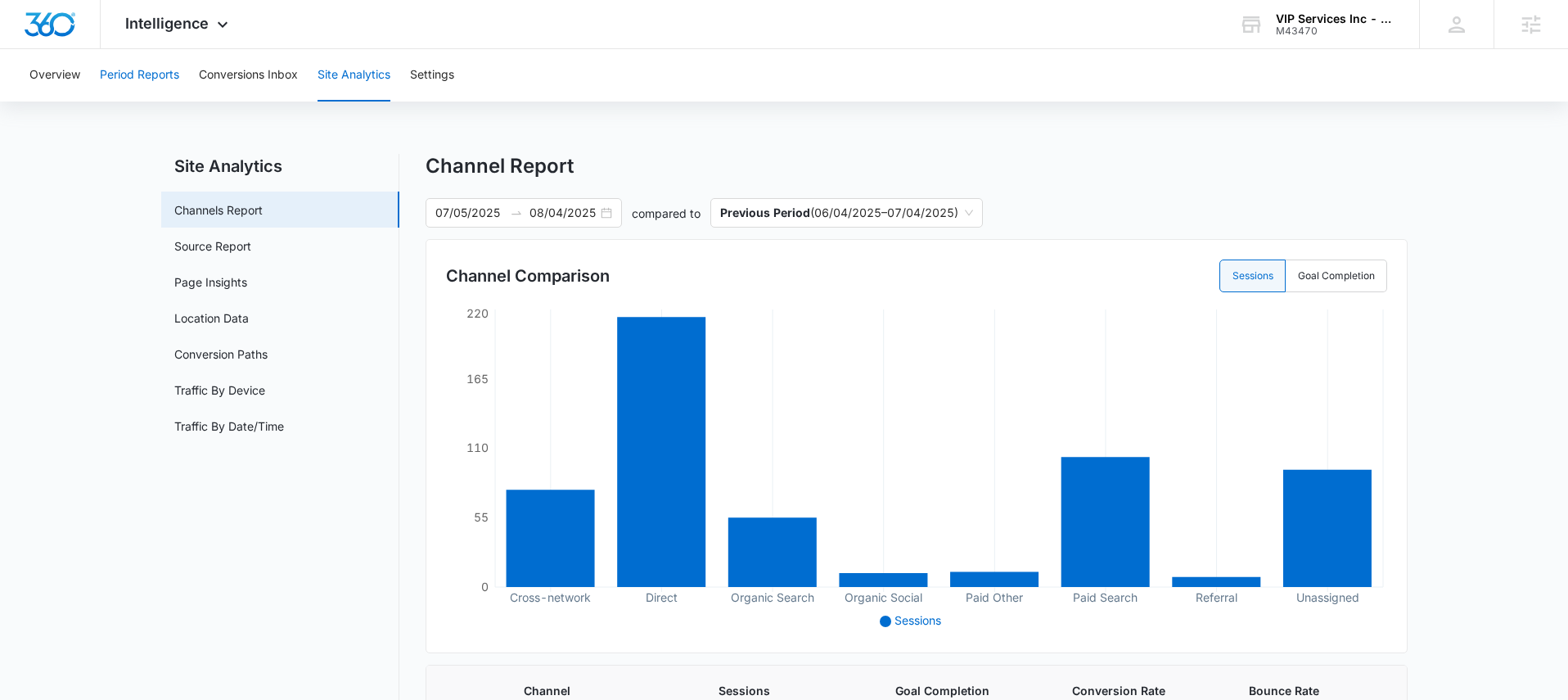 click on "Period Reports" at bounding box center [139, 75] 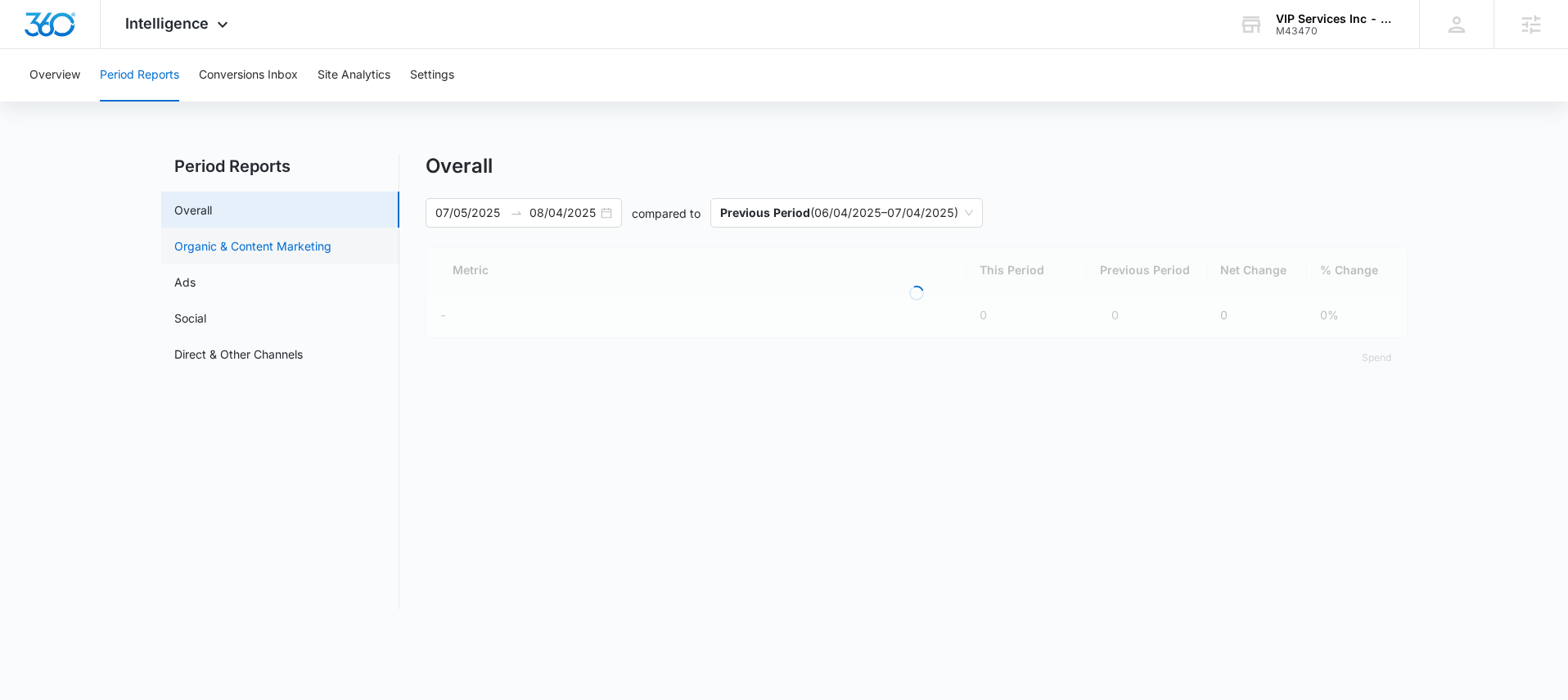 click on "Organic & Content Marketing" at bounding box center [253, 246] 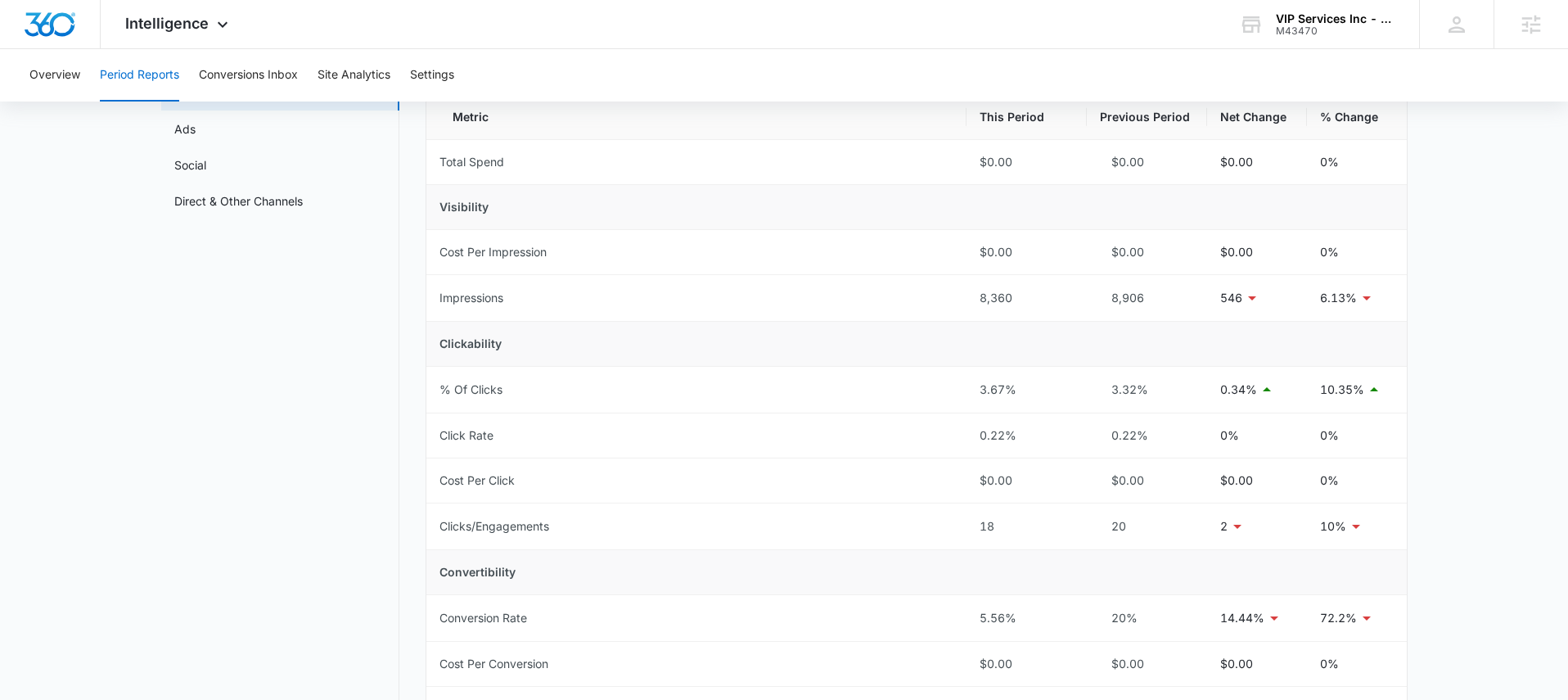 scroll, scrollTop: 0, scrollLeft: 0, axis: both 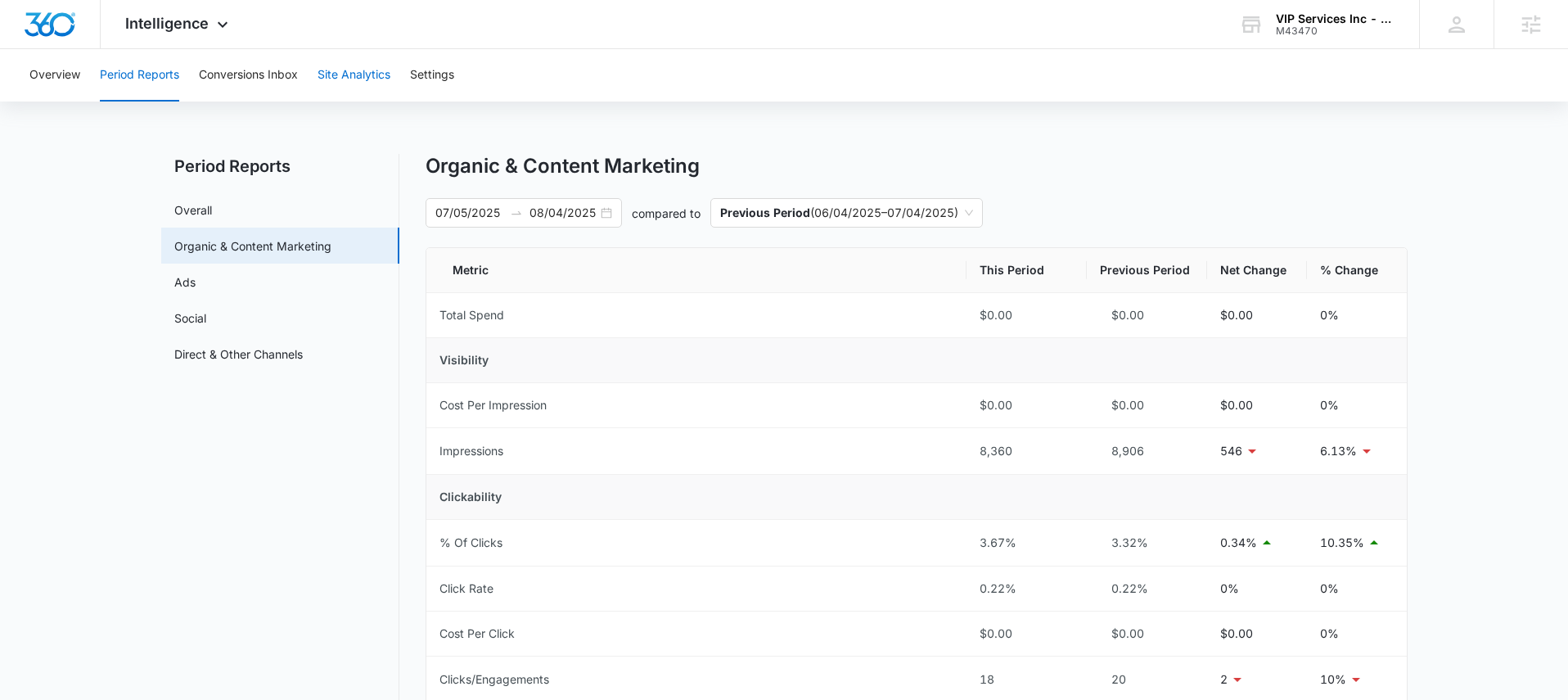 click on "Site Analytics" at bounding box center (354, 75) 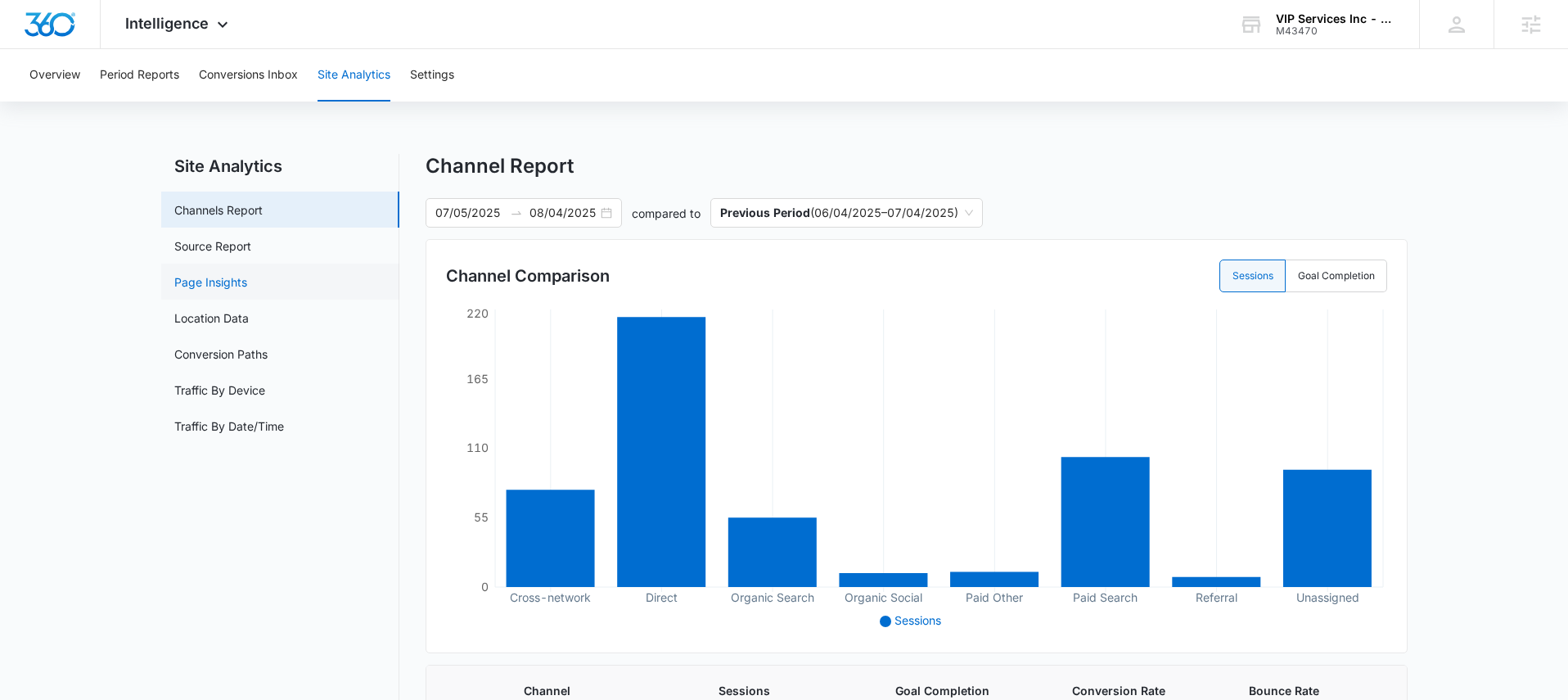 click on "Page Insights" at bounding box center (210, 282) 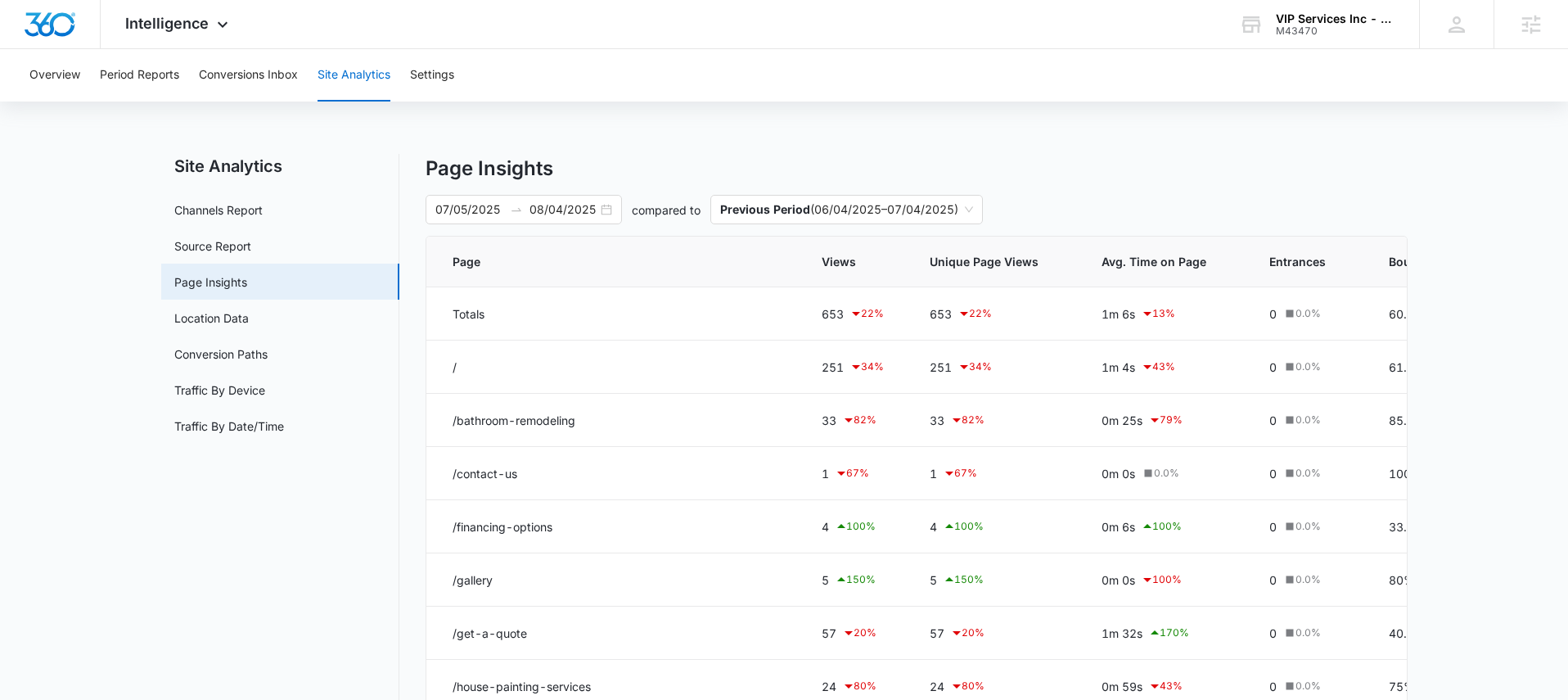 click on "Unique Page Views" at bounding box center (984, 261) 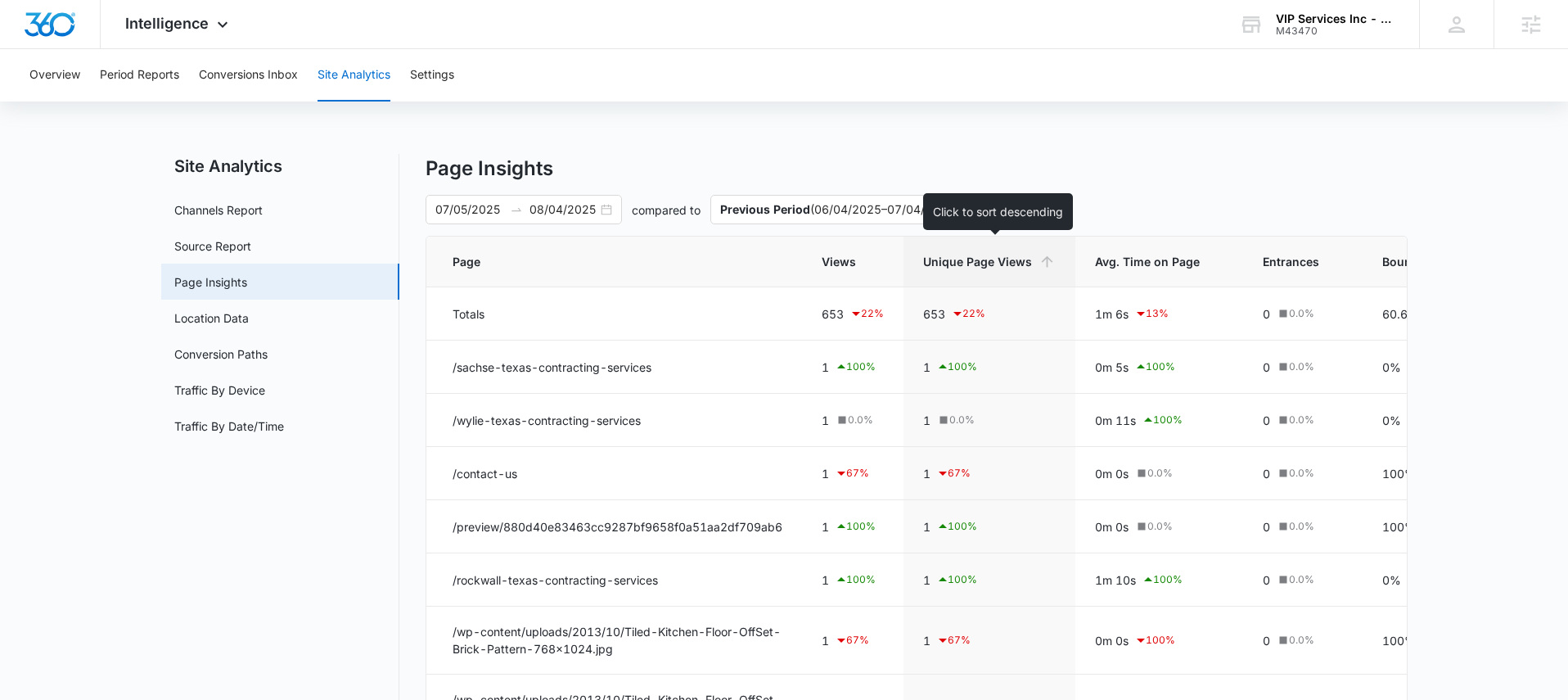 click on "Unique Page Views" at bounding box center (977, 261) 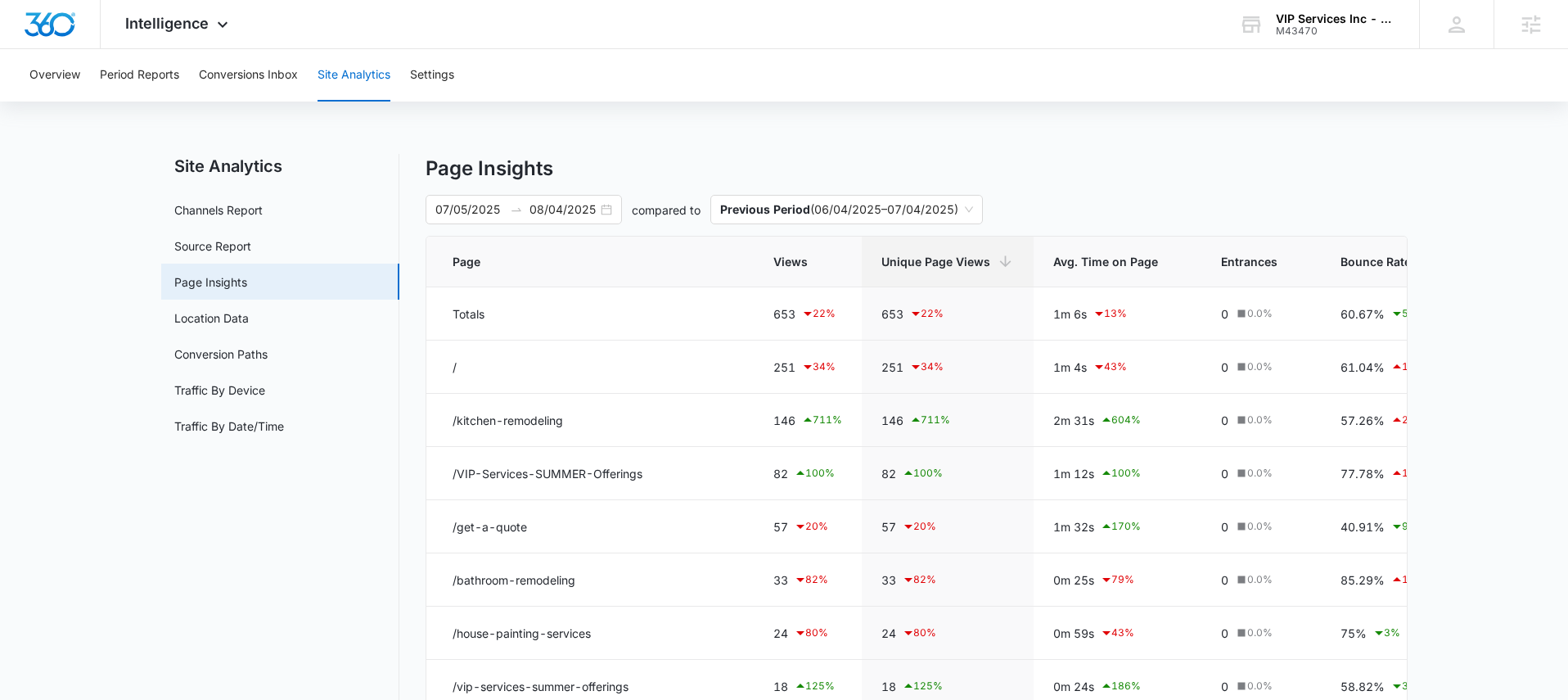 click on "Site Analytics Channels Report Source Report Page Insights Location Data Conversion Paths Traffic By Device Traffic By Date/Time Page Insights [DATE] [DATE] compared to Previous Period  ( [DATE]  –  [DATE] ) Page Views Unique Page Views Avg. Time on Page Entrances Bounce Rate % Exit Load Time Totals 653 22 % 653 22 % 1m 6s 13 % 0 0.0 % 60.67% 5 % 0% 0.0 % 0m 0s 0.0 % / 251 34 % 251 34 % 1m 4s 43 % 0 0.0 % 61.04% 1 % 0% 0.0 % 0m 0s 0.0 % /kitchen-remodeling 146 711 % 146 711 % 2m 31s 604 % 0 0.0 % 57.26% 29 % 0% 0.0 % 0m 0s 0.0 % /VIP-Services-SUMMER-Offerings 82 100 % 82 100 % 1m 12s 100 % 0 0.0 % 77.78% 100 % 0% 0.0 % 0m 0s 0.0 % /get-a-quote 57 20 % 57 20 % 1m 32s 170 % 0 0.0 % 40.91% 9 % 0% 0.0 % 0m 0s 0.0 % /bathroom-remodeling 33 82 % 33 82 % 0m 25s 79 % 0 0.0 % 85.29% 10 % 0% 0.0 % 0m 0s 0.0 % /house-painting-services 24 80 % 24 80 % 0m 59s 43 % 0 0.0 % 75% 3 % 0% 0.0 % 0m 0s 0.0 % /vip-services-summer-offerings 18 125 % 18 125 % 0m 24s 186 % 0 0.0 % 58.82% 35 % 0% 0.0 % 0m 0s 0.0 % 12" at bounding box center [784, 558] 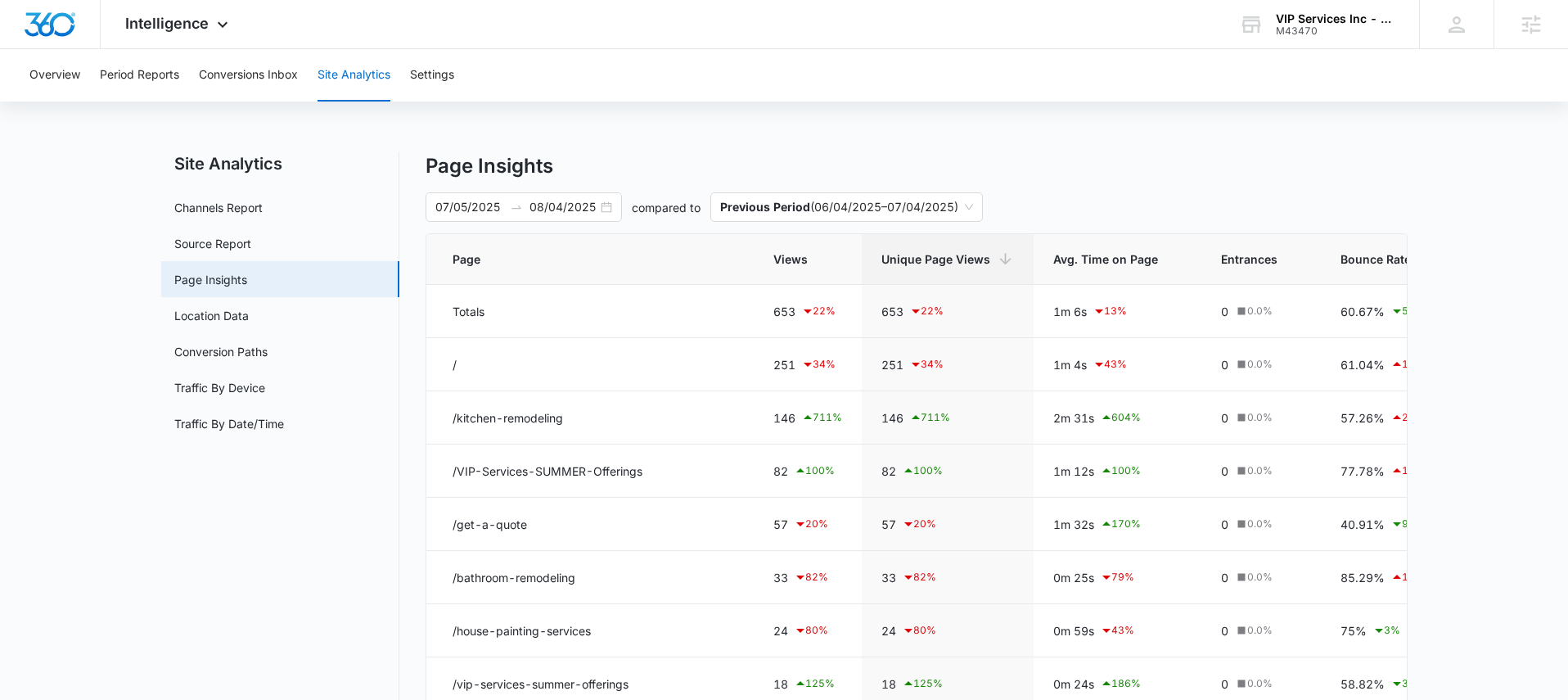 scroll, scrollTop: 0, scrollLeft: 0, axis: both 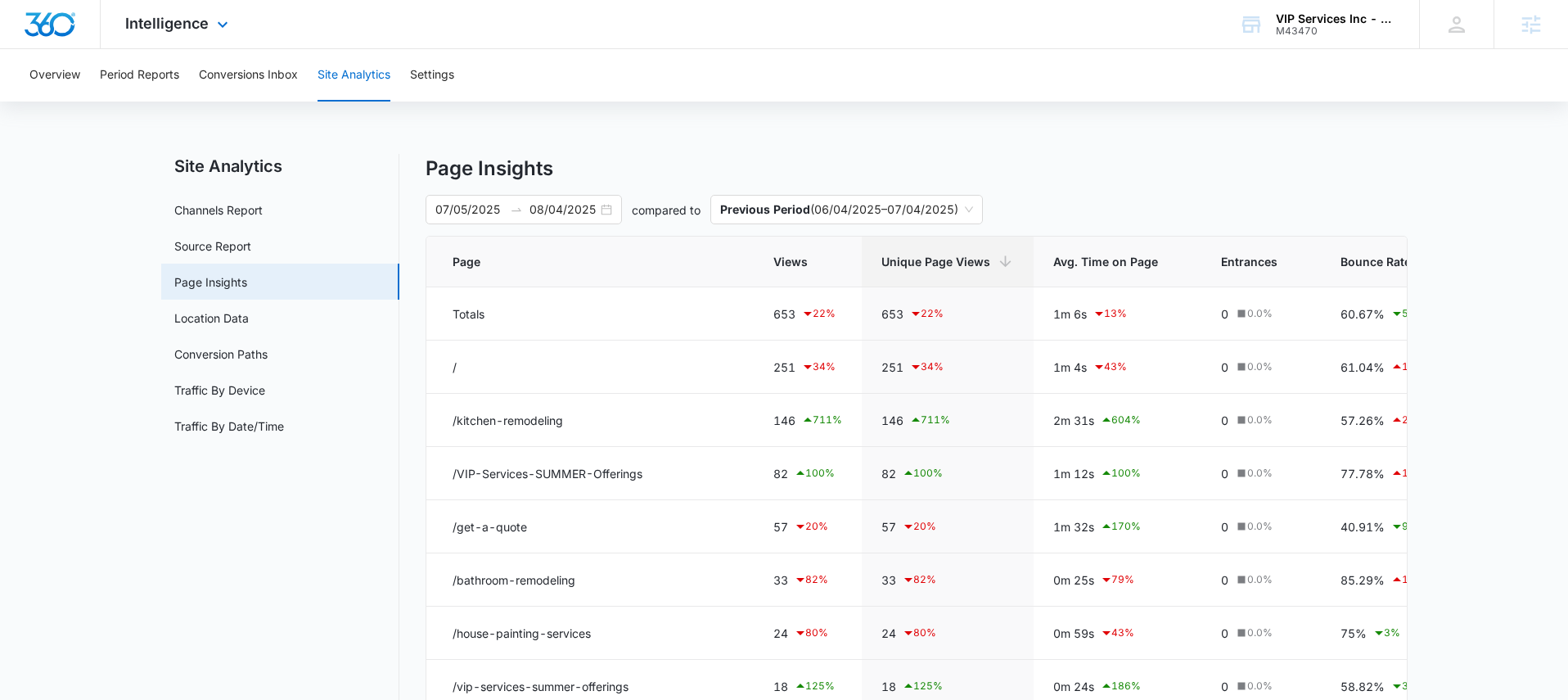 click on "Intelligence Apps Reputation Websites Forms CRM Email Social Payments POS Content Ads Intelligence Files Brand Settings" at bounding box center [178, 24] 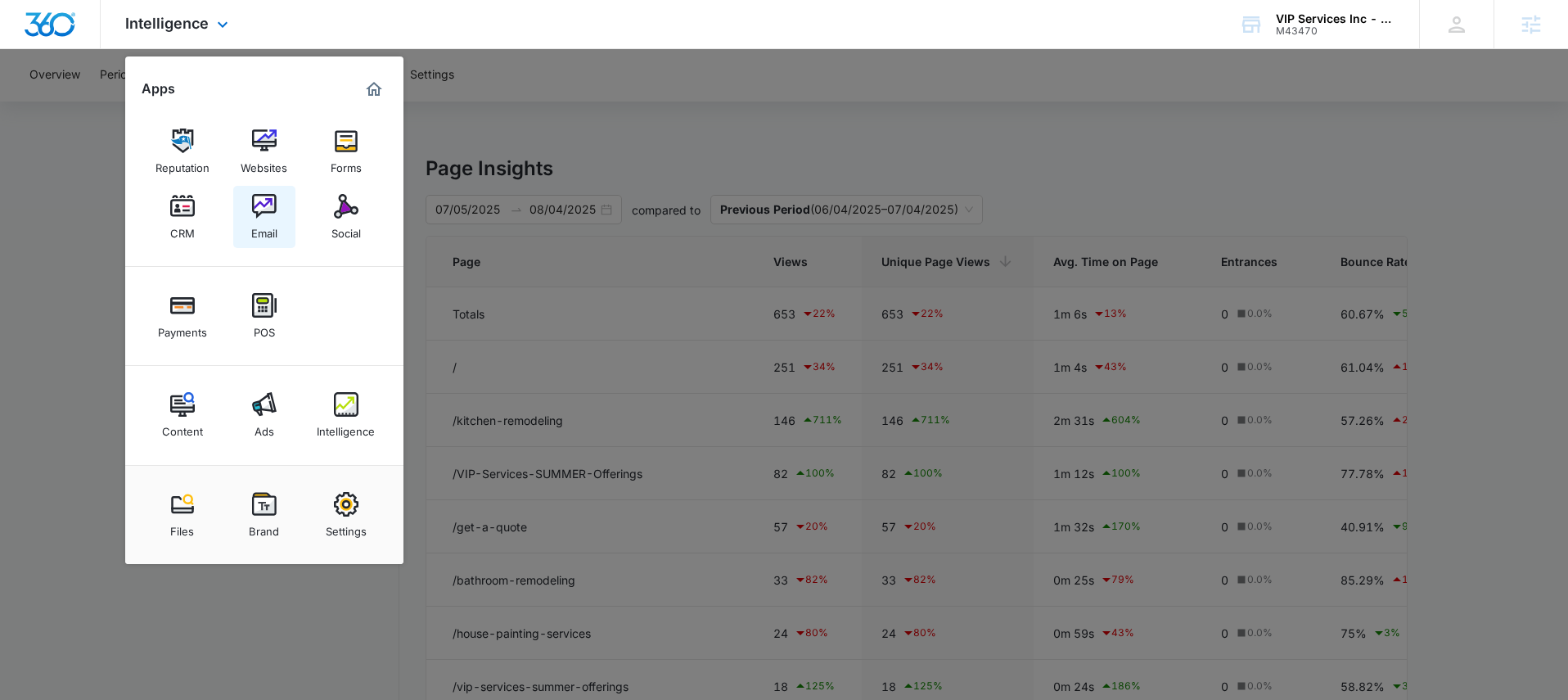 click on "Email" at bounding box center (264, 229) 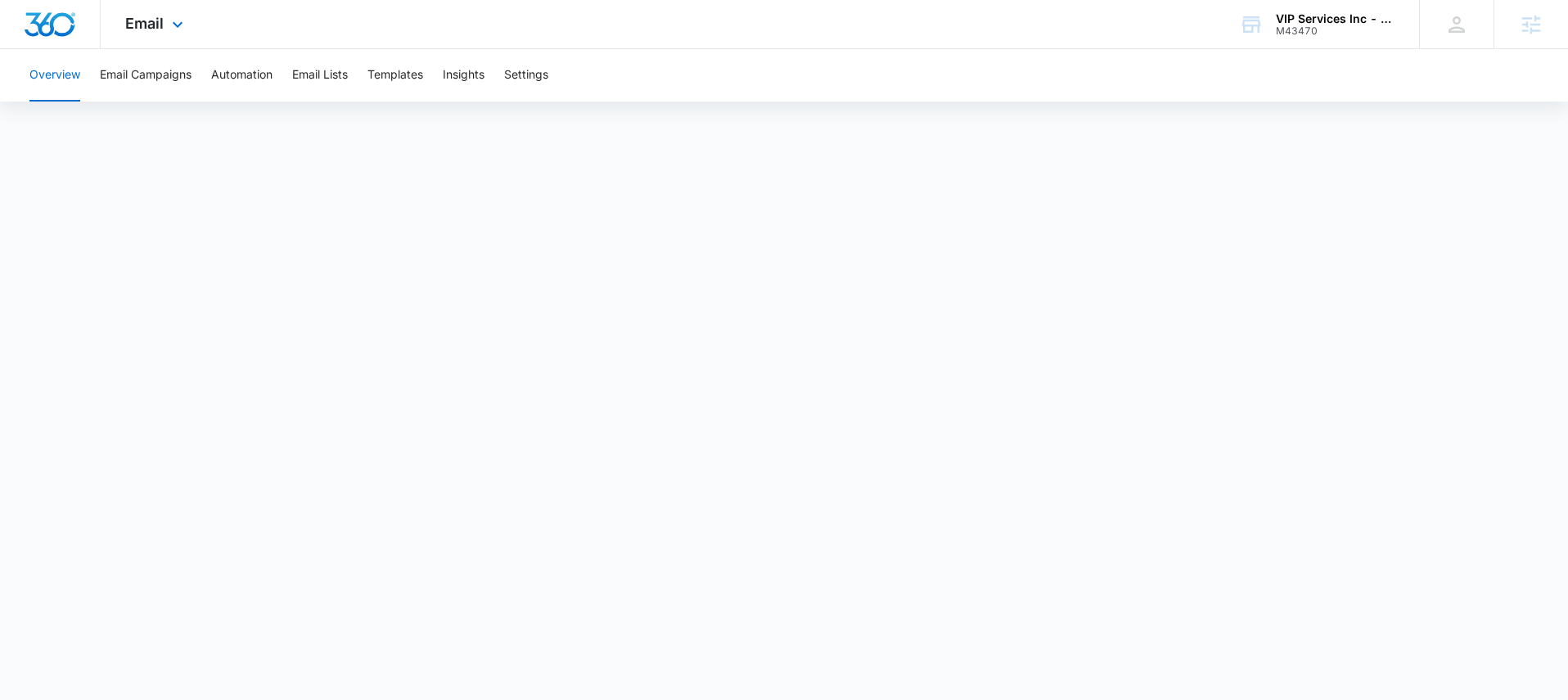 click on "Email Apps Reputation Websites Forms CRM Email Social Payments POS Content Ads Intelligence Files Brand Settings" at bounding box center (156, 24) 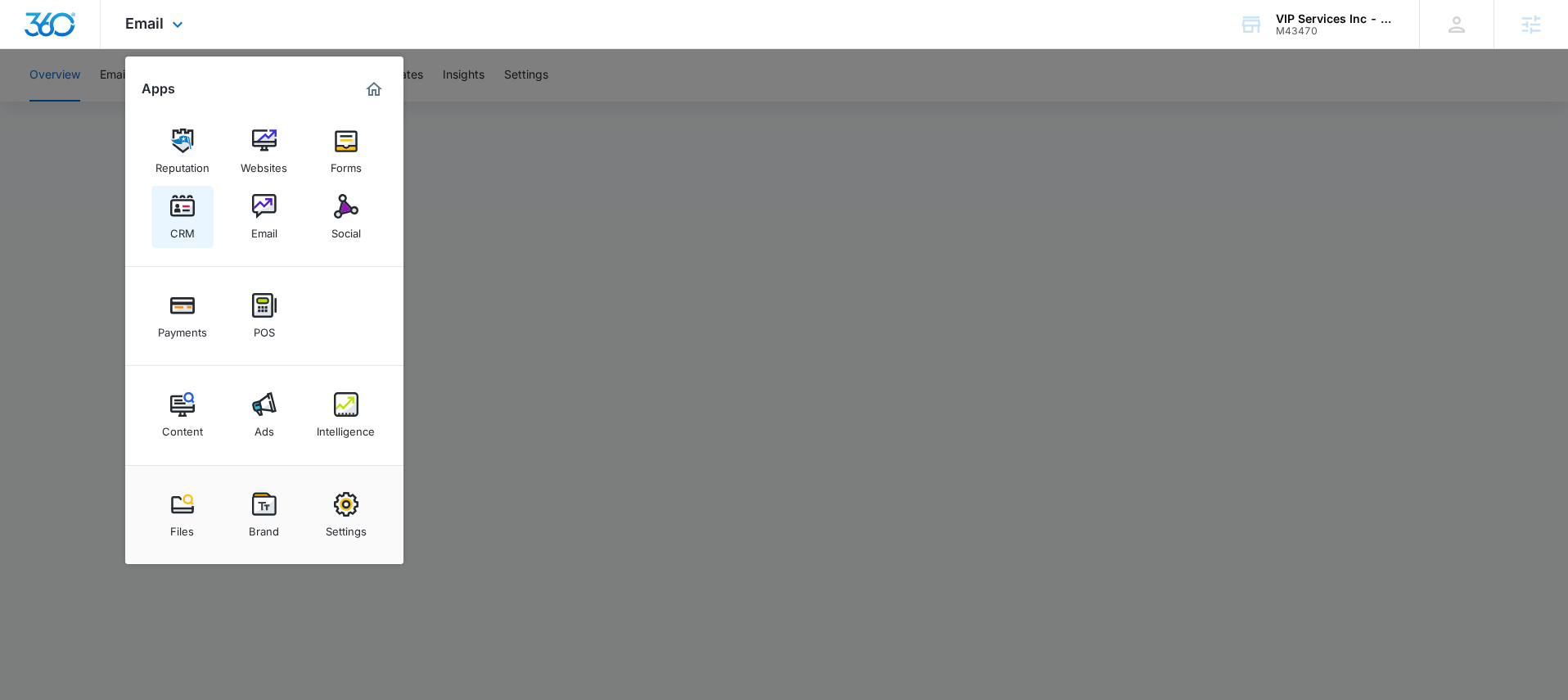 click at bounding box center (182, 206) 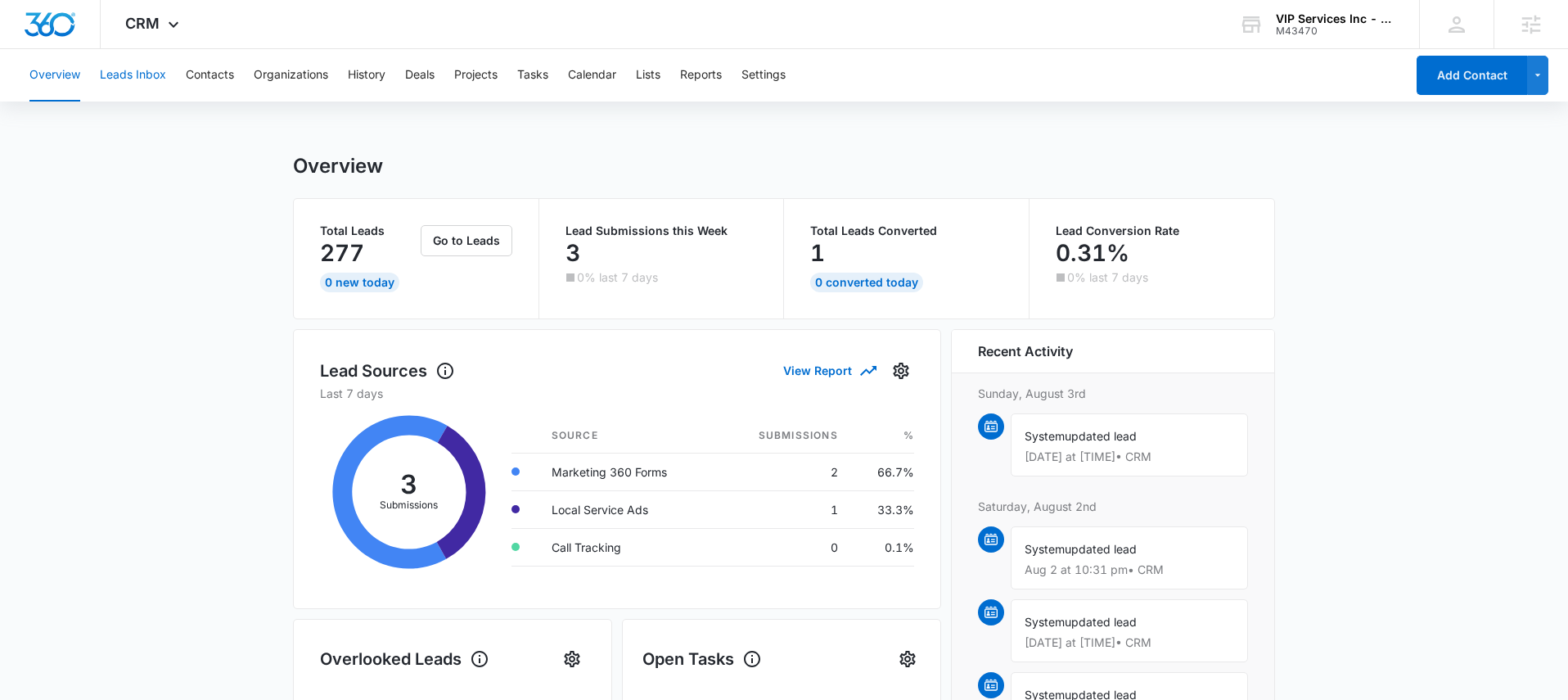 click on "Leads Inbox" at bounding box center [133, 75] 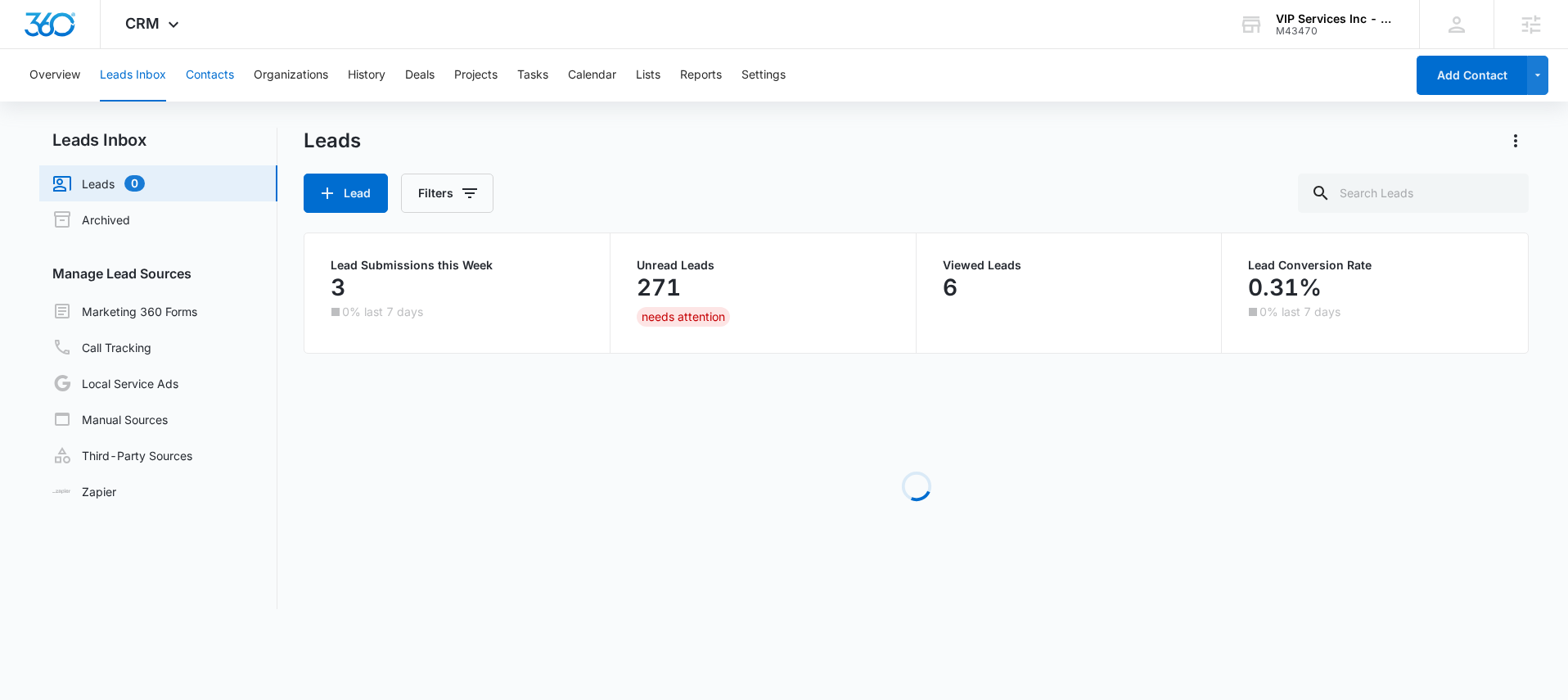 click on "Contacts" at bounding box center (210, 75) 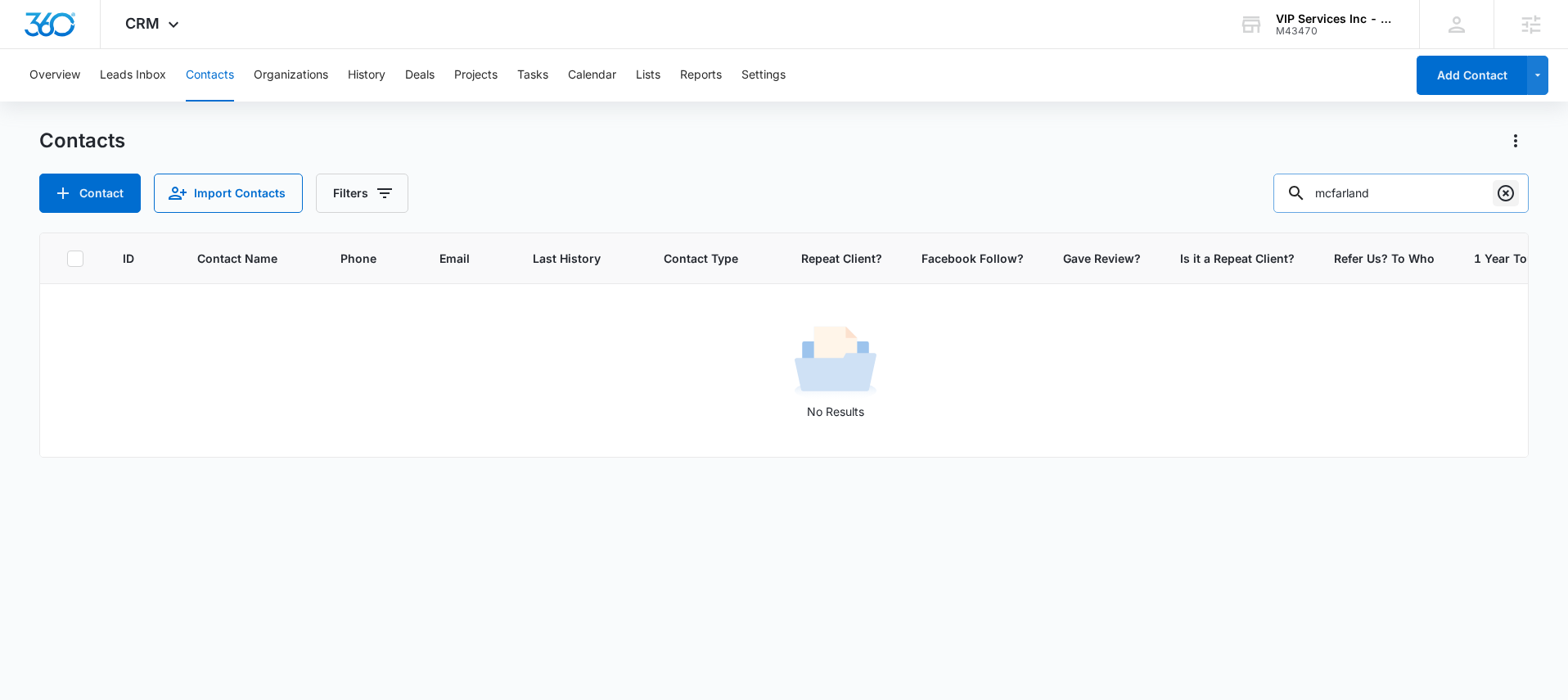 click 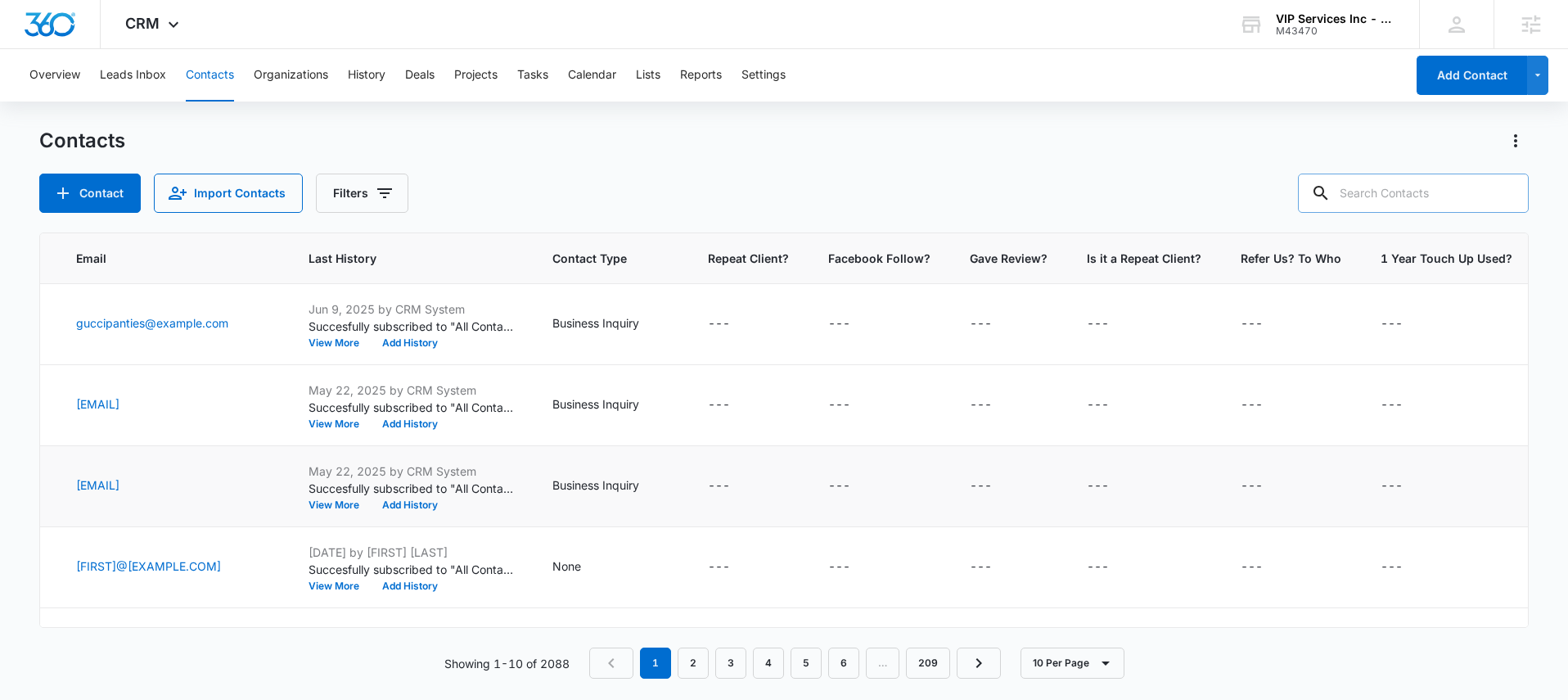scroll, scrollTop: 0, scrollLeft: 487, axis: horizontal 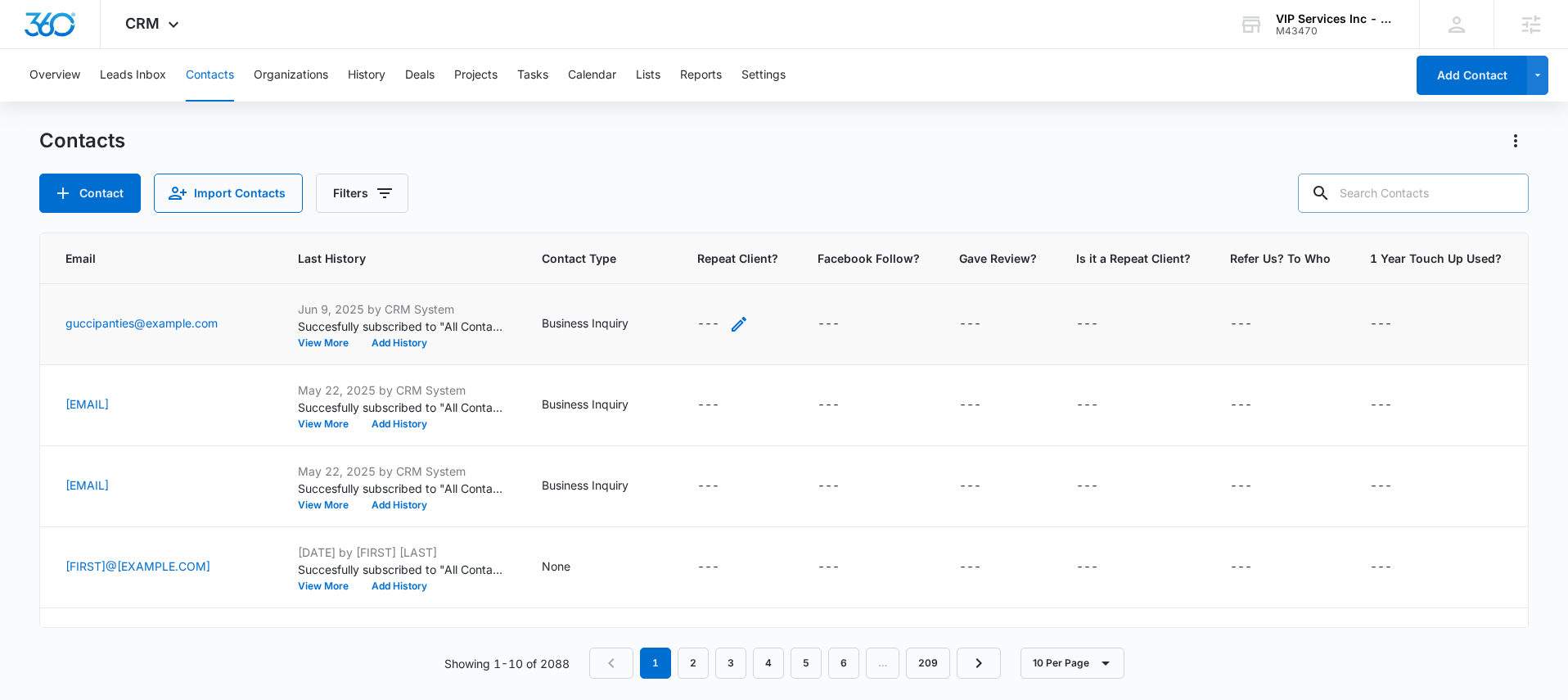 click 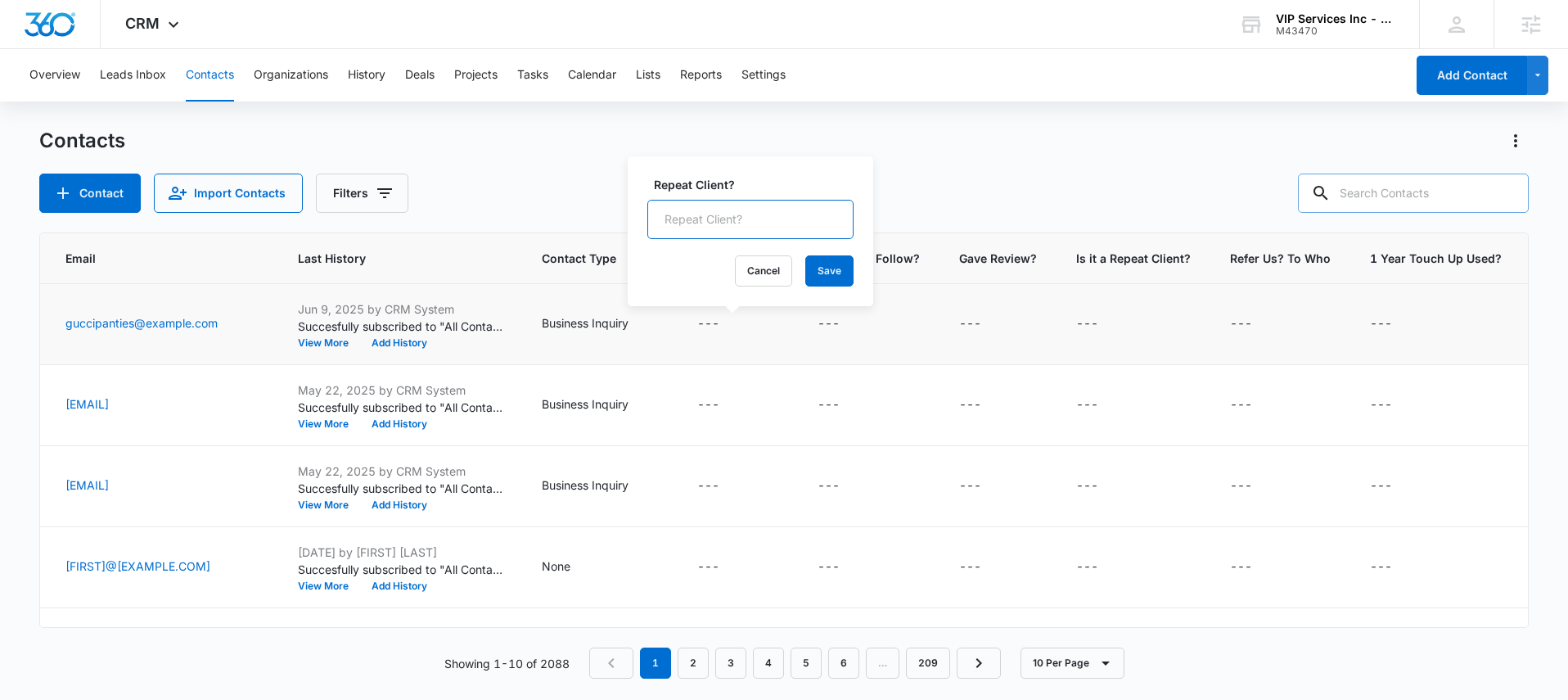 click on "Repeat Client?" at bounding box center [750, 219] 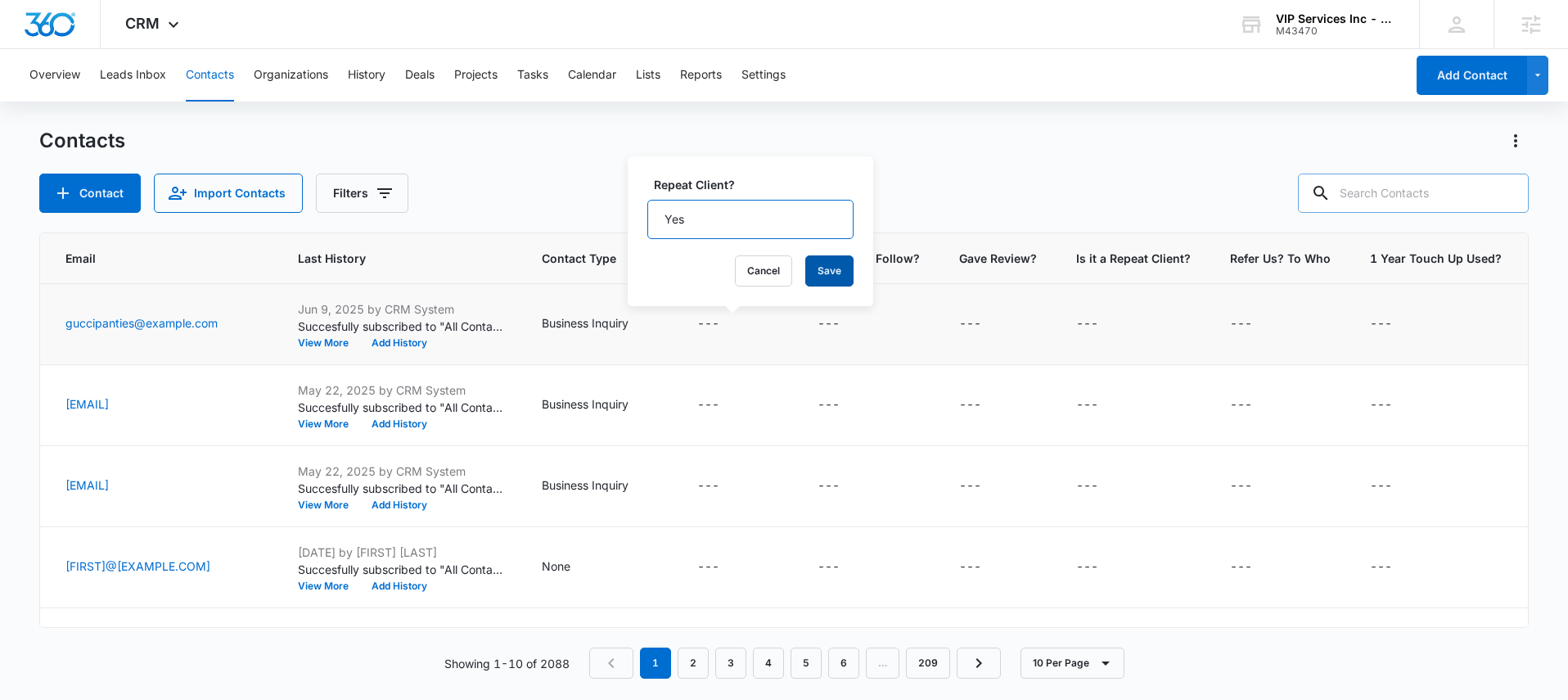 type on "Yes" 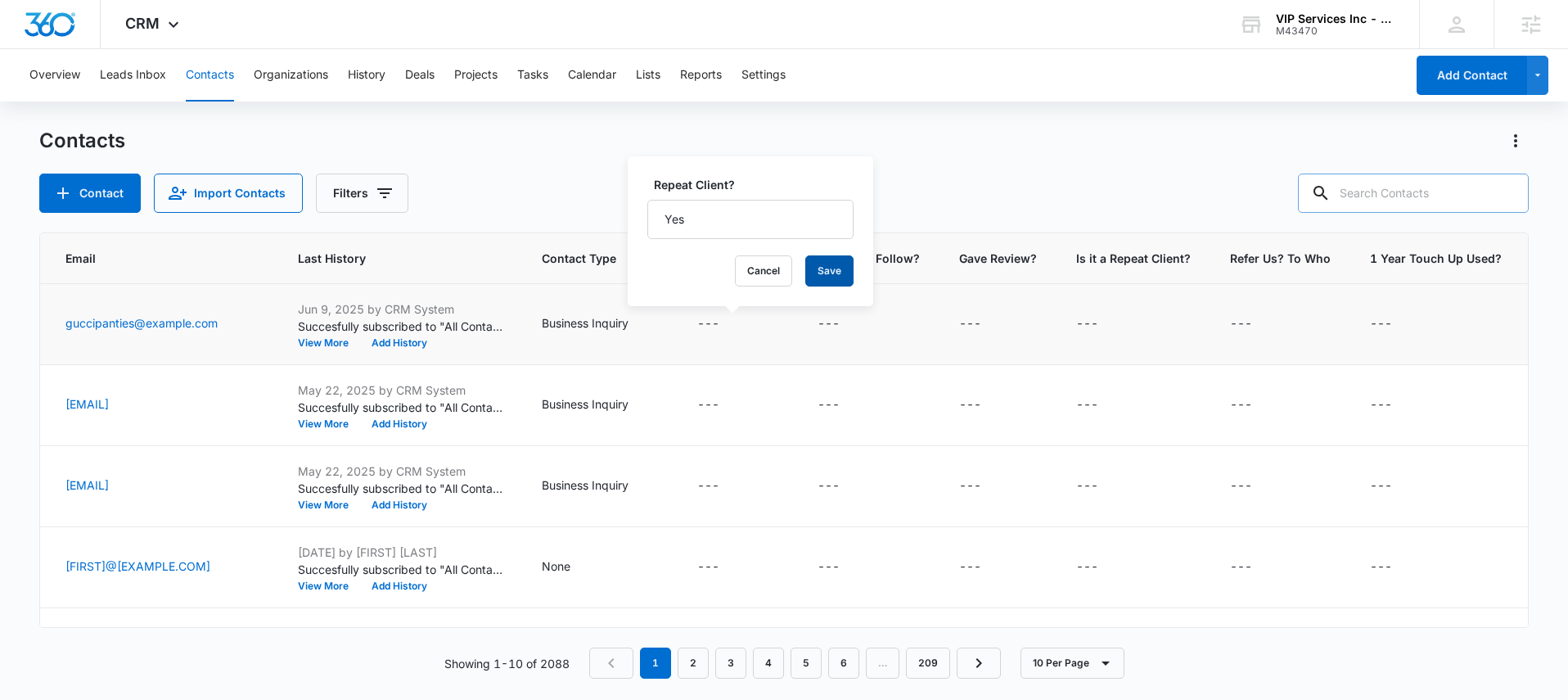 click on "Save" at bounding box center (829, 271) 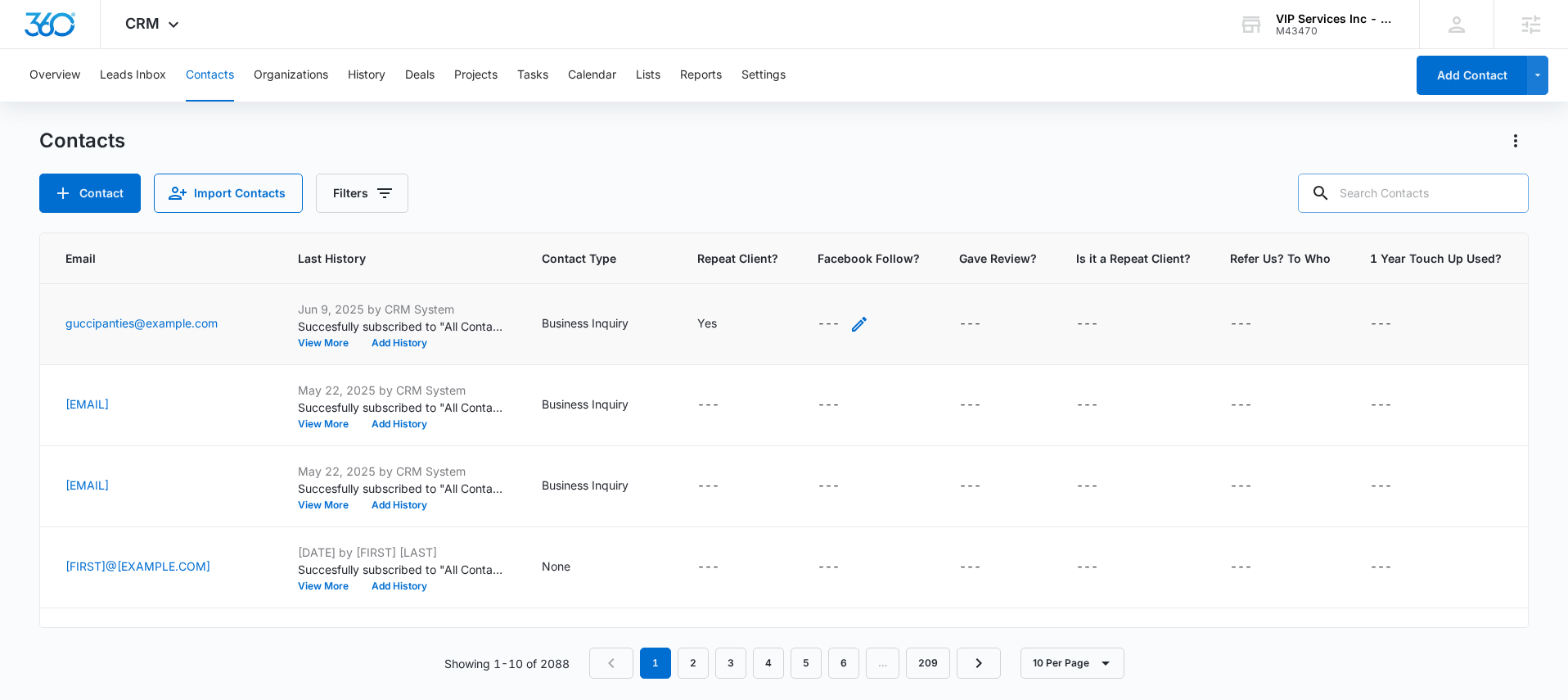 click 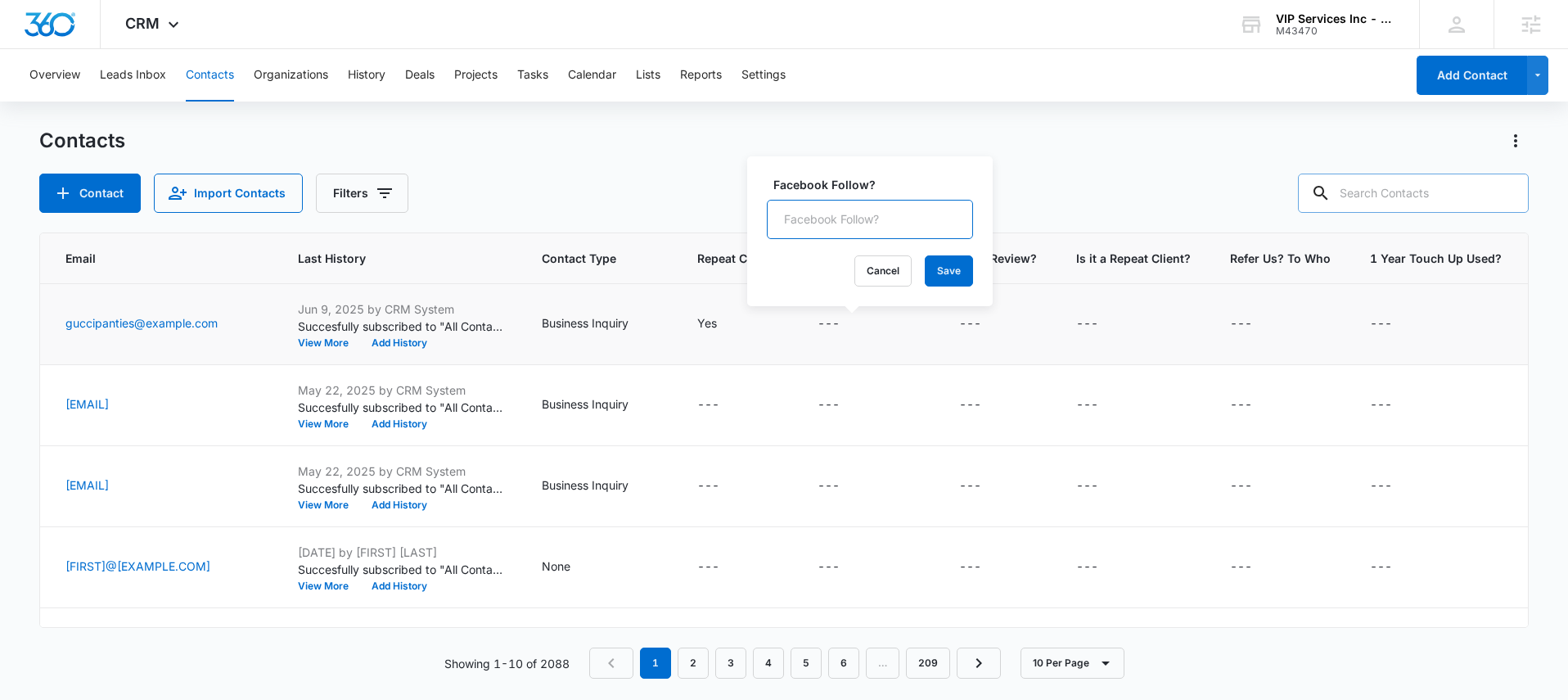 click on "Facebook Follow?" at bounding box center (870, 219) 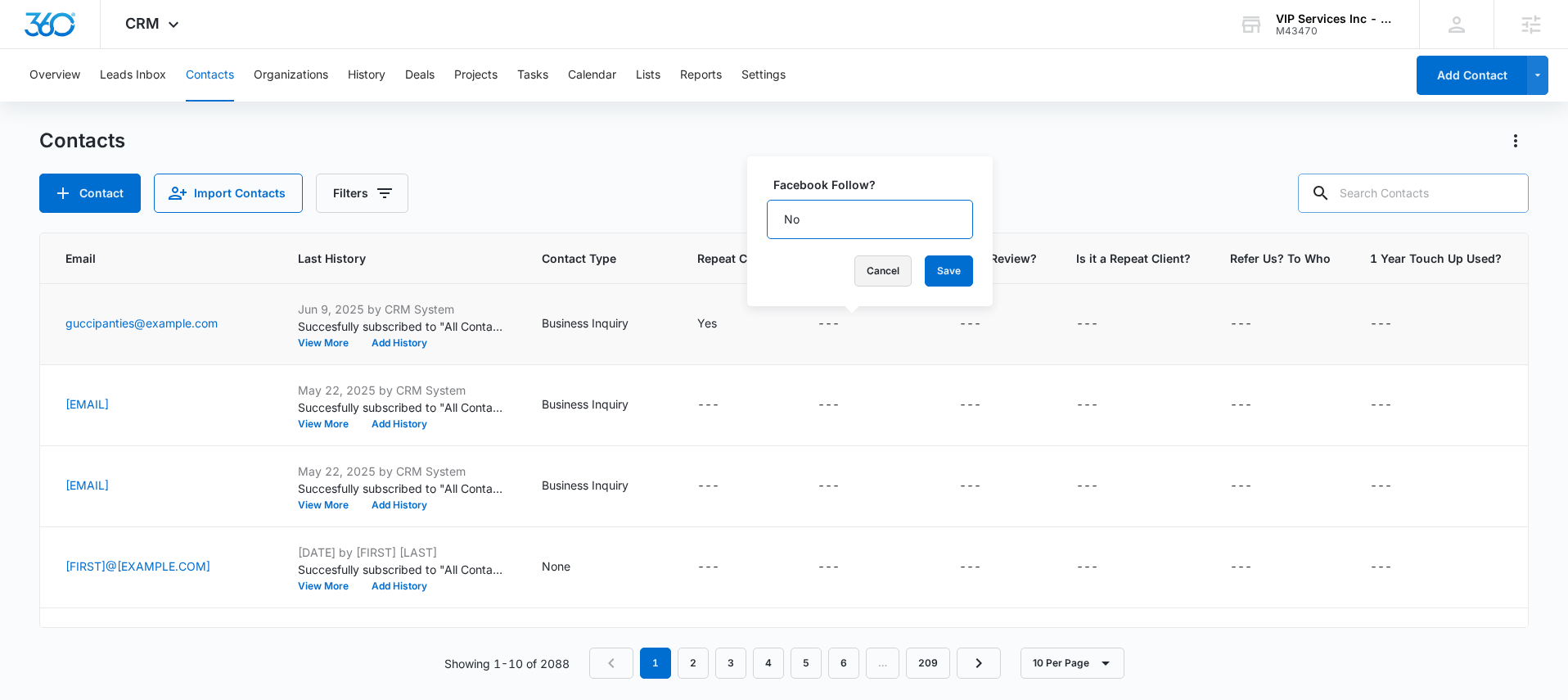 type on "No" 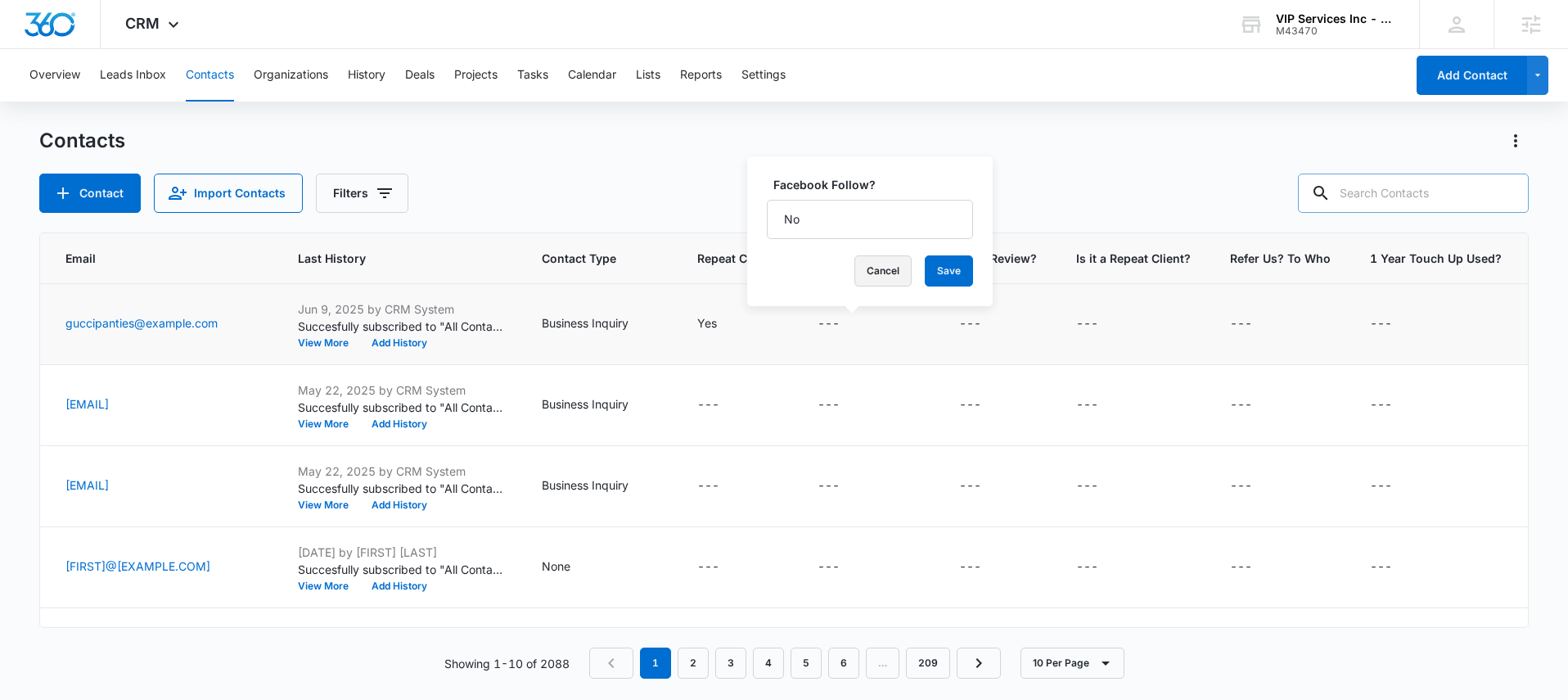 click on "Cancel" at bounding box center (883, 271) 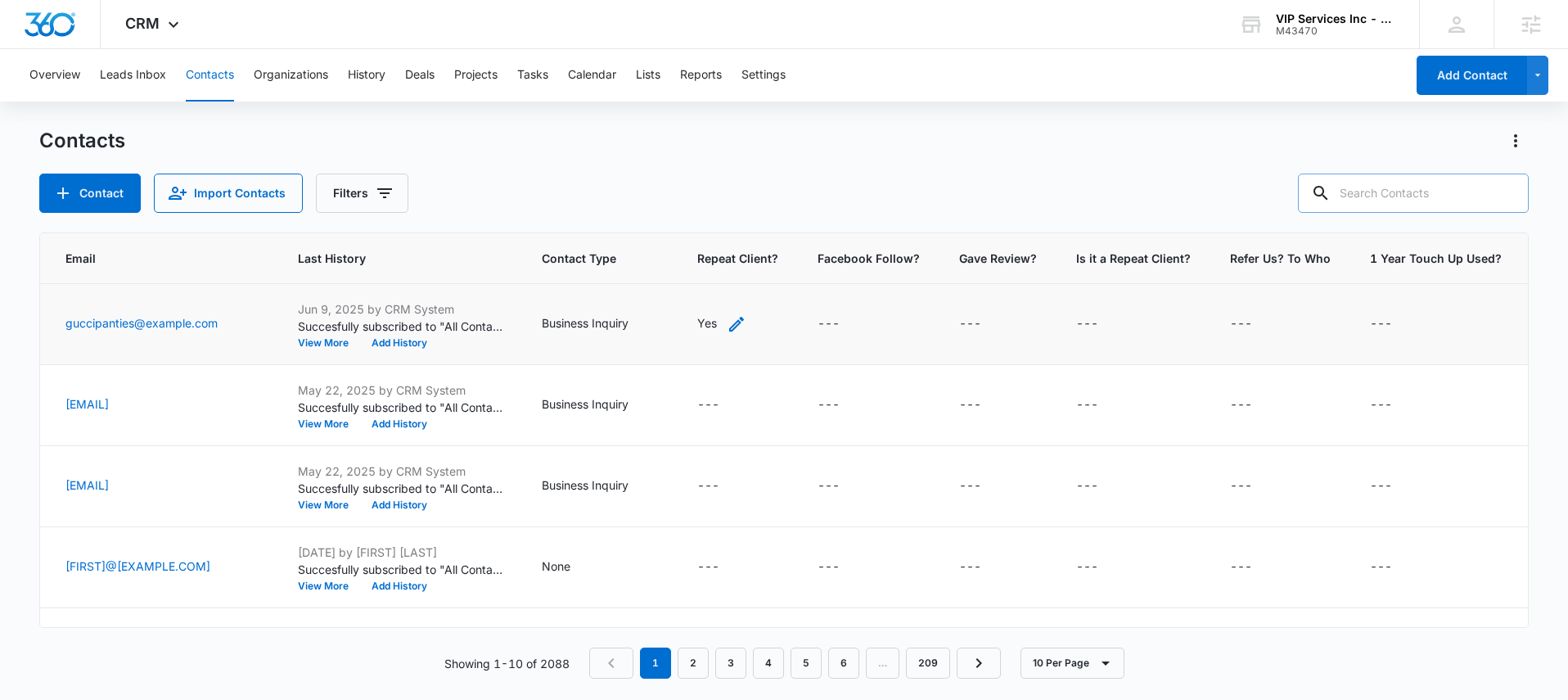 click 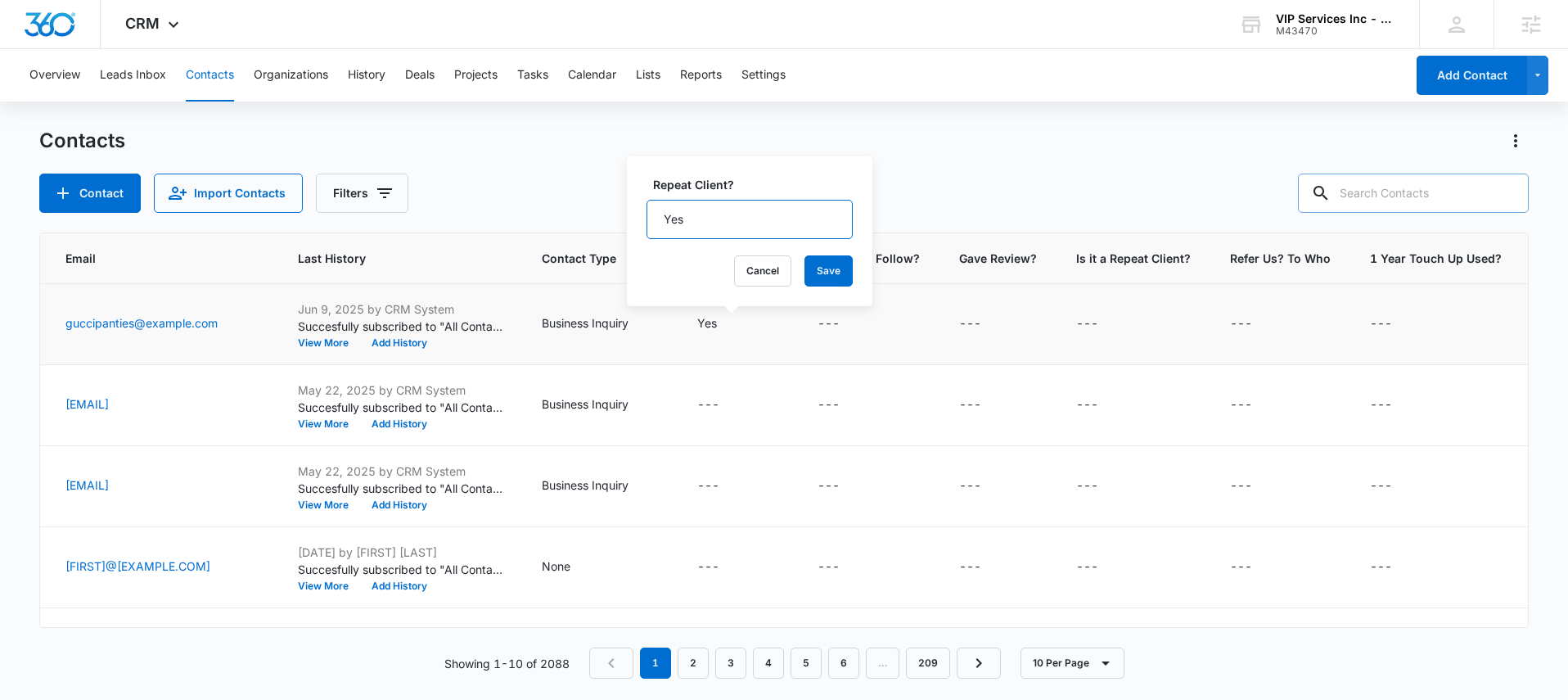 click on "Yes" at bounding box center [750, 219] 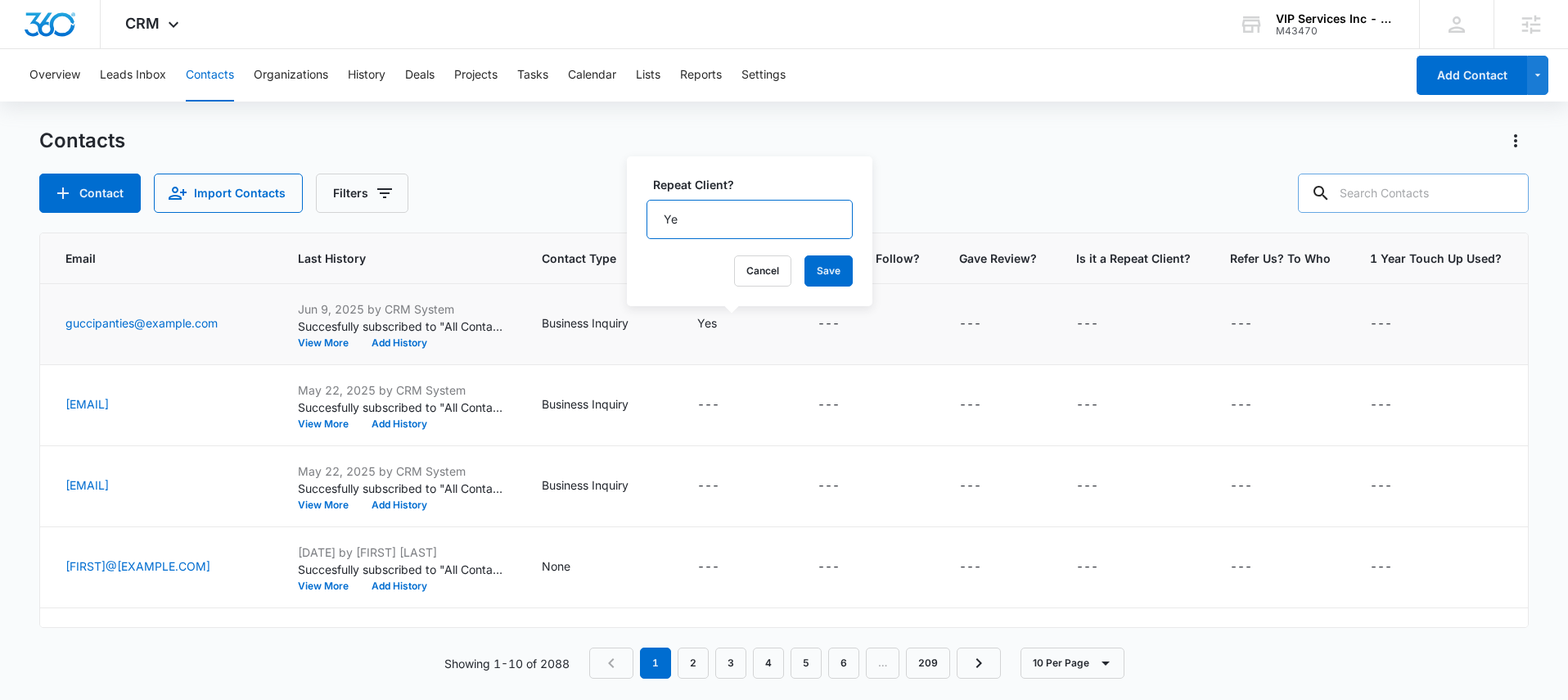 type on "Y" 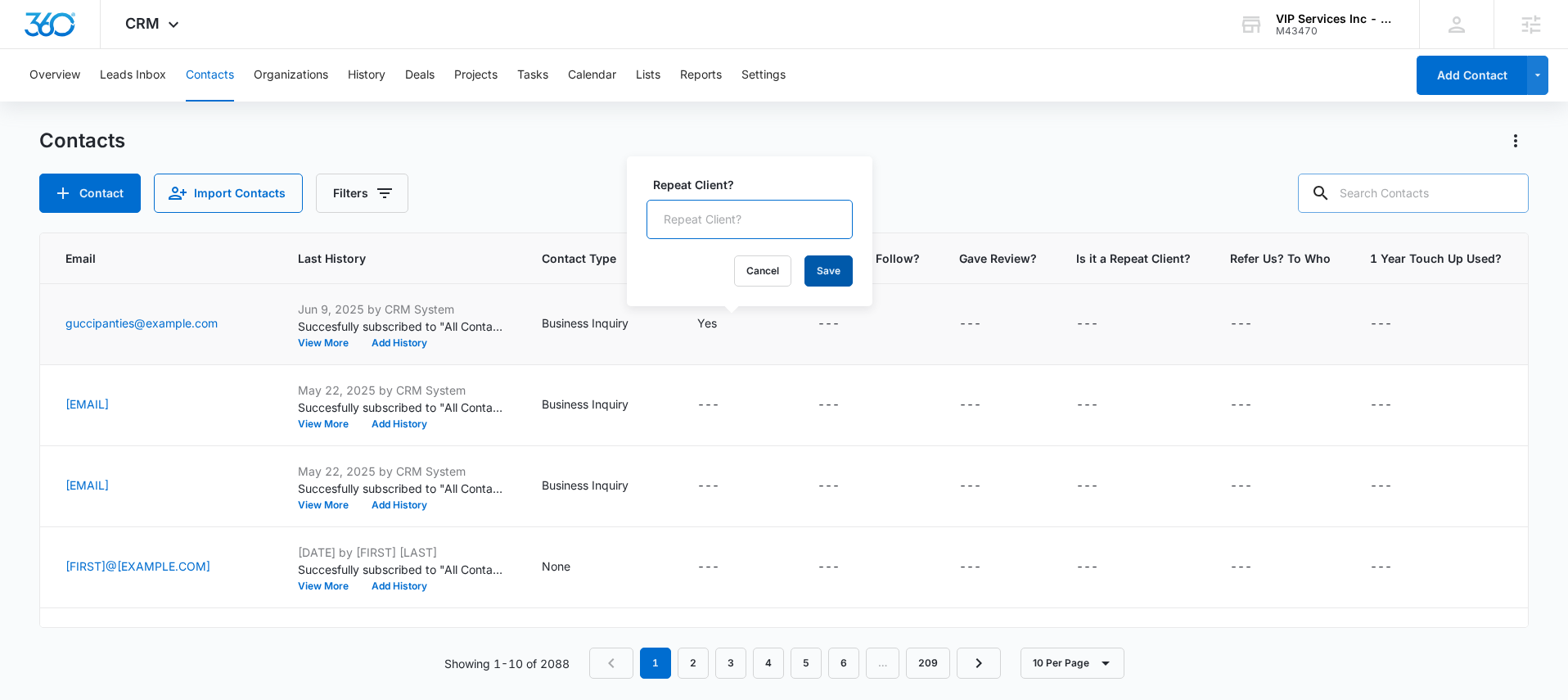 type 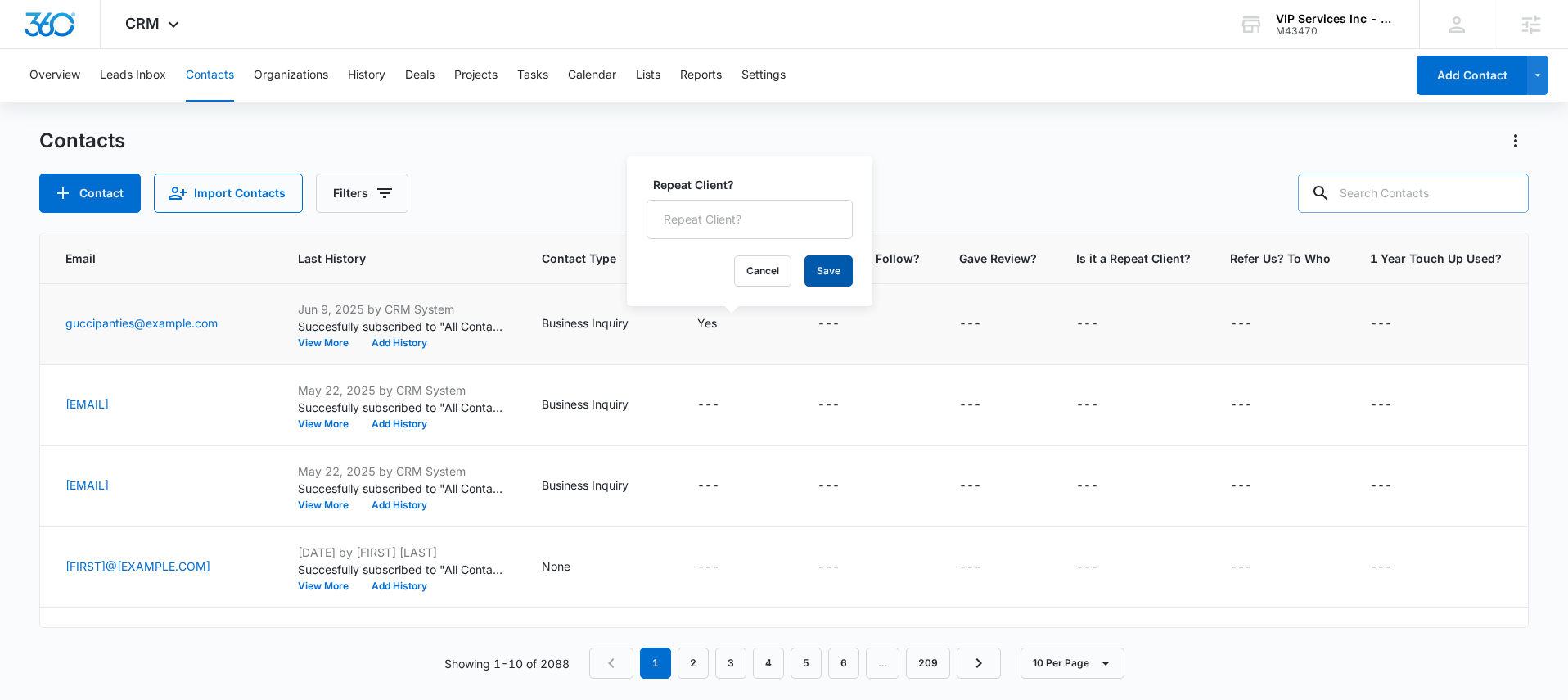 click on "Save" at bounding box center [828, 271] 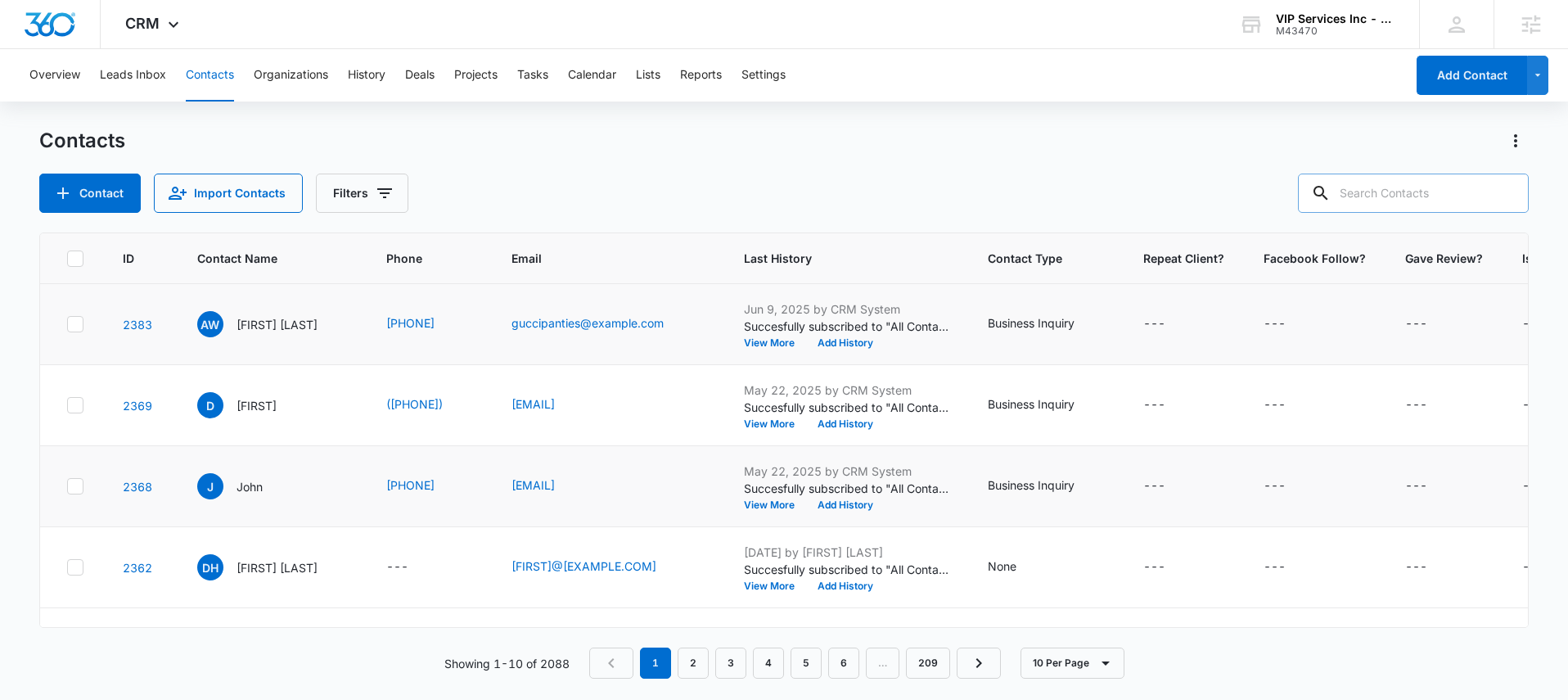scroll, scrollTop: 0, scrollLeft: 487, axis: horizontal 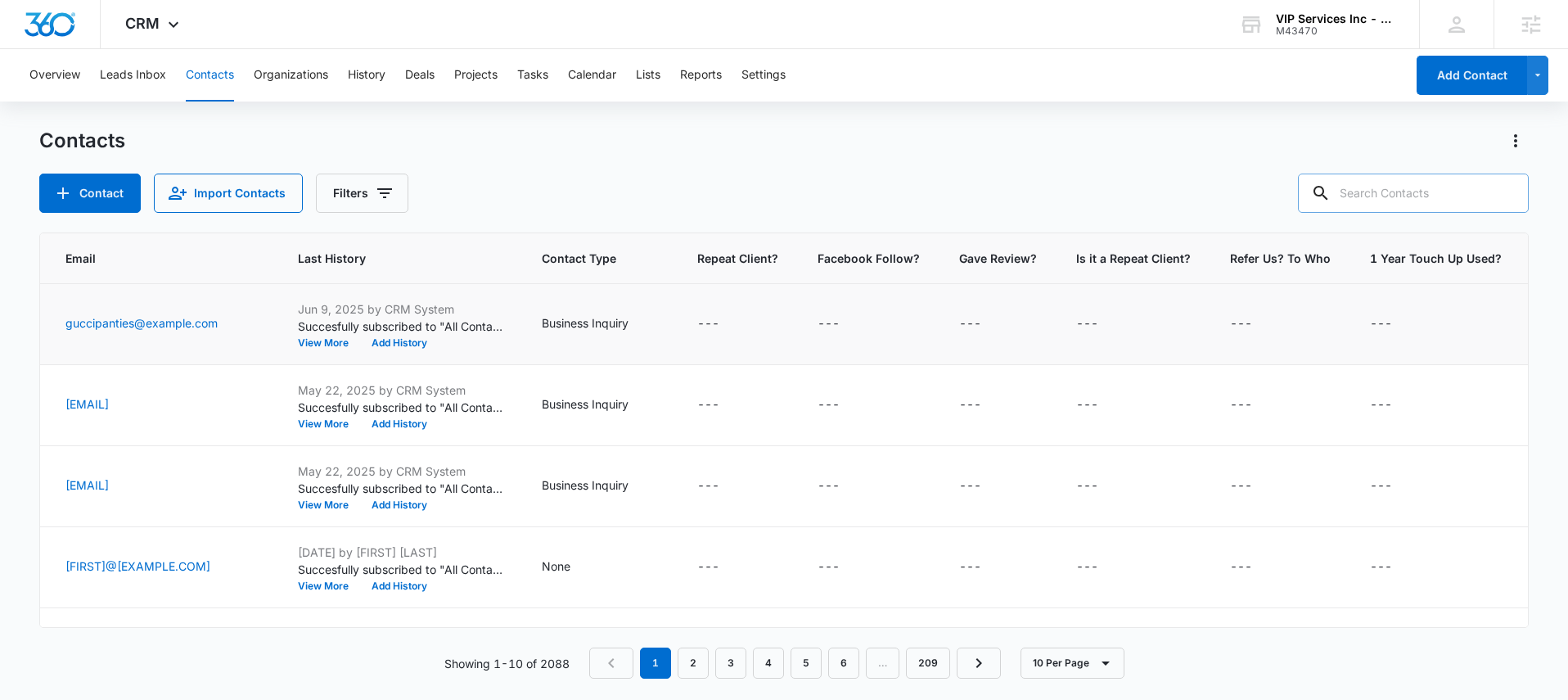 click on "Is it a Repeat Client?" at bounding box center [1133, 258] 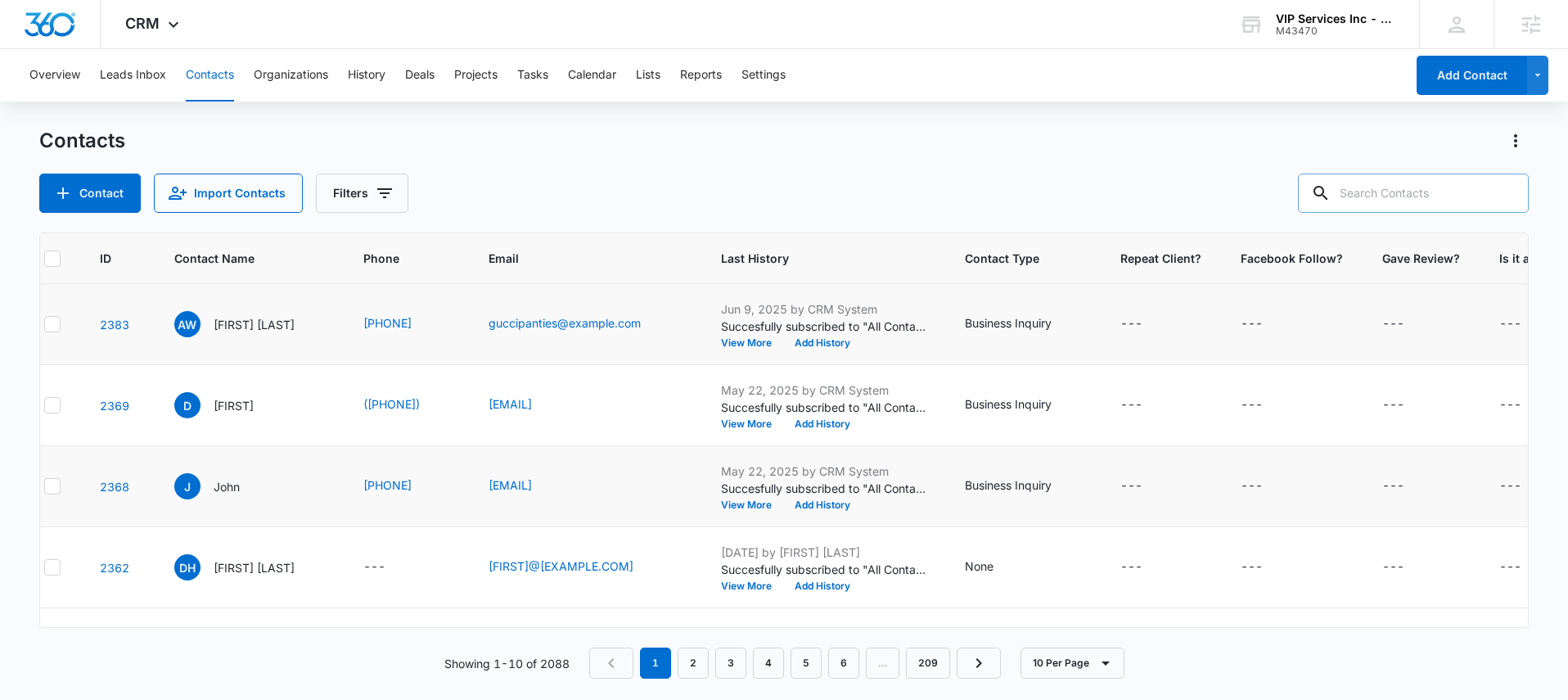 scroll, scrollTop: 0, scrollLeft: 0, axis: both 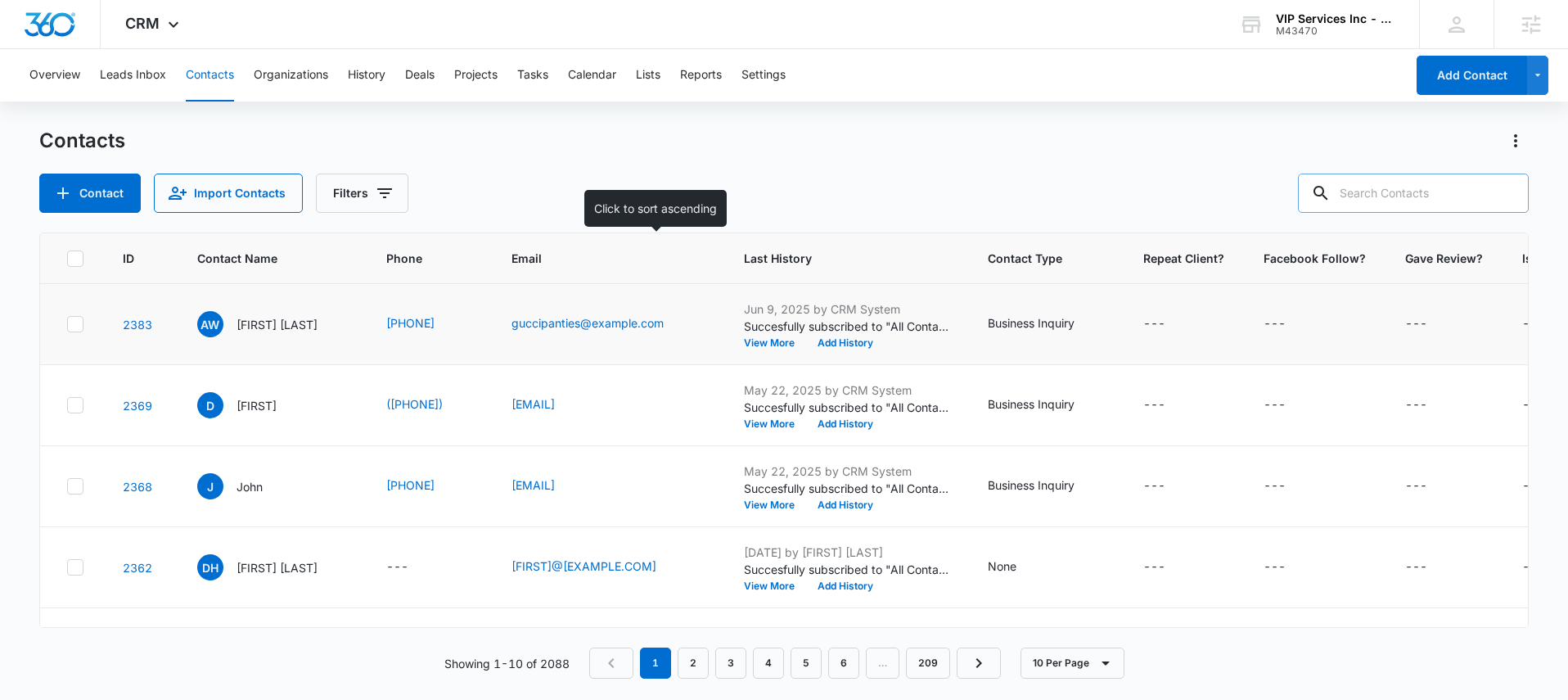 click on "Email" at bounding box center [596, 258] 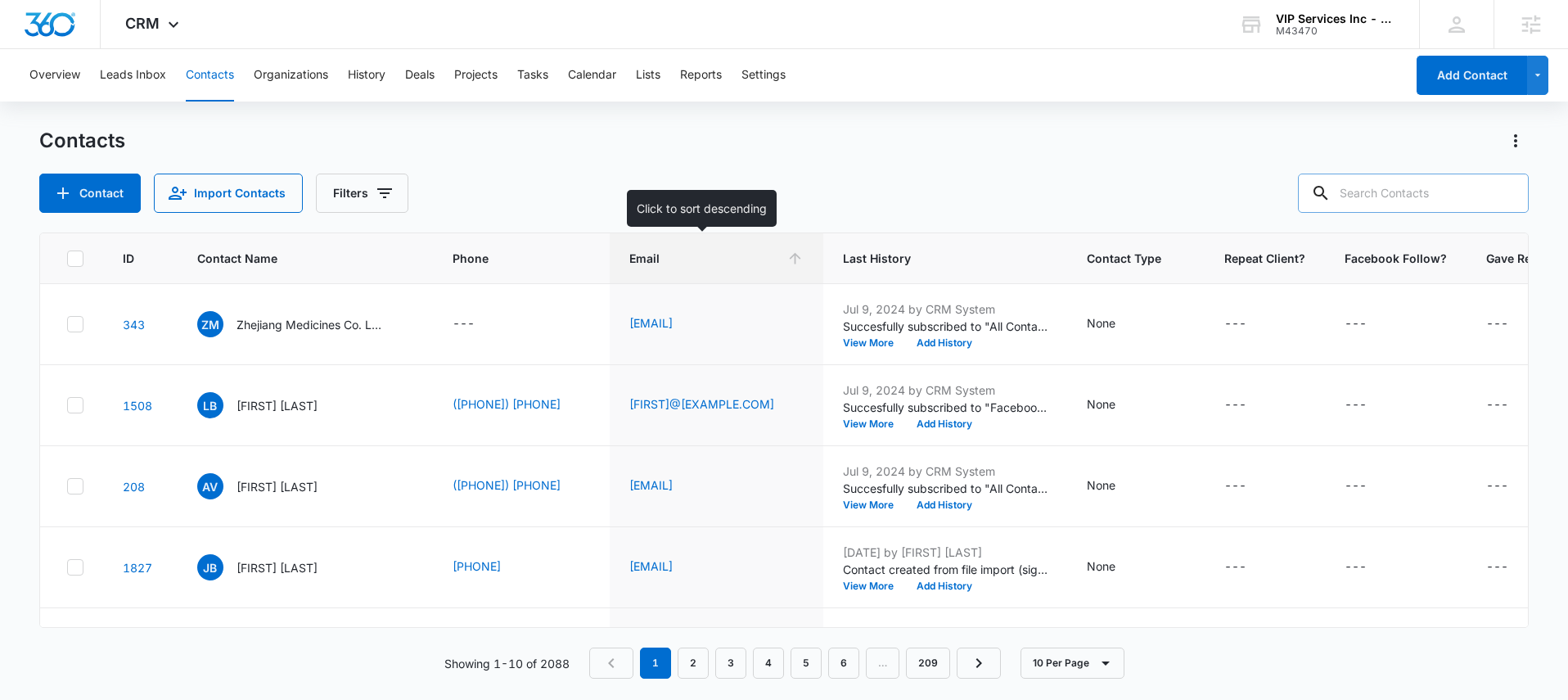 click on "Email" at bounding box center (705, 258) 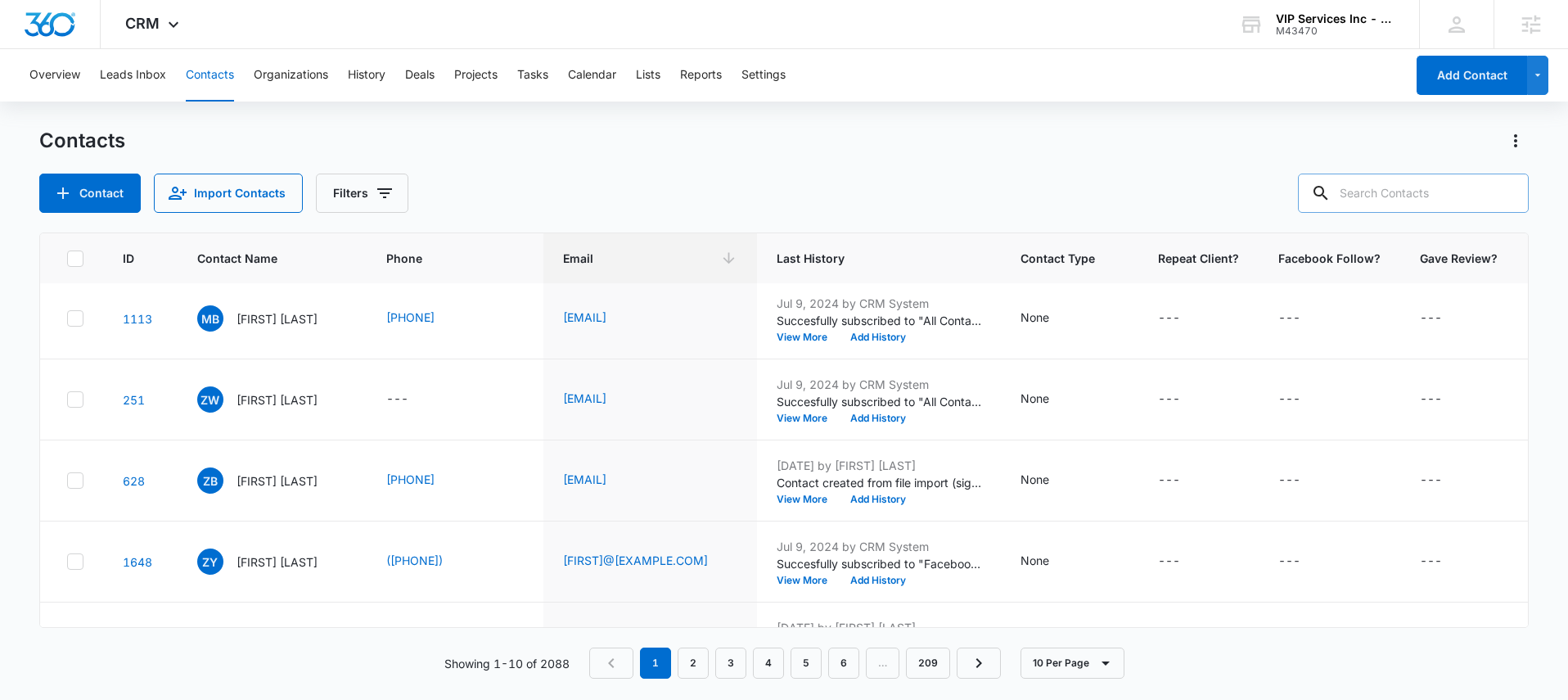 scroll, scrollTop: 0, scrollLeft: 0, axis: both 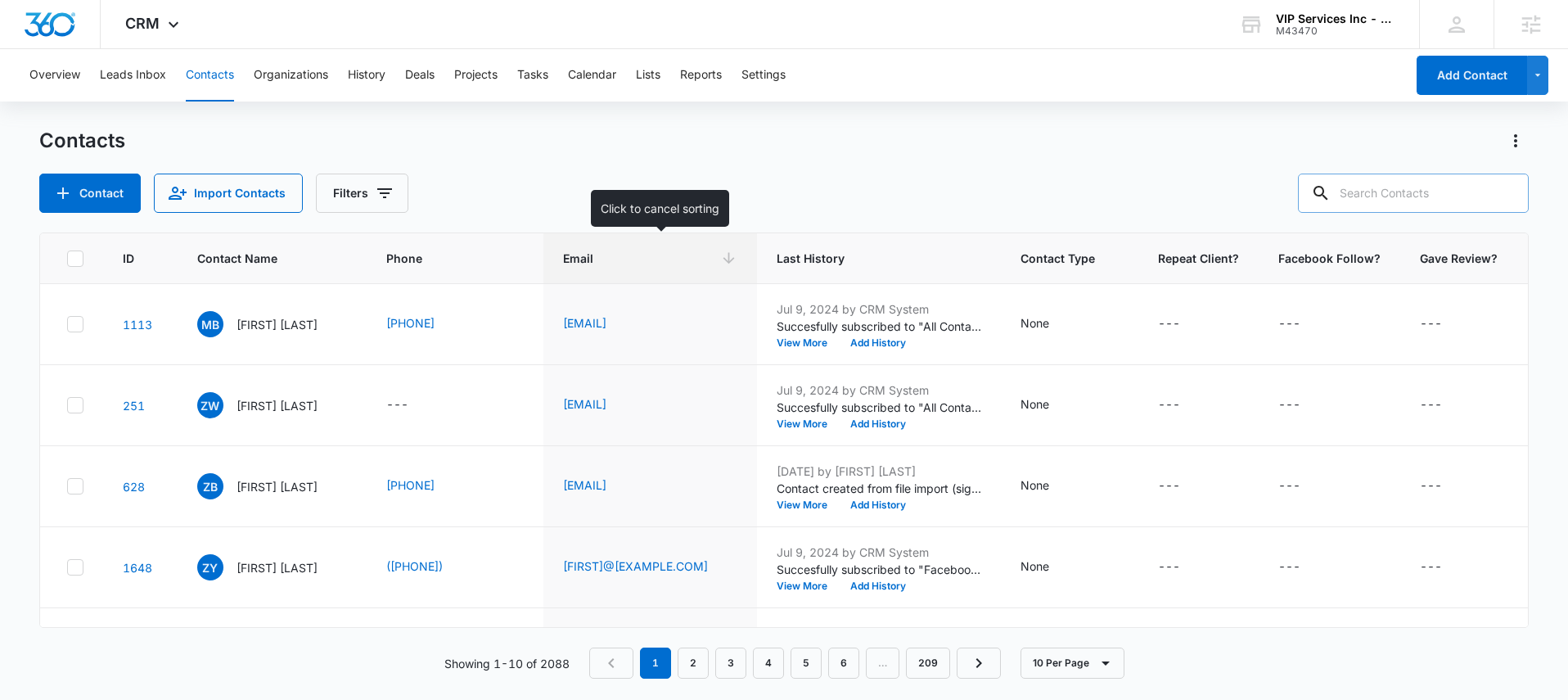 click on "Email" at bounding box center [650, 259] 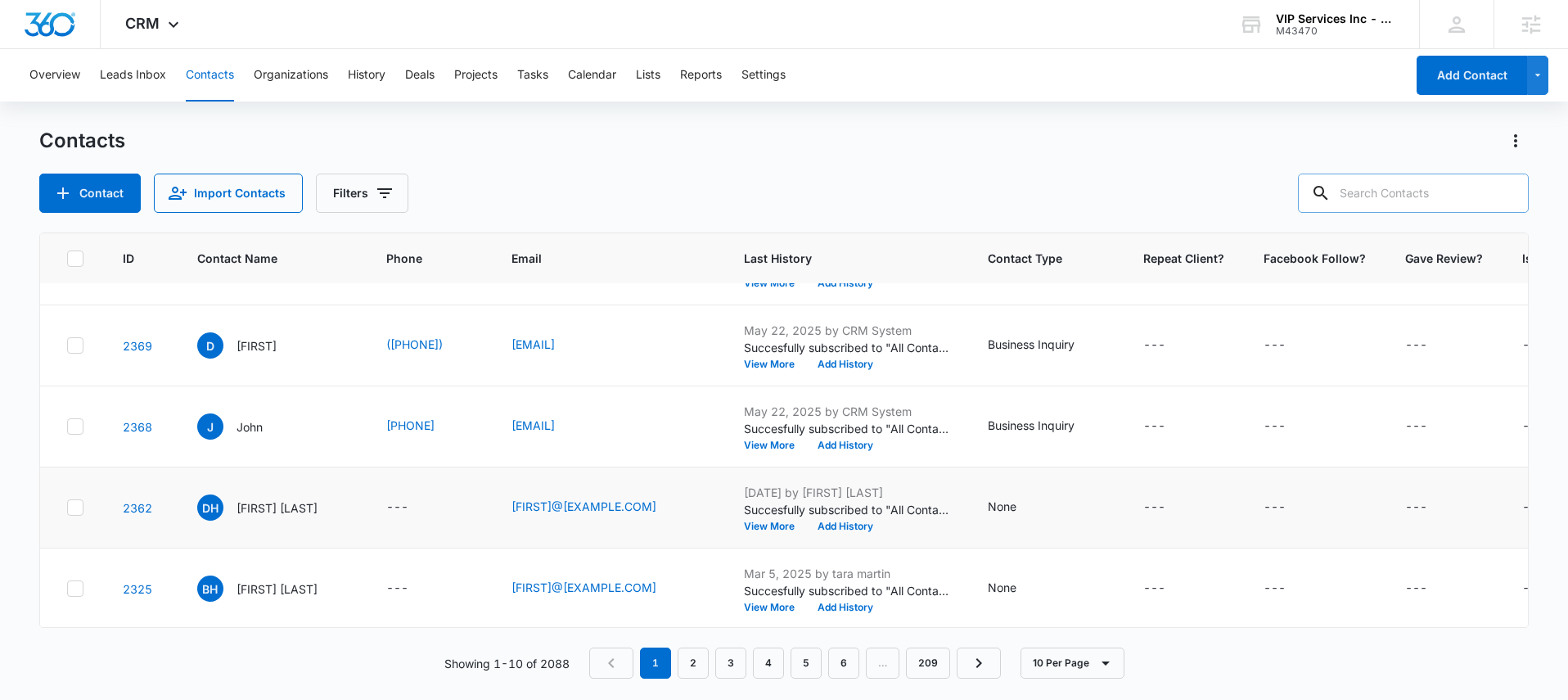 scroll, scrollTop: 56, scrollLeft: 0, axis: vertical 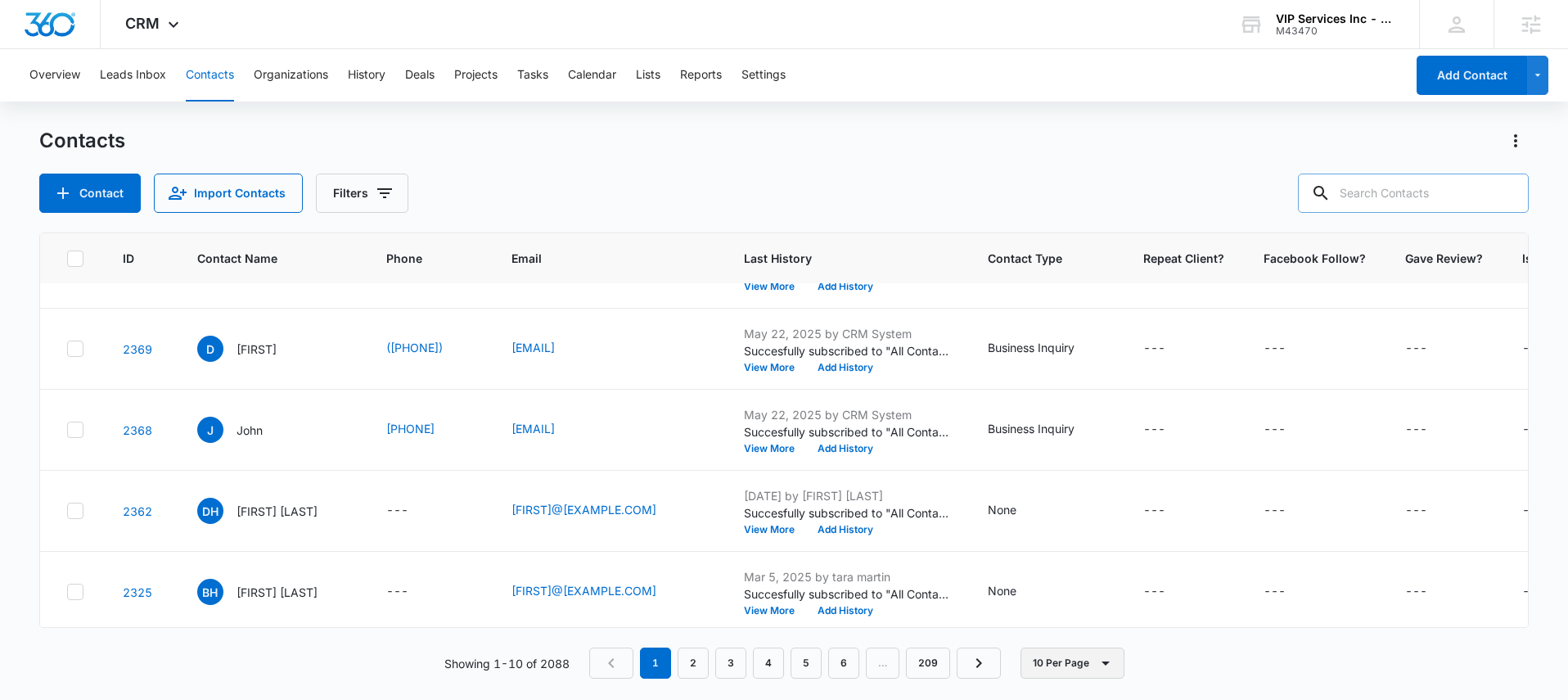 click 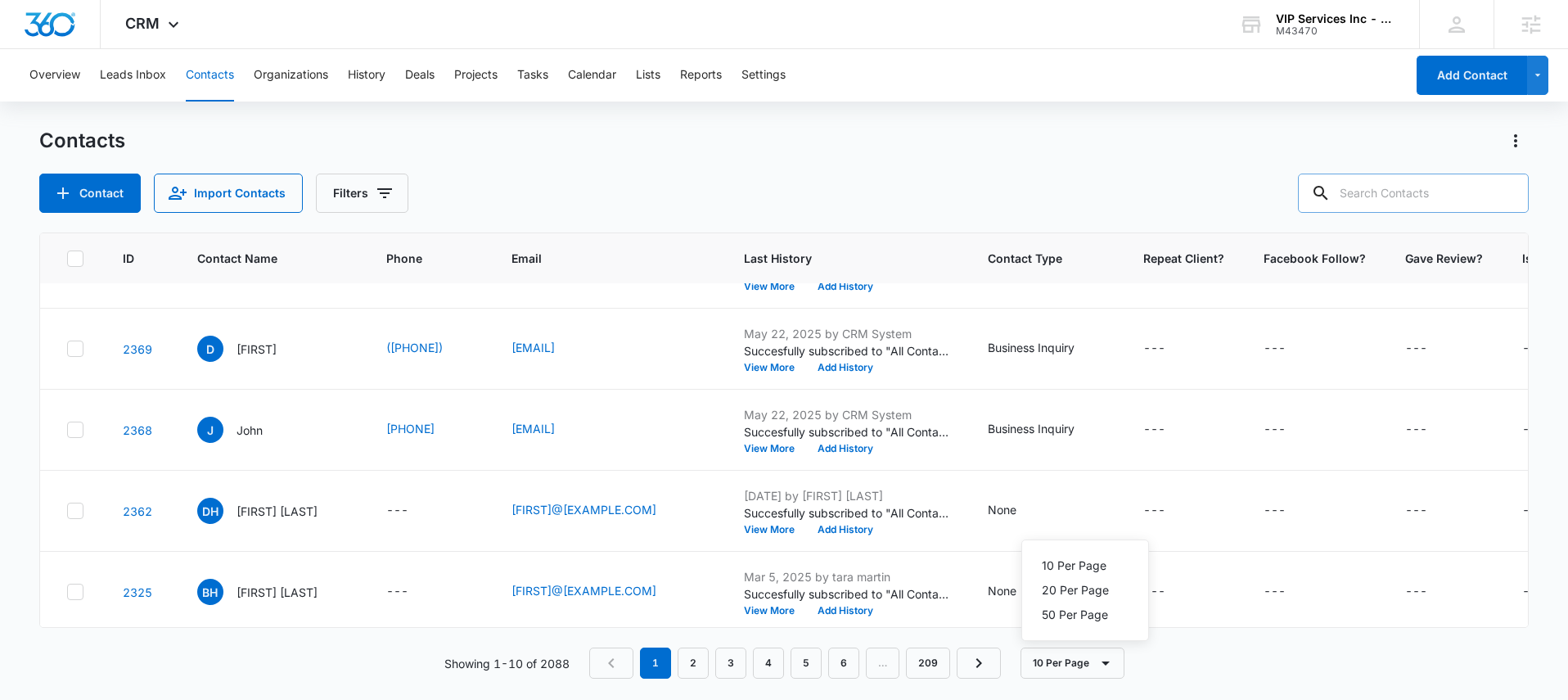click on "Showing  1-10  of  2088 1 2 3 4 5 6 … 209 10  Per Page 10  Per Page 20  Per Page 50  Per Page" at bounding box center (784, 663) 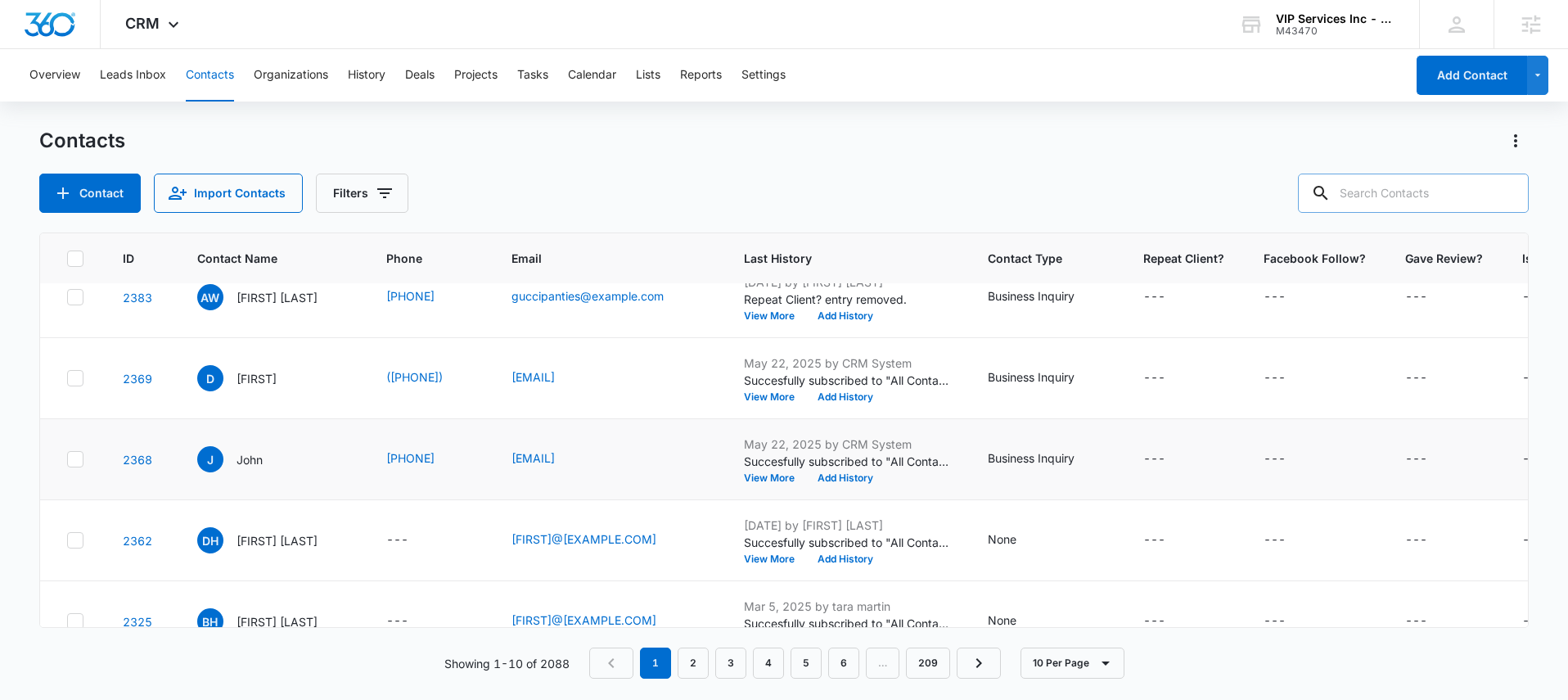 scroll, scrollTop: 0, scrollLeft: 0, axis: both 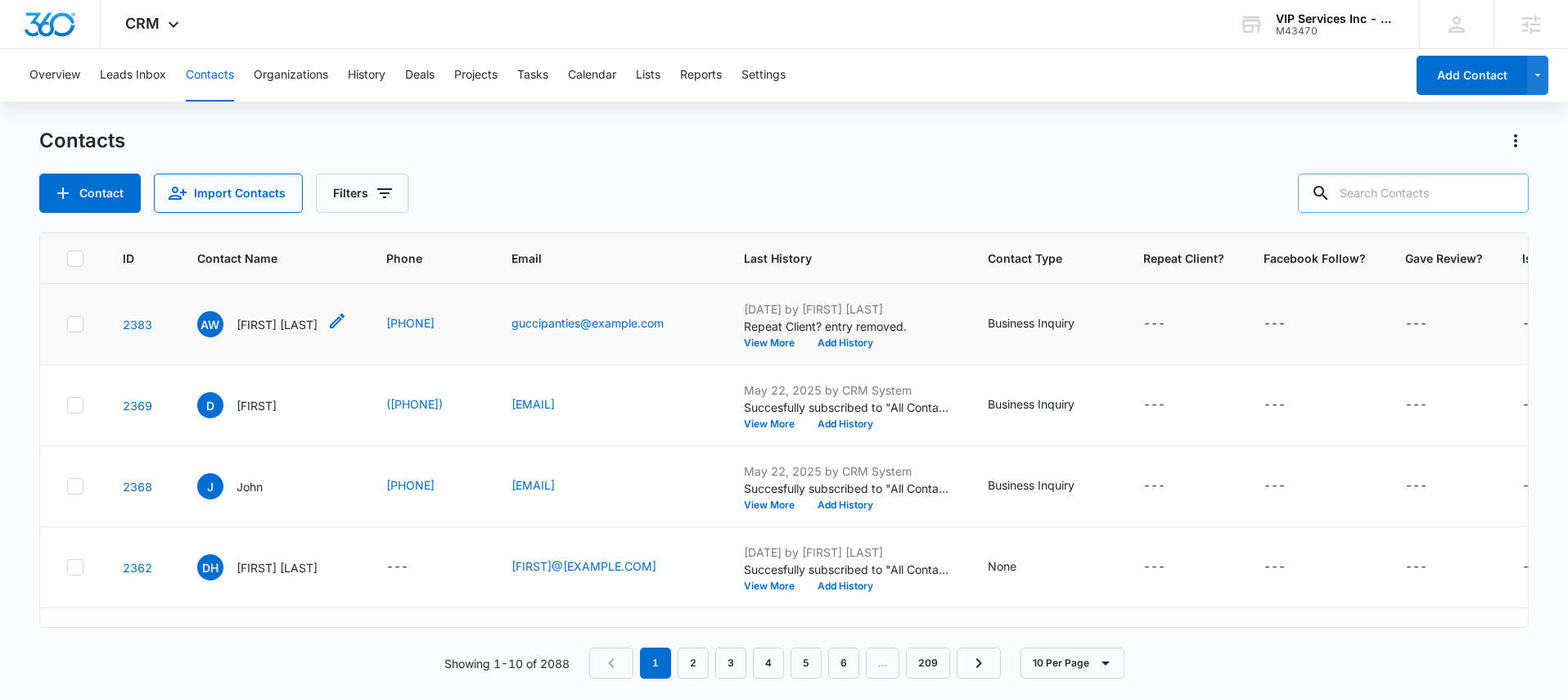 click on "[FIRST] [LAST]" at bounding box center [277, 324] 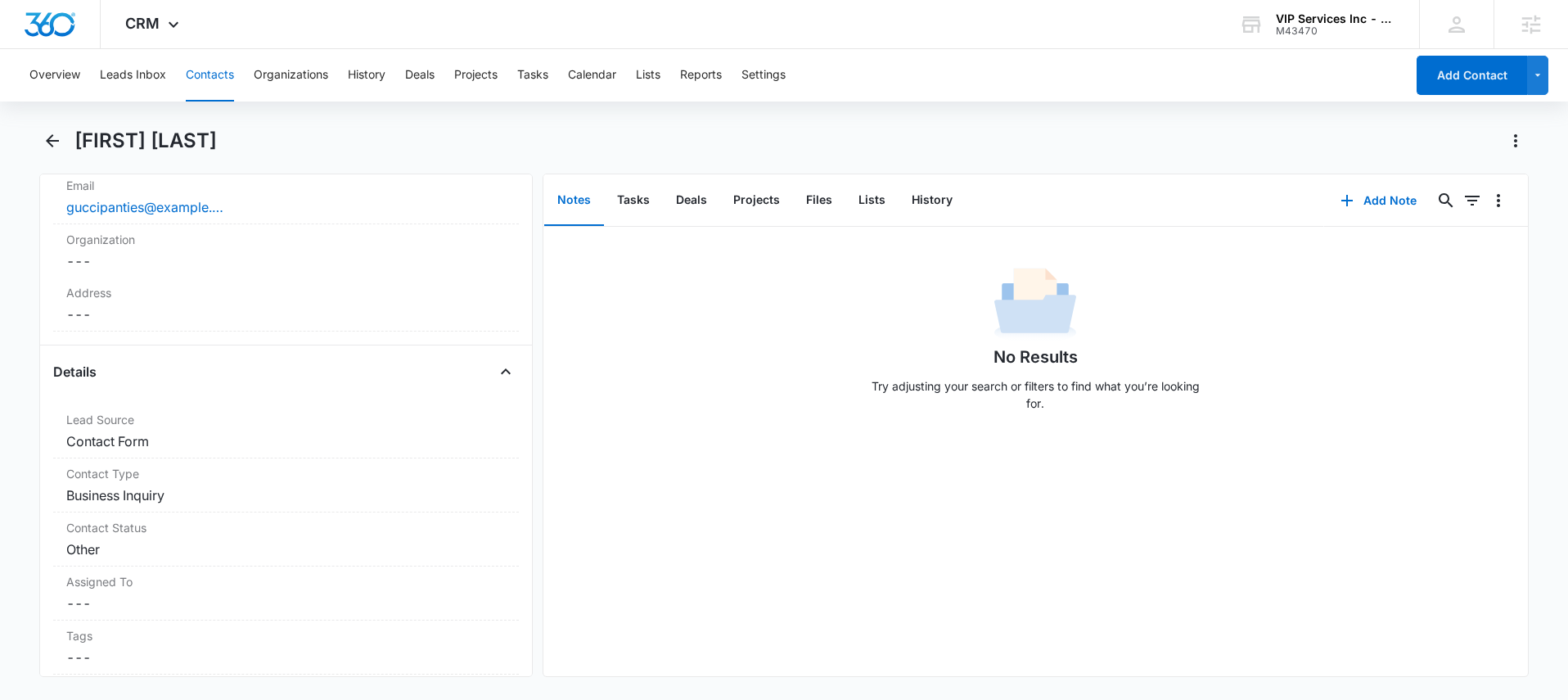 scroll, scrollTop: 0, scrollLeft: 0, axis: both 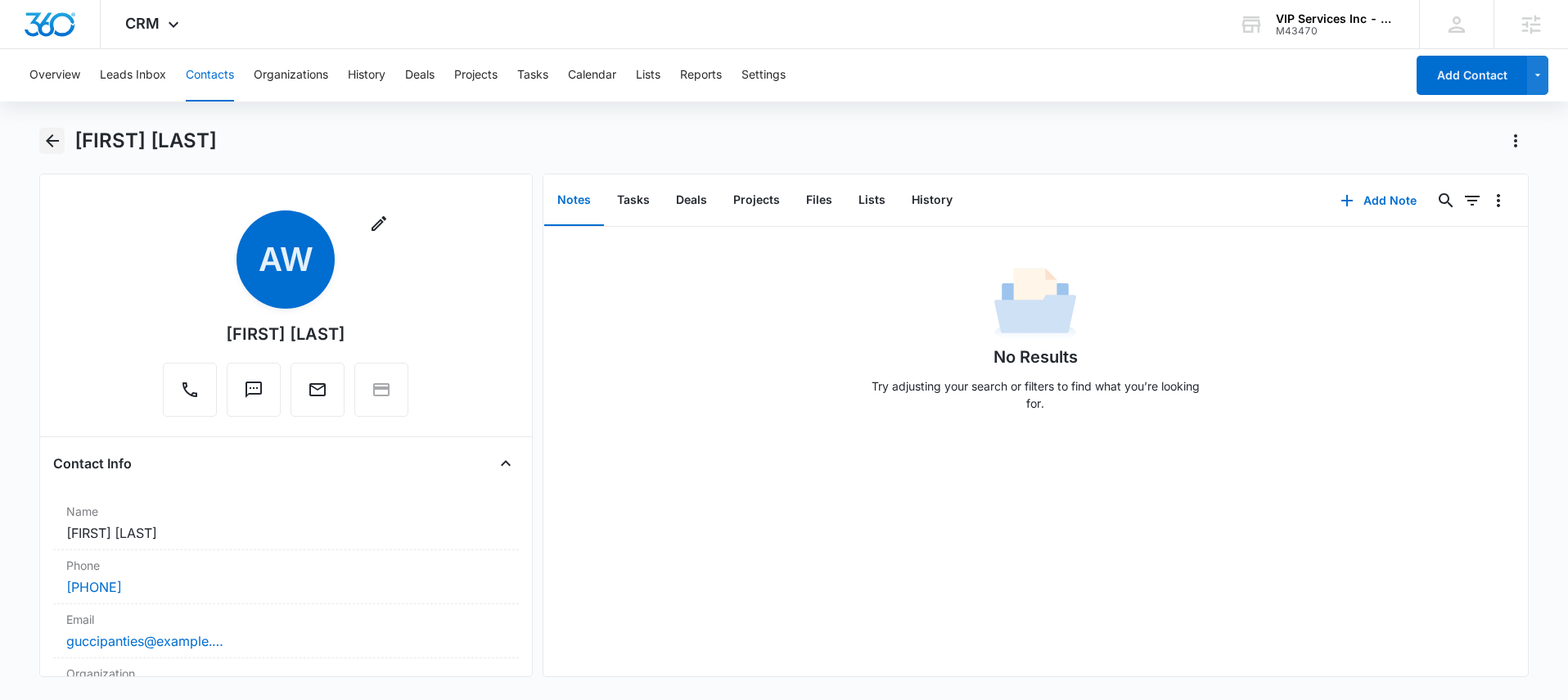 click 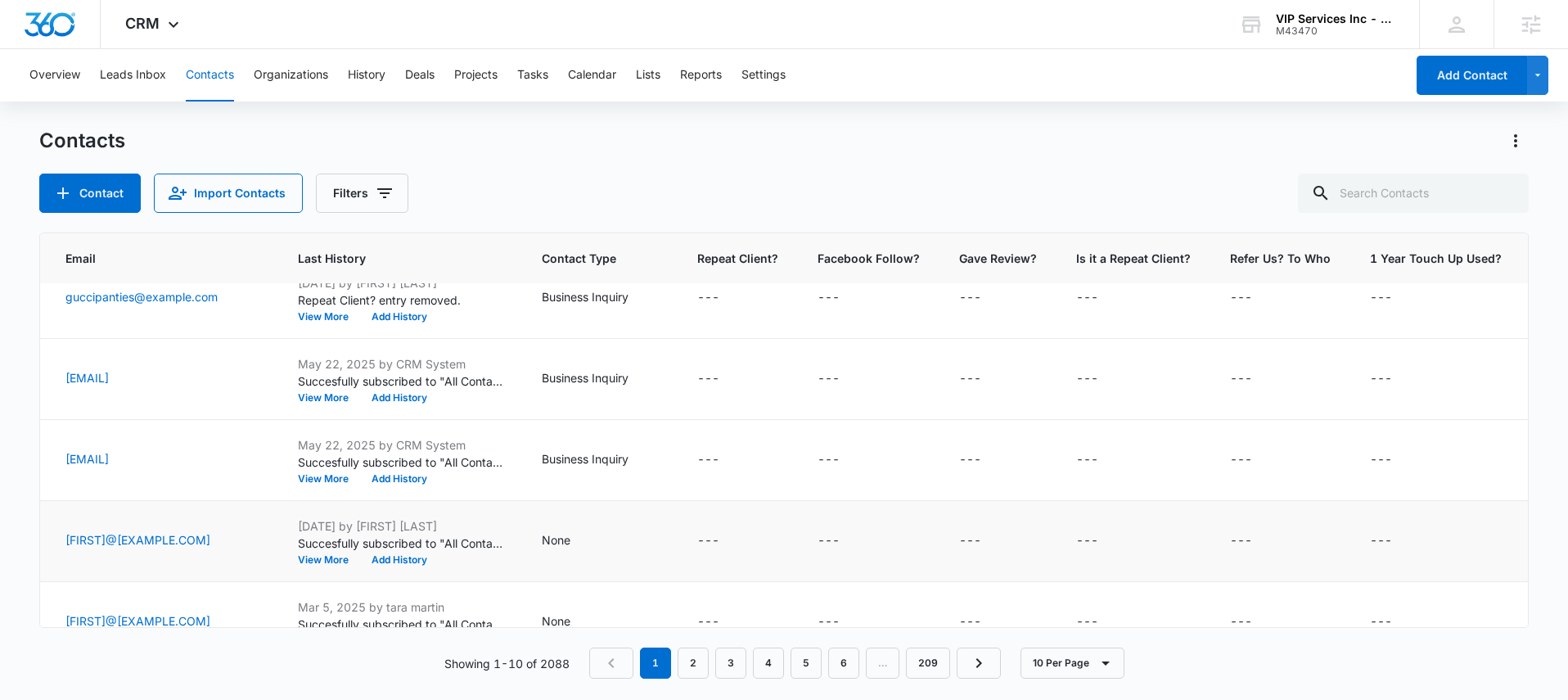scroll, scrollTop: 29, scrollLeft: 487, axis: both 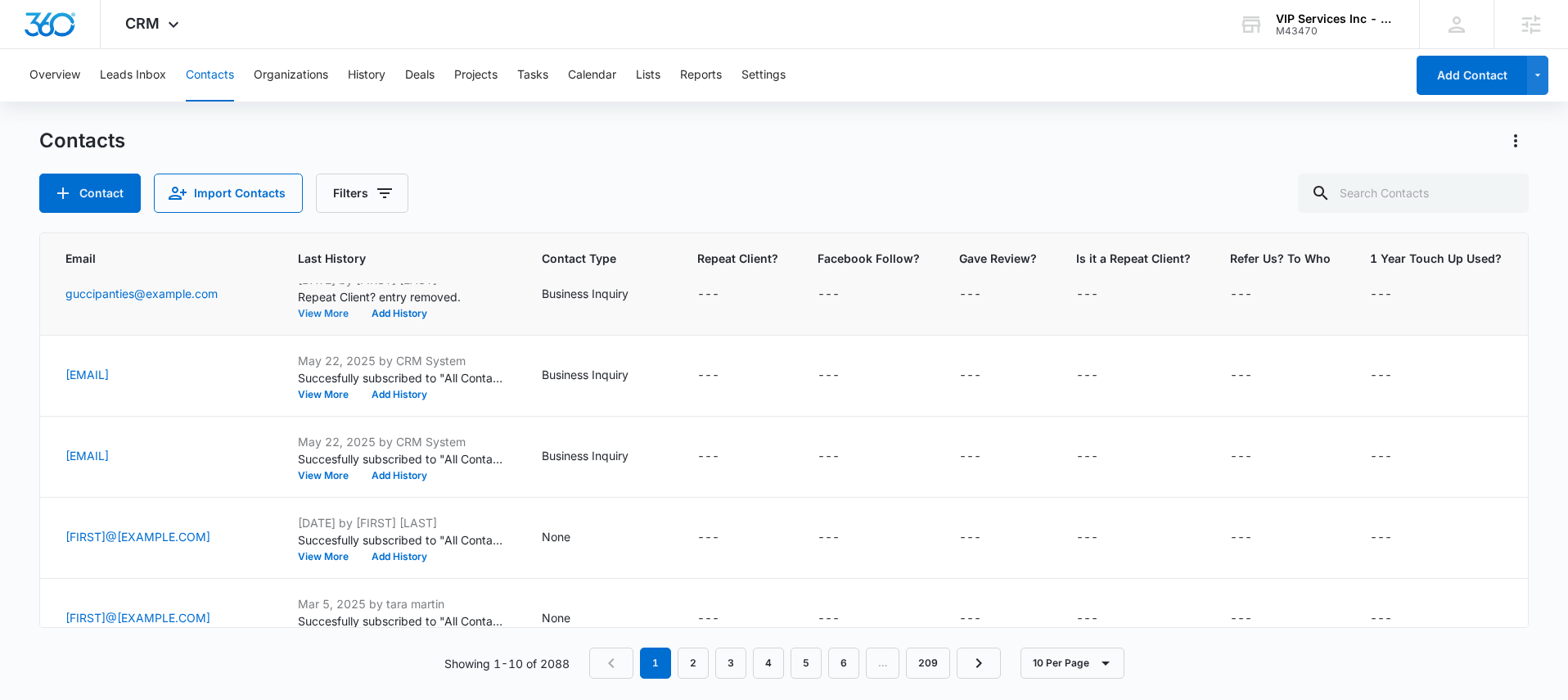 click on "View More" at bounding box center [329, 314] 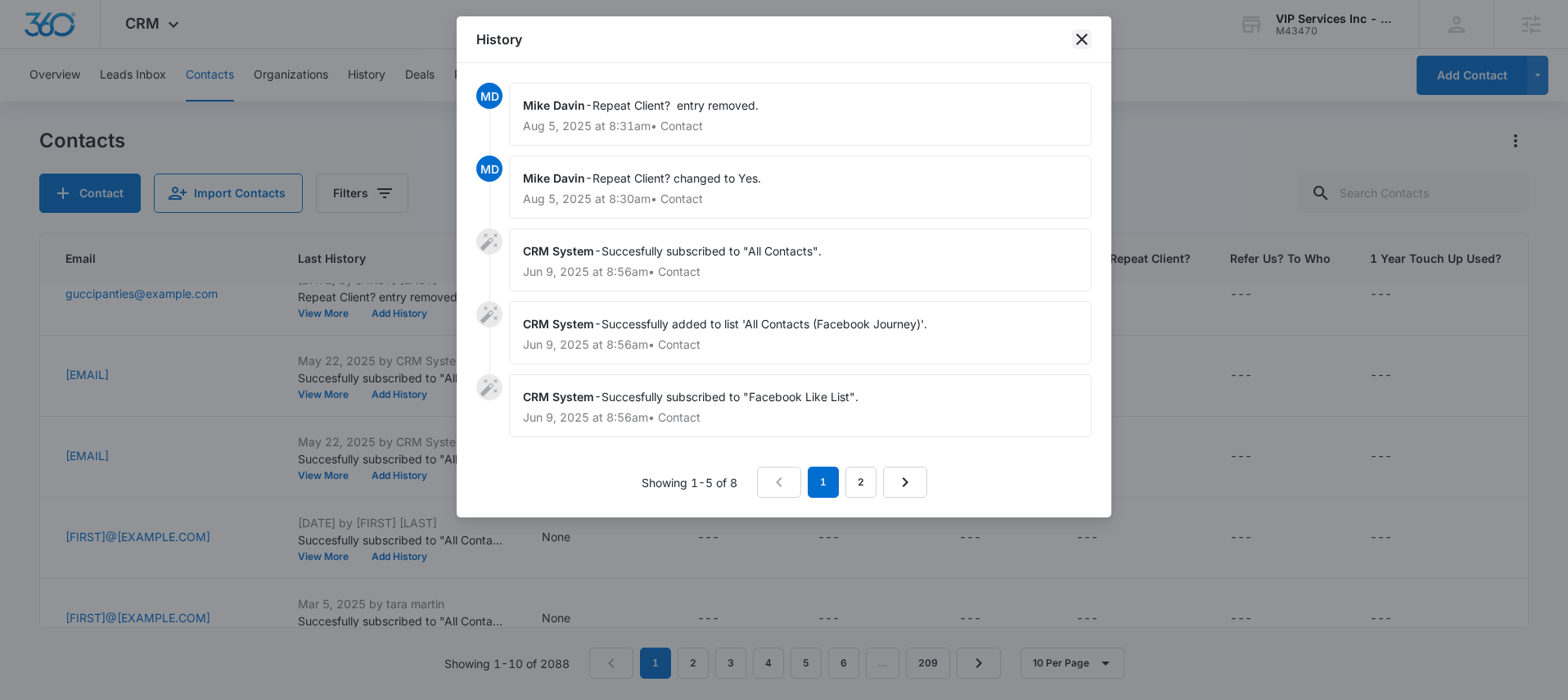 click 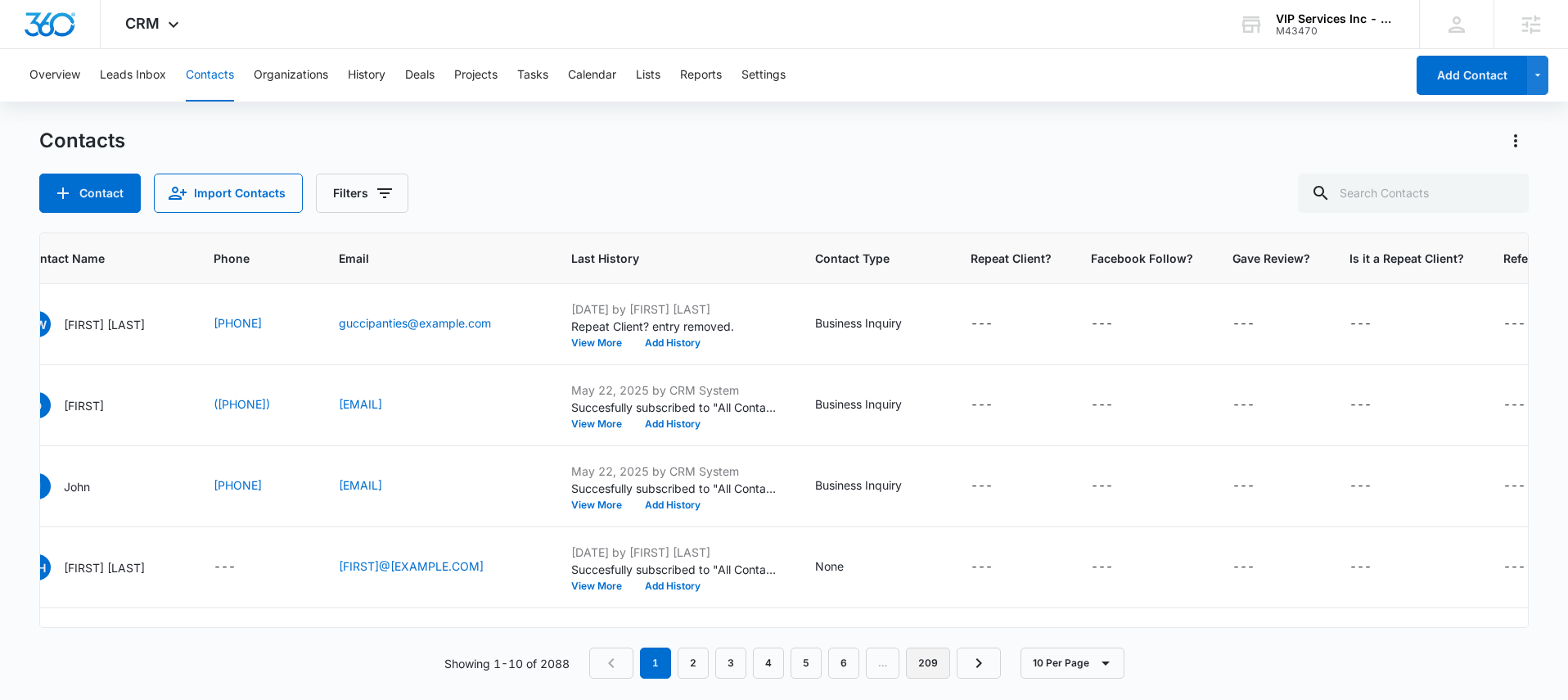 scroll, scrollTop: 0, scrollLeft: 0, axis: both 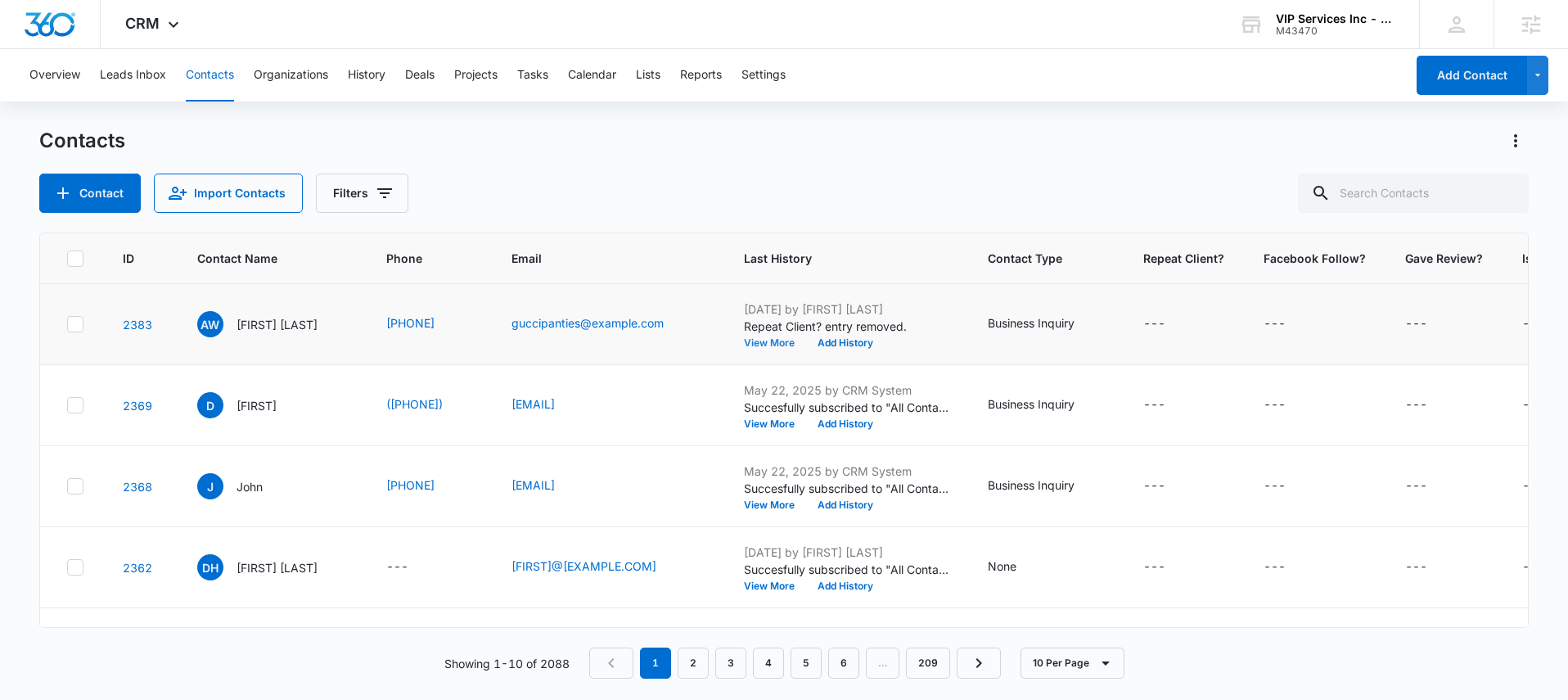 click on "View More" at bounding box center [775, 343] 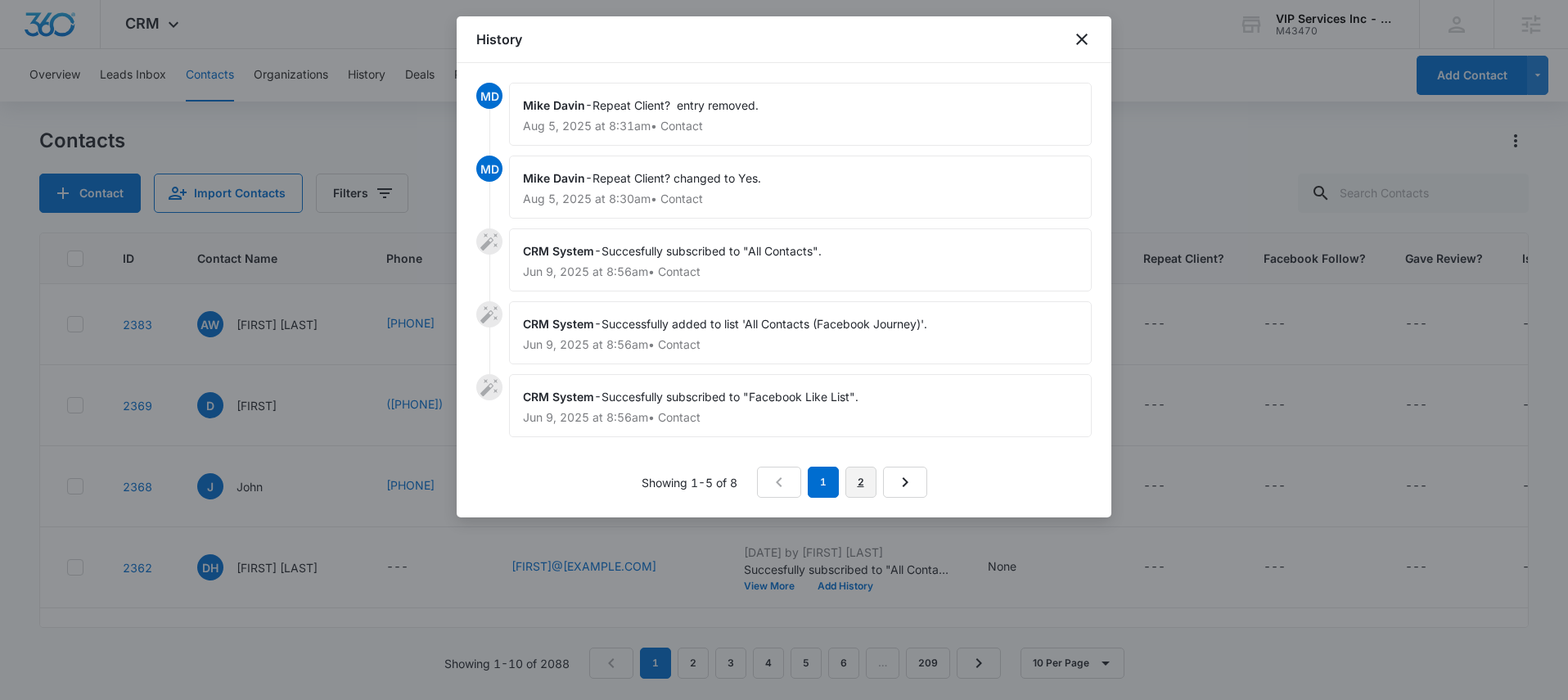 click on "2" at bounding box center [861, 482] 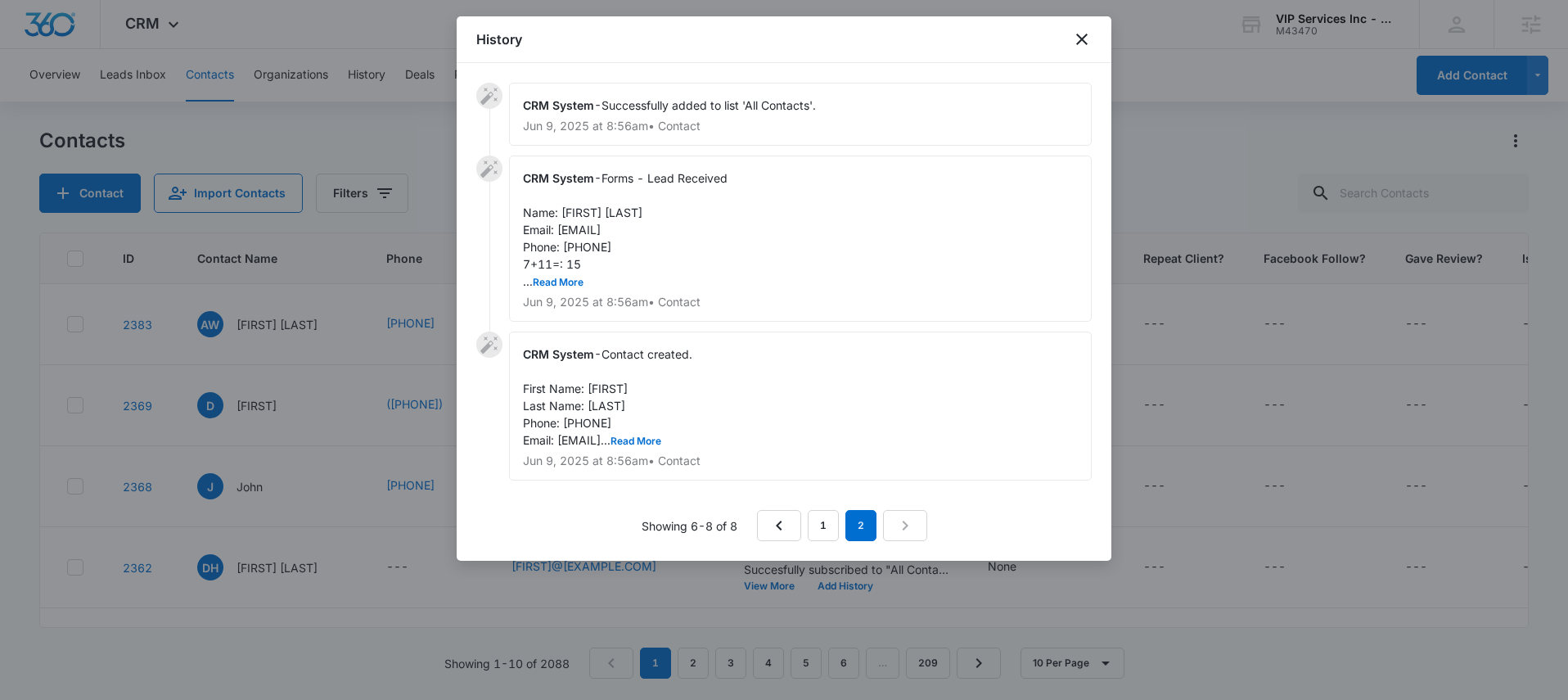 drag, startPoint x: 585, startPoint y: 469, endPoint x: 691, endPoint y: 478, distance: 106.38139 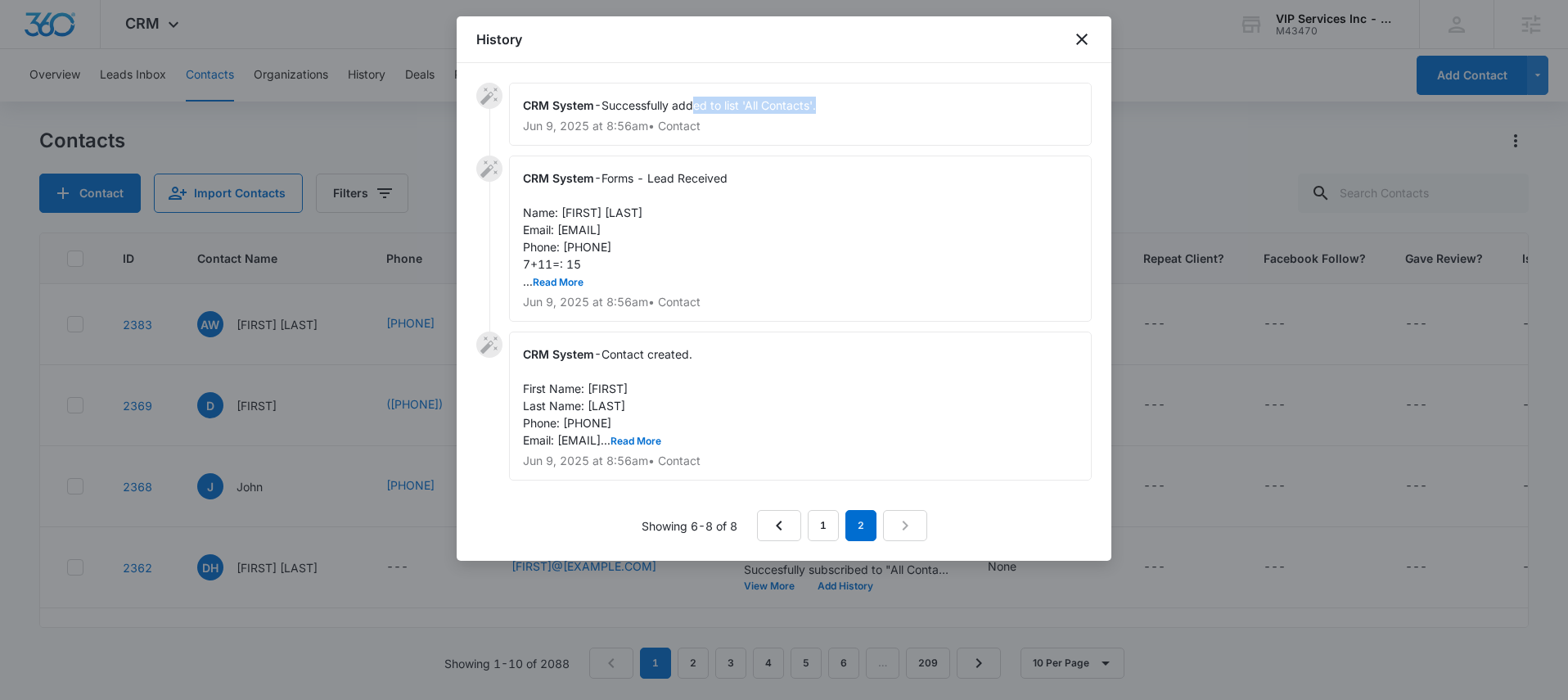 drag, startPoint x: 860, startPoint y: 106, endPoint x: 696, endPoint y: 106, distance: 164 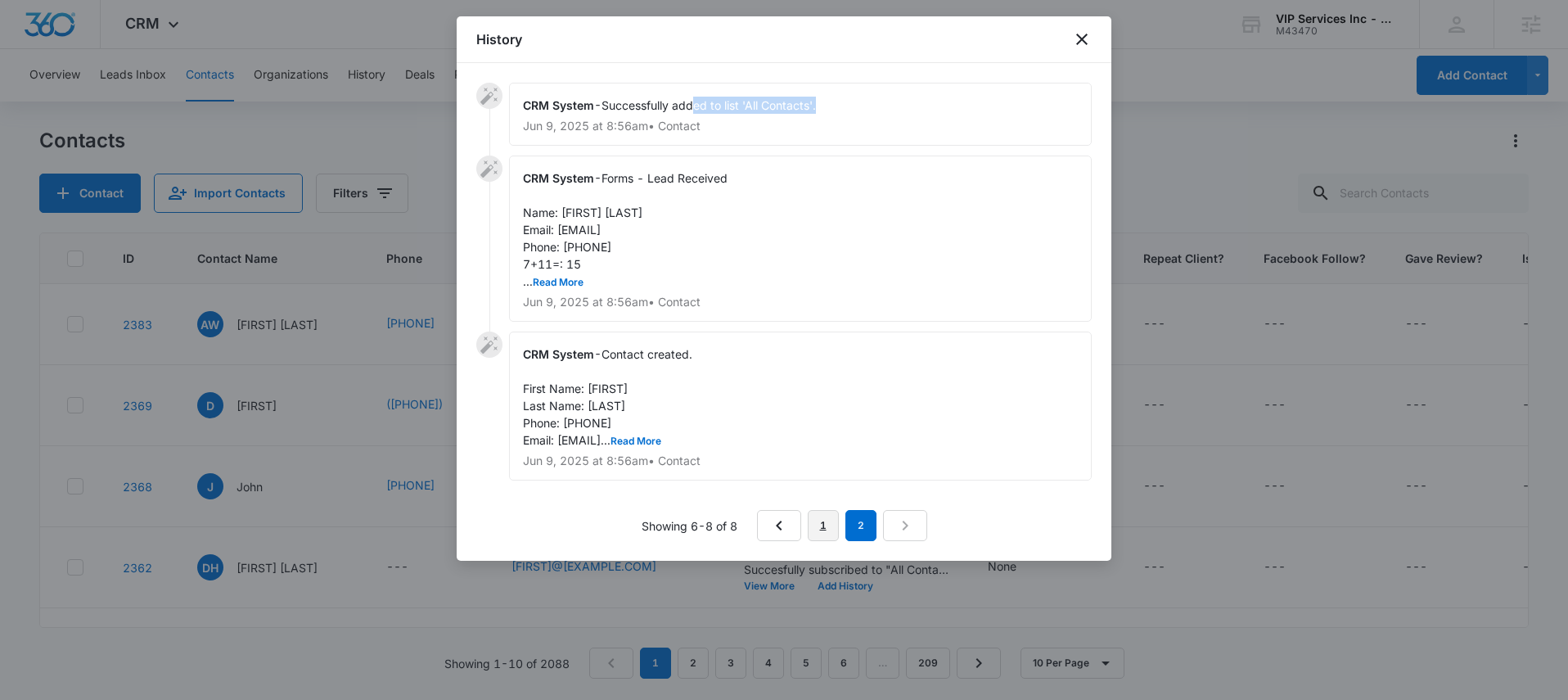 click on "1" at bounding box center (823, 526) 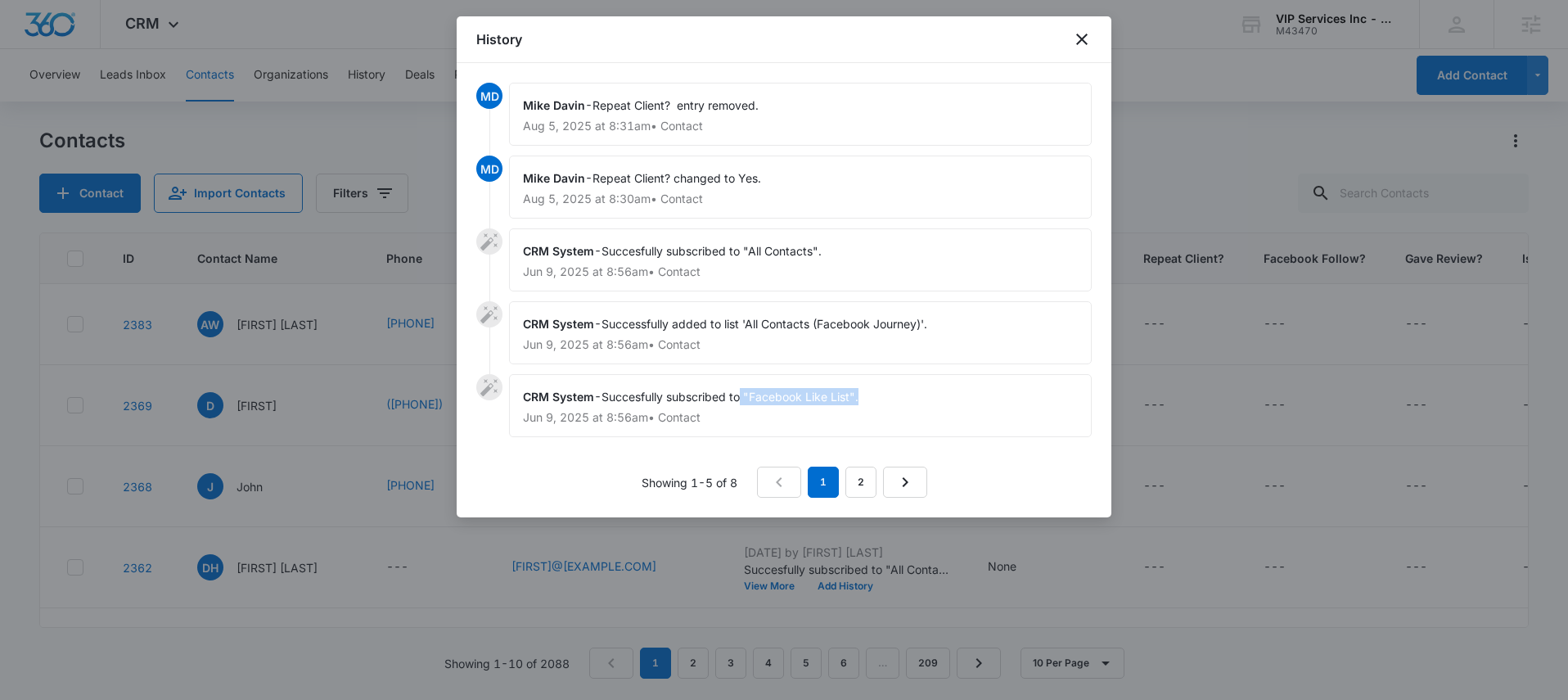 drag, startPoint x: 867, startPoint y: 396, endPoint x: 747, endPoint y: 398, distance: 120.01667 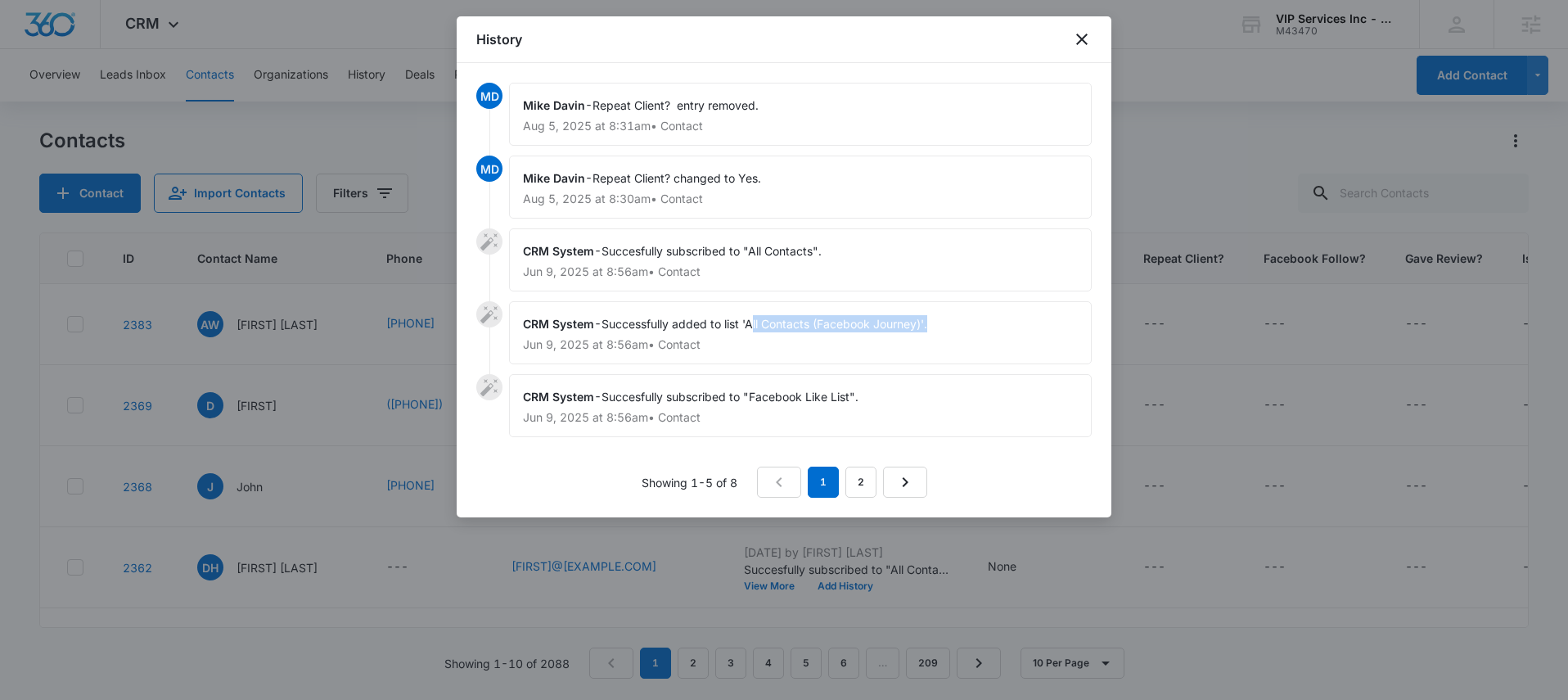 drag, startPoint x: 954, startPoint y: 320, endPoint x: 756, endPoint y: 321, distance: 198.00253 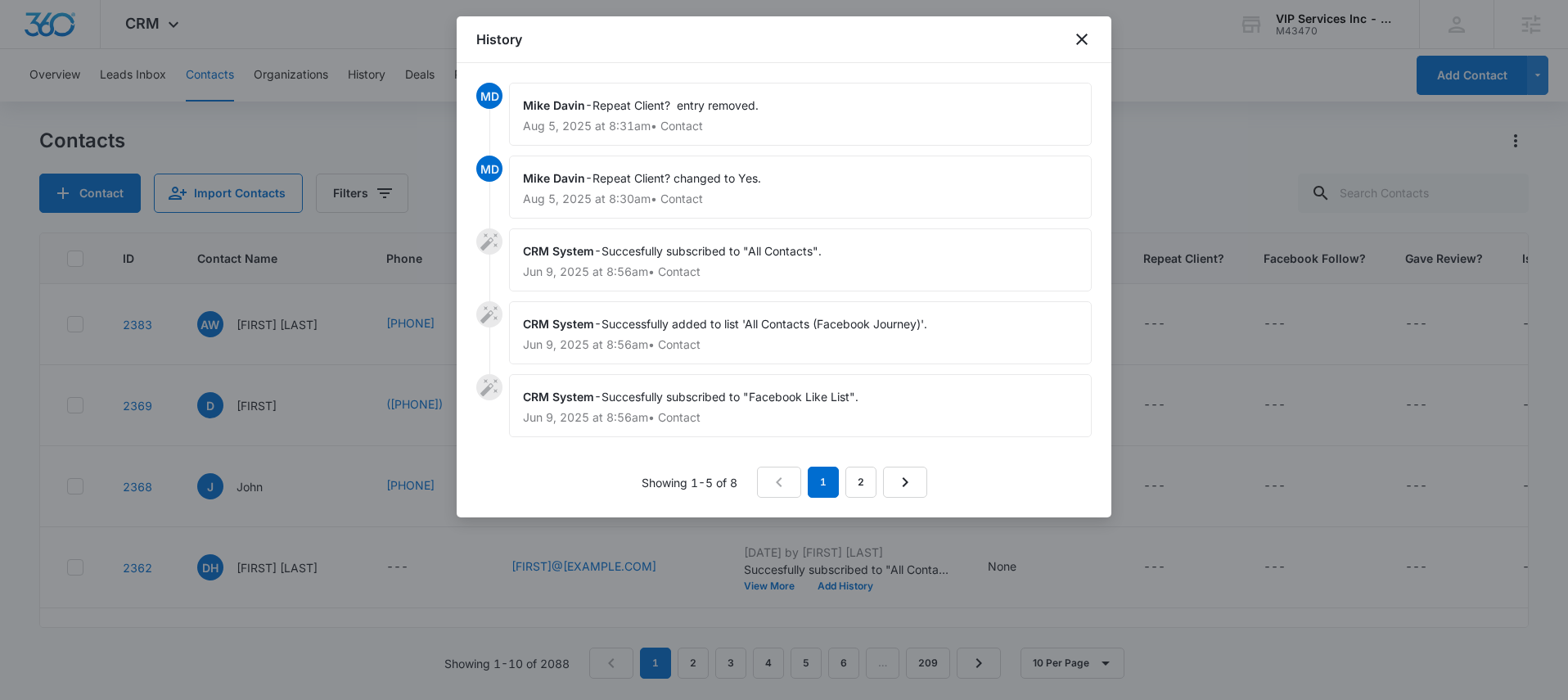 click on "CRM System  -  Succesfully subscribed to "All Contacts". [DATE] at [TIME]  • Contact" at bounding box center (800, 260) 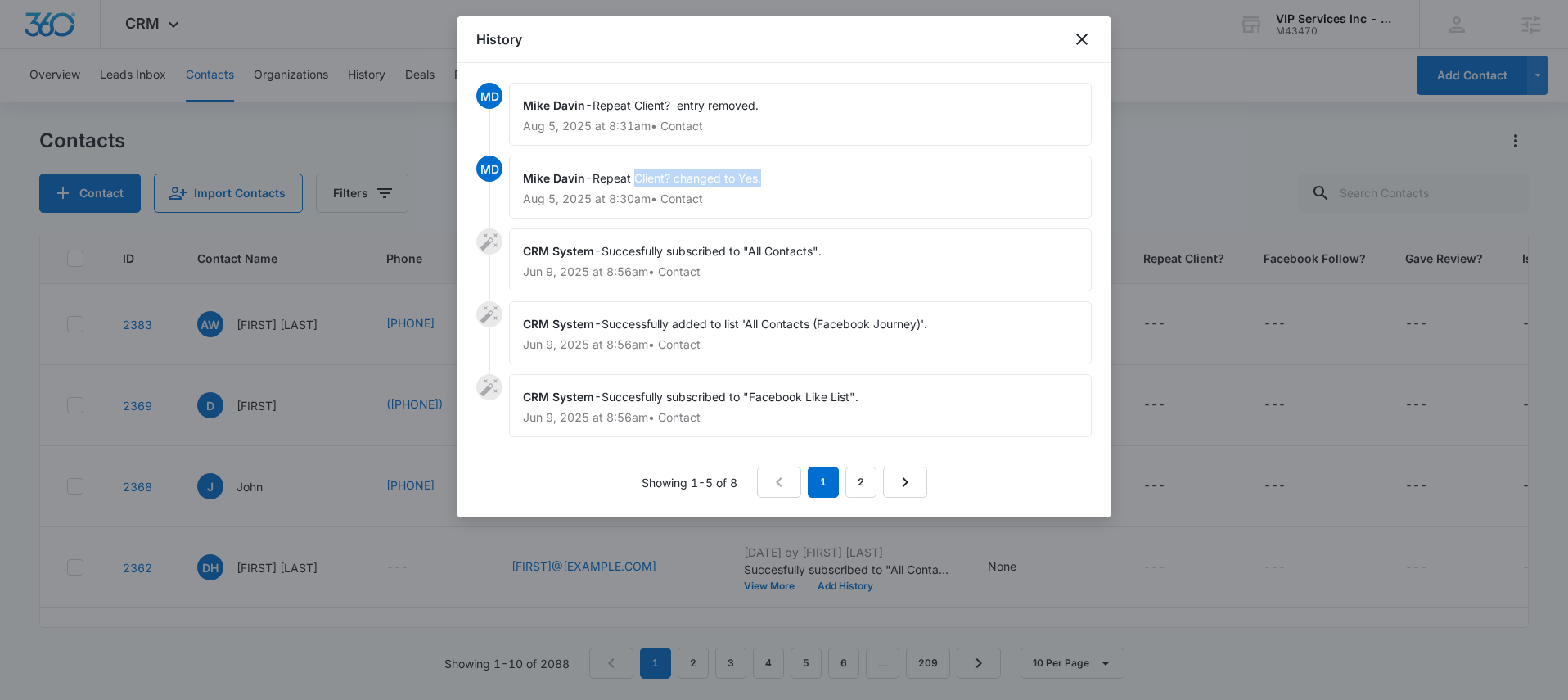 drag, startPoint x: 639, startPoint y: 175, endPoint x: 789, endPoint y: 178, distance: 150.03 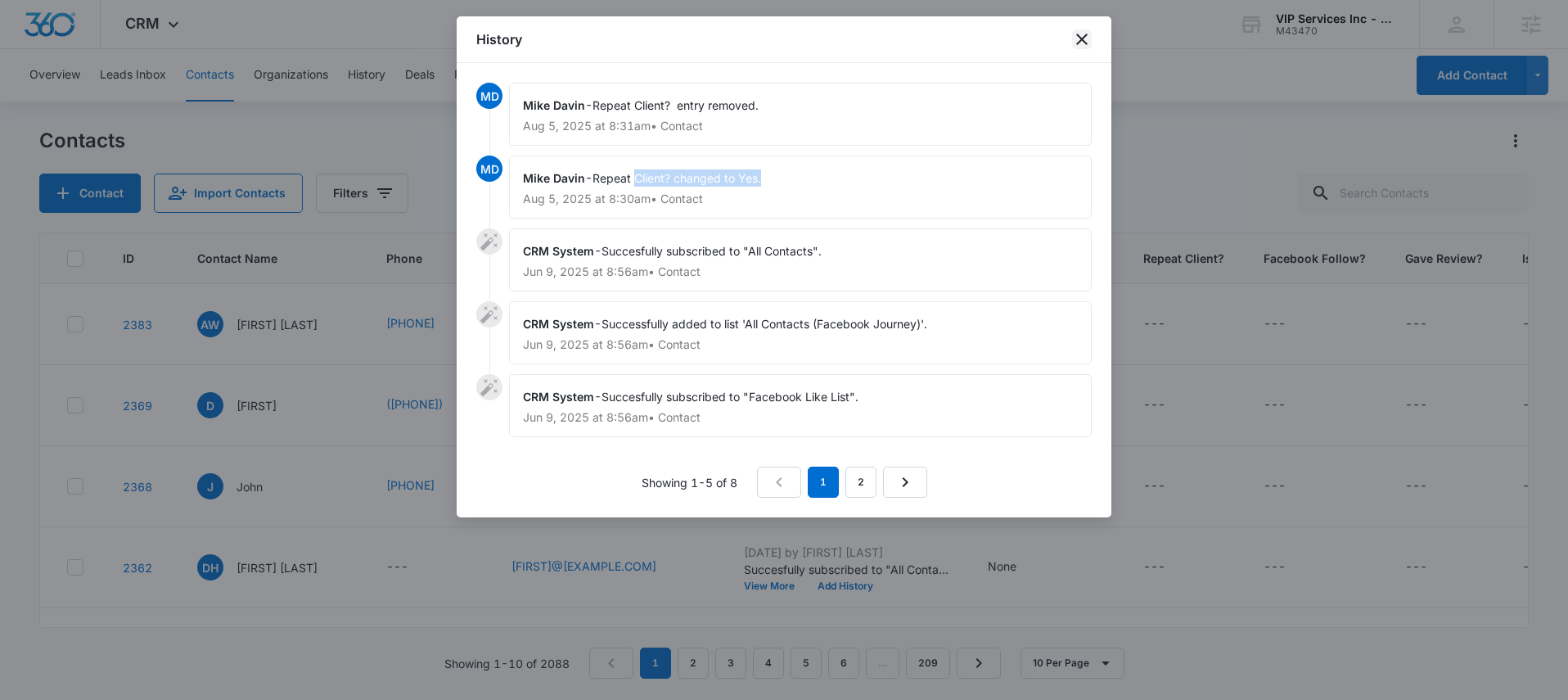 click 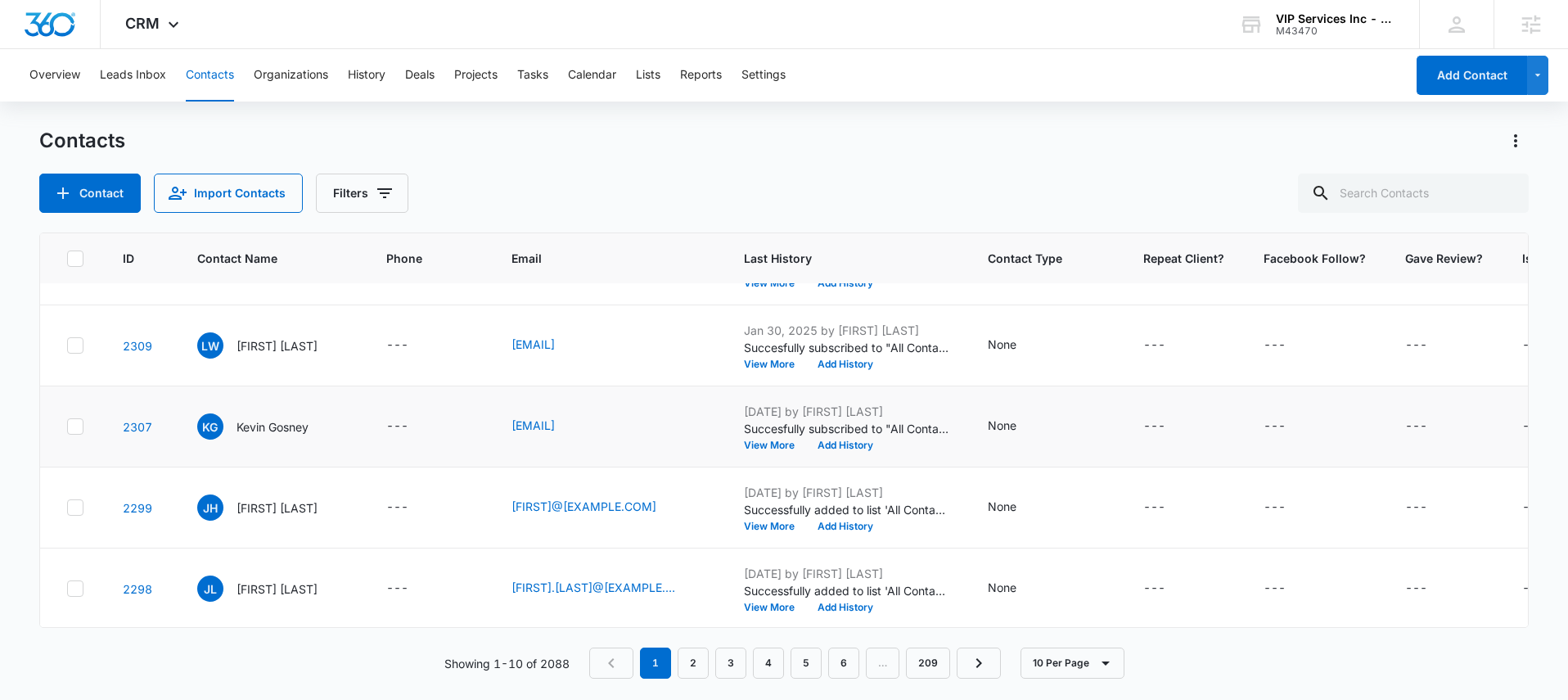 scroll, scrollTop: 467, scrollLeft: 0, axis: vertical 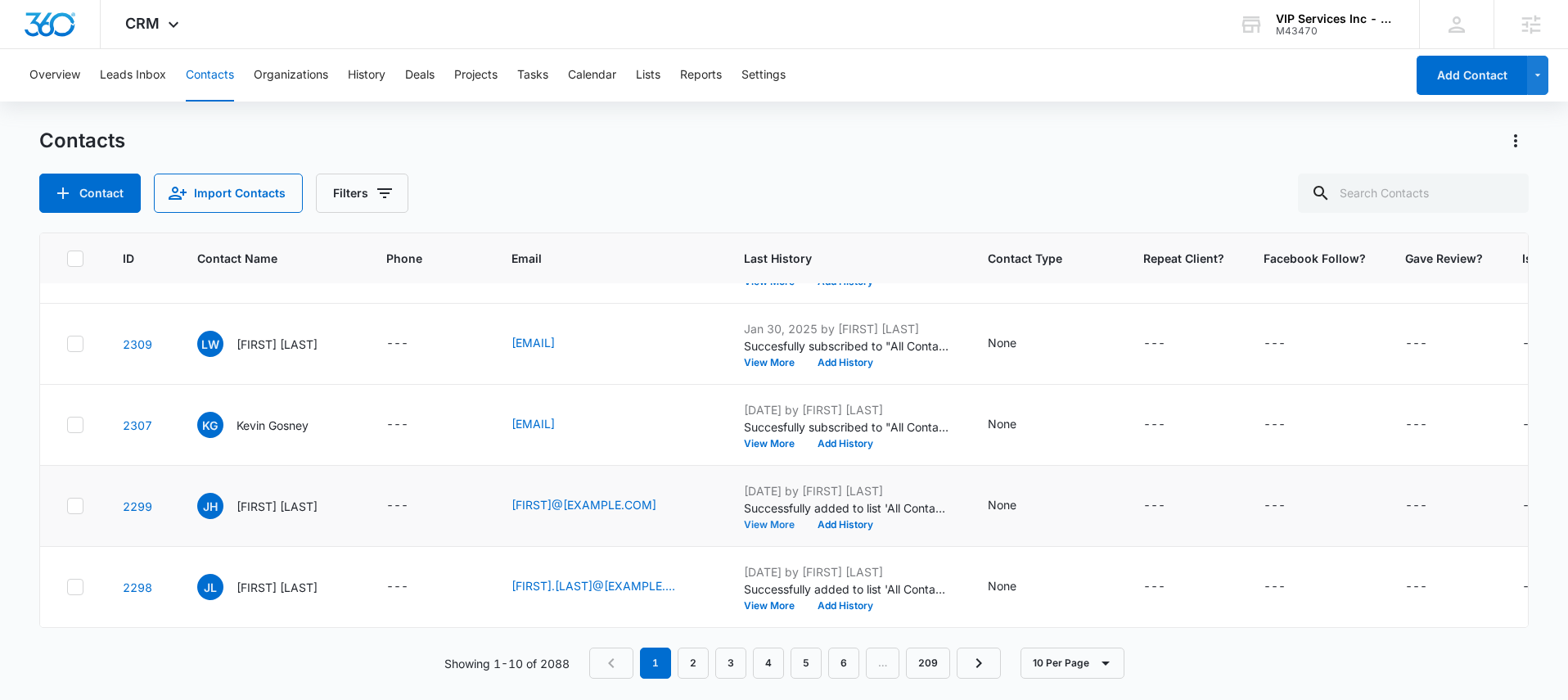 click on "View More" at bounding box center [775, 525] 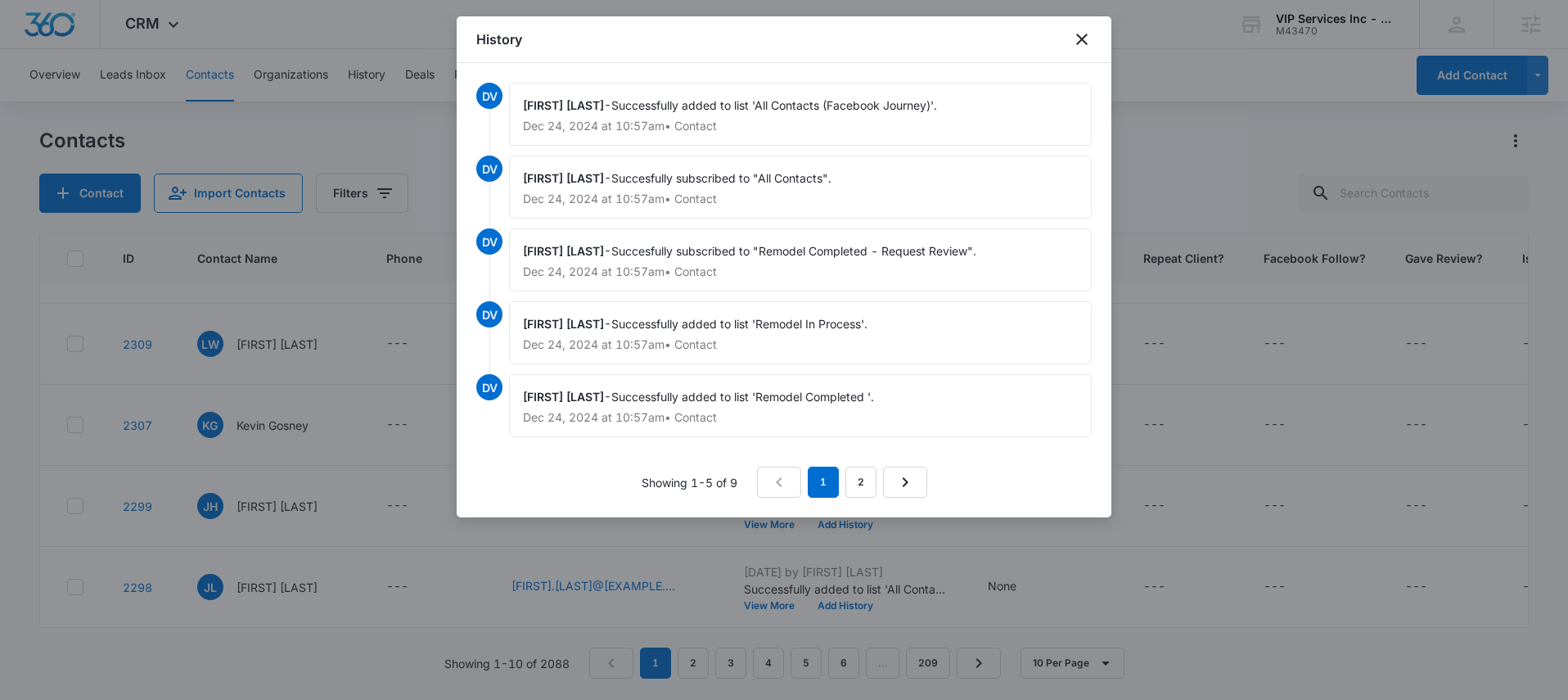 click on "Successfully added to list 'Remodel Completed '." at bounding box center (742, 396) 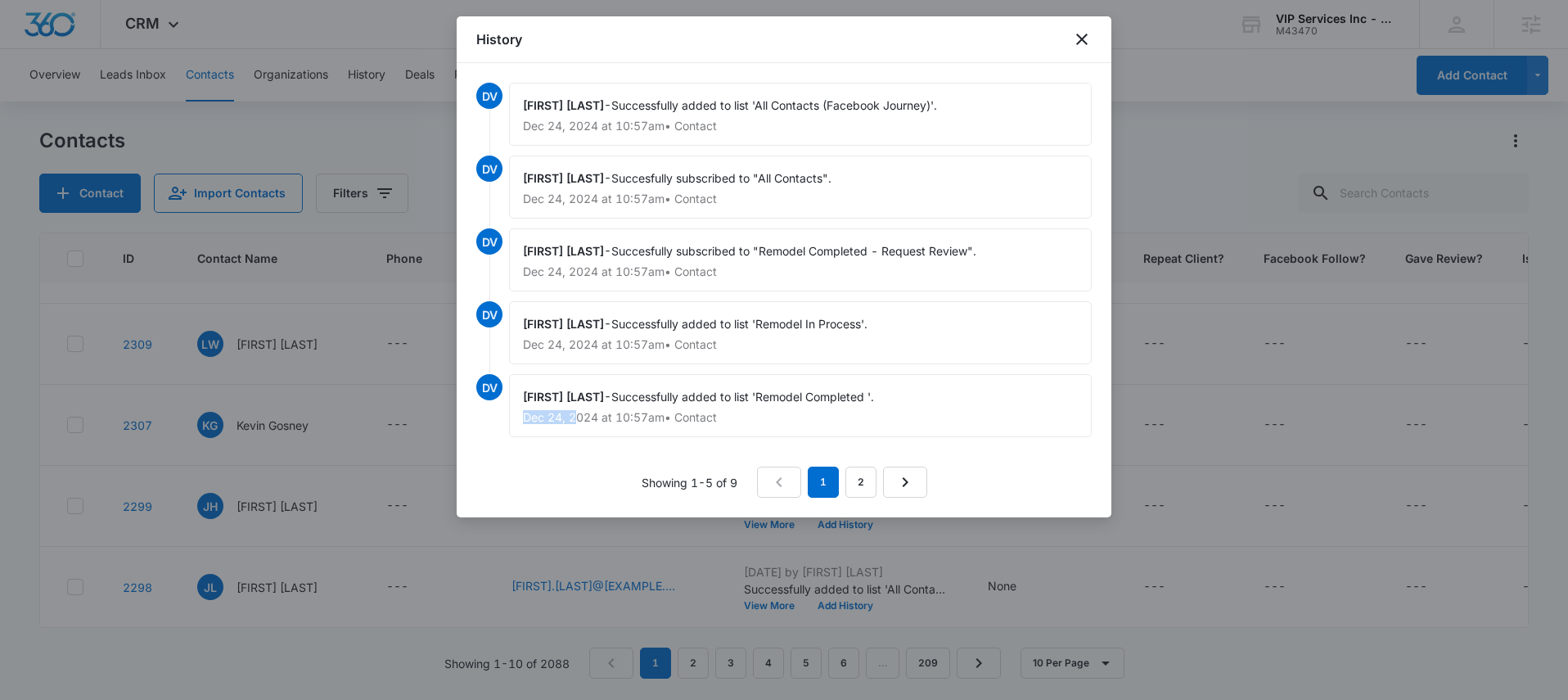 drag, startPoint x: 516, startPoint y: 417, endPoint x: 575, endPoint y: 419, distance: 59.033889 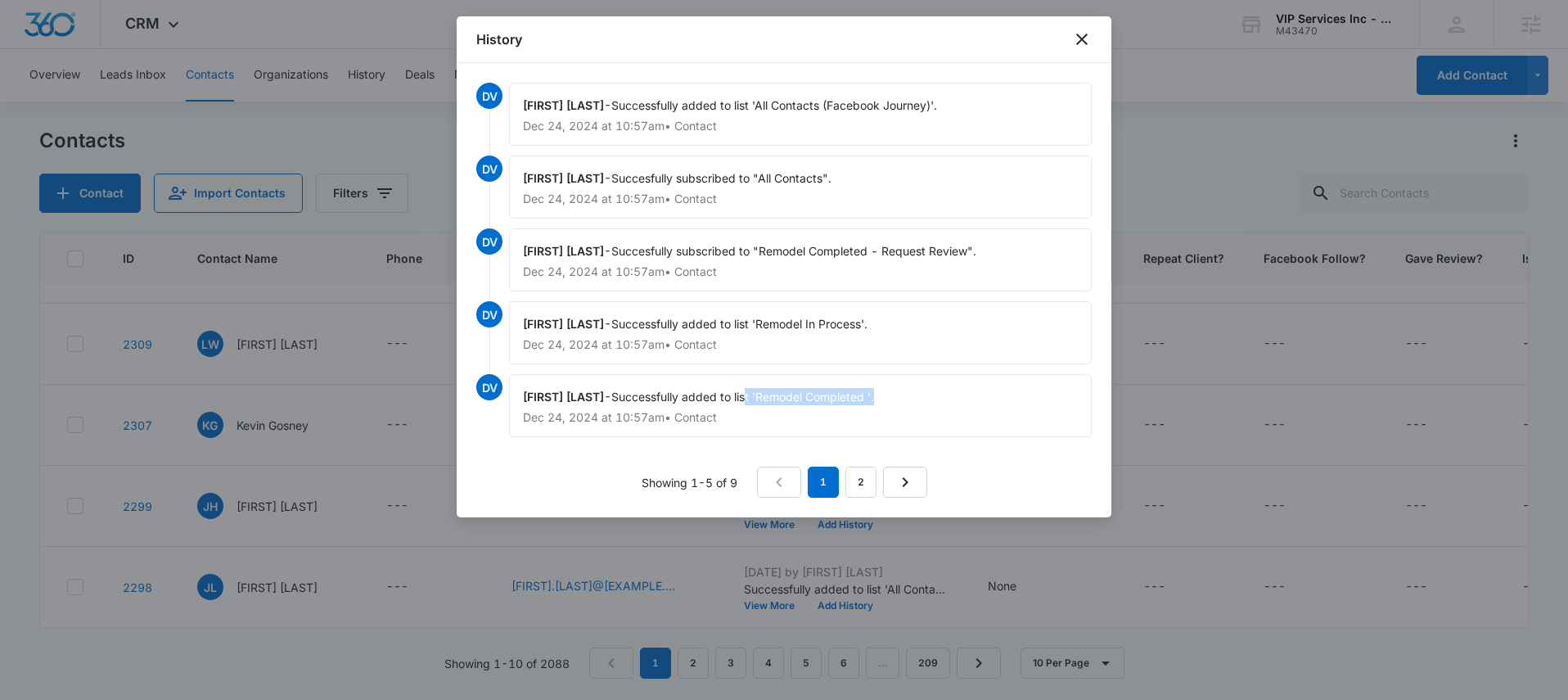 drag, startPoint x: 722, startPoint y: 397, endPoint x: 859, endPoint y: 400, distance: 137.03284 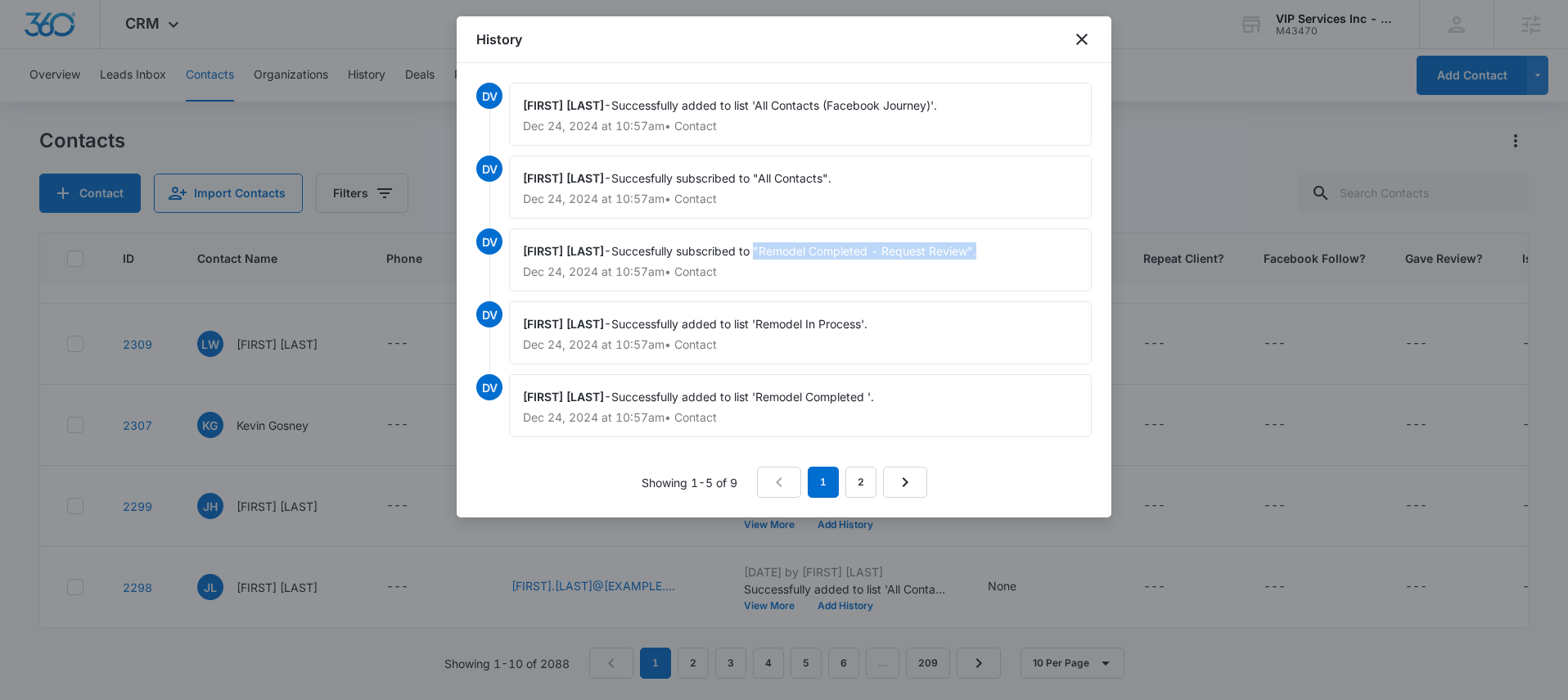 drag, startPoint x: 960, startPoint y: 255, endPoint x: 735, endPoint y: 256, distance: 225.00222 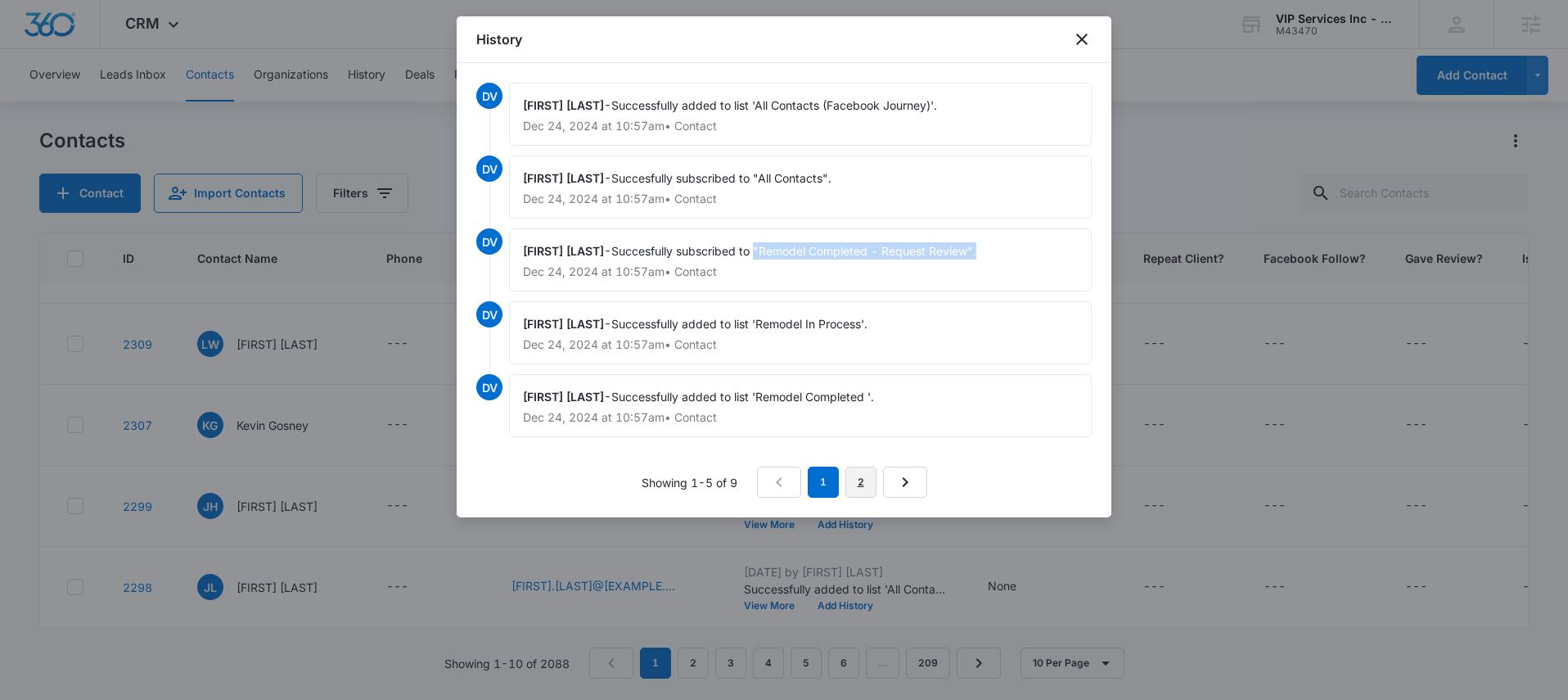 click on "2" at bounding box center (861, 482) 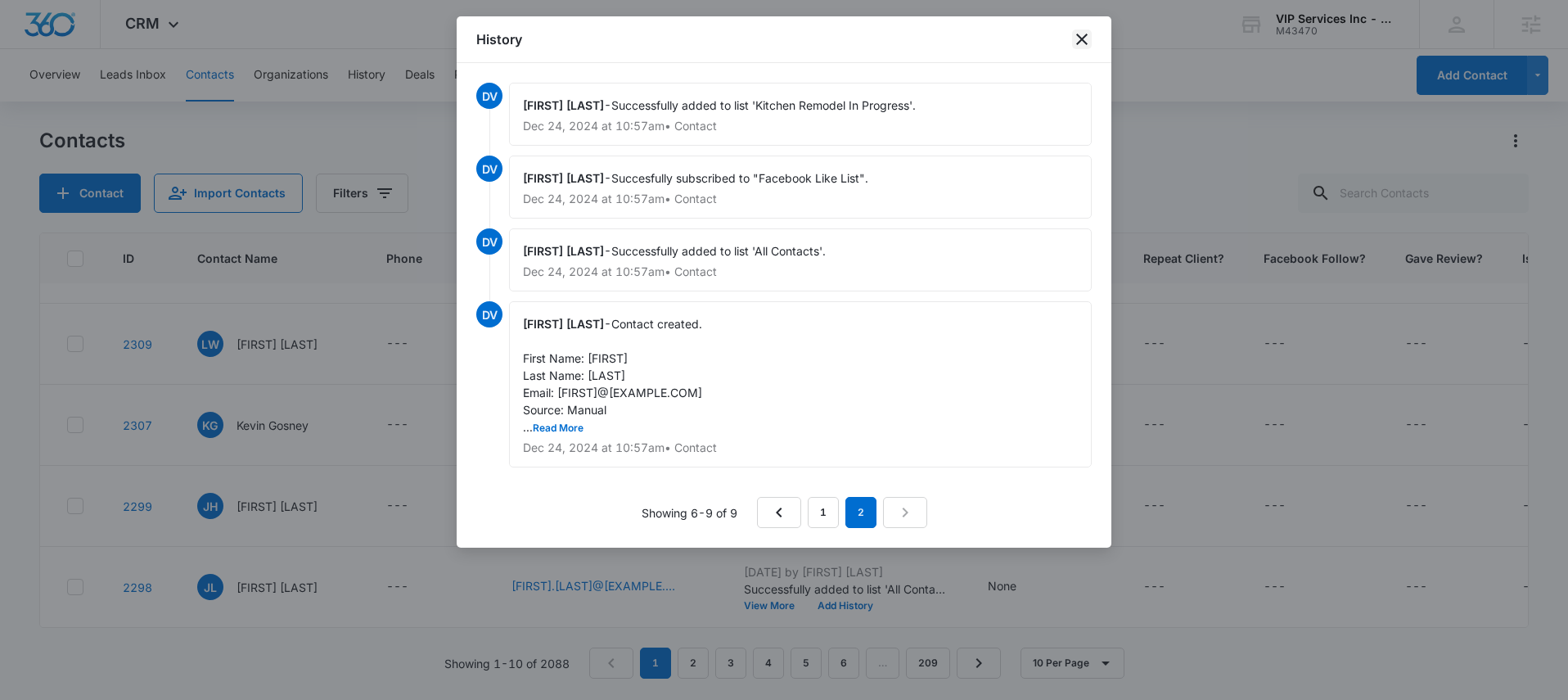 click 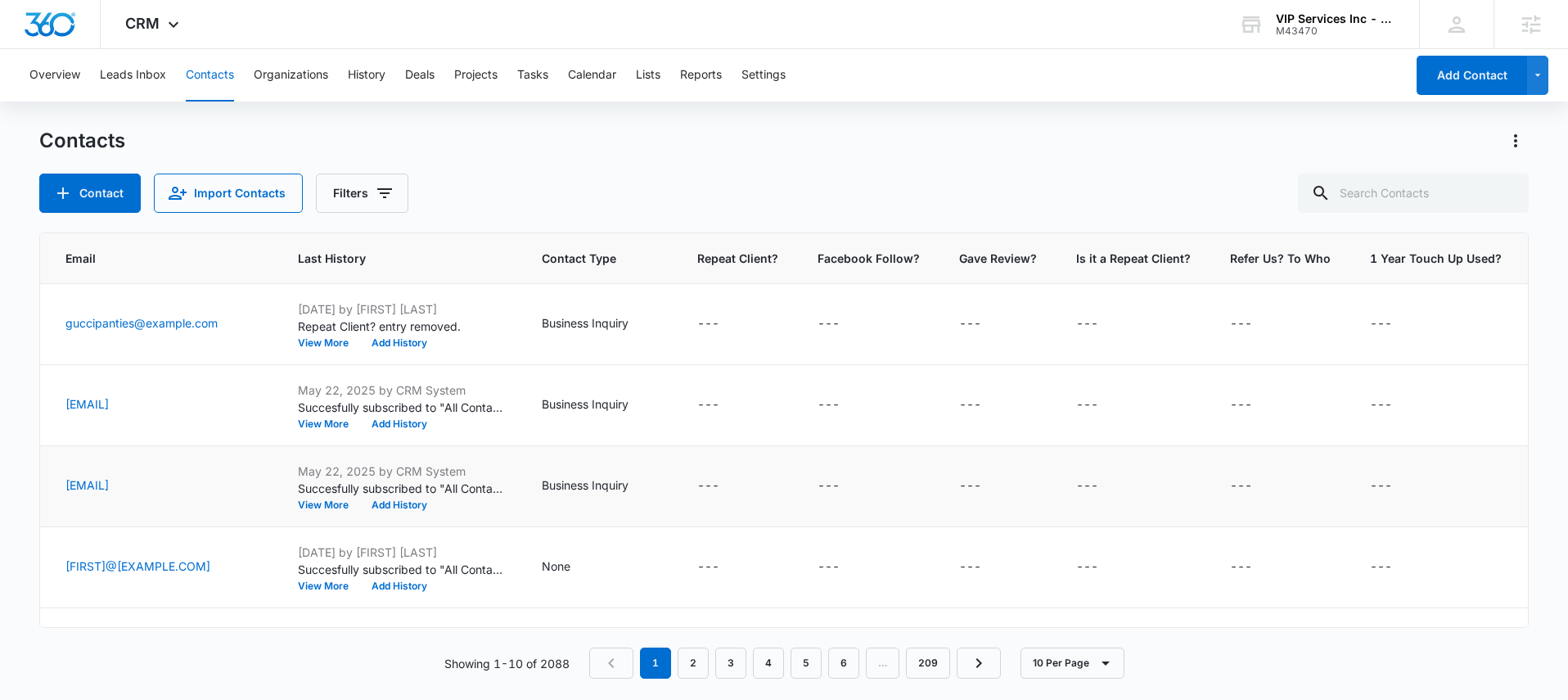 scroll, scrollTop: 0, scrollLeft: 487, axis: horizontal 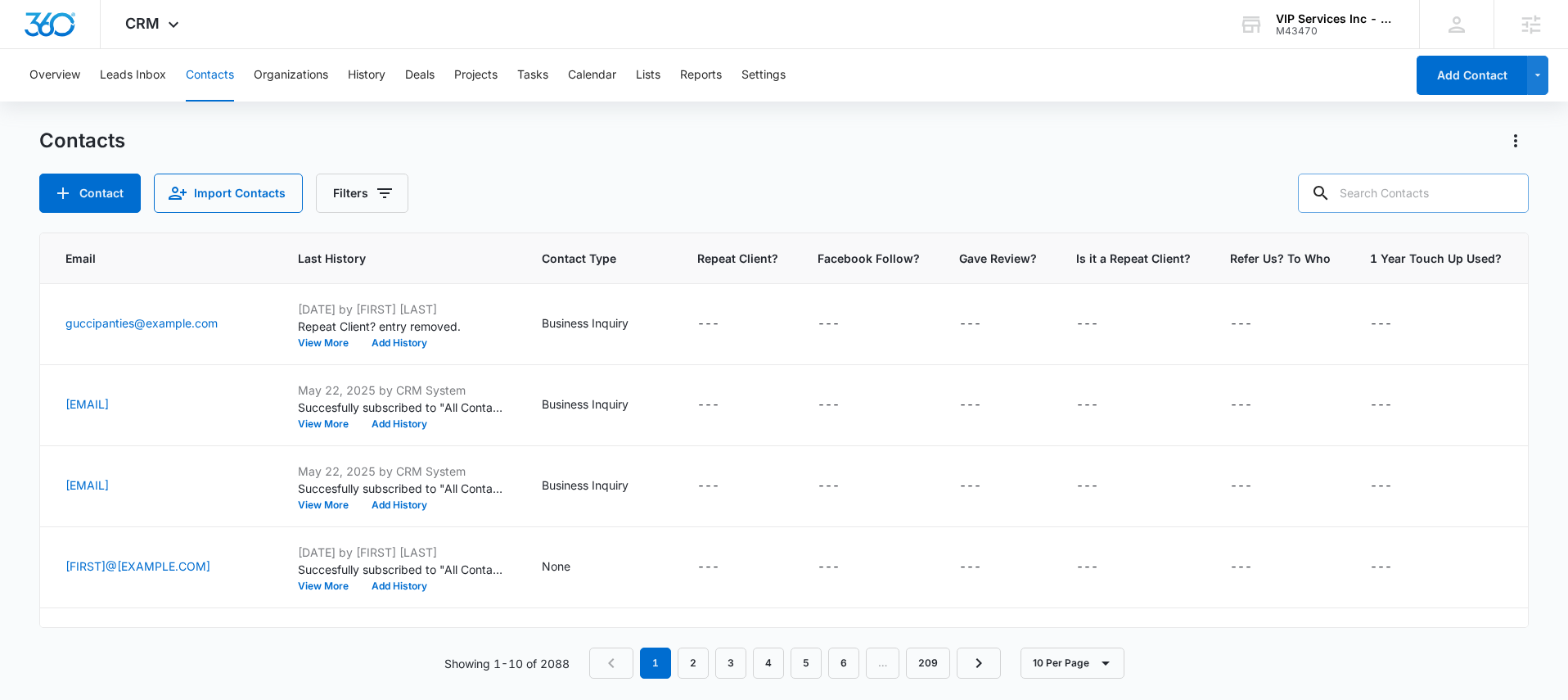 click at bounding box center [1413, 193] 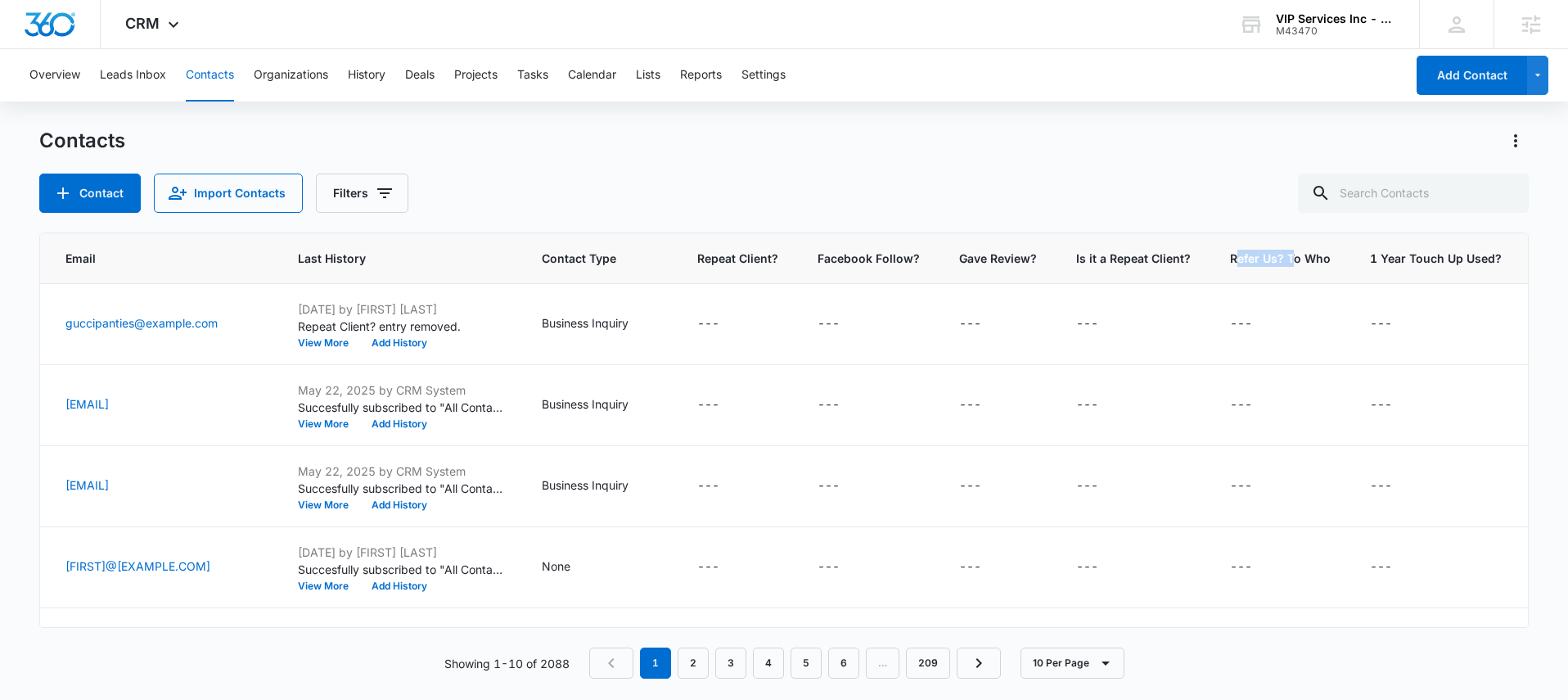 drag, startPoint x: 1237, startPoint y: 260, endPoint x: 1300, endPoint y: 260, distance: 63 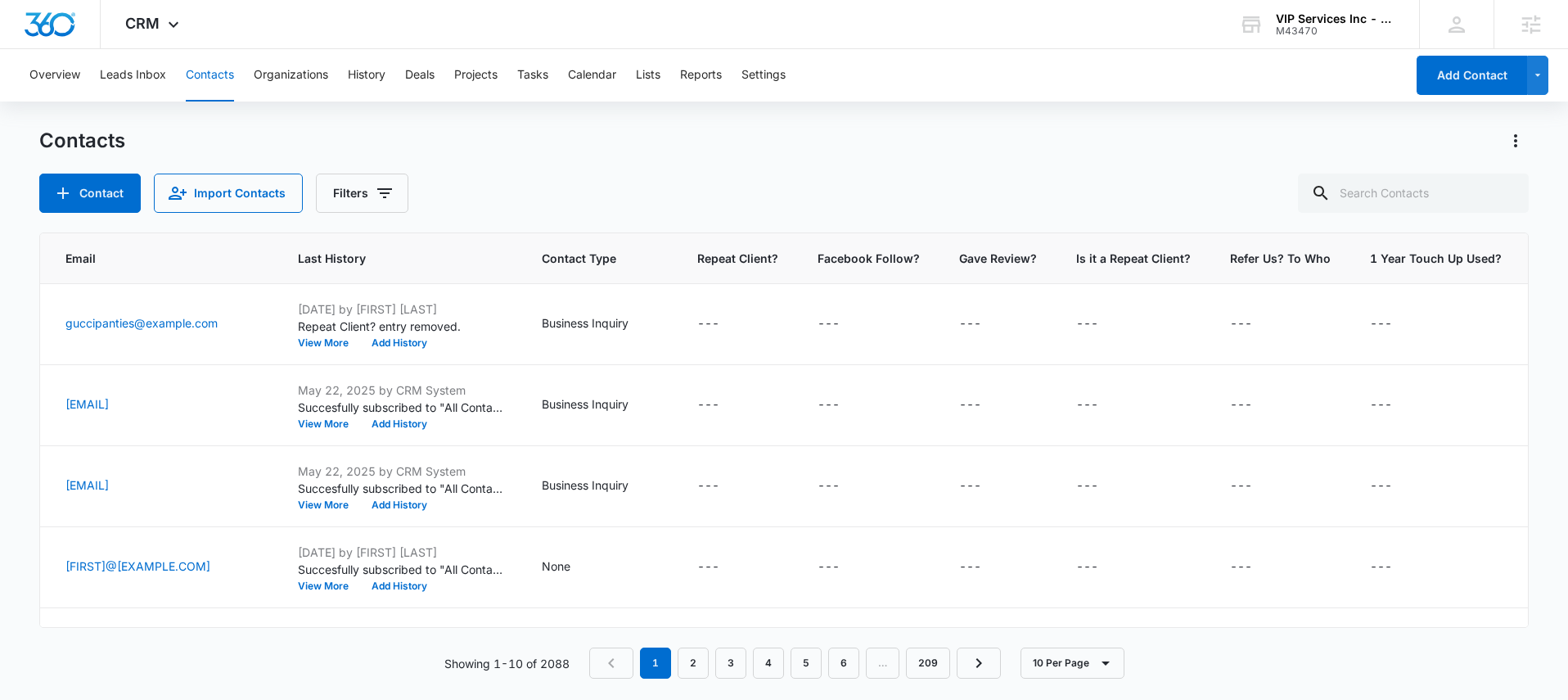 click on "Refer Us? To Who" at bounding box center [1280, 258] 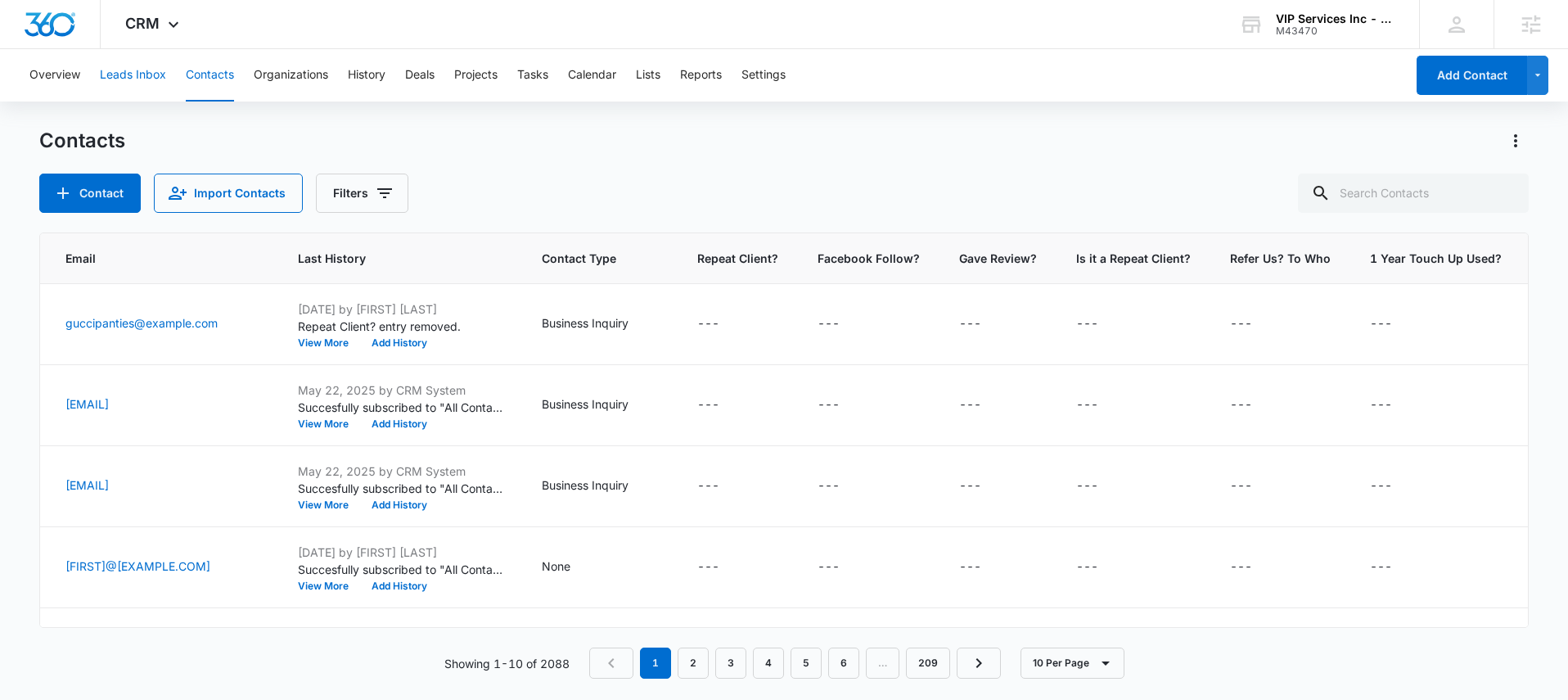 click on "Leads Inbox" at bounding box center (133, 75) 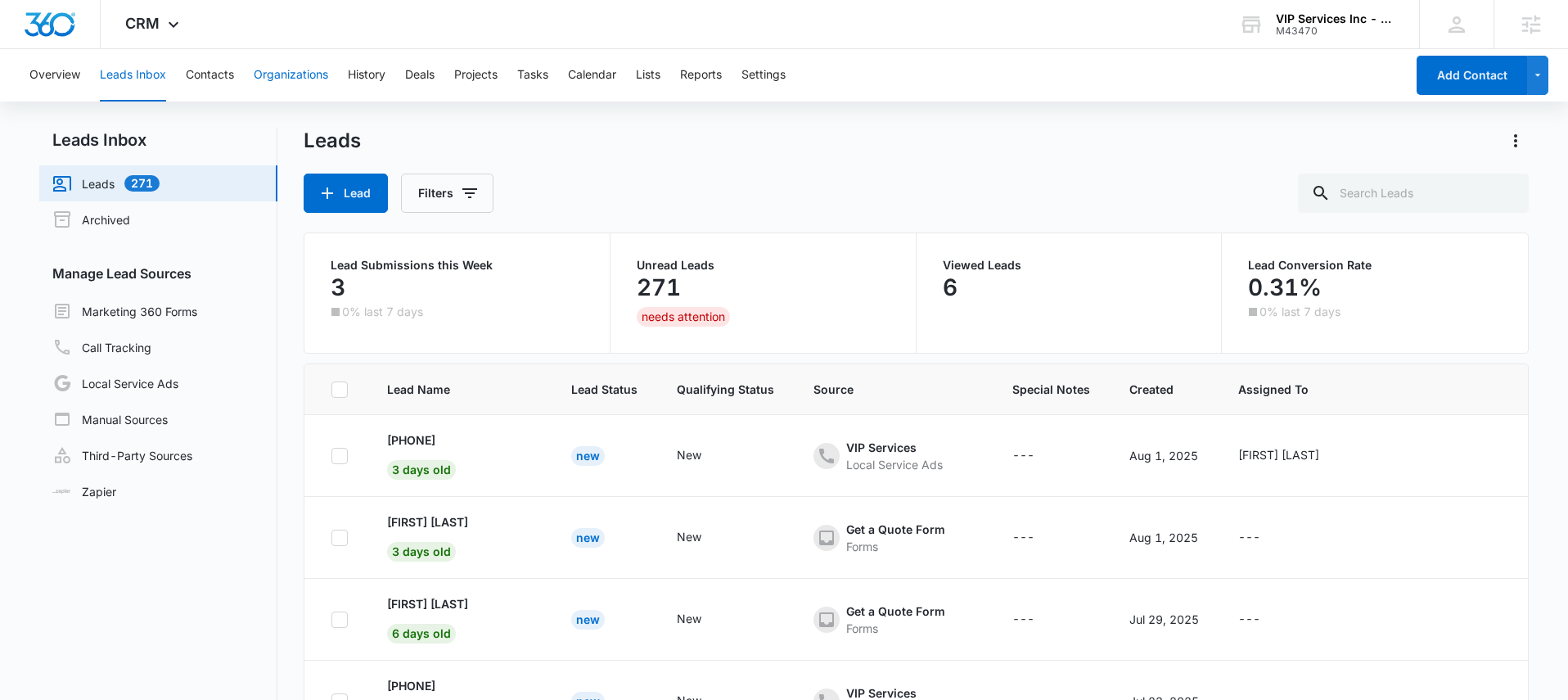 click on "Organizations" at bounding box center (291, 75) 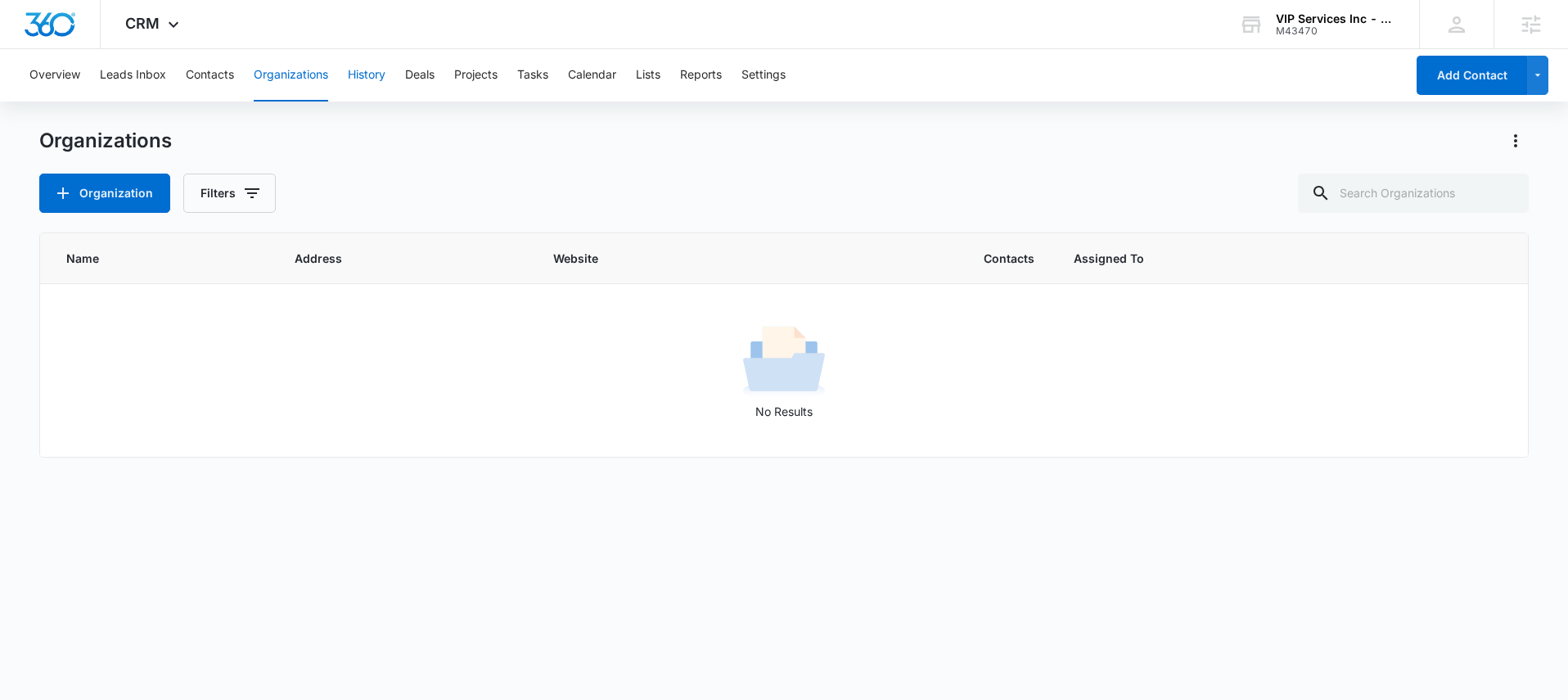 click on "History" at bounding box center [367, 75] 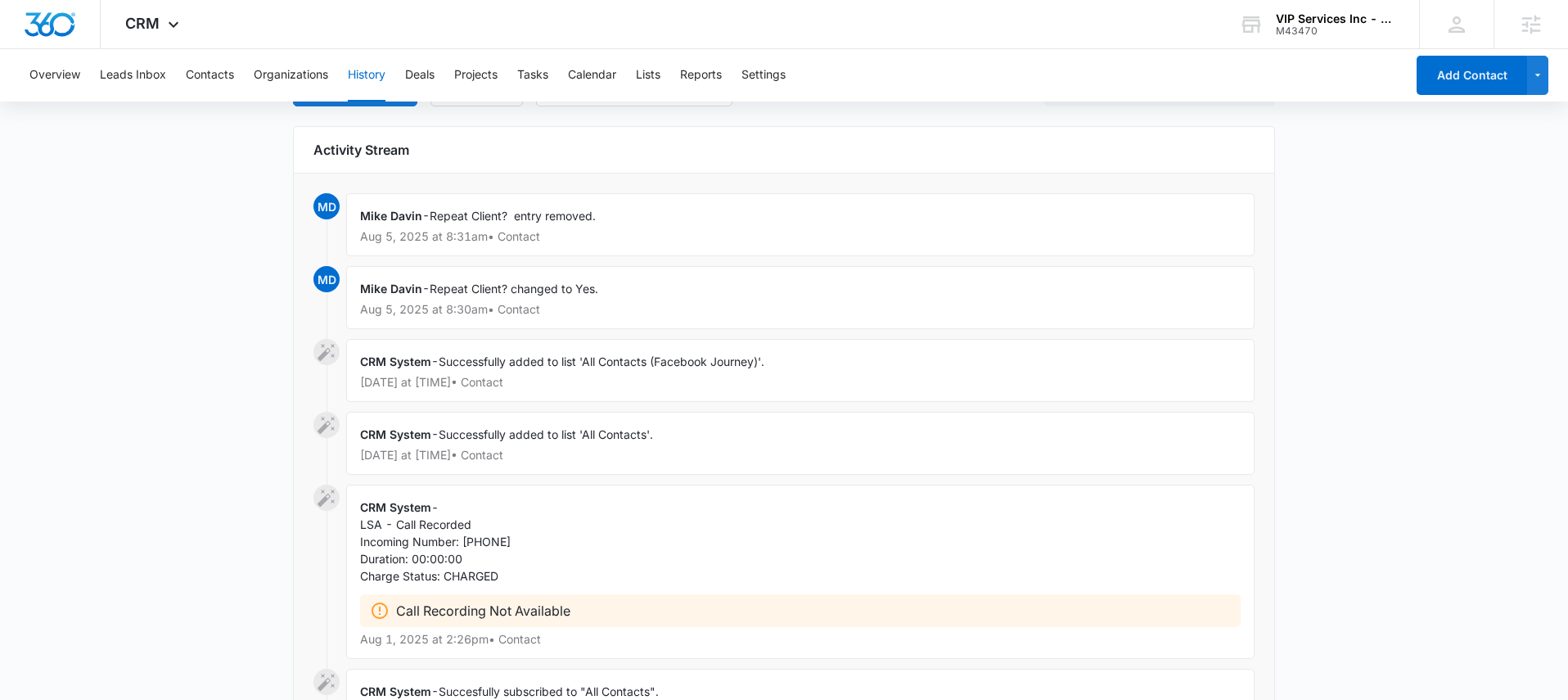 scroll, scrollTop: 64, scrollLeft: 0, axis: vertical 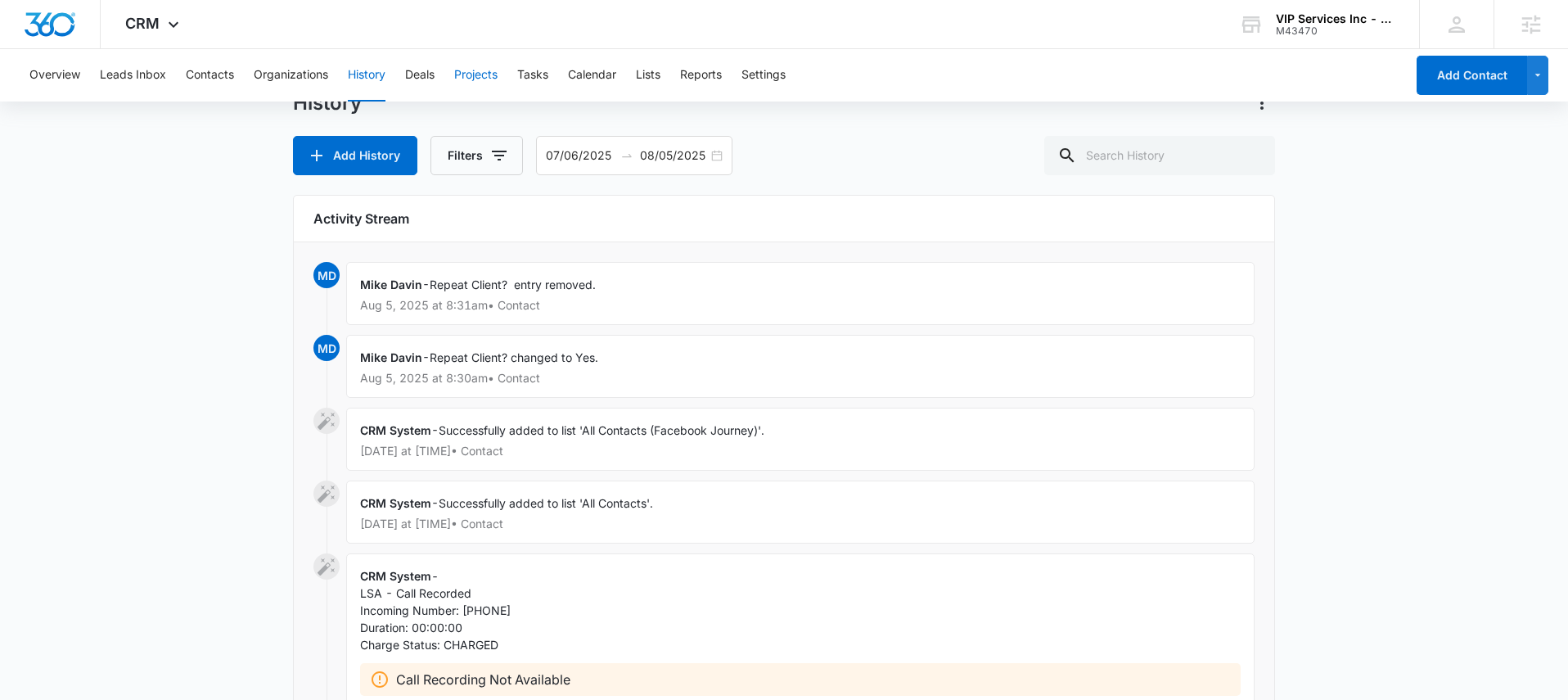 click on "Projects" at bounding box center [475, 75] 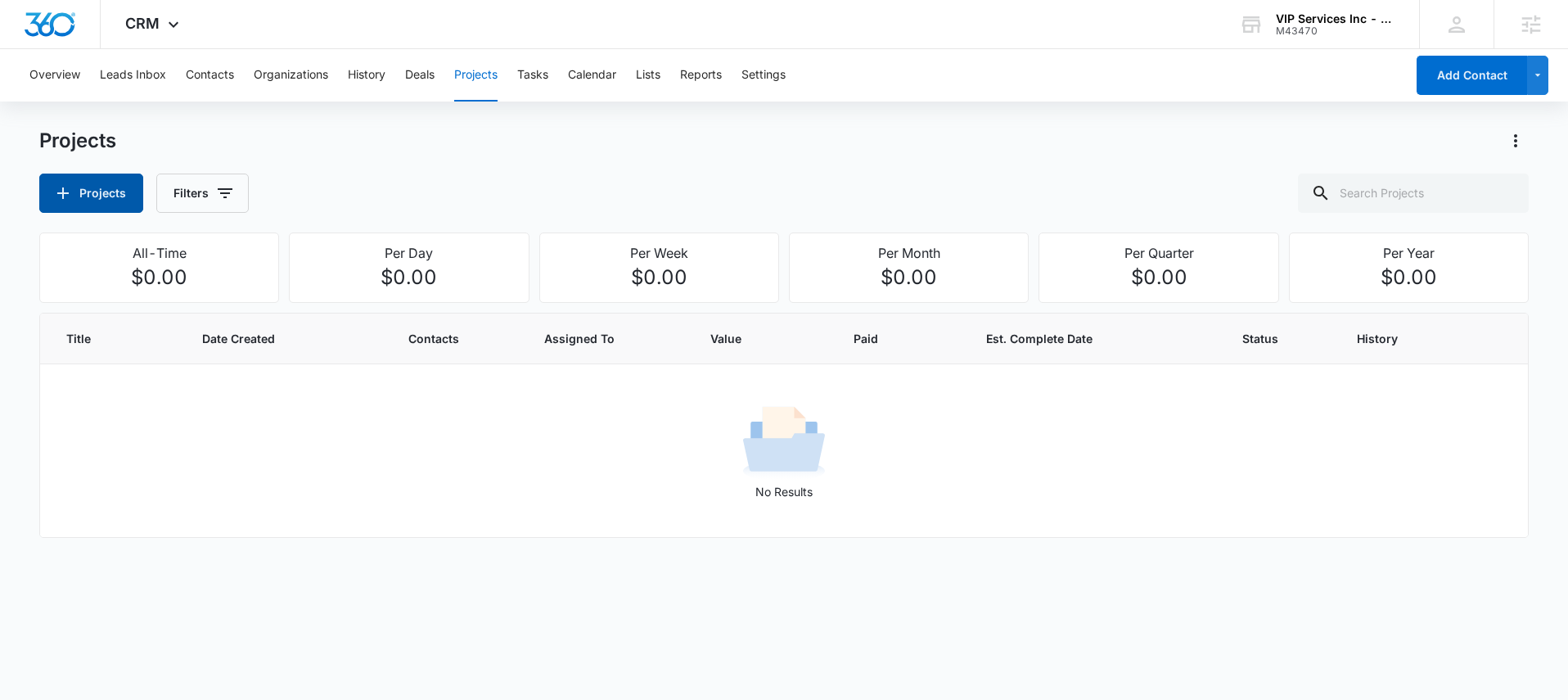 click on "Projects" at bounding box center (91, 193) 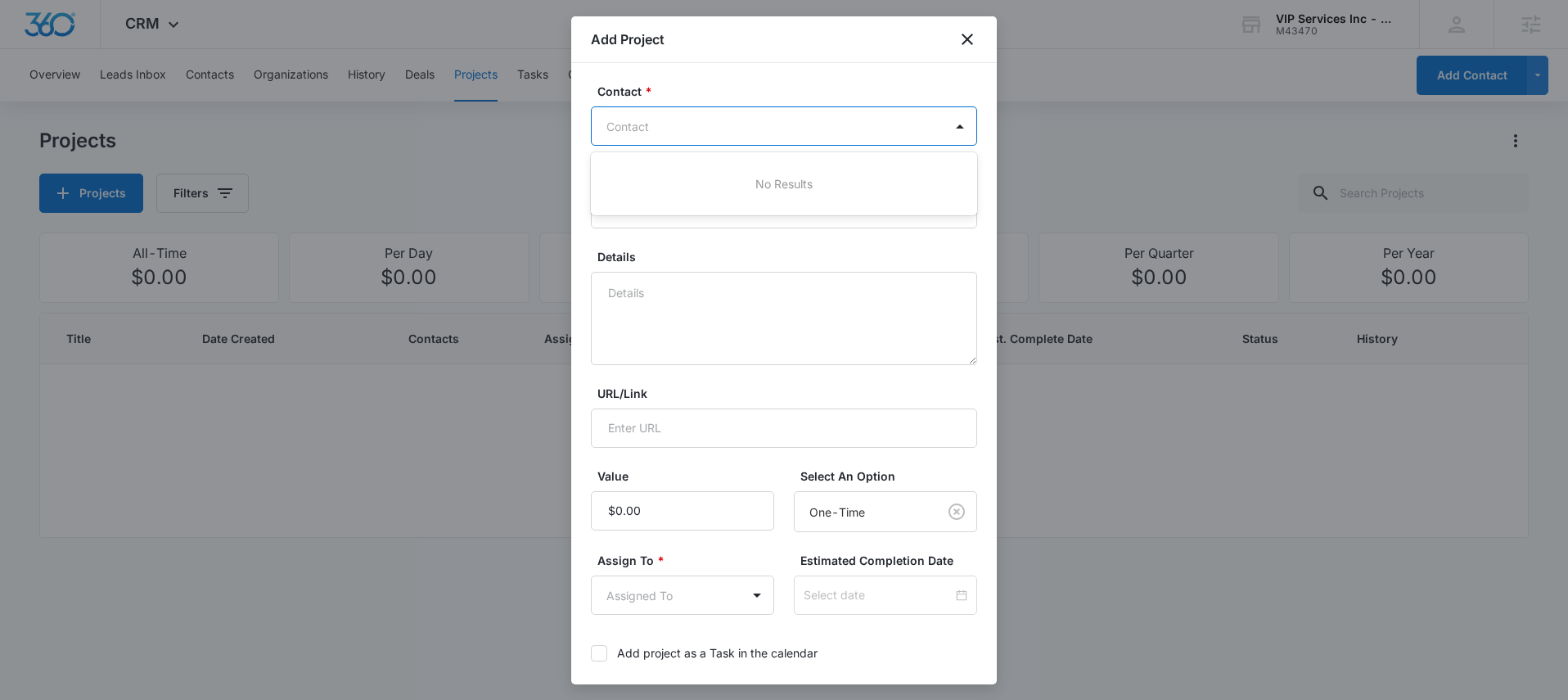 click at bounding box center (774, 126) 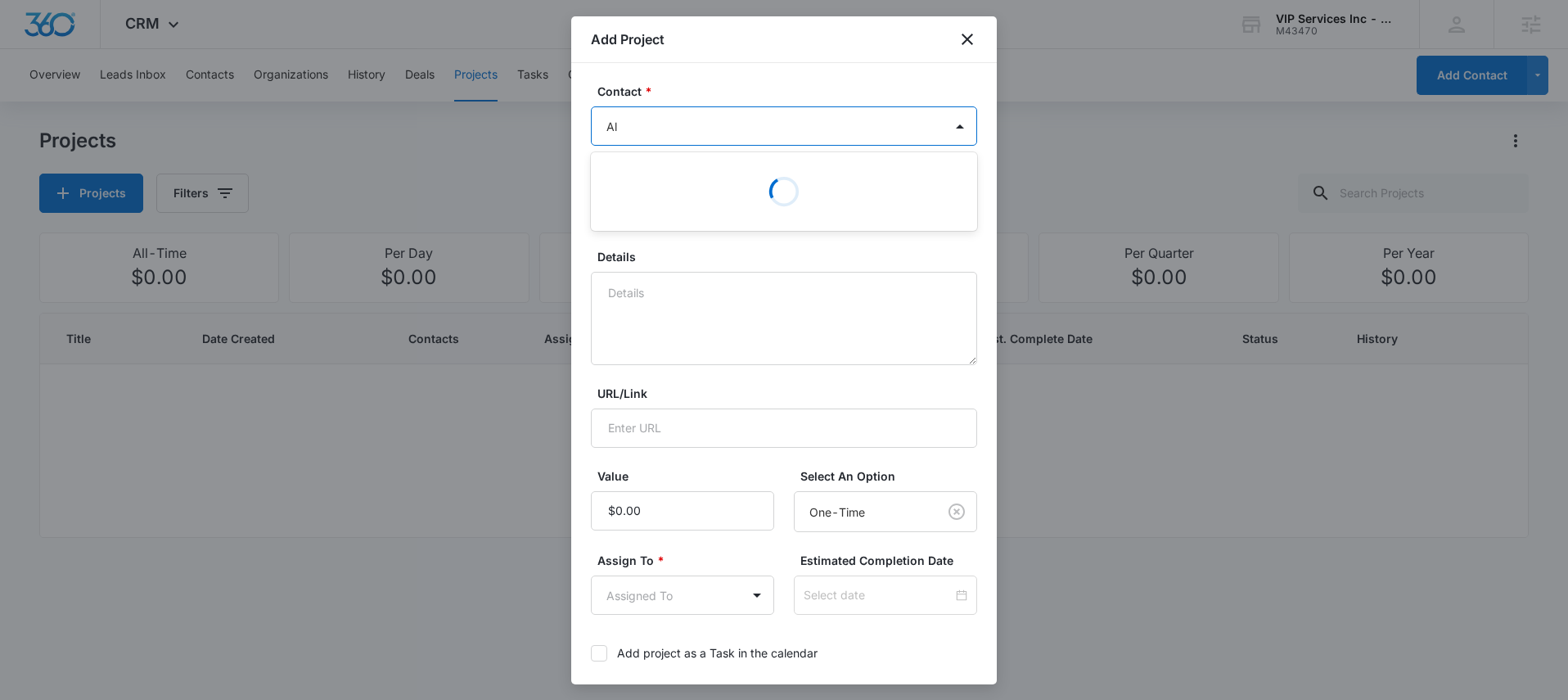 type on "A" 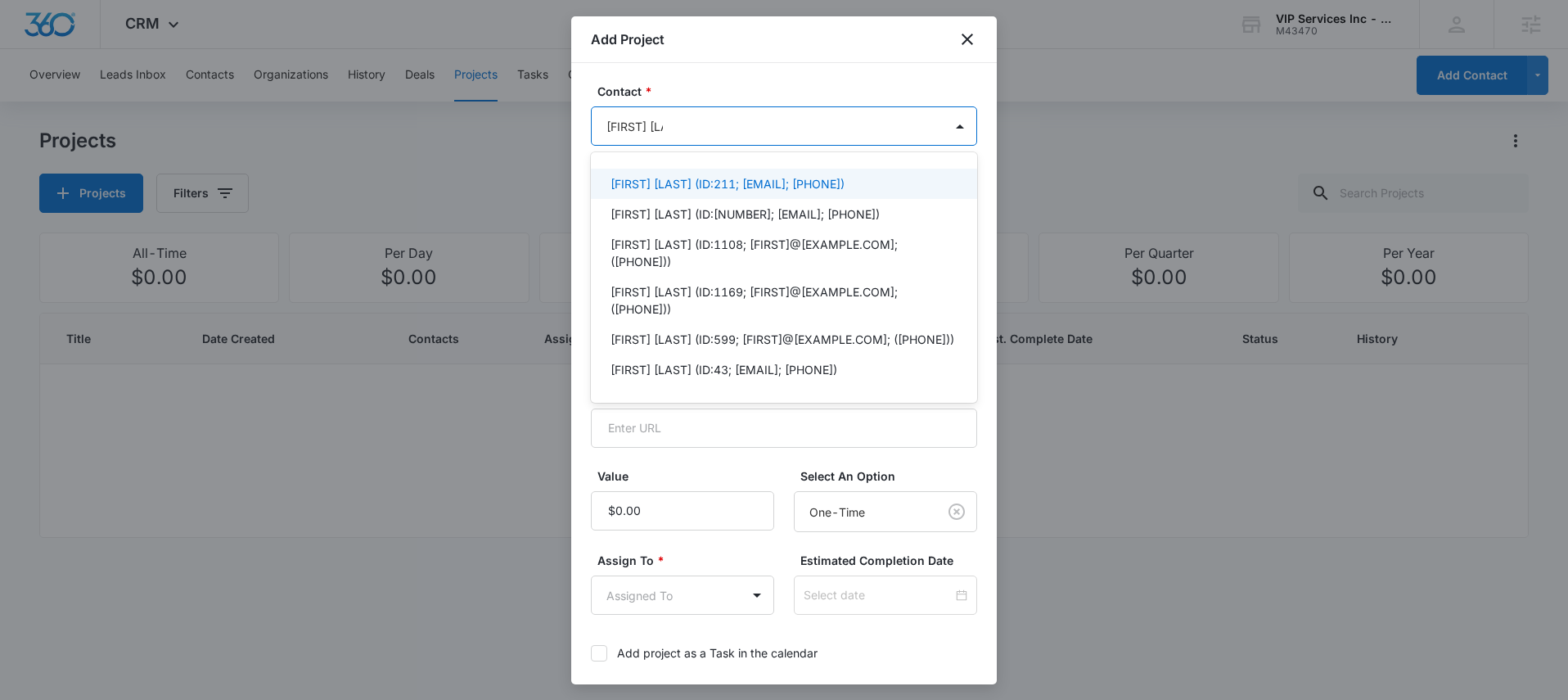 type on "Mike Davin" 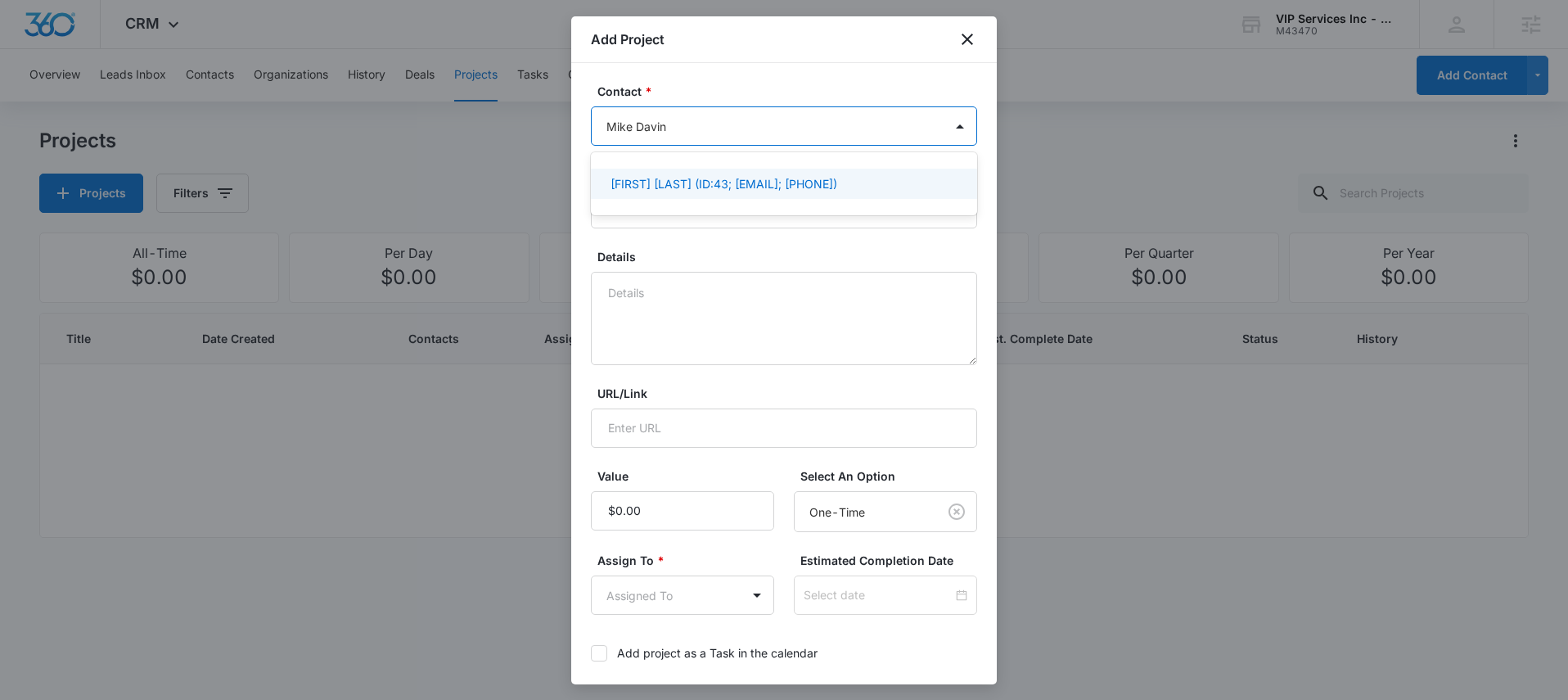 click on "[FIRST] [LAST] (ID:43; [EMAIL]; [PHONE])" at bounding box center (723, 183) 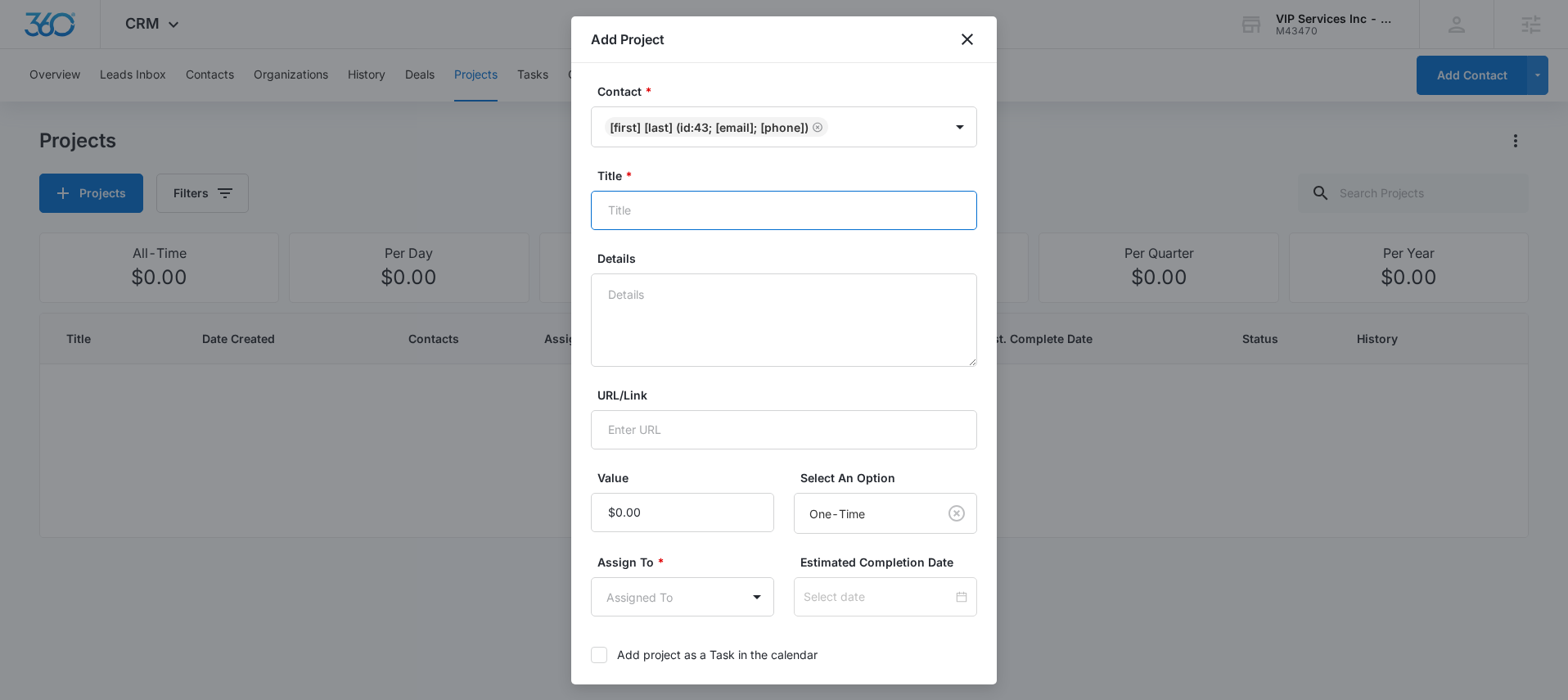 click on "Title *" at bounding box center (784, 210) 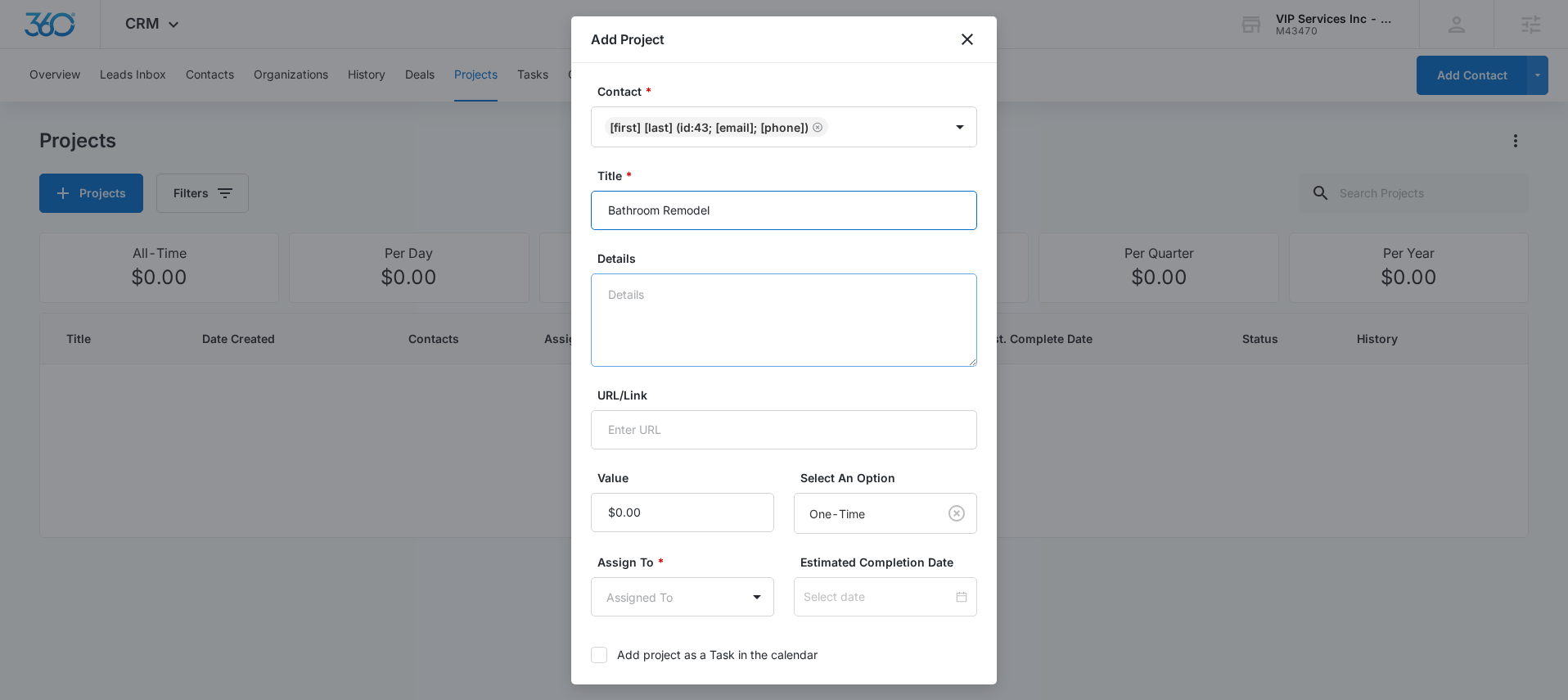 type on "Bathroom Remodel" 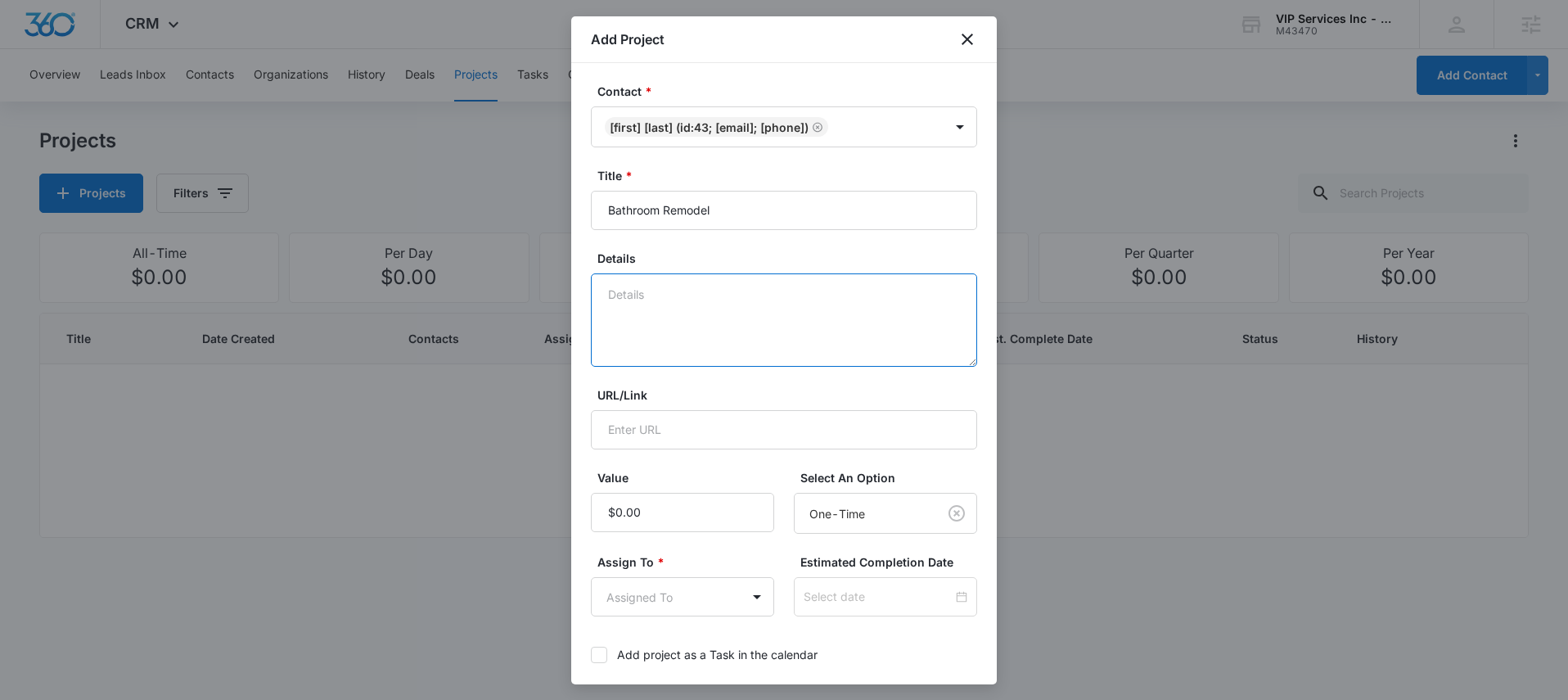 click on "Details" at bounding box center (784, 320) 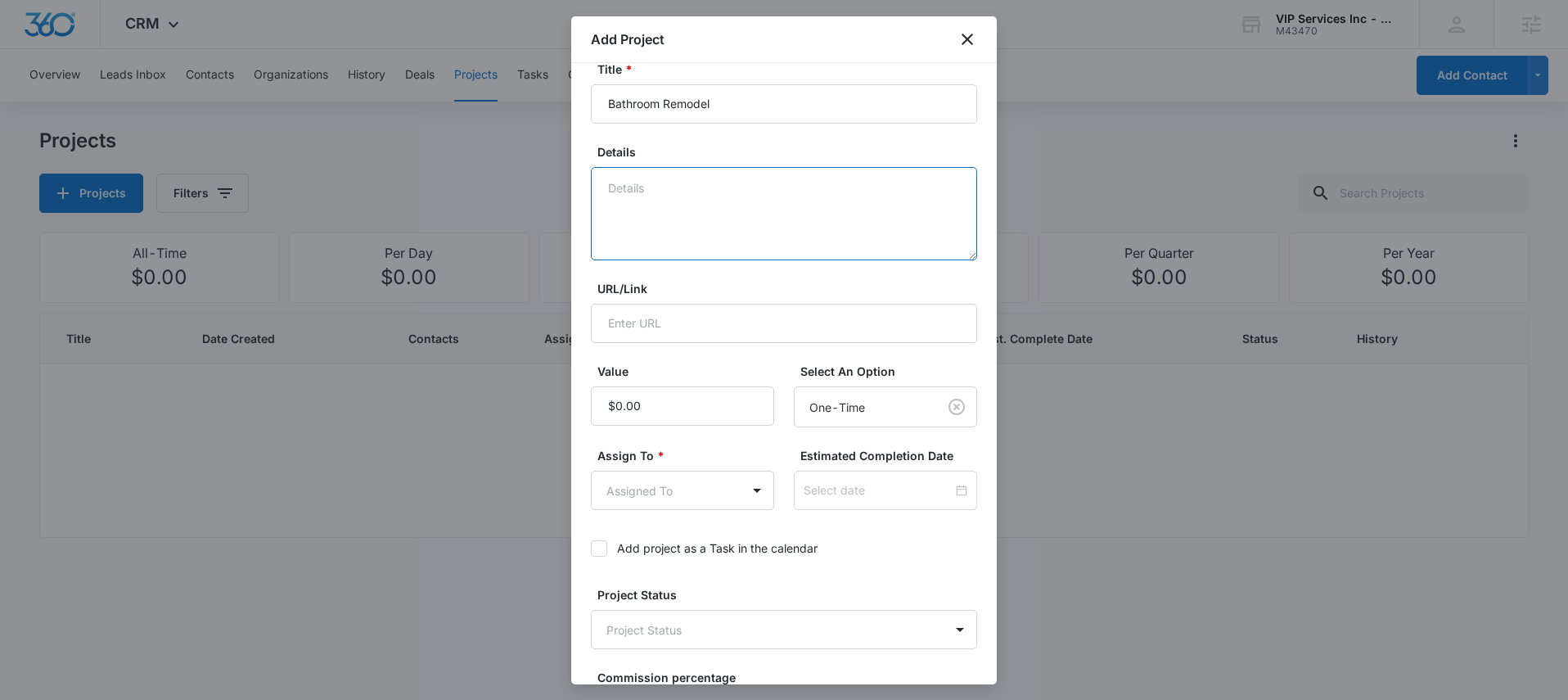 scroll, scrollTop: 113, scrollLeft: 0, axis: vertical 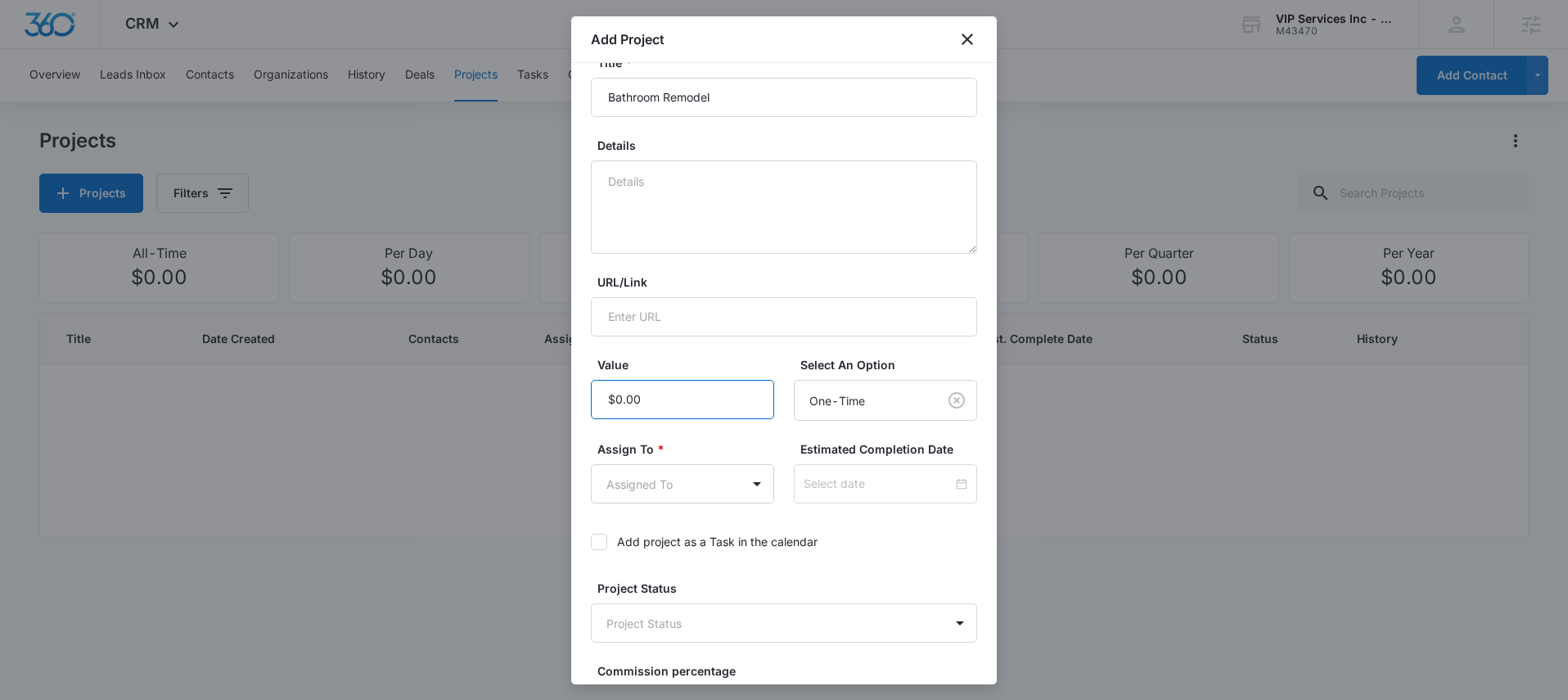 click on "Value" at bounding box center [683, 400] 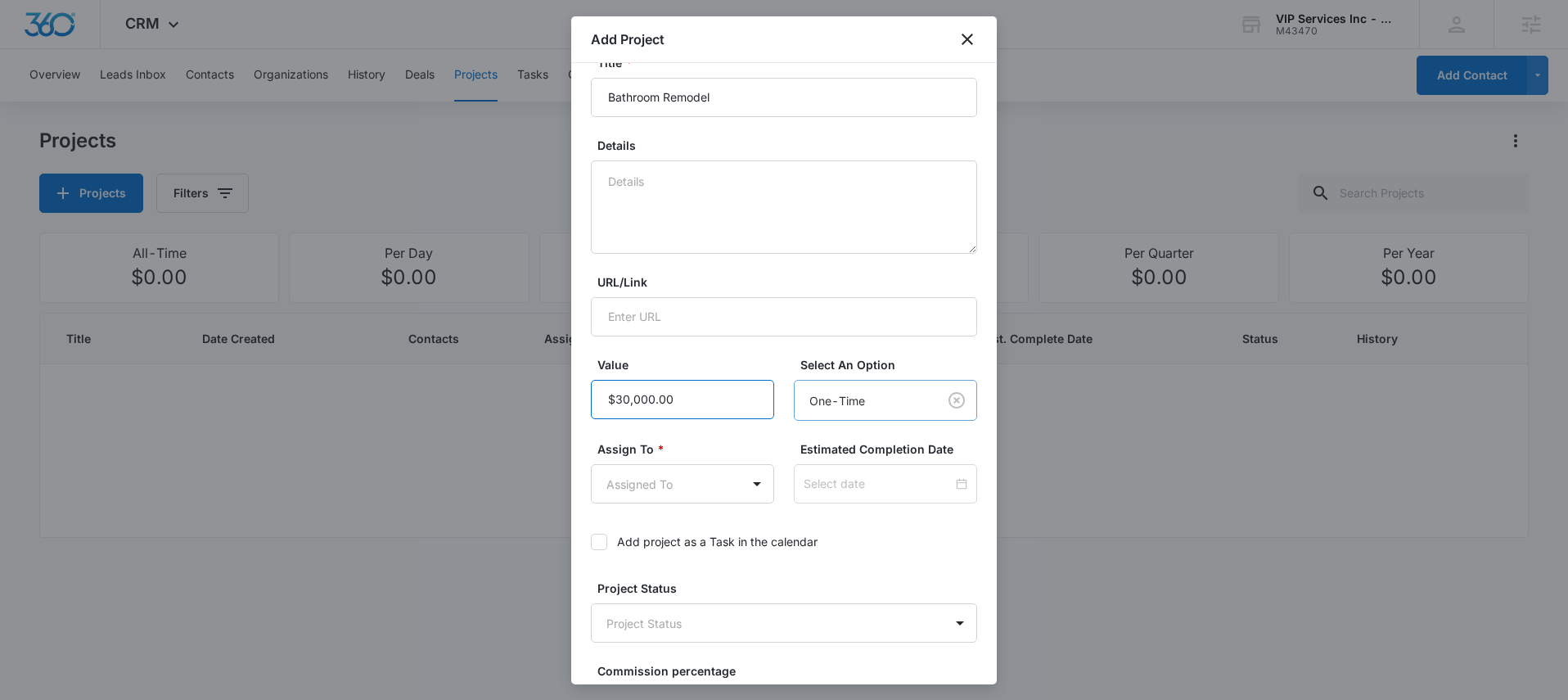 type on "$30,000.00" 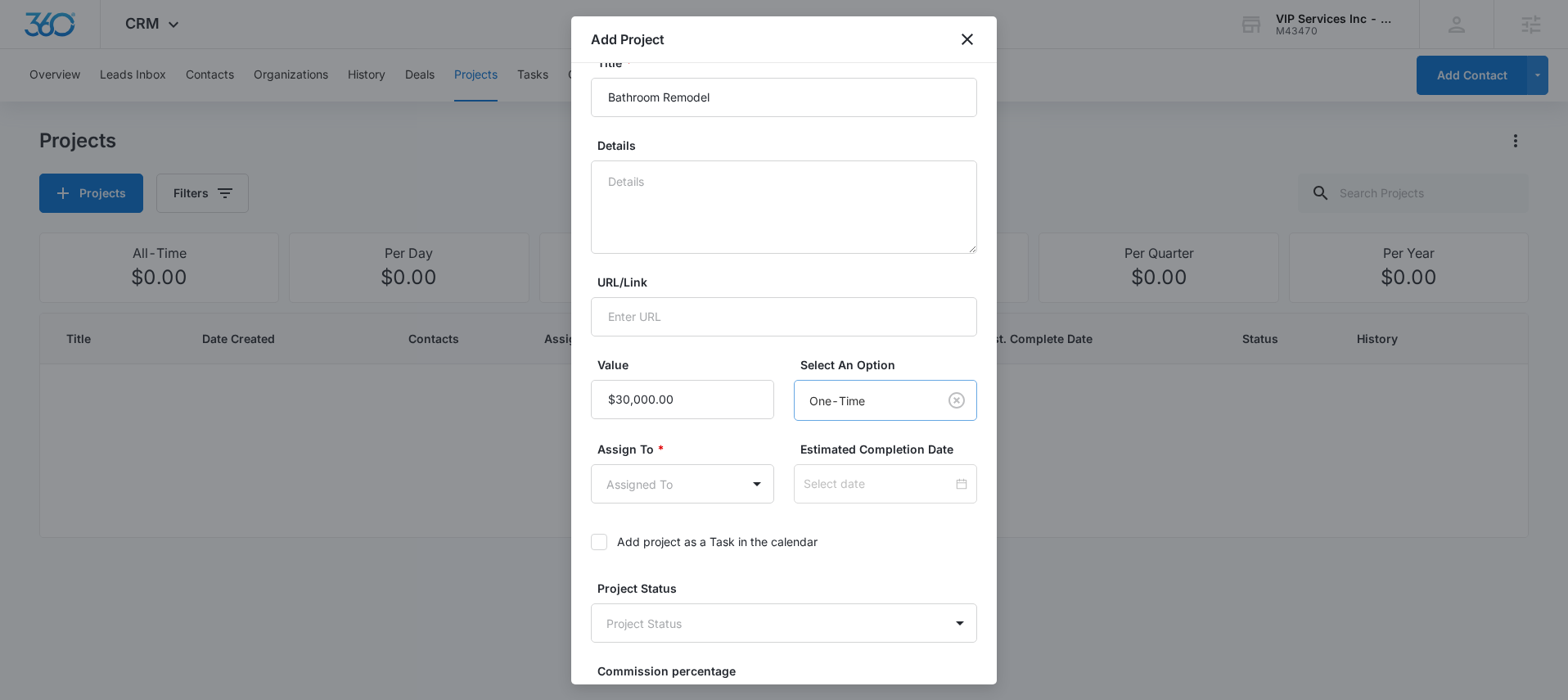 click on "CRM Apps Reputation Websites Forms CRM Email Social Payments POS Content Ads Intelligence Files Brand Settings VIP Services Inc - VIPservices4u.com M43470 Your Accounts View All MD [FIRST] [LAST] [EMAIL] My Profile Notifications Support Logout Terms & Conditions   •   Privacy Policy Agencies Overview Leads Inbox Contacts Organizations History Deals Projects Tasks Calendar Lists Reports Settings Add Contact Projects Projects Filters All-Time $0.00 Per Day $0.00 Per Week $0.00 Per Month $0.00 Per Quarter $0.00 Per Year $0.00 Title Date Created Contacts Assigned To Value Paid Est. Complete Date Status History No Results VIP Services Inc - VIPservices4u.com - CRM Projects - Marketing 360®
55 Add Project Contact * [FIRST] [LAST] (ID:[NUMBER]; [EMAIL]; [PHONE]) Title * Bathroom Remodel Details URL/Link Value Select An Option One-Time Assign To * Assigned To Estimated Completion Date Add project as a Task in the calendar Project Status Project Status Commission percentage 0.00 Cancel" at bounding box center [784, 350] 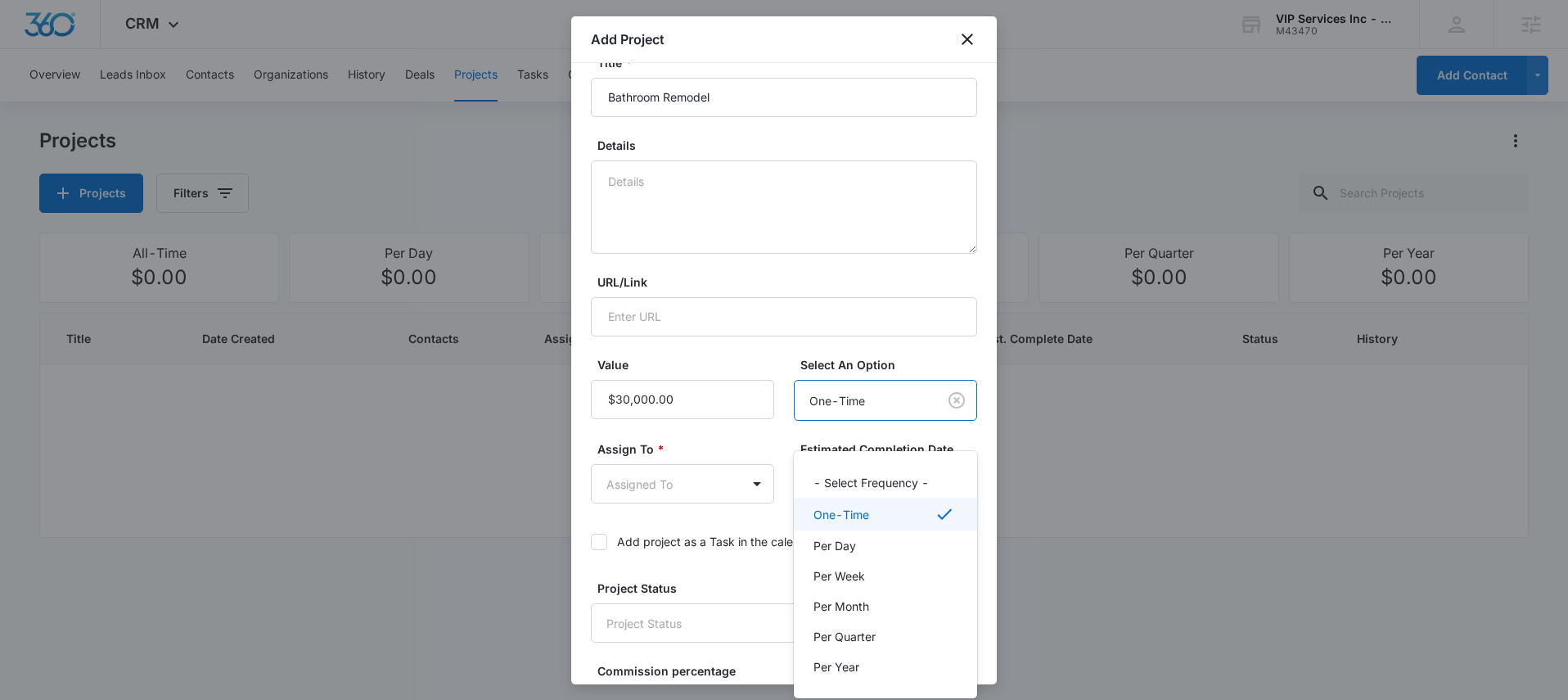 click on "One-Time" at bounding box center [841, 514] 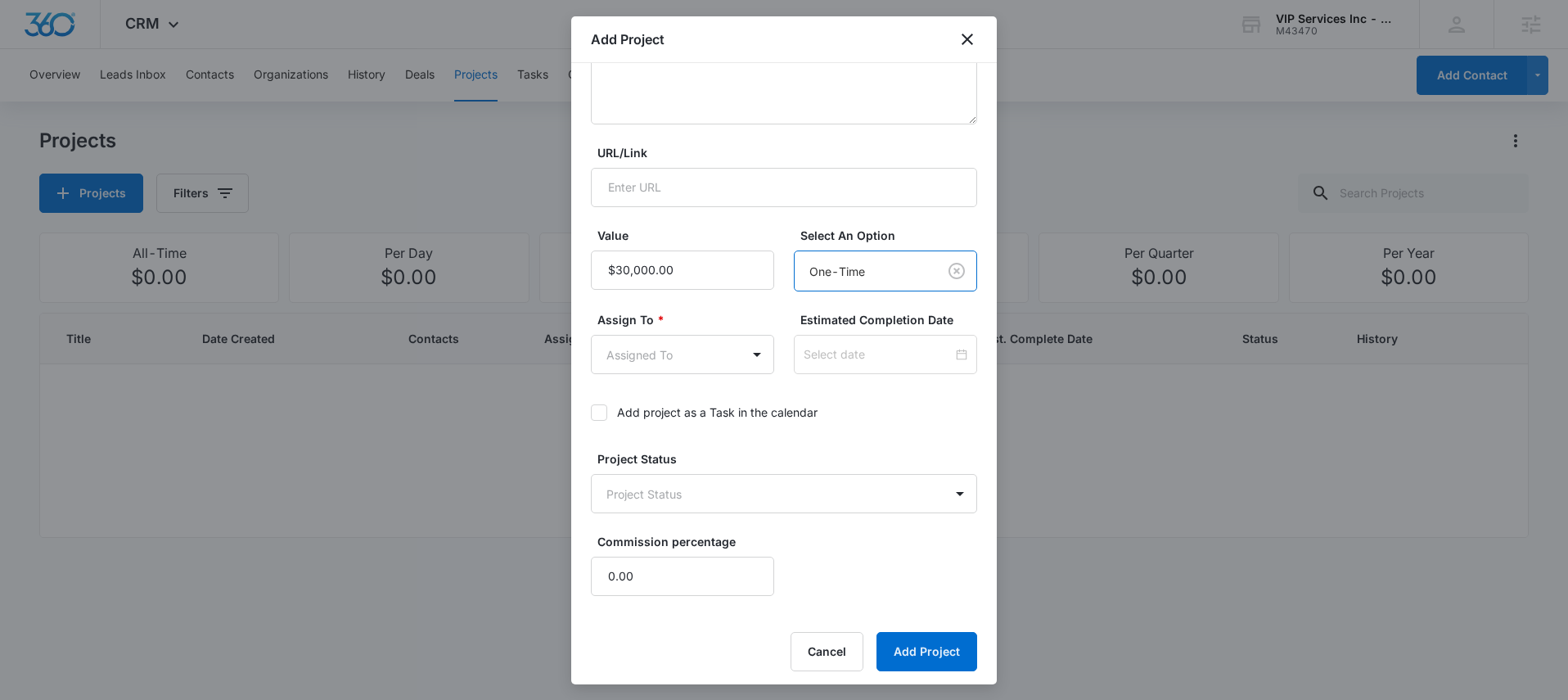 scroll, scrollTop: 247, scrollLeft: 0, axis: vertical 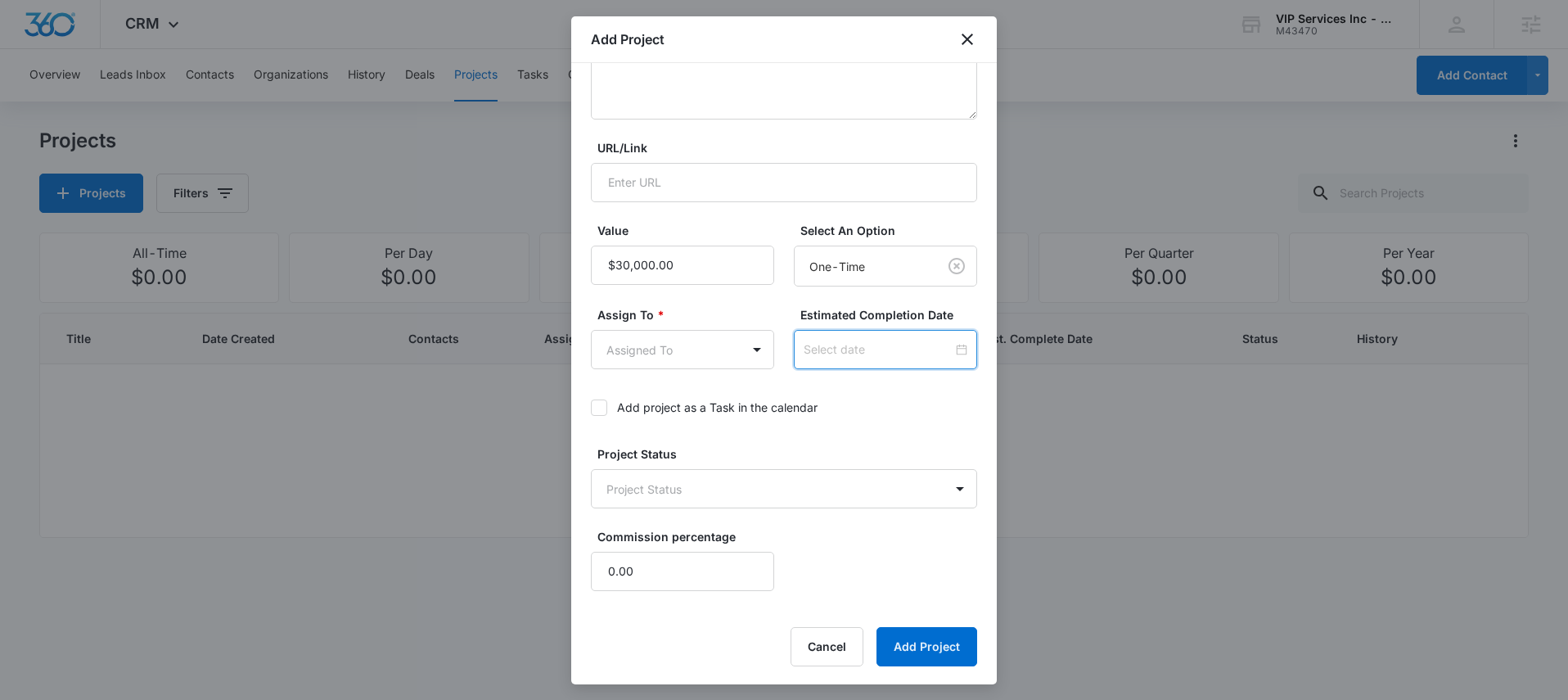 click at bounding box center [878, 350] 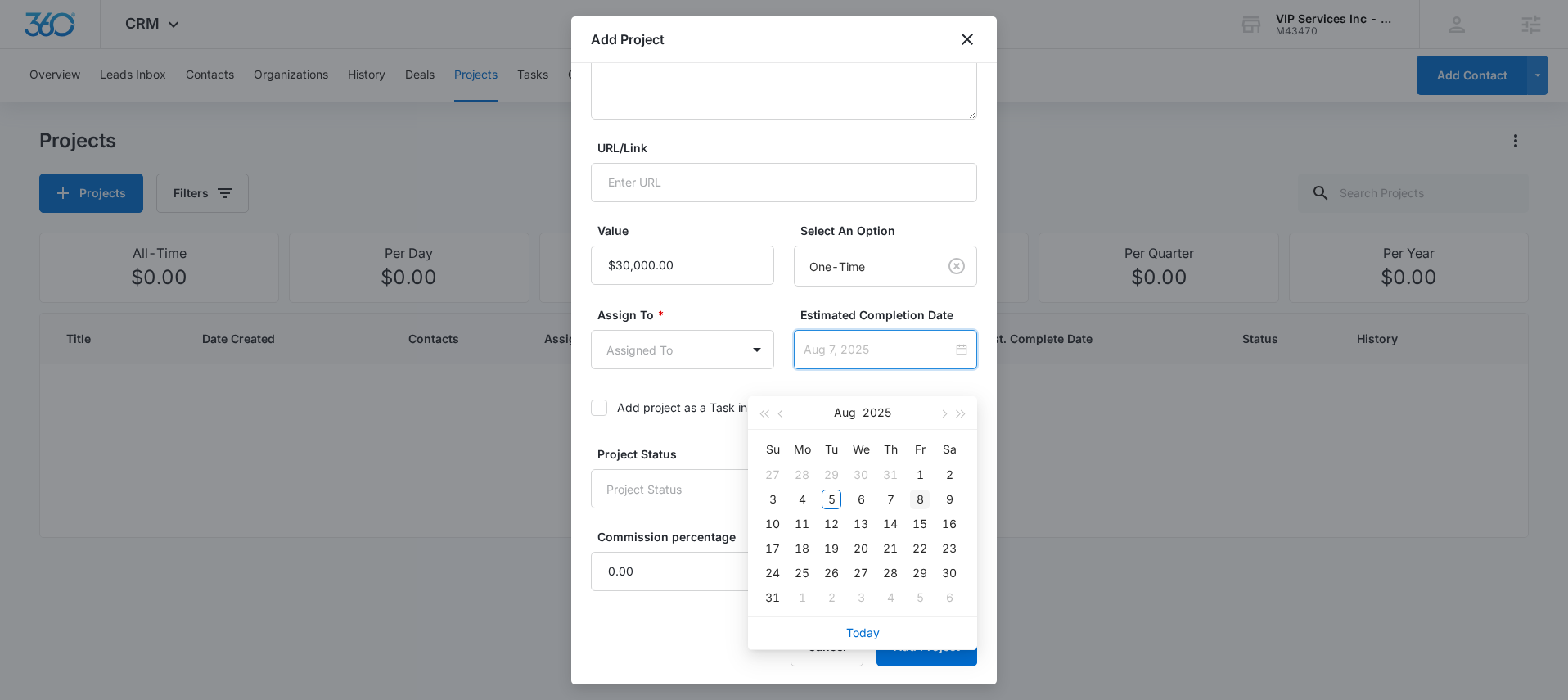 type on "Aug 8, 2025" 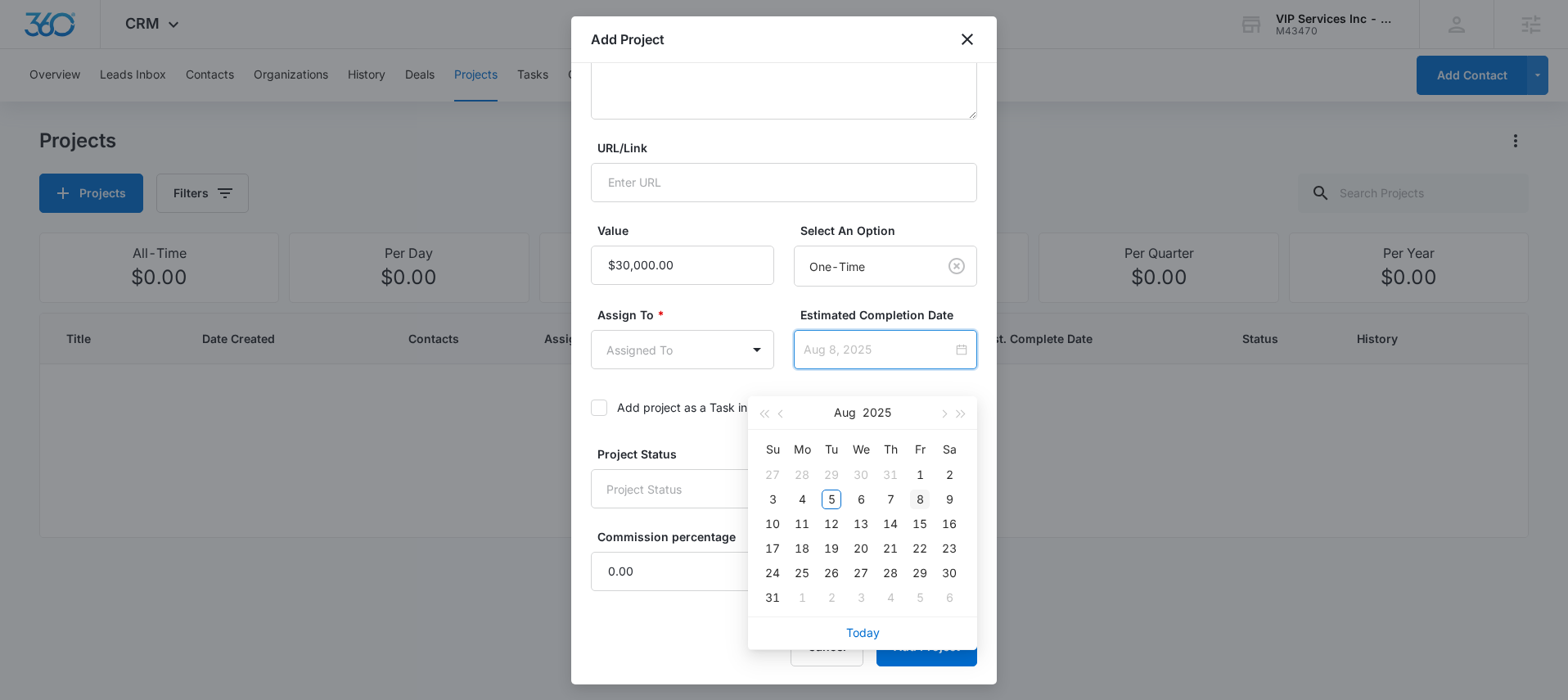 click on "8" at bounding box center (920, 499) 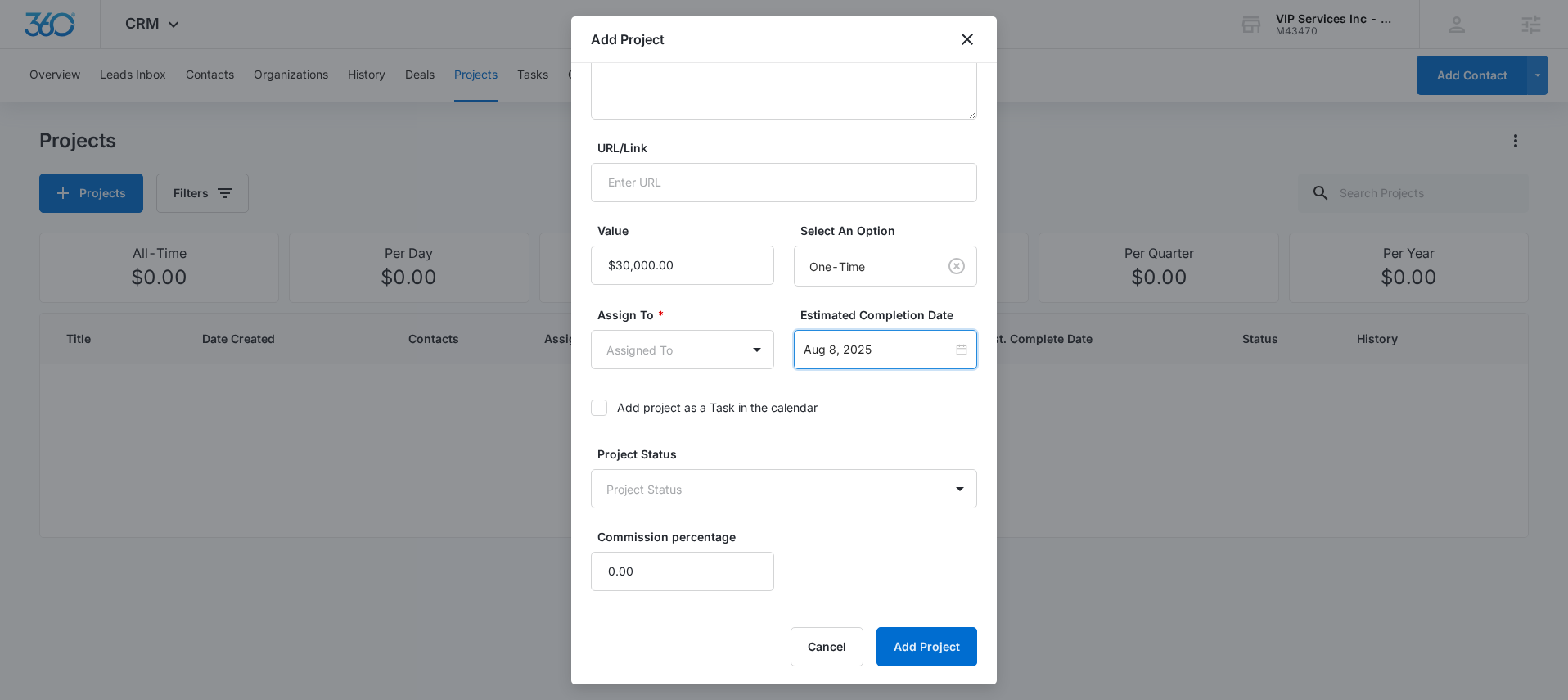 scroll, scrollTop: 273, scrollLeft: 0, axis: vertical 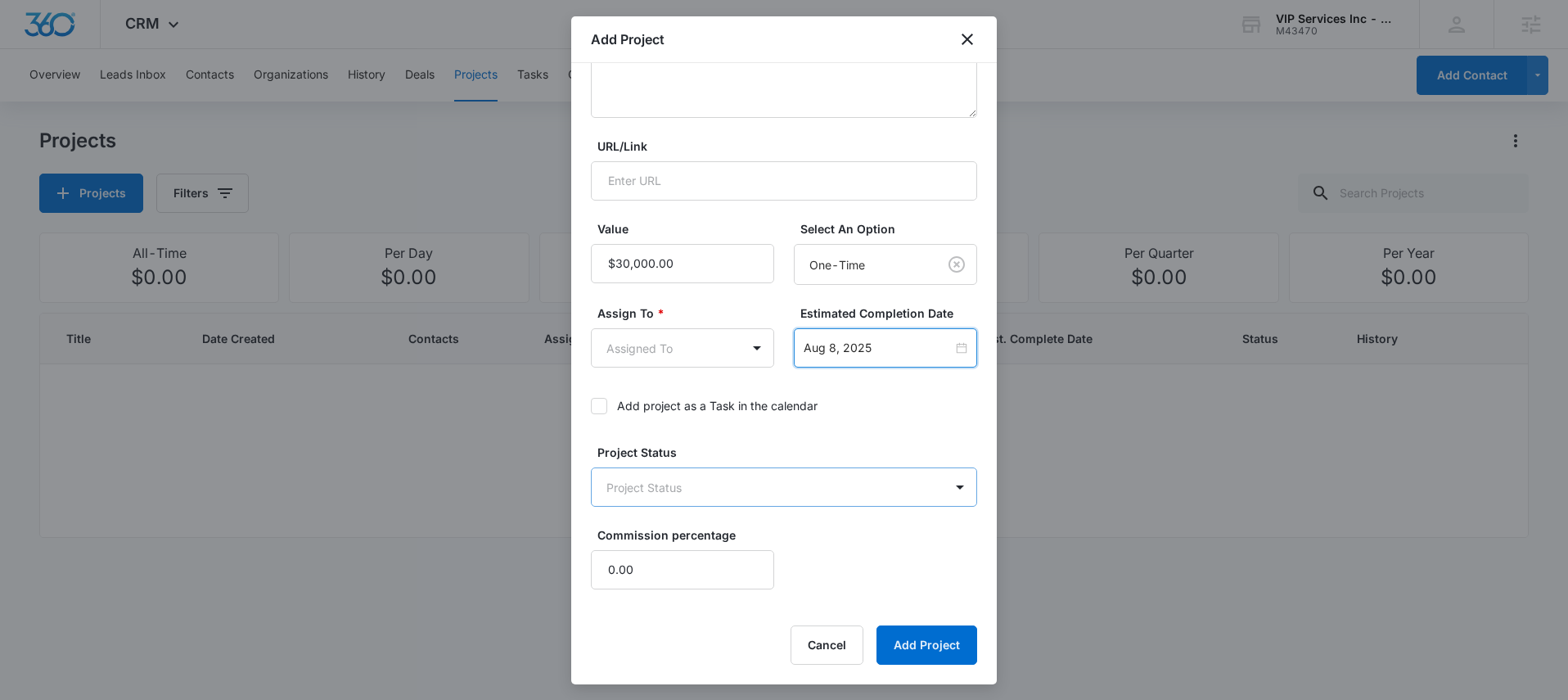 click on "VIP Services Inc - VIPservices4u.com M43470 Your Accounts View All MD [FIRST] [LAST] [EMAIL] My Profile Notifications Support Logout Terms & Conditions   •   Privacy Policy Agencies Overview Leads Inbox Contacts Organizations History Deals Projects Tasks Calendar Lists Reports Settings Add Contact Projects Projects Filters All-Time $0.00 Per Day $0.00 Per Week $0.00 Per Month $0.00 Per Quarter $0.00 Per Year $0.00 Title Date Created Contacts Assigned To Value Paid Est. Complete Date Status History No Results VIP Services Inc - VIPservices4u.com - CRM Projects - Marketing 360®
55 Add Project Contact * [FIRST] [LAST] (ID:[NUMBER]; [EMAIL]; [PHONE]) Title * Bathroom Remodel Details URL/Link Value Select An Option One-Time Assign To * Assigned To Estimated Completion Date Aug 8, 2025 Aug 2025 Su Mo Tu We Th Fr Sa 27 28 29 30 31 1 2 3 4 5 6 7 8 9 10 11 12 13 14 15 16 17 18 1" at bounding box center [784, 350] 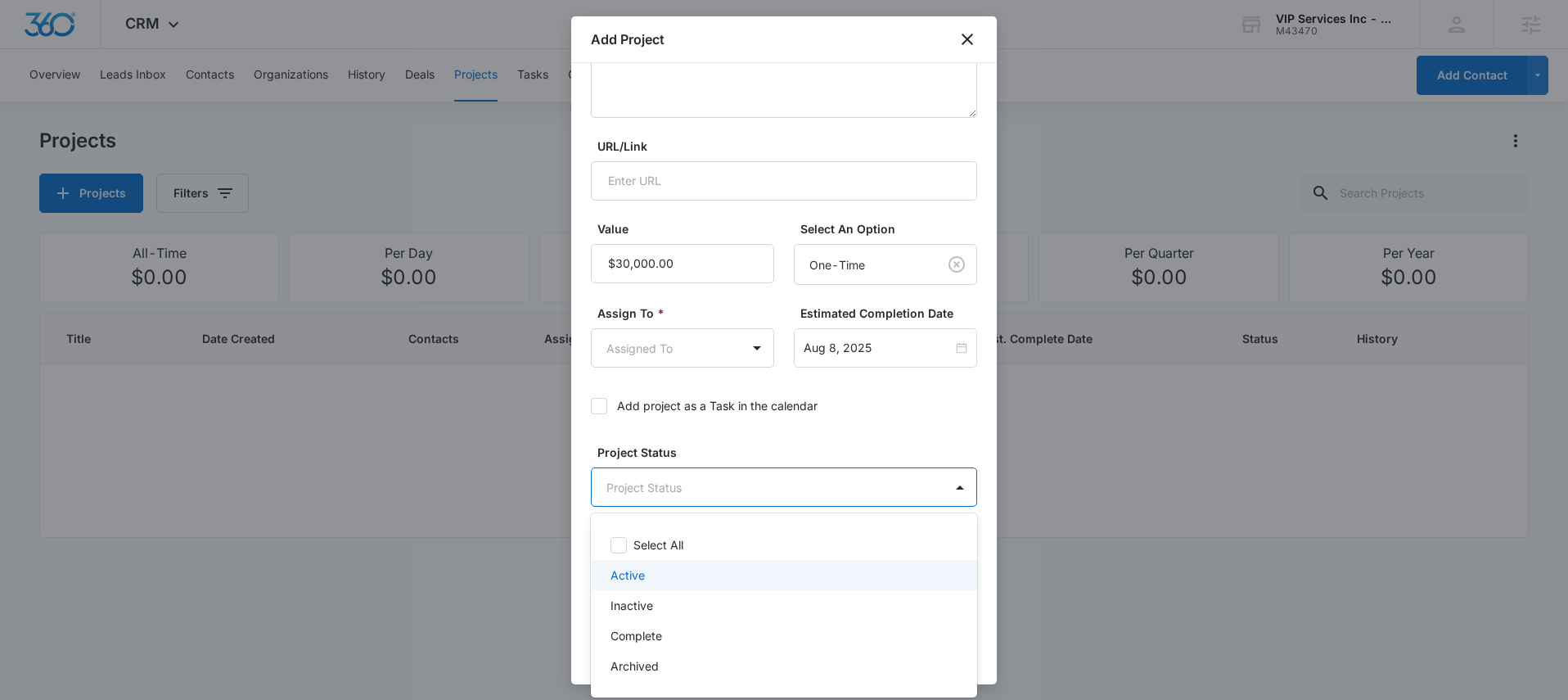 click on "Active" at bounding box center (782, 575) 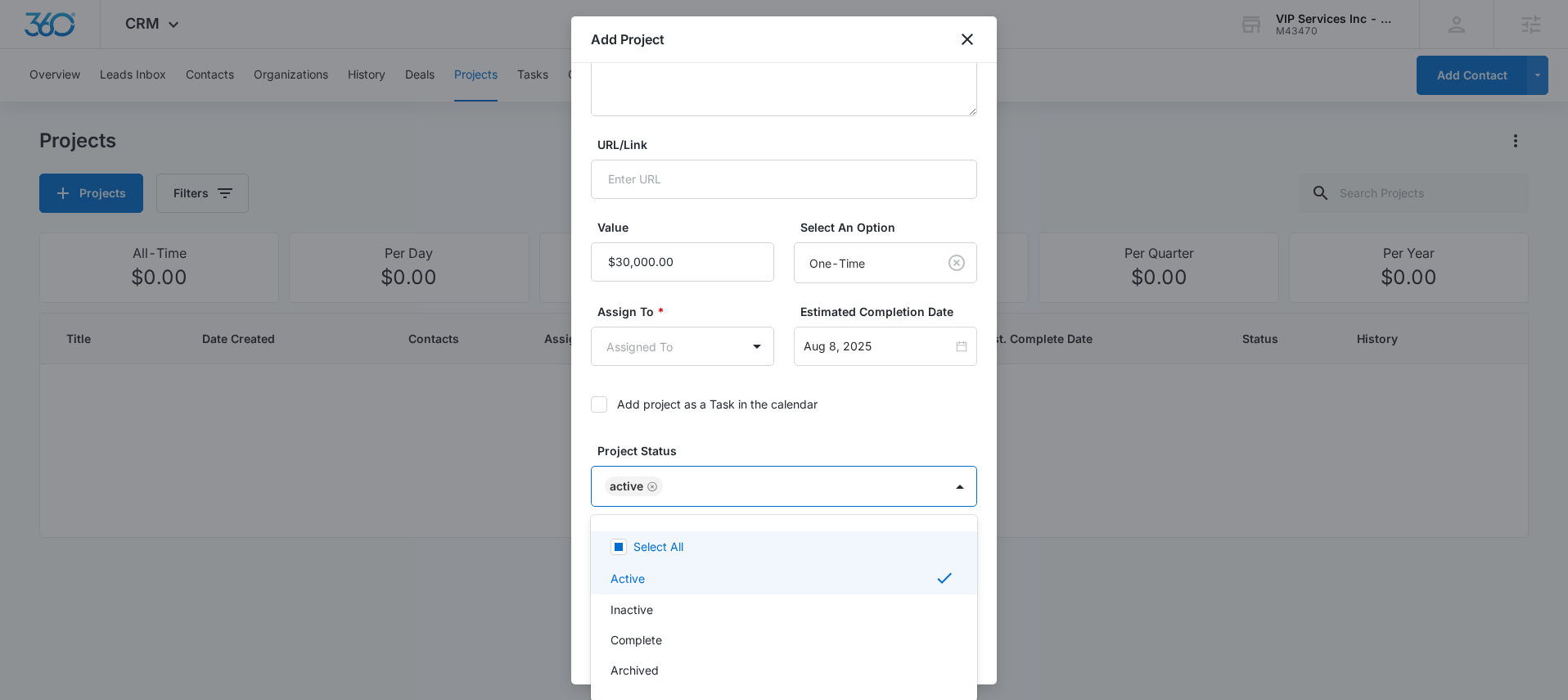 click at bounding box center [784, 350] 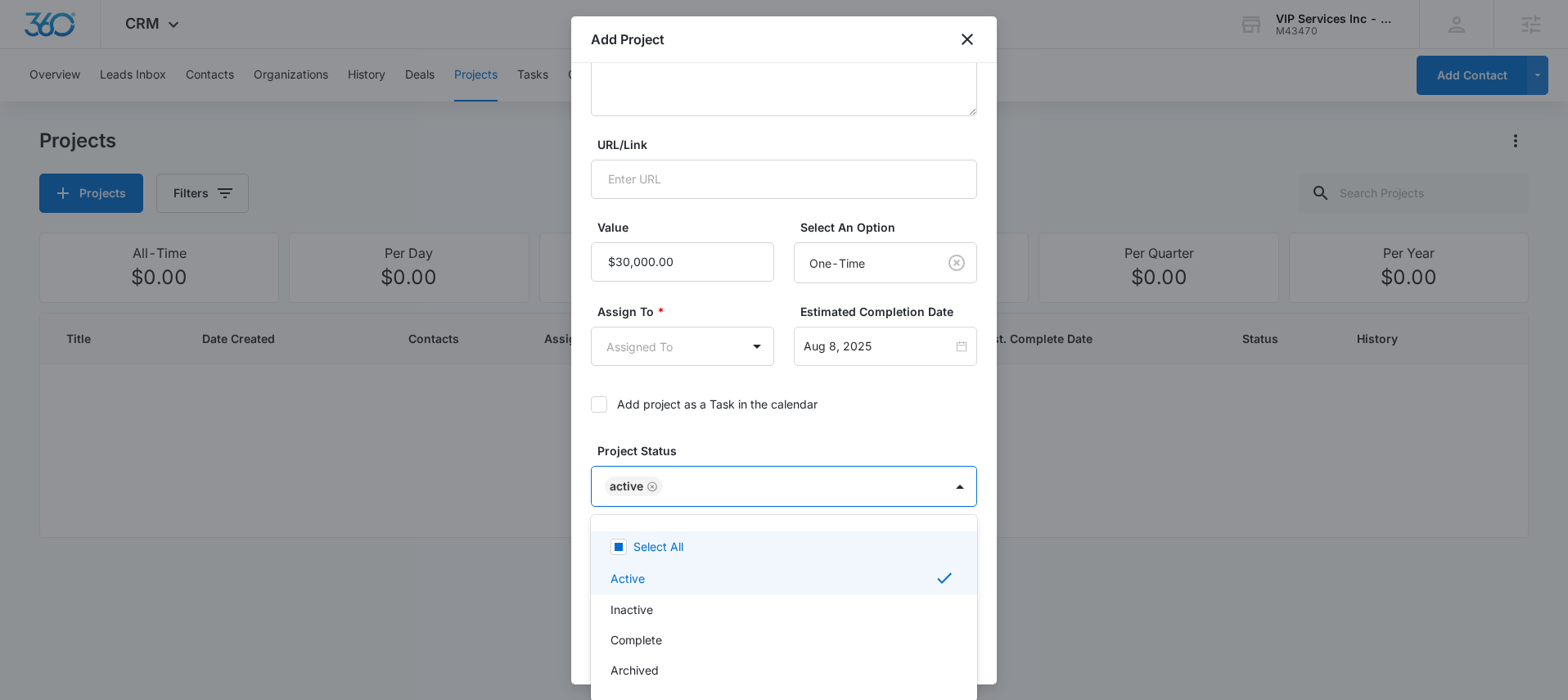 click on "VIP Services Inc - VIPservices4u.com M43470 Your Accounts View All MD [FIRST] [LAST] [EMAIL] My Profile Notifications Support Logout Terms & Conditions   •   Privacy Policy Agencies Overview Leads Inbox Contacts Organizations History Deals Projects Tasks Calendar Lists Reports Settings Add Contact Projects Projects Filters All-Time $0.00 Per Day $0.00 Per Week $0.00 Per Month $0.00 Per Quarter $0.00 Per Year $0.00 Title Date Created Contacts Assigned To Value Paid Est. Complete Date Status History No Results VIP Services Inc - VIPservices4u.com - CRM Projects - Marketing 360®
55 Add Project Contact * [FIRST] [LAST] (ID:[NUMBER]; [EMAIL]; [PHONE]) Title * Bathroom Remodel Details URL/Link Value Select An Option One-Time Assign To * Assigned To Estimated Completion Date Aug 8, 2025 Aug 2025 Su Mo Tu We Th Fr Sa 27 28 29 30 31 1 2 3 4 5 6 7 8 9 10 11 12 13 14 15 16 17 18 1" at bounding box center [784, 350] 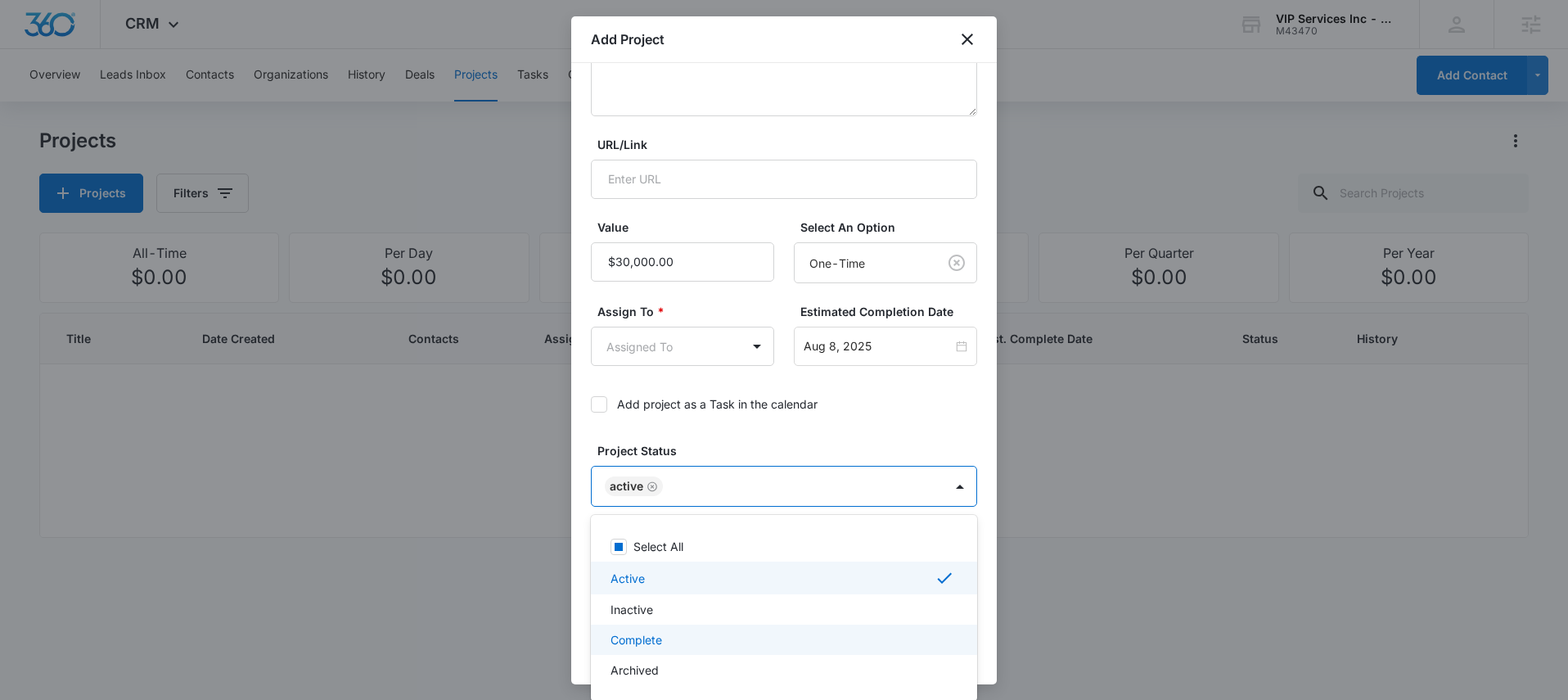 click on "Complete" at bounding box center [782, 639] 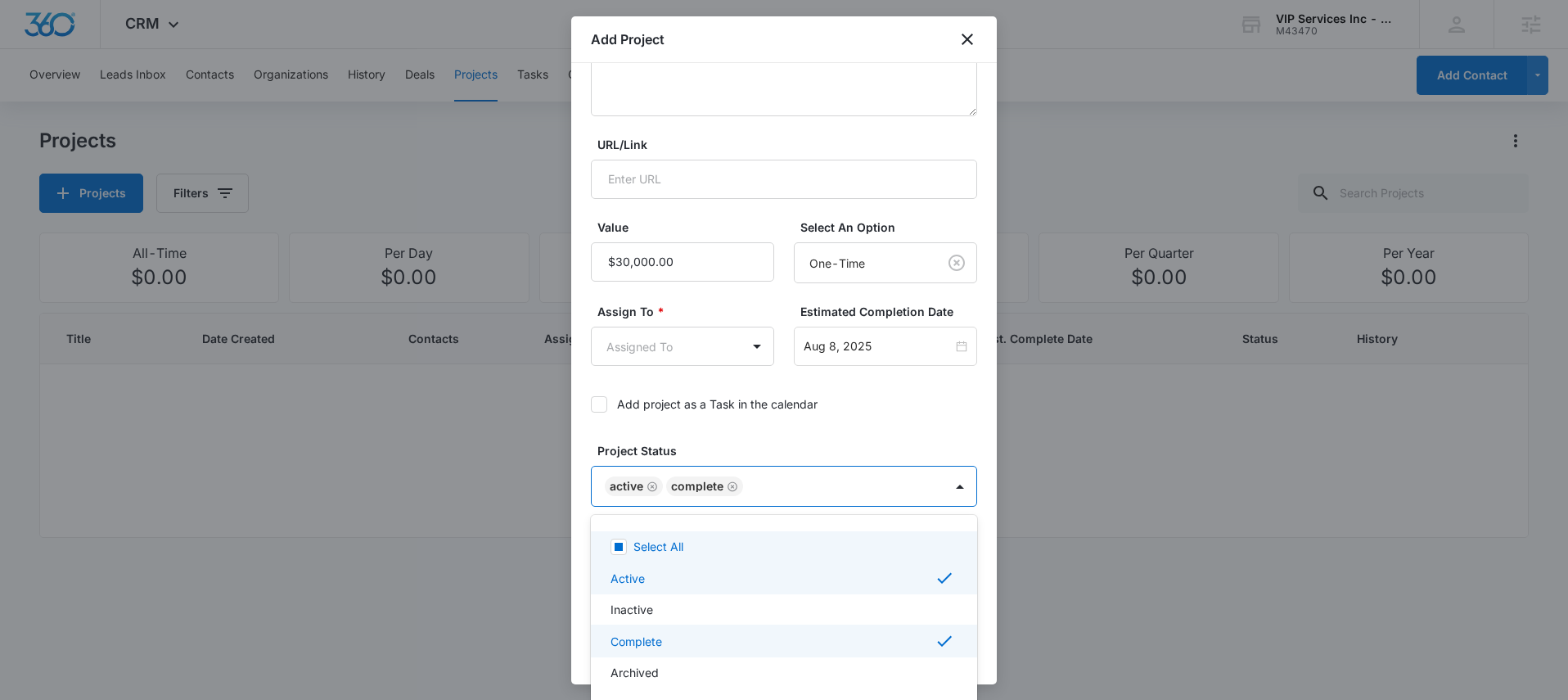 click at bounding box center [784, 350] 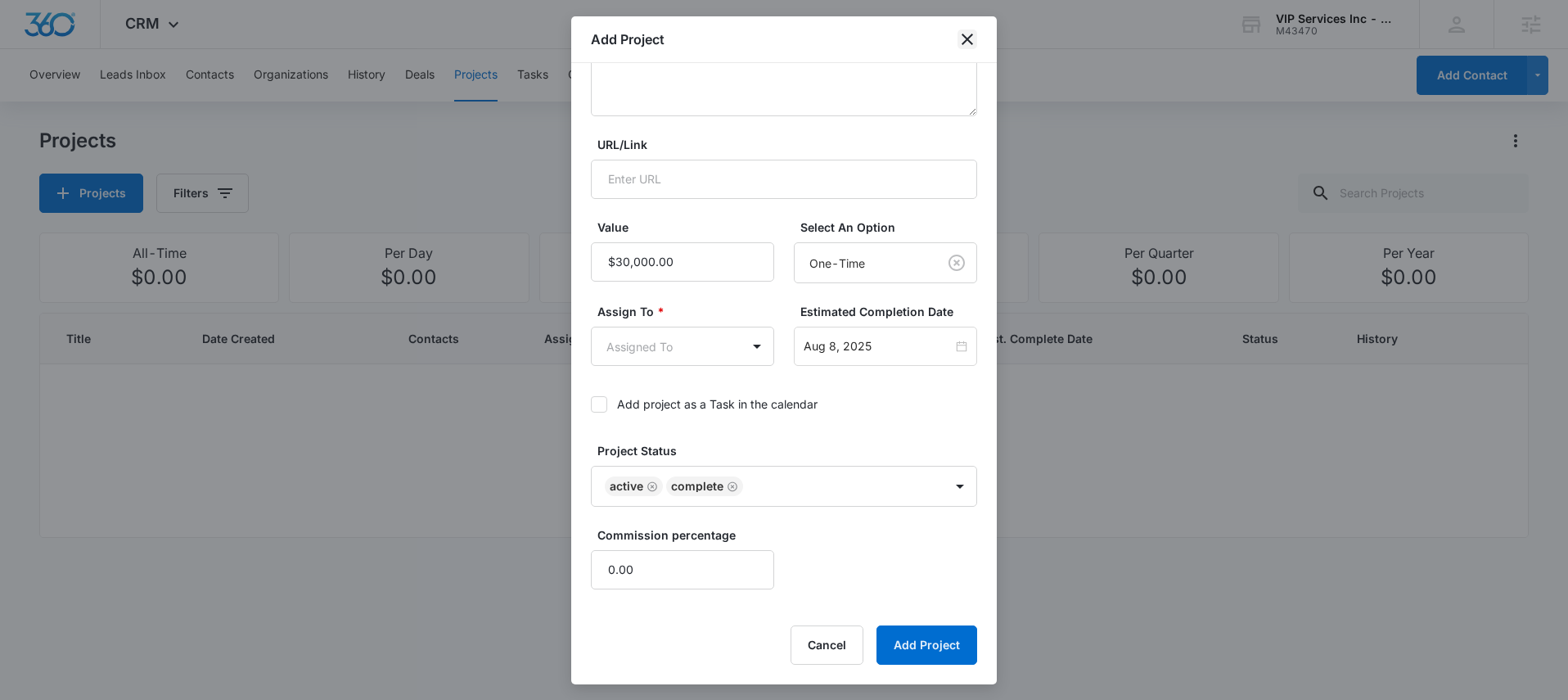 click 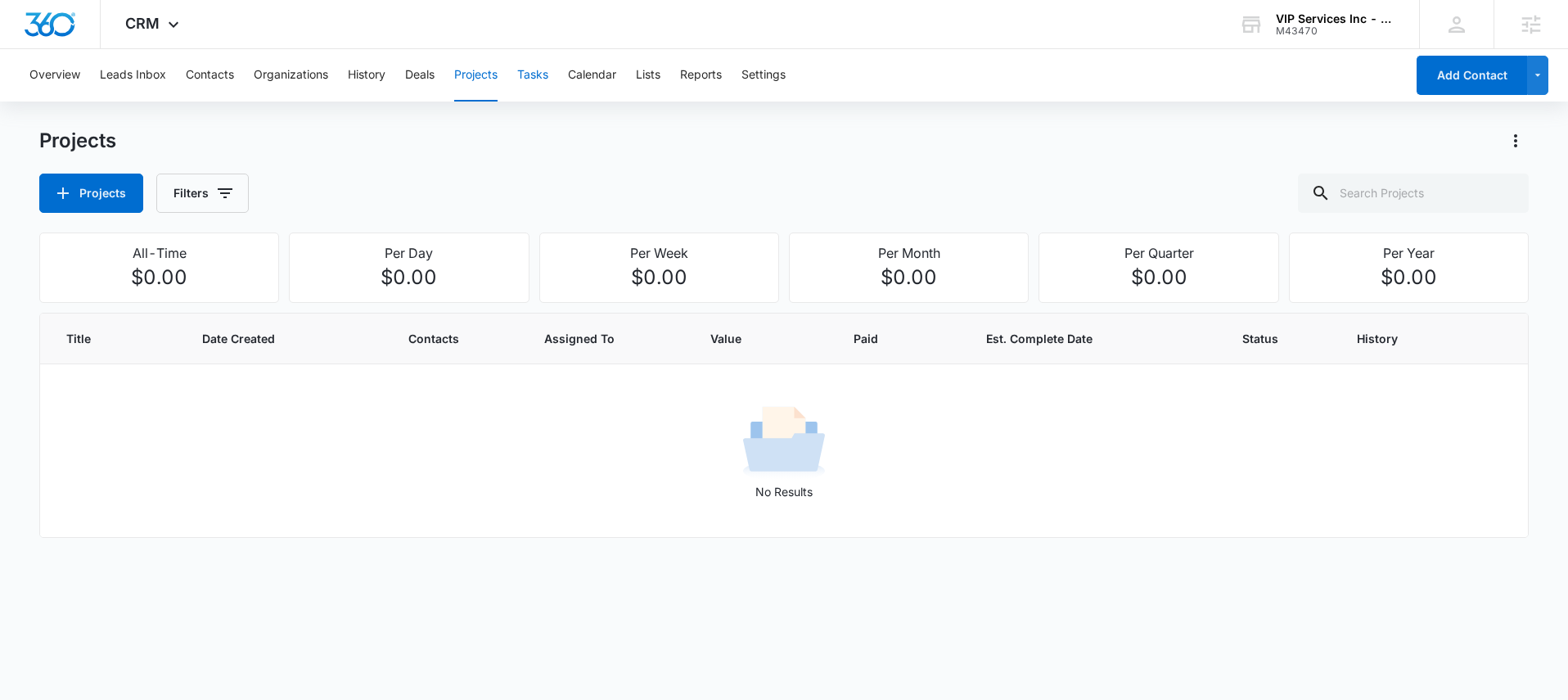 click on "Tasks" at bounding box center [533, 75] 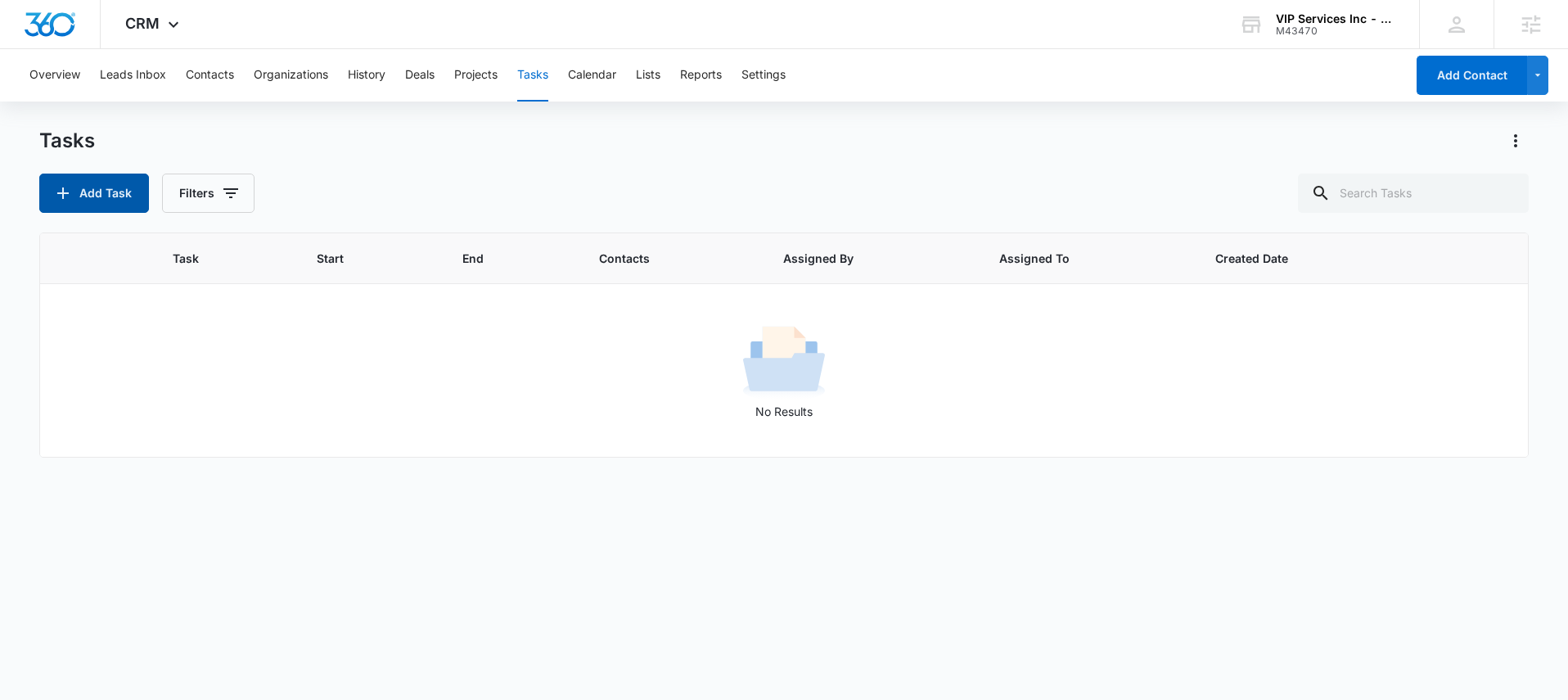 click on "Add Task" at bounding box center [94, 193] 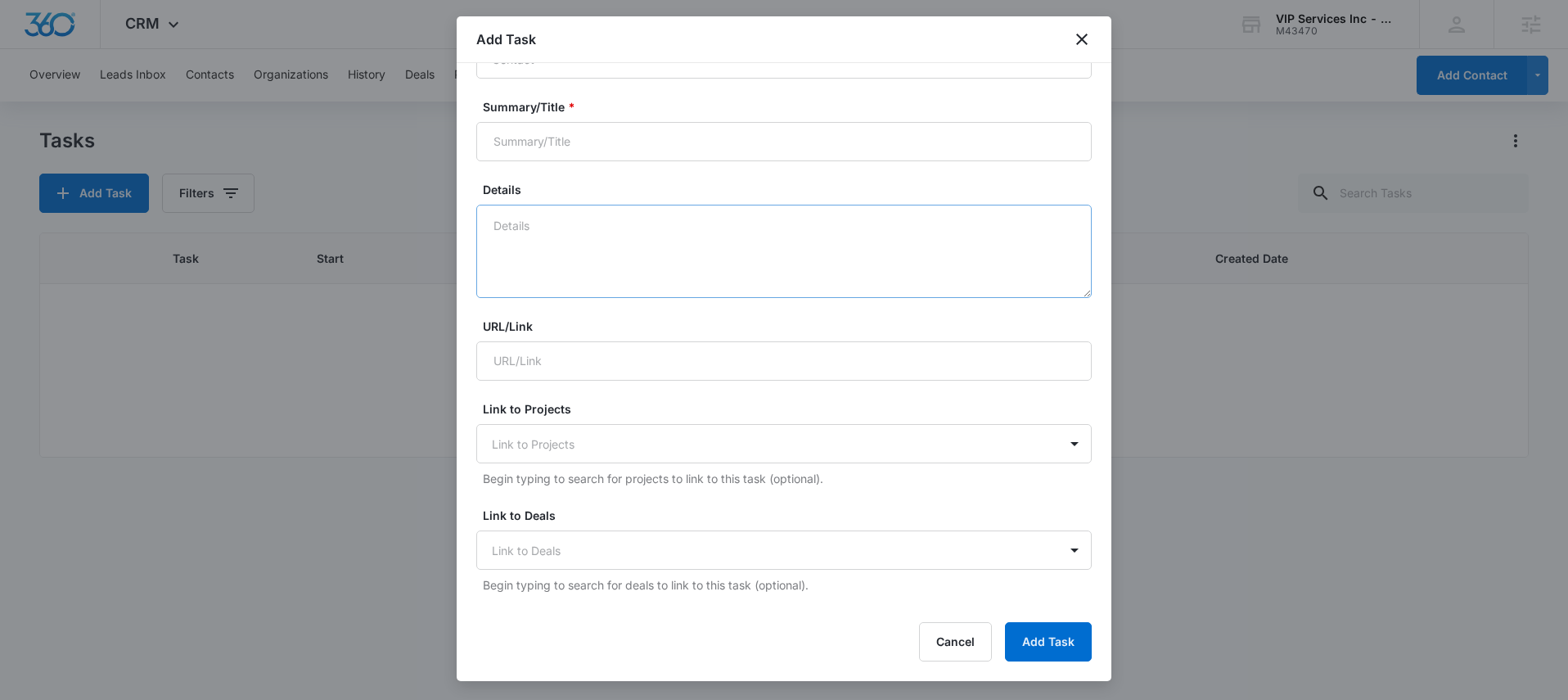 scroll, scrollTop: 0, scrollLeft: 0, axis: both 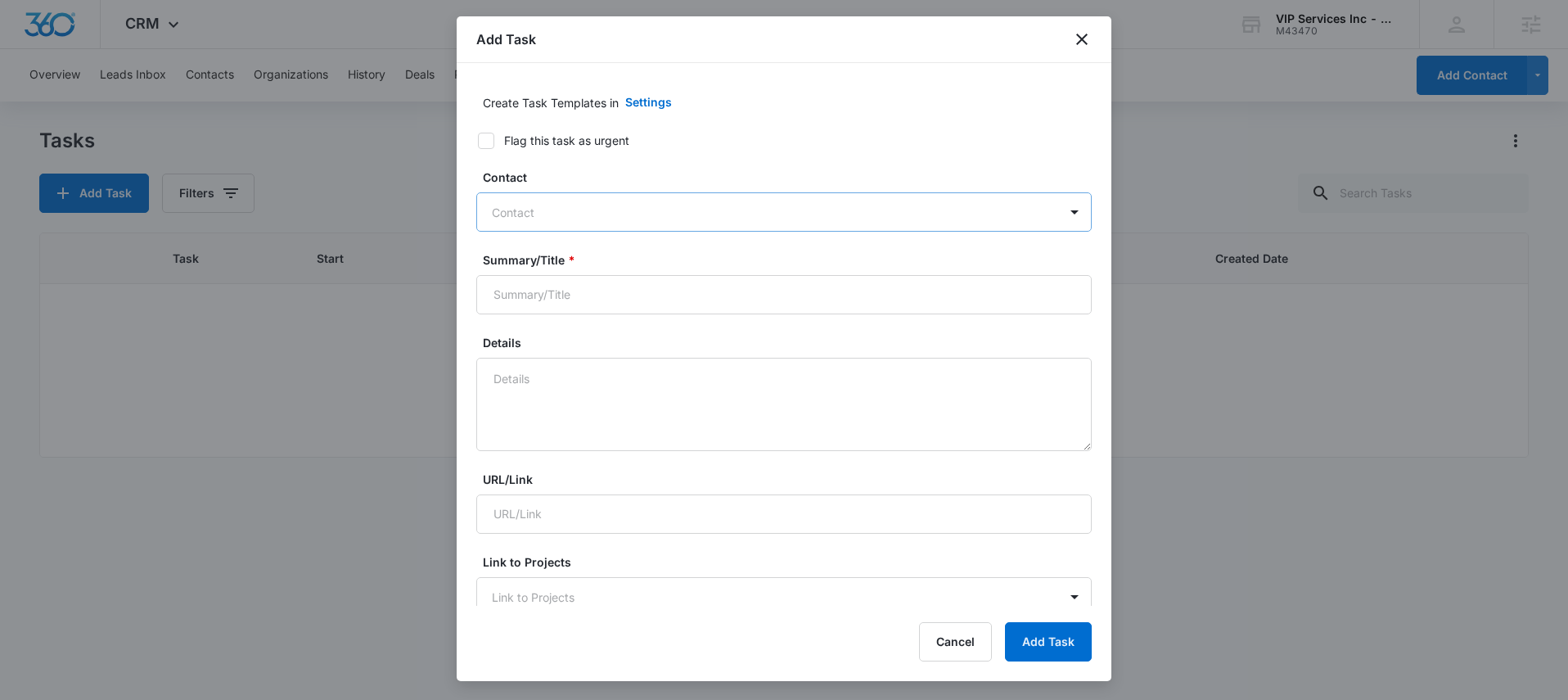 click at bounding box center (774, 212) 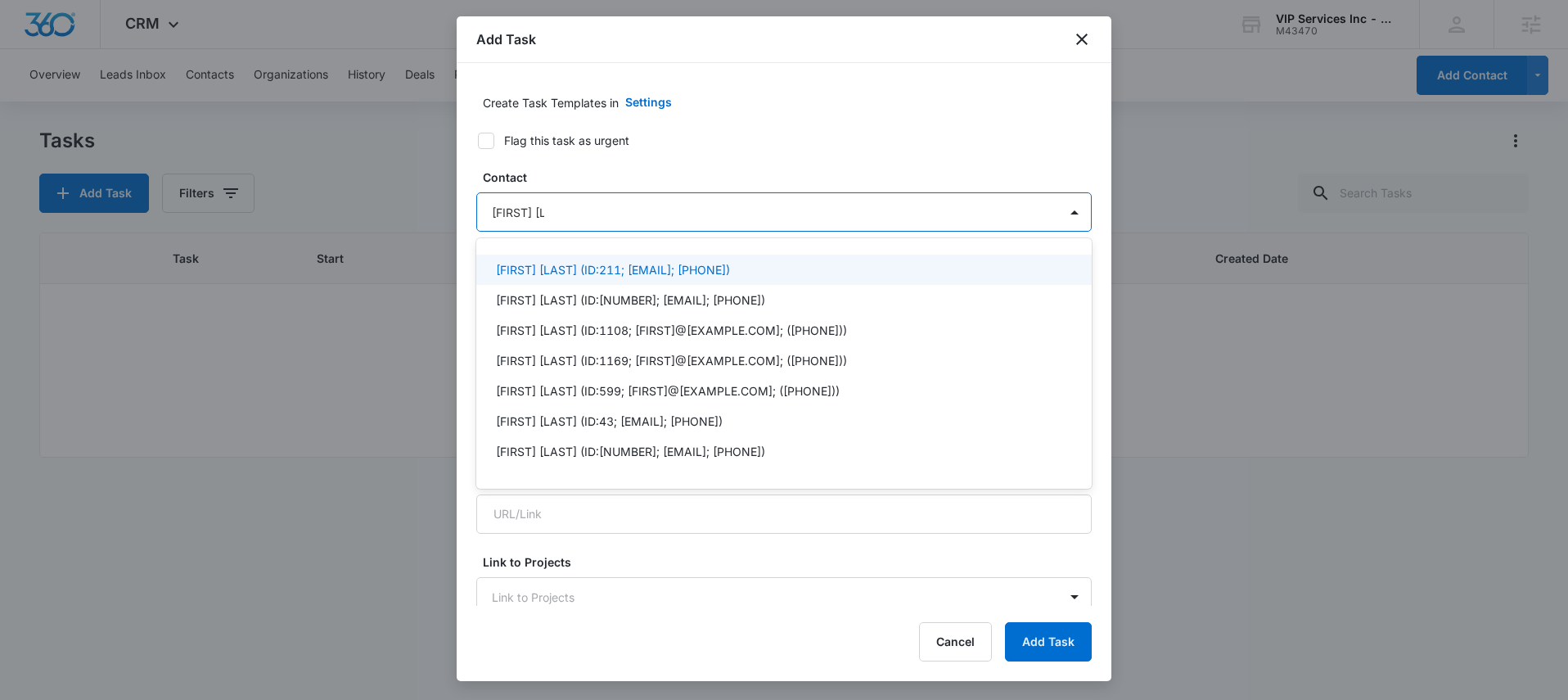 type on "[FIRST] [LAST]" 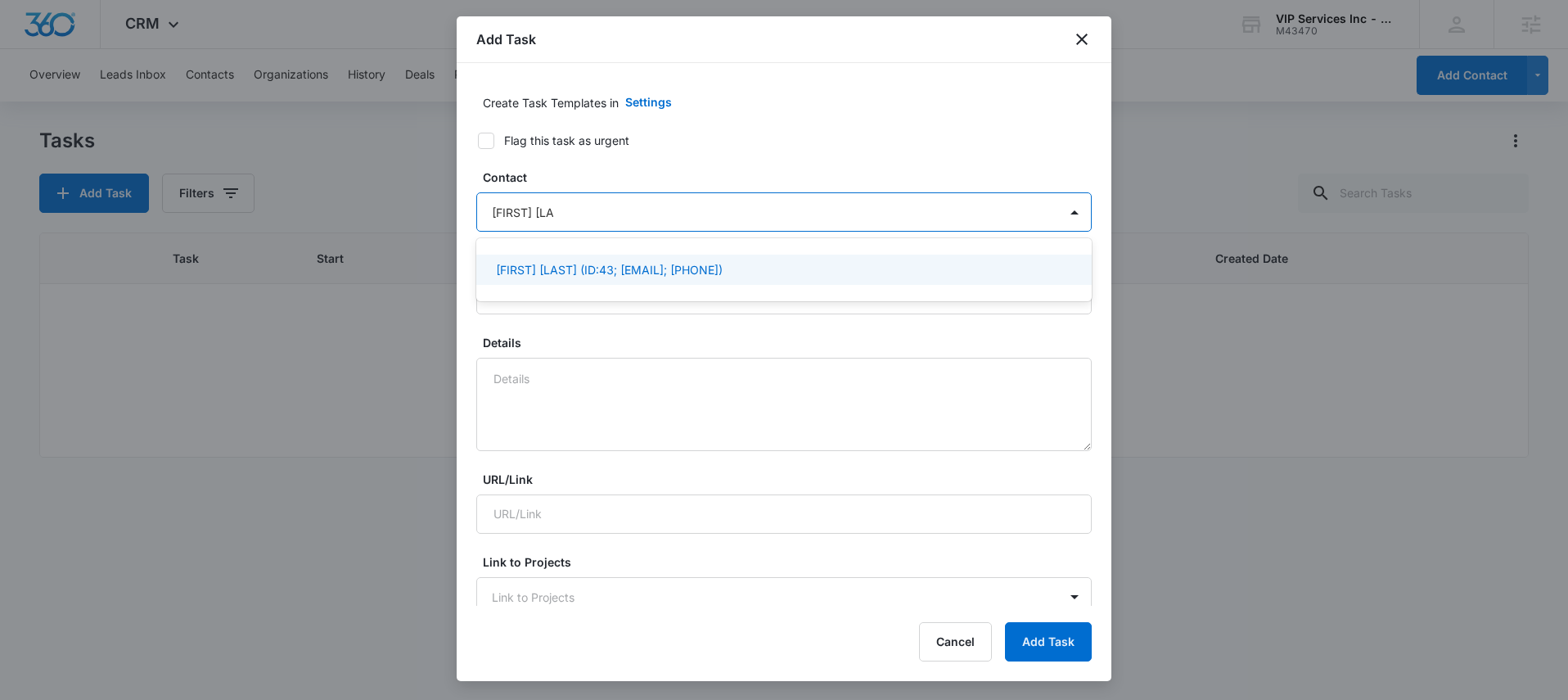click on "[FIRST] [LAST] (ID:43; [EMAIL]; [PHONE])" at bounding box center (784, 269) 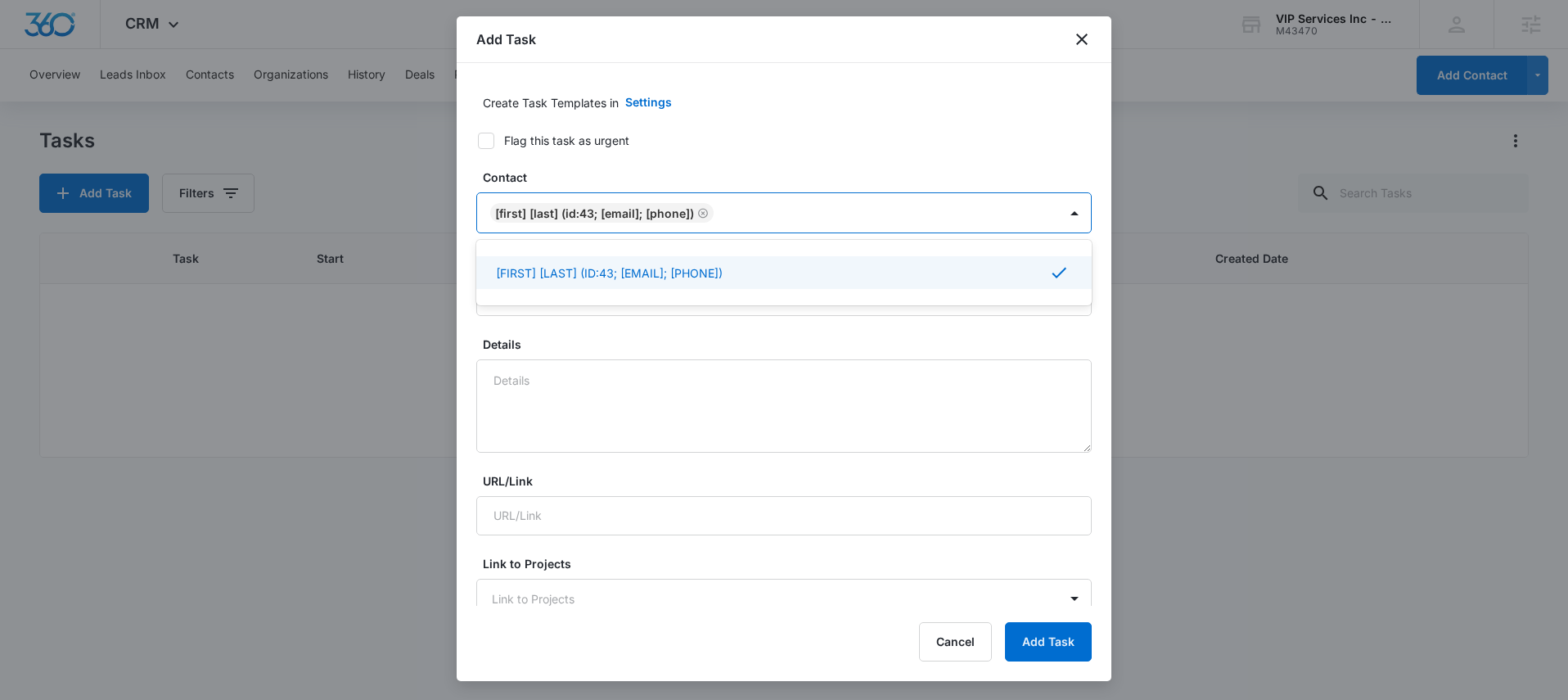 click on "Add Task Create Task Templates in  Settings Flag this task as urgent Contact option [FIRST] [LAST], selected. [FIRST] [LAST] (ID:43; [FIRST].[LAST]@[EXAMPLE.COM]; [PHONE]) selected, 1 of 1. Use Up and Down to choose options, press Enter to select the currently focused option, press Escape to exit the menu, press Tab to select the option and exit the menu. [FIRST] [LAST] (ID:43; [FIRST].[LAST]@[EXAMPLE.COM]; [PHONE]) [FIRST] [LAST] (ID:43; [FIRST].[LAST]@[EXAMPLE.COM]; [PHONE]) Summary/Title * Details URL/Link Link to Projects Link to Projects Begin typing to search for projects to link to this task (optional). Link to Deals Link to Deals Begin typing to search for deals to link to this task (optional). Assign a specific color to this task for the Calendar view Color Tag Current Color: Attachments Click or drag files to this area to upload Max upload size: 30.0  MB; Must be a file with the extension: .txt, .csv, .png, .jpg, .jpeg, .pdf, .svg.   Assigned to * Assigned to Time span * Aug 5, 2025 Day" at bounding box center (784, 764) 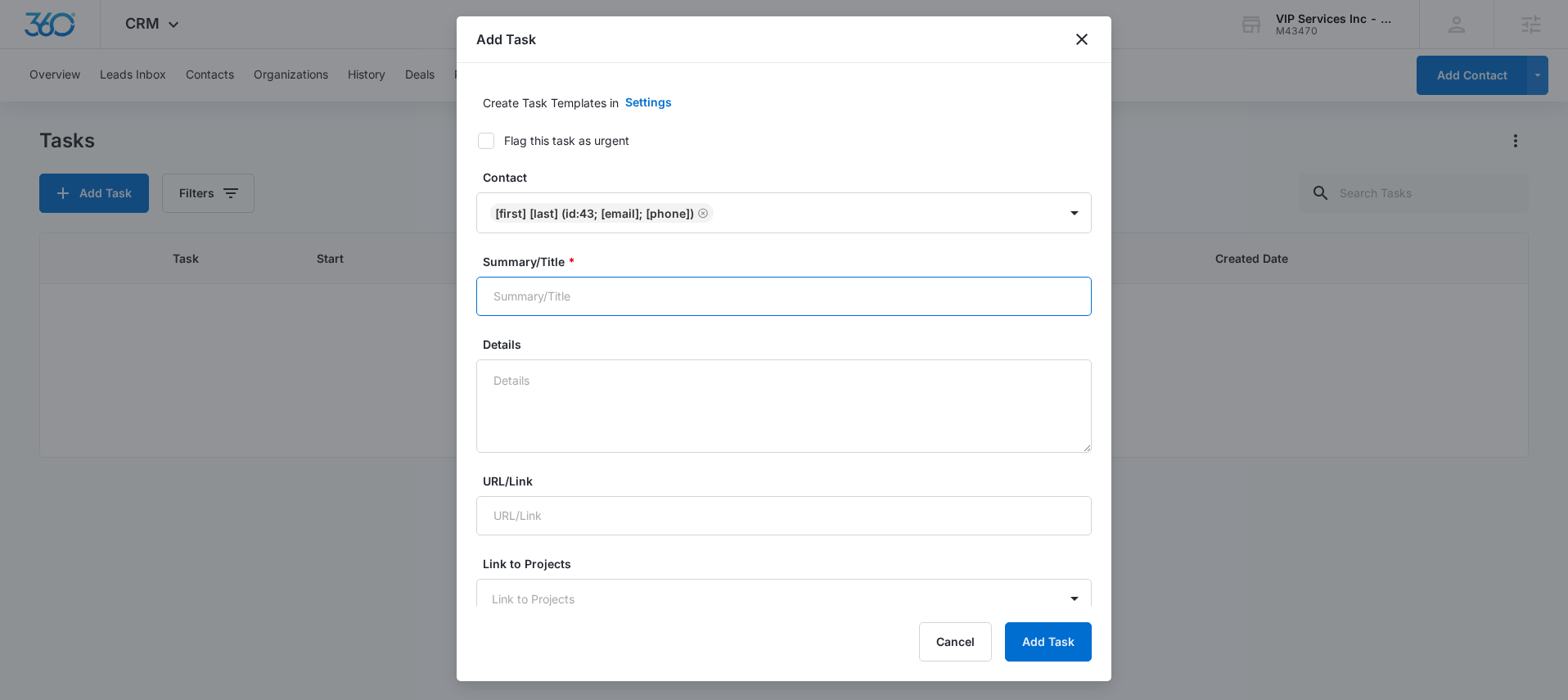 click on "Summary/Title *" at bounding box center [784, 296] 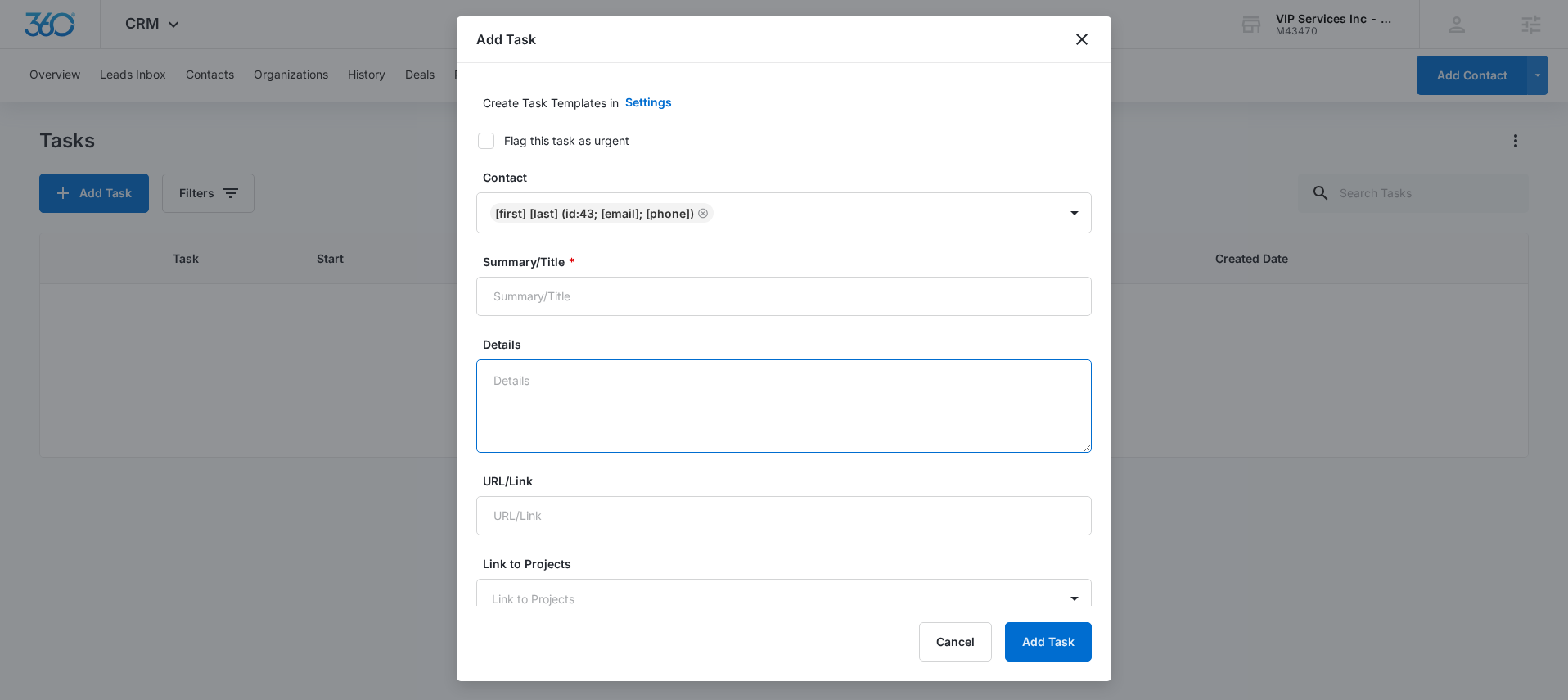 click on "Details" at bounding box center [784, 406] 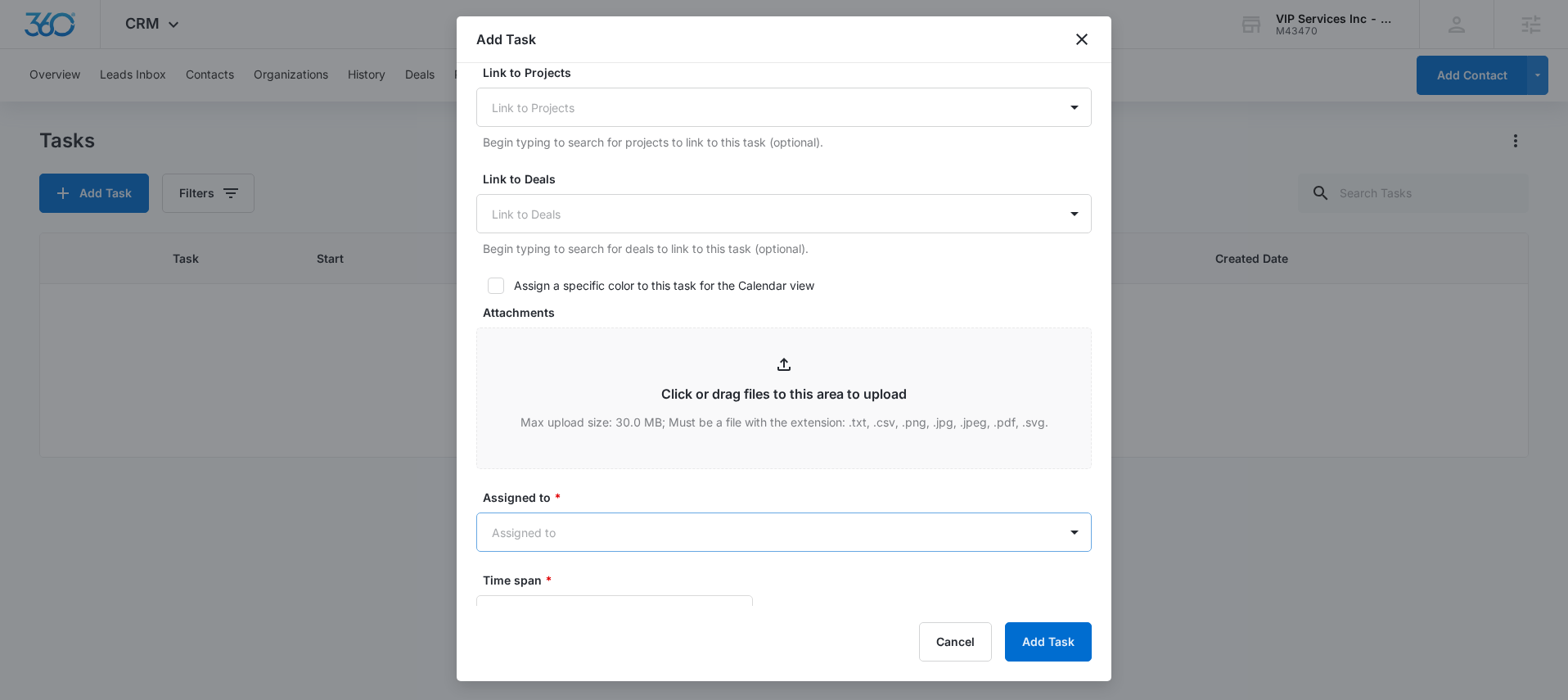 scroll, scrollTop: 513, scrollLeft: 0, axis: vertical 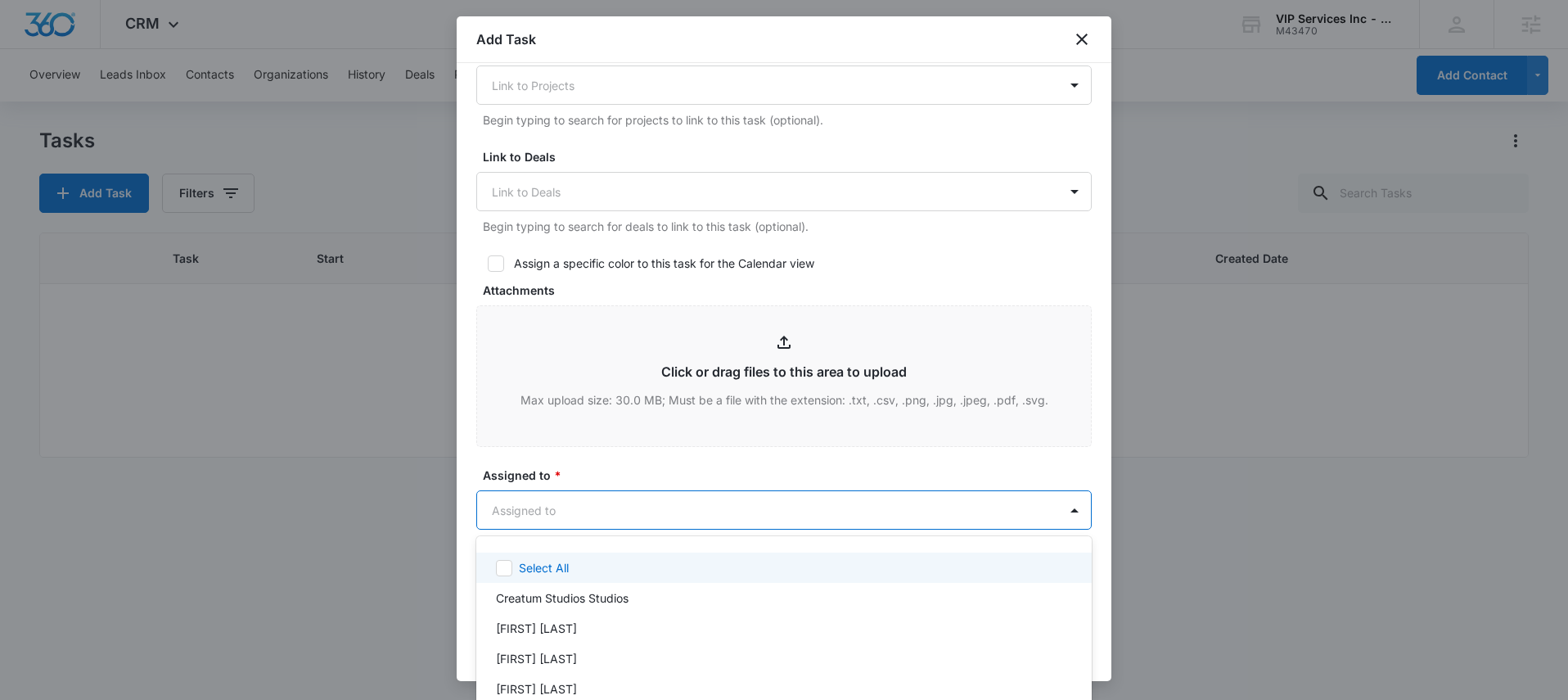 click on "VIP Services Inc - VIPservices4u.com M43470 Your Accounts View All MD [FIRST] [LAST] [EMAIL] My Profile Notifications Support Logout Terms & Conditions   •   Privacy Policy Agencies Overview Leads Inbox Contacts Organizations History Deals Projects Tasks Calendar Lists Reports Settings Add Contact Tasks Add Task Filters Task Start End Contacts Assigned By Assigned To Created Date No Results VIP Services Inc - VIPservices4u.com - CRM Tasks - Marketing 360®
55 Add Task Create Task Templates in  Settings Flag this task as urgent Contact [FIRST] [LAST] (ID:[NUMBER]; [EMAIL]; [PHONE]) Summary/Title * Details URL/Link Link to Projects Link to Projects Begin typing to search for projects to link to this task (optional). Link to Deals Link to Deals Begin typing to search for deals to link to this task (optional). Assign a specific color to this task for the Calendar view   * *" at bounding box center (784, 350) 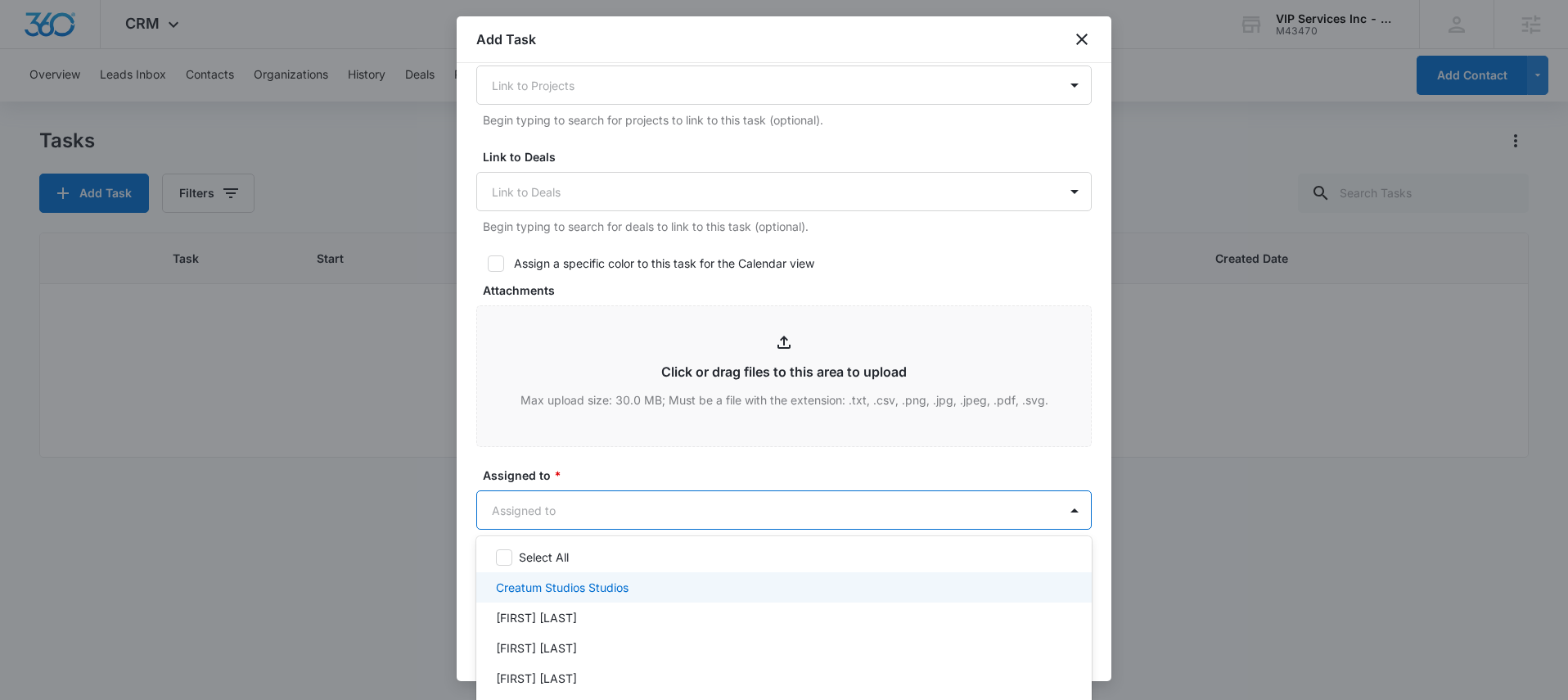 scroll, scrollTop: 61, scrollLeft: 0, axis: vertical 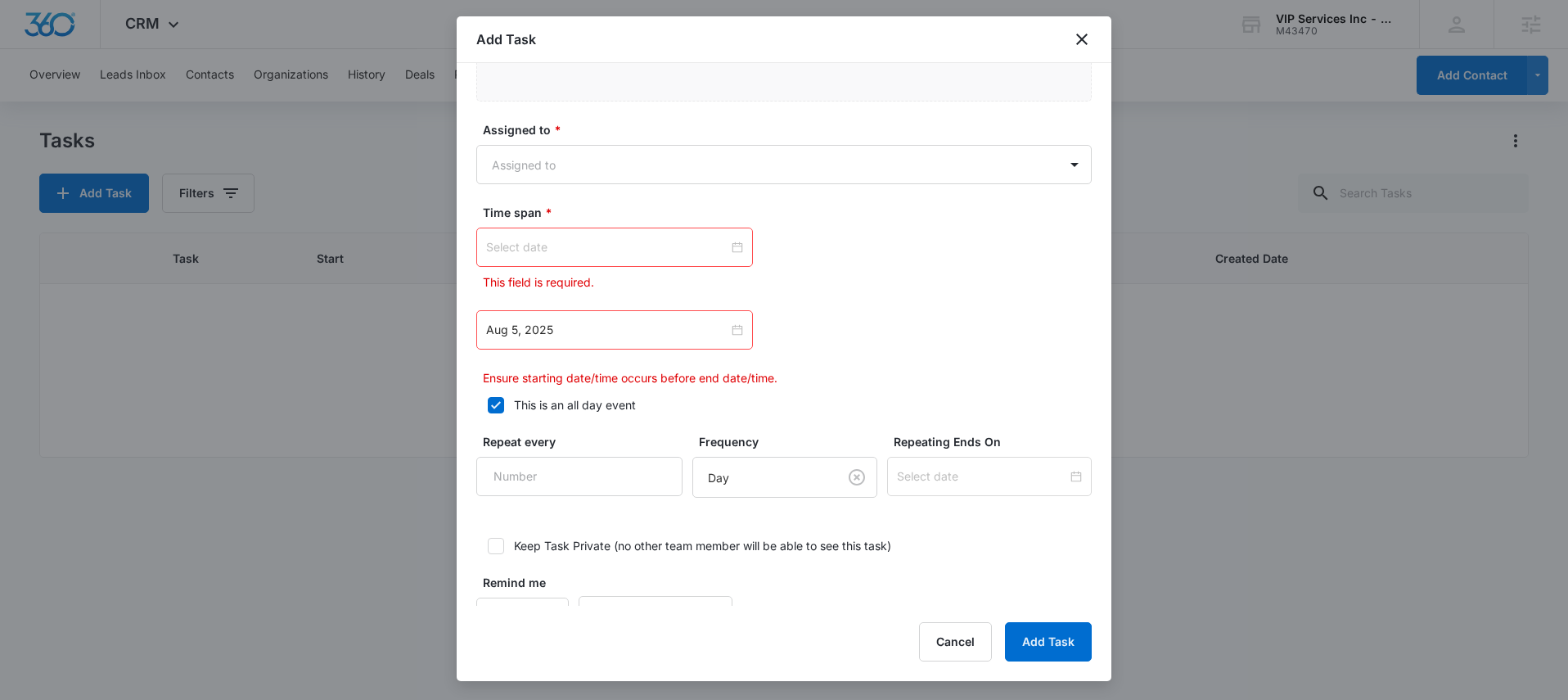 click at bounding box center (607, 247) 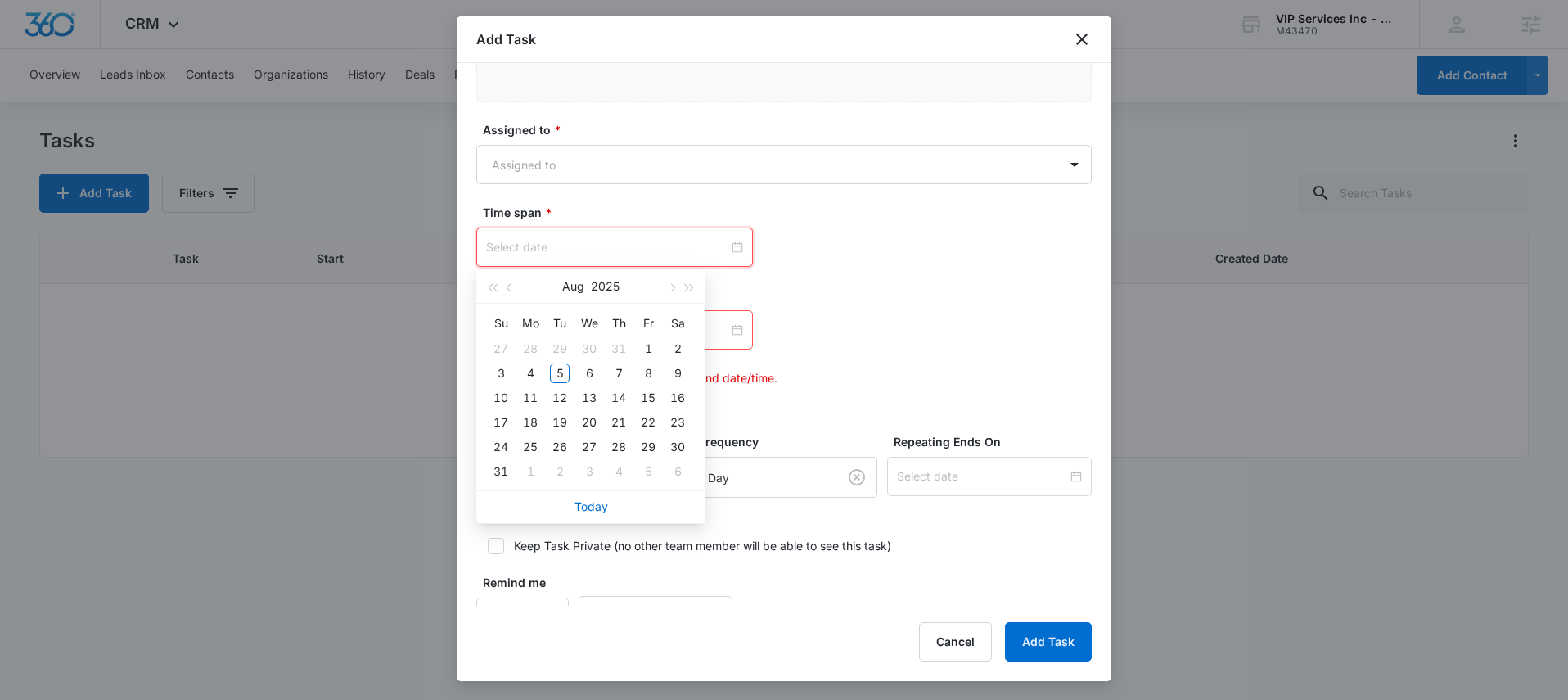 click at bounding box center [615, 247] 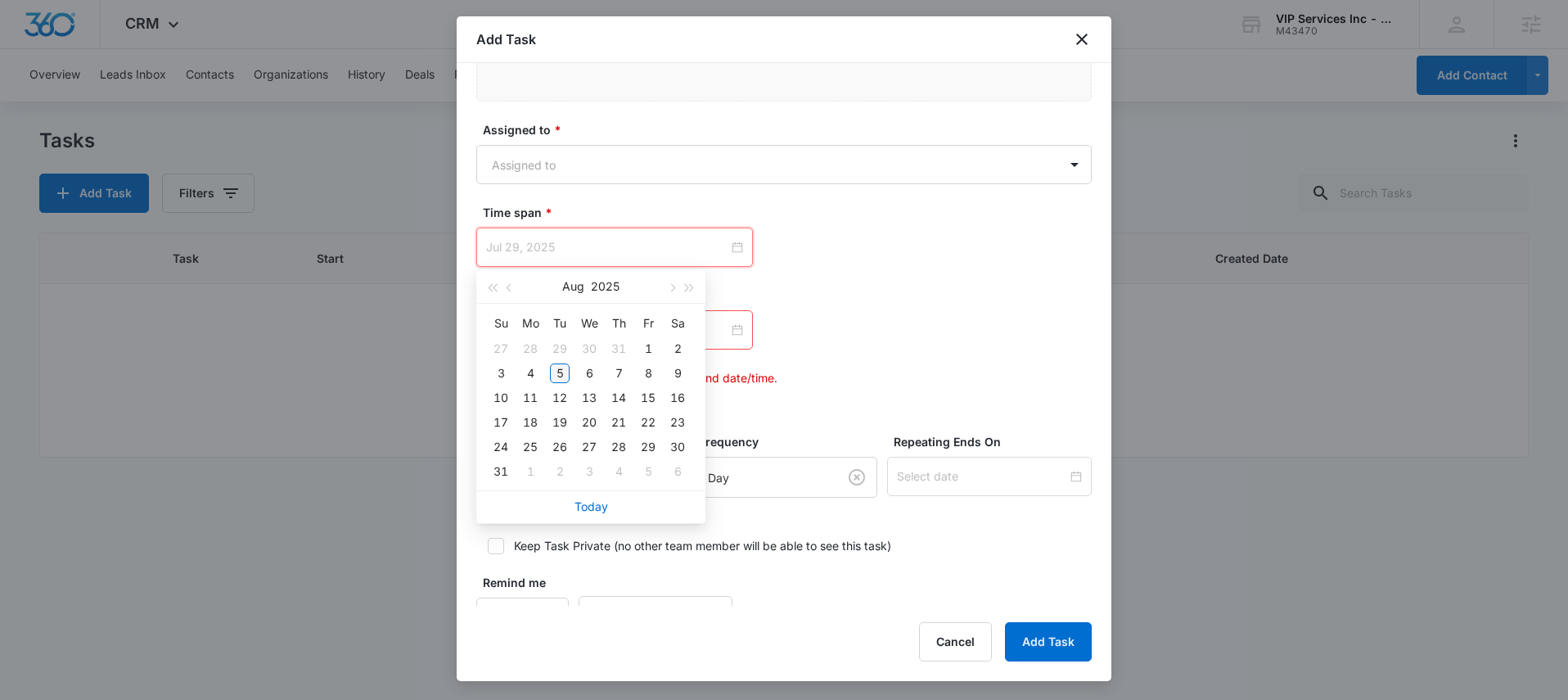 type on "Aug 5, 2025" 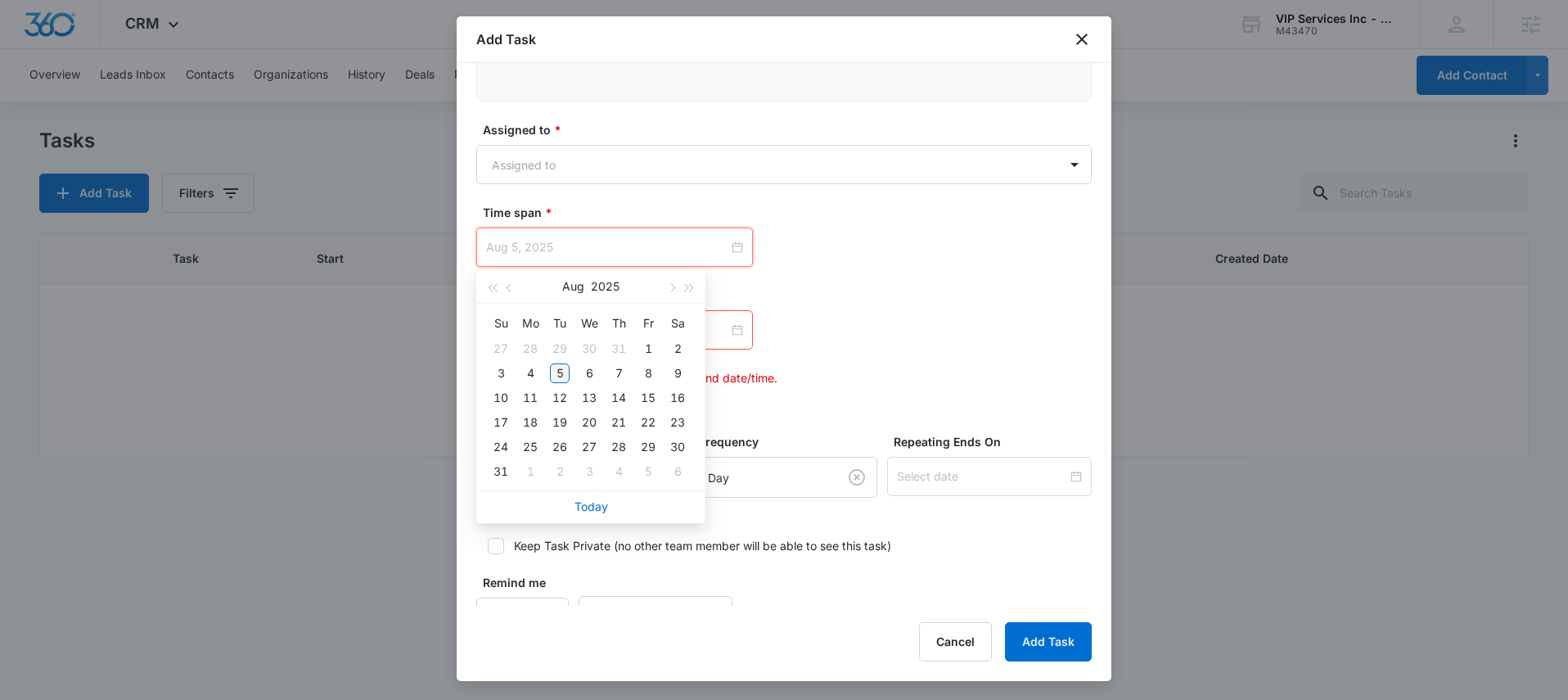 click on "5" at bounding box center [560, 373] 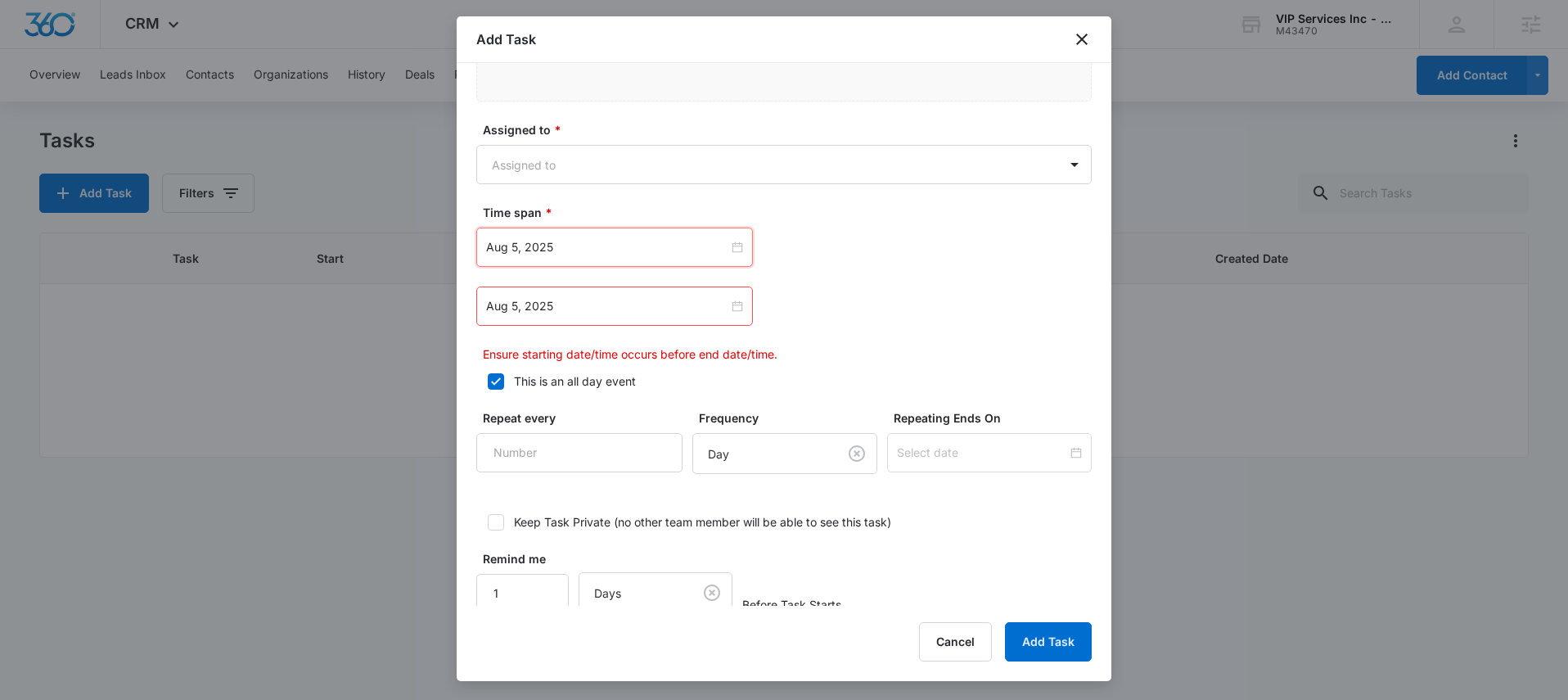 click on "[DATE] [MONTH] Su Mo Tu We Th Fr Sa 27 28 29 30 31 1 2 3 4 5 6 7 8 9 10 11 12 13 14 15 16 17 18 19 20 21 22 23 24 25 26 27 28 29 30 31 1 2 3 4 5 6 Today [DATE] Ensure starting date/time occurs before end date/time." at bounding box center (784, 295) 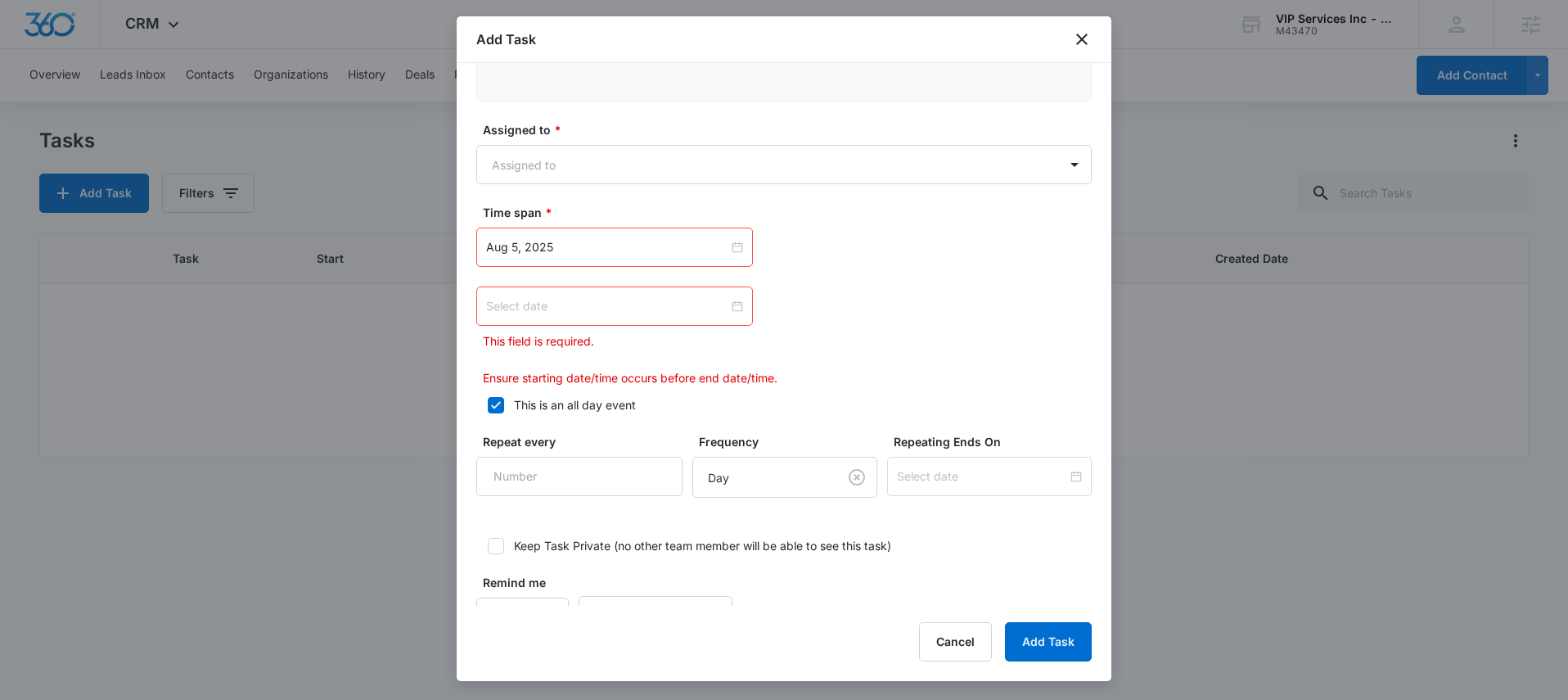 click at bounding box center (615, 306) 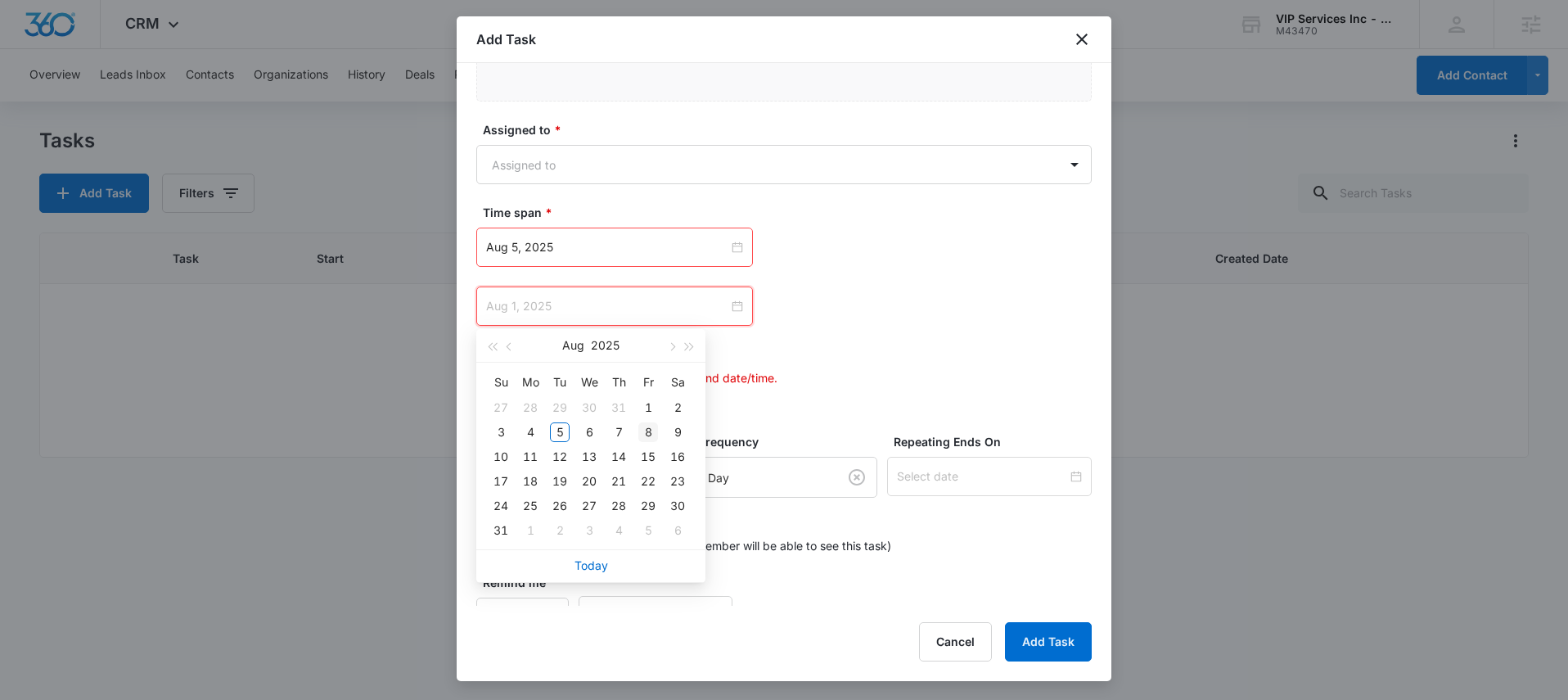 type on "Aug 8, 2025" 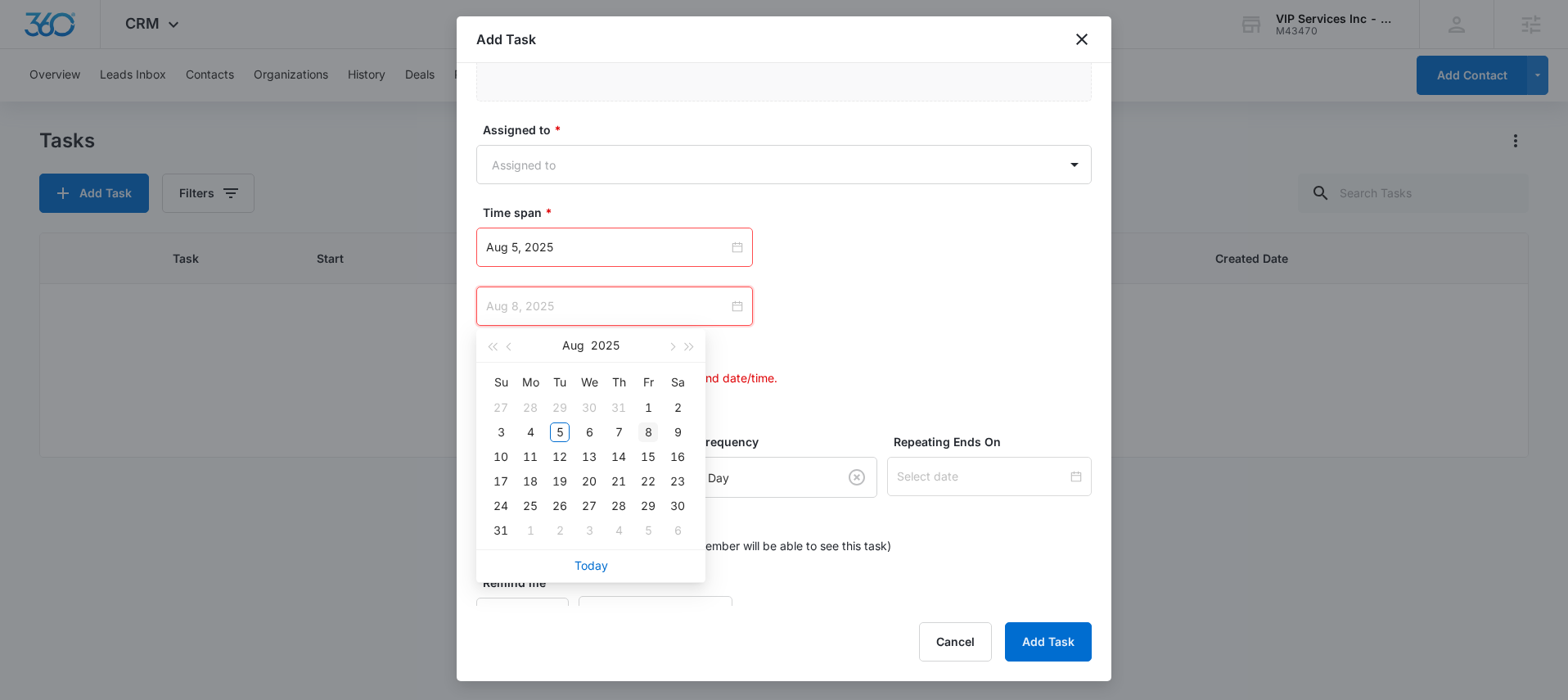 click on "8" at bounding box center [648, 432] 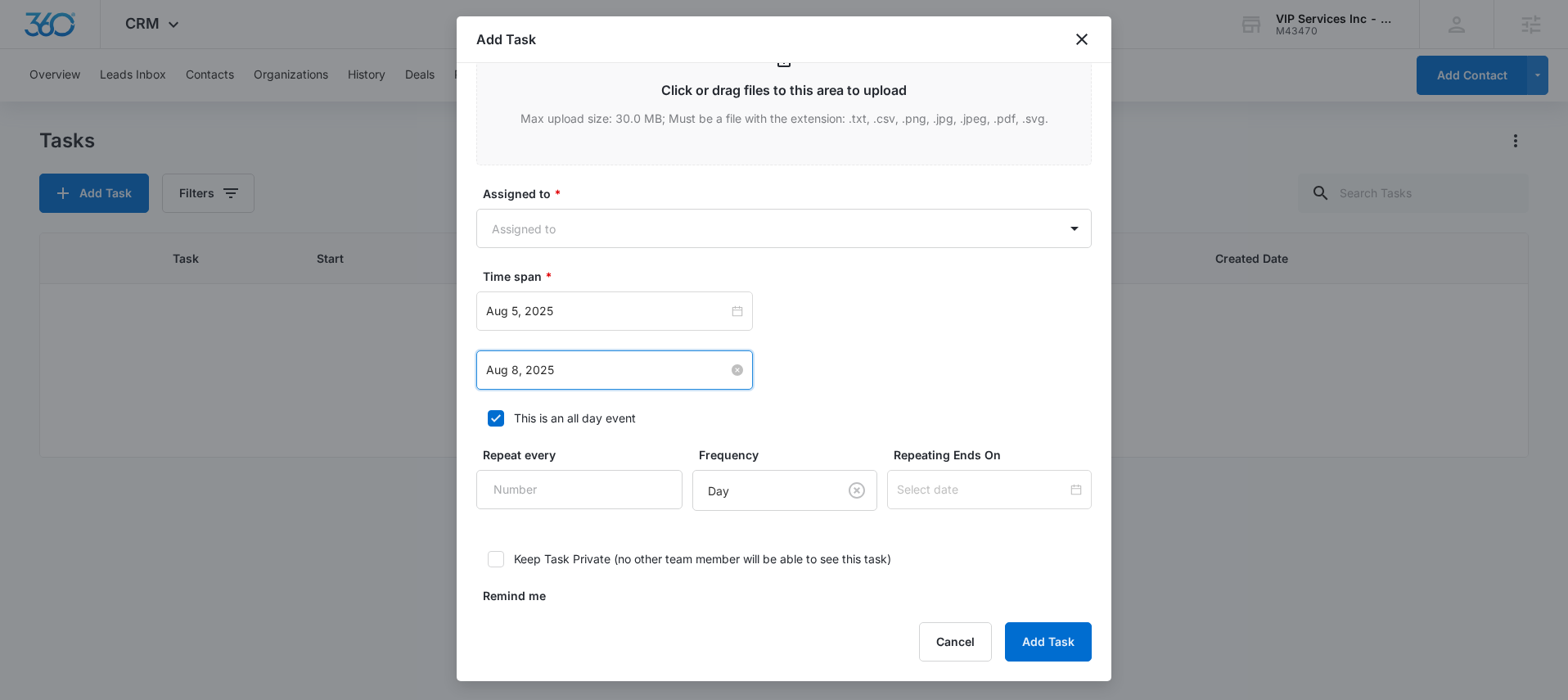 scroll, scrollTop: 770, scrollLeft: 0, axis: vertical 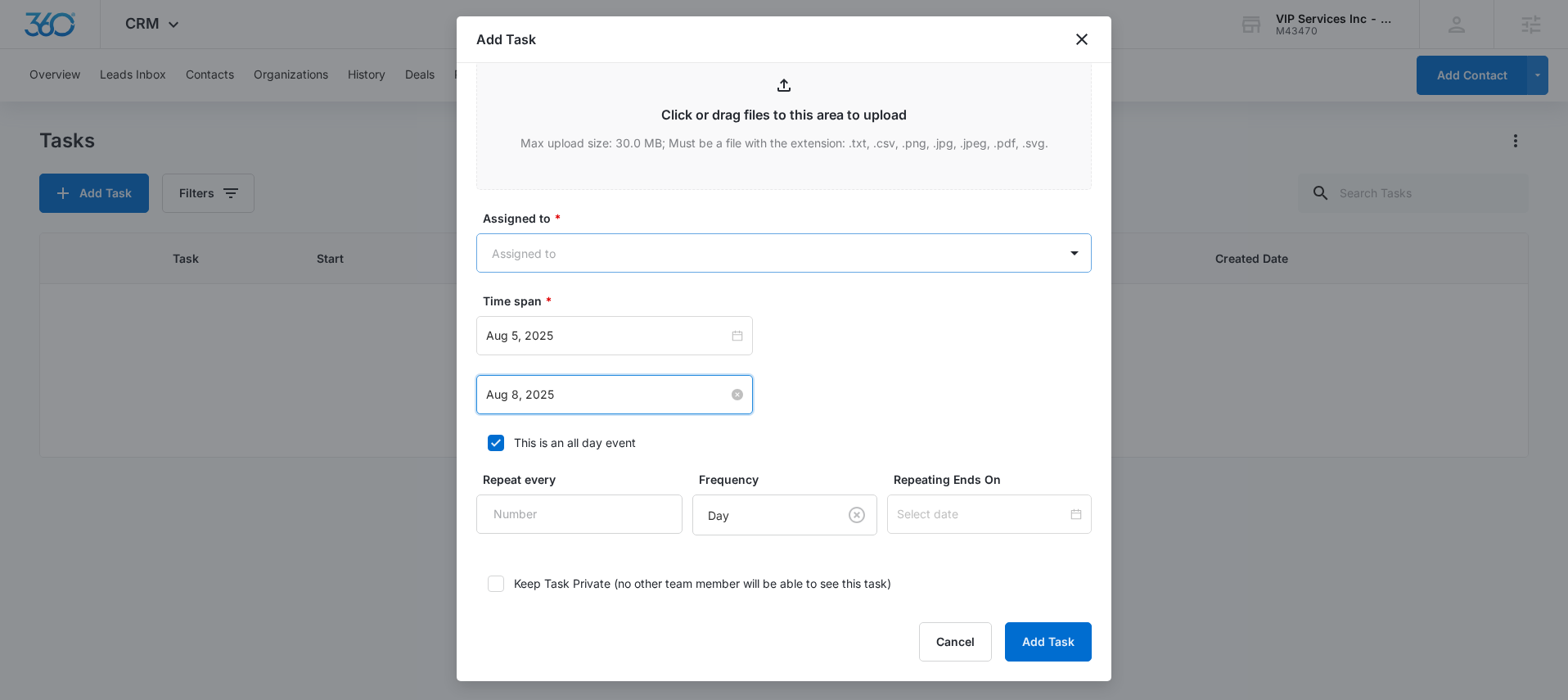 click on "VIP Services Inc - VIPservices4u.com M43470 Your Accounts View All MD [FIRST] [LAST] [EMAIL] My Profile Notifications Support Logout Terms & Conditions   •   Privacy Policy Agencies Overview Leads Inbox Contacts Organizations History Deals Projects Tasks Calendar Lists Reports Settings Add Contact Tasks Add Task Filters Task Start End Contacts Assigned By Assigned To Created Date No Results VIP Services Inc - VIPservices4u.com - CRM Tasks - Marketing 360®
55 Add Task Create Task Templates in  Settings Flag this task as urgent Contact [FIRST] [LAST] (ID:[NUMBER]; [EMAIL]; [PHONE]) Summary/Title * Details URL/Link Link to Projects Link to Projects Begin typing to search for projects to link to this task (optional). Link to Deals Link to Deals Begin typing to search for deals to link to this task (optional). Assign a specific color to this task for the Calendar view   * *" at bounding box center [784, 350] 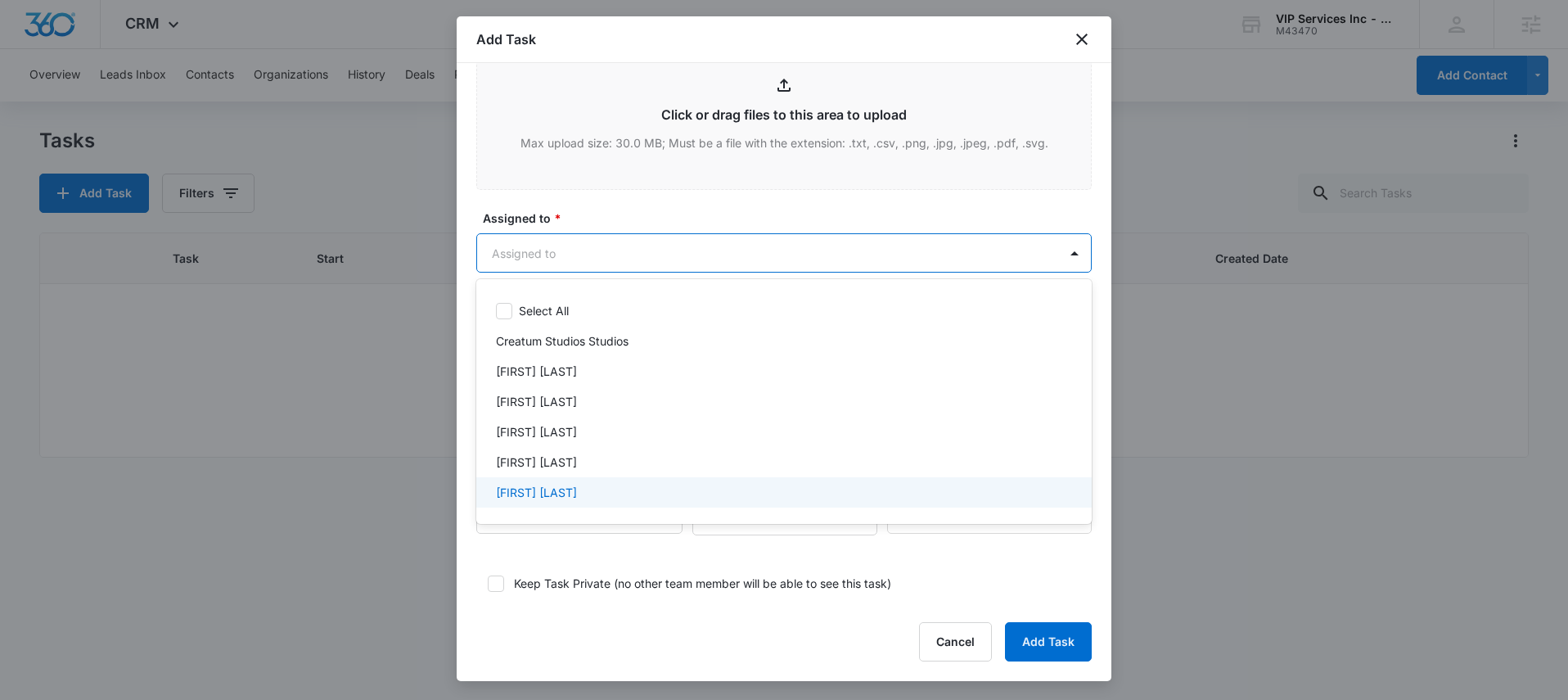 click at bounding box center (784, 350) 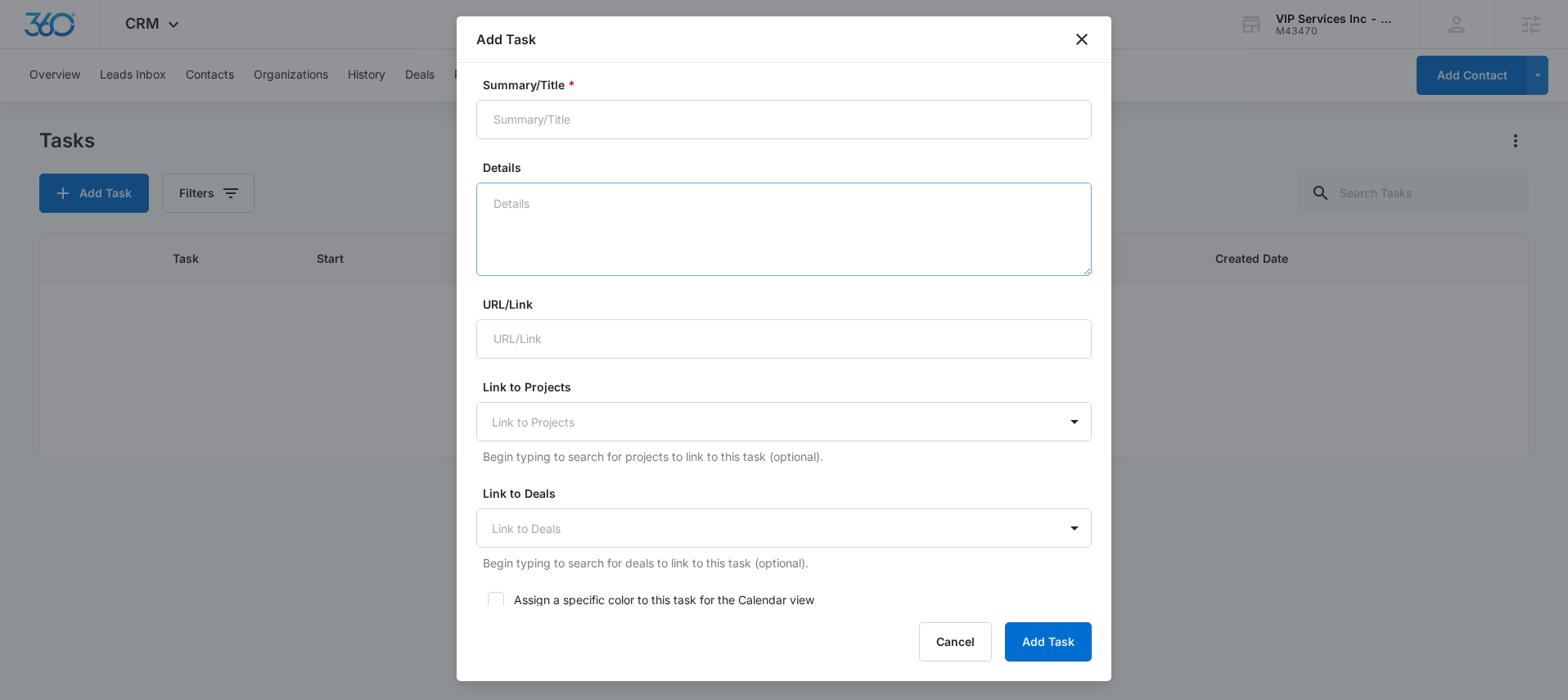scroll, scrollTop: 20, scrollLeft: 0, axis: vertical 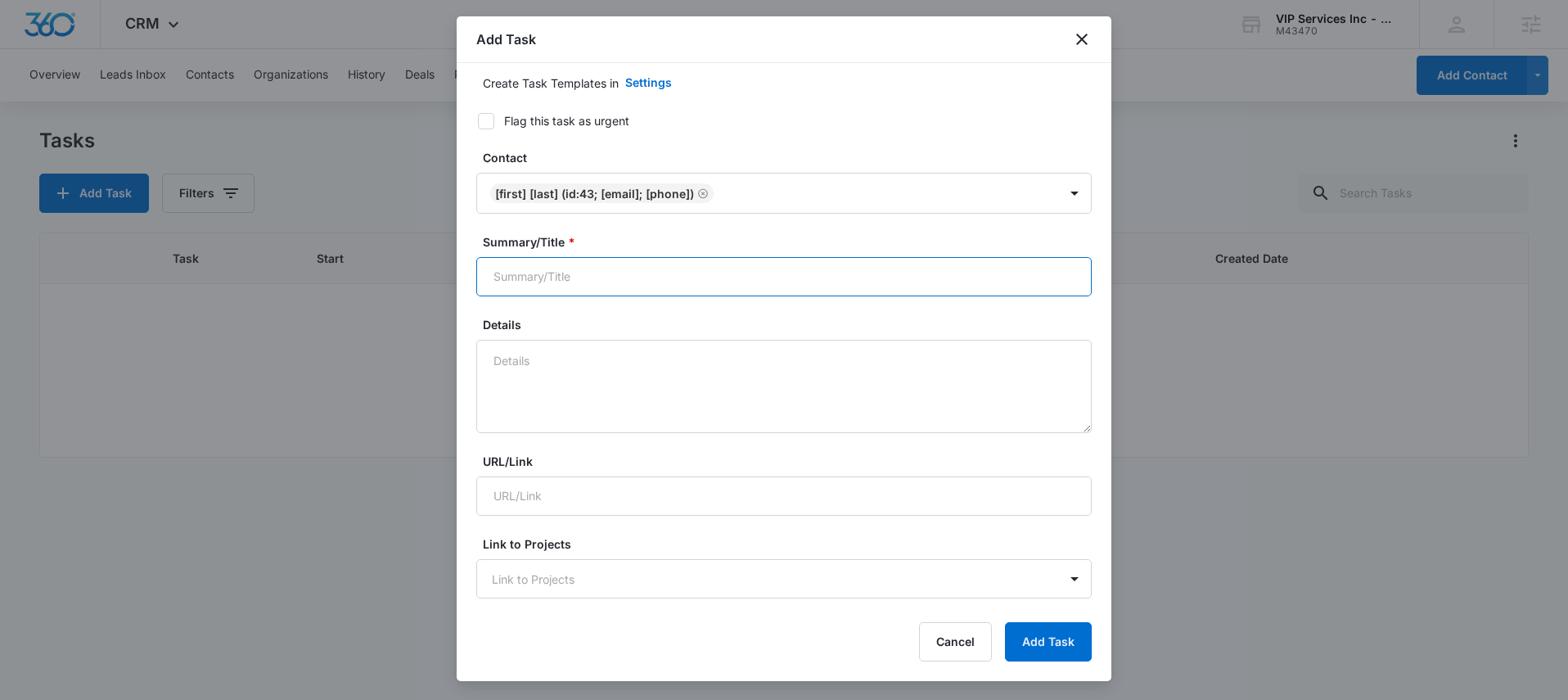 click on "Summary/Title *" at bounding box center [784, 277] 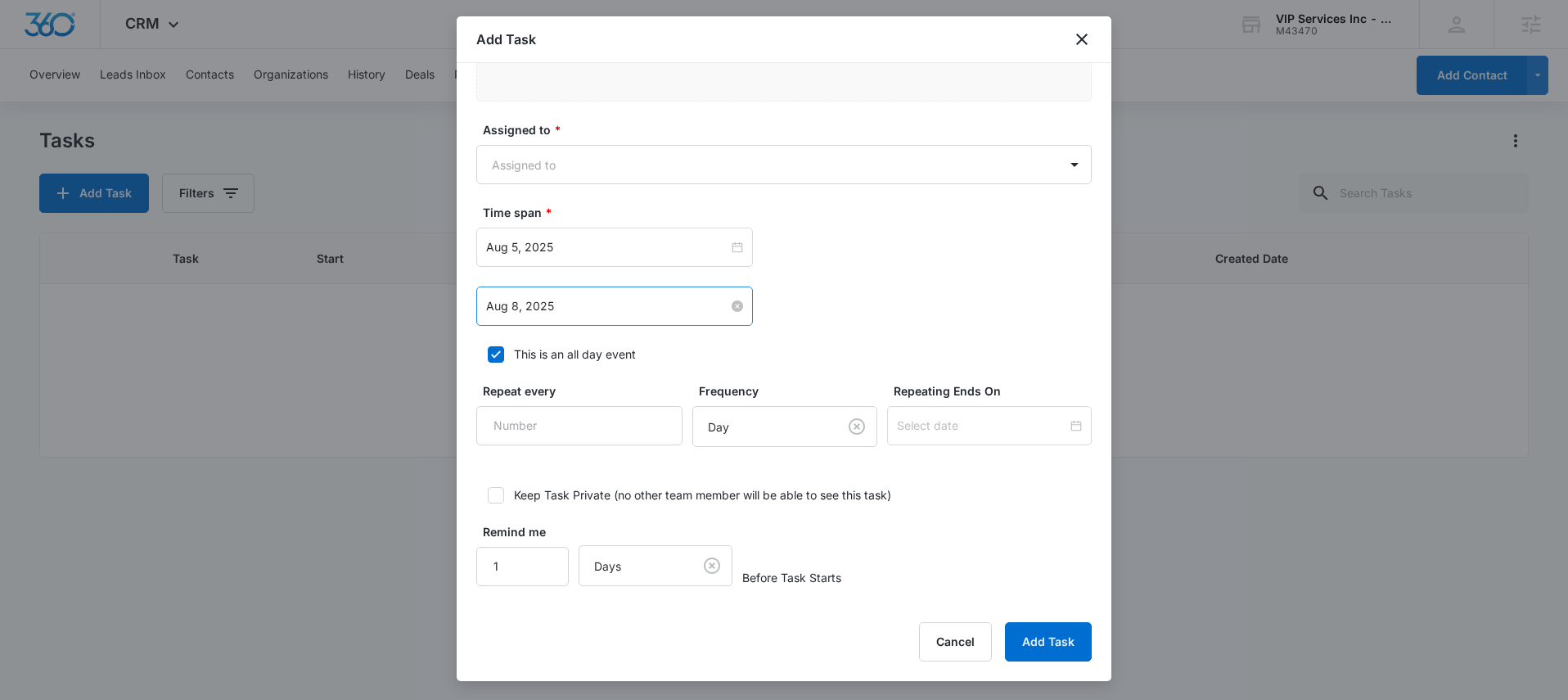 scroll, scrollTop: 856, scrollLeft: 0, axis: vertical 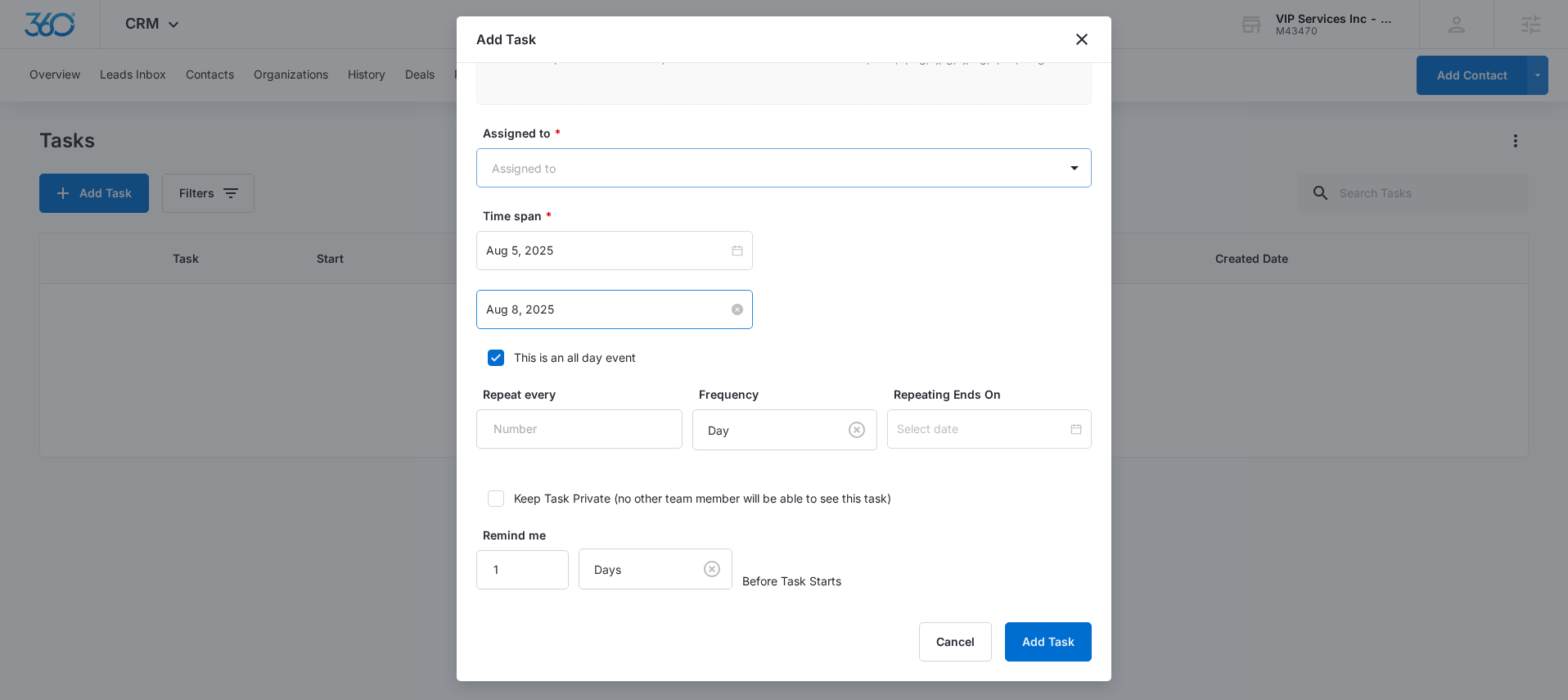 type on "Bathroom" 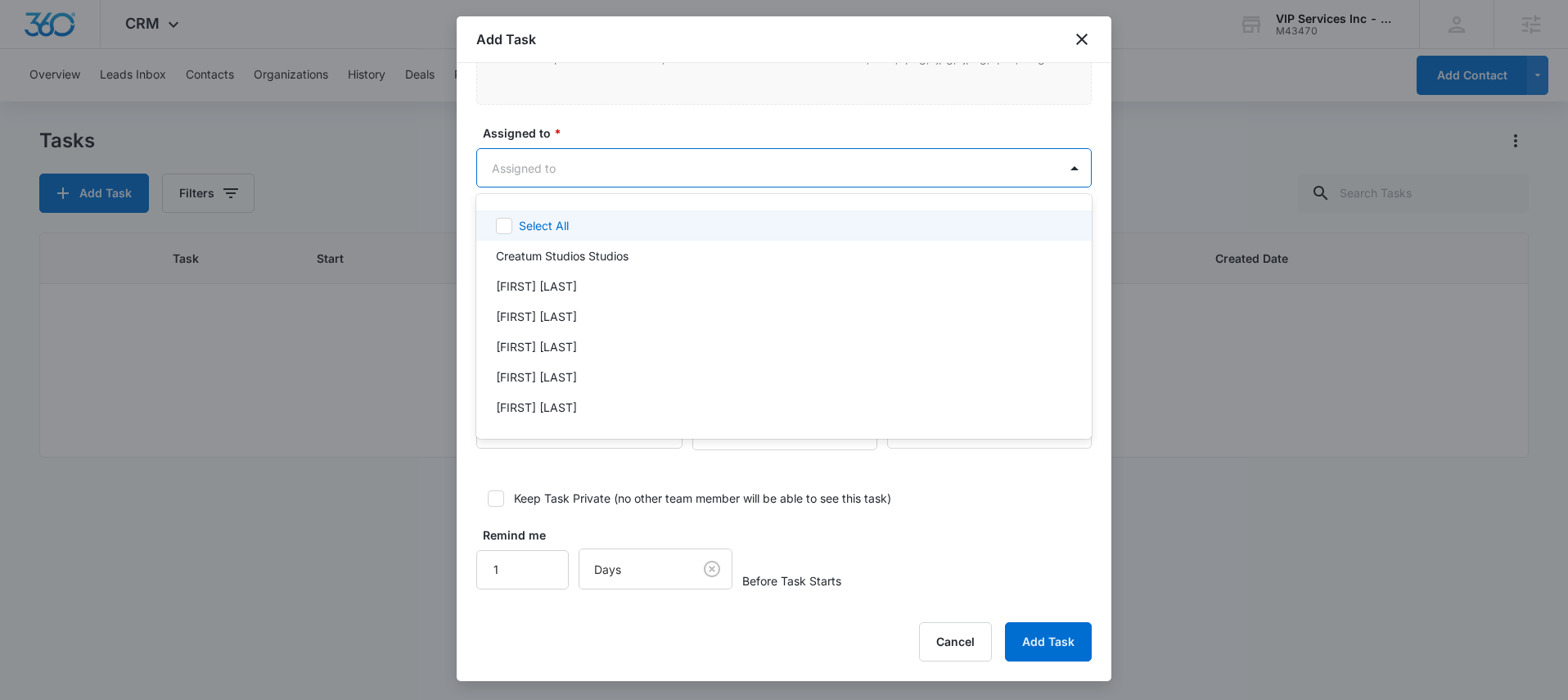click on "CRM Apps Reputation Websites Forms CRM Email Social Payments POS Content Ads Intelligence Files Brand Settings VIP Services Inc - VIPservices4u.com M43470 Your Accounts View All MD [FIRST] [LAST] [FIRST].[LAST]@[EXAMPLE.COM] My Profile Notifications Support Logout Terms & Conditions &nbsp; &nbsp; Privacy Policy Agencies Overview Leads Inbox Contacts Organizations History Deals Projects Tasks Calendar Lists Reports Settings Add Contact Tasks Add Task Filters Task Start End Contacts Assigned By Assigned To Created Date No Results VIP Services Inc - VIPservices4u.com - CRM Tasks - Marketing 360®
55 Add Task Create Task Templates in  Settings Flag this task as urgent Contact [FIRST] [LAST] (ID:43; [FIRST].[LAST]@[EXAMPLE.COM]; [PHONE]) Summary/Title * Bathroom Details URL/Link Link to Projects Link to Projects Begin typing to search for projects to link to this task (optional). Link to Deals Link to Deals Begin typing to search for deals to link to this task (optional). Color Tag Current Color: Attachments   Assigned to * * 1" at bounding box center (784, 350) 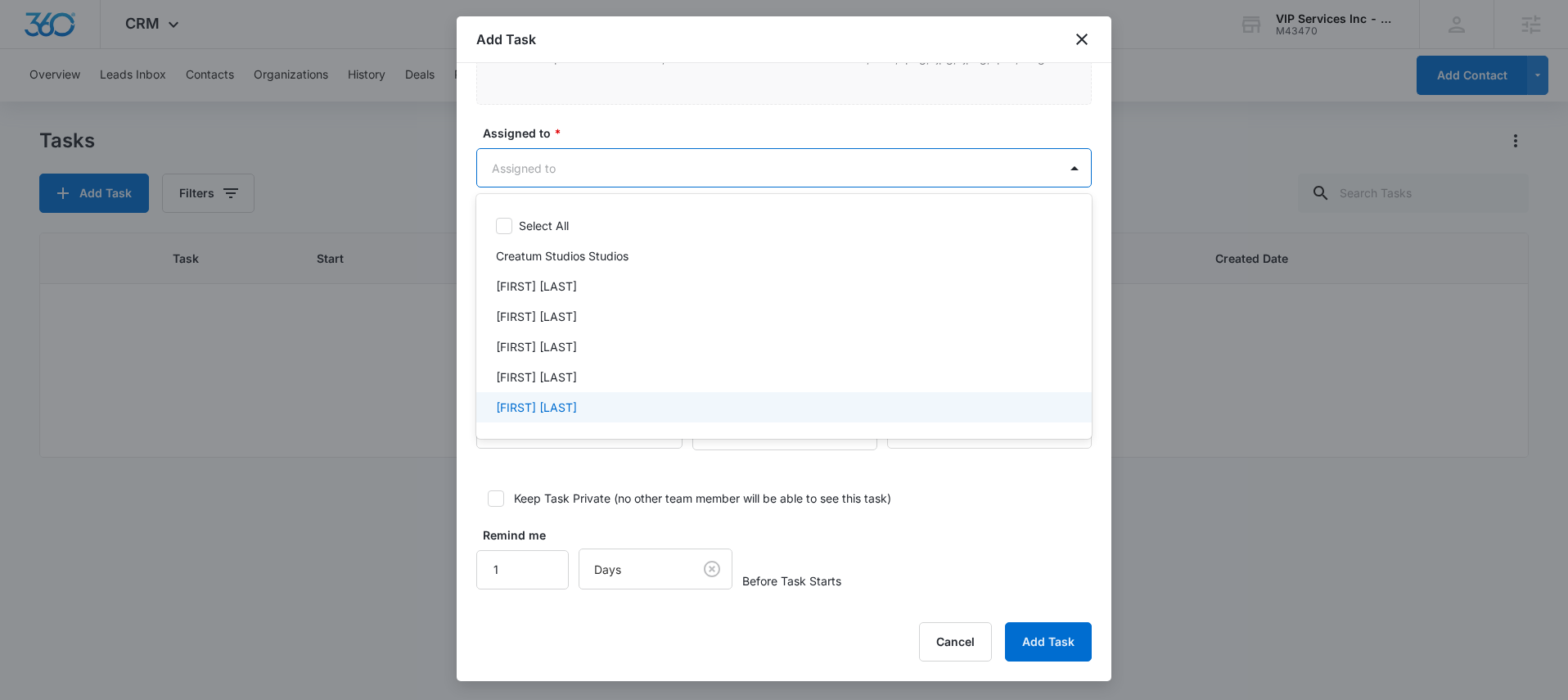 click on "[FIRST] [LAST]" at bounding box center (784, 407) 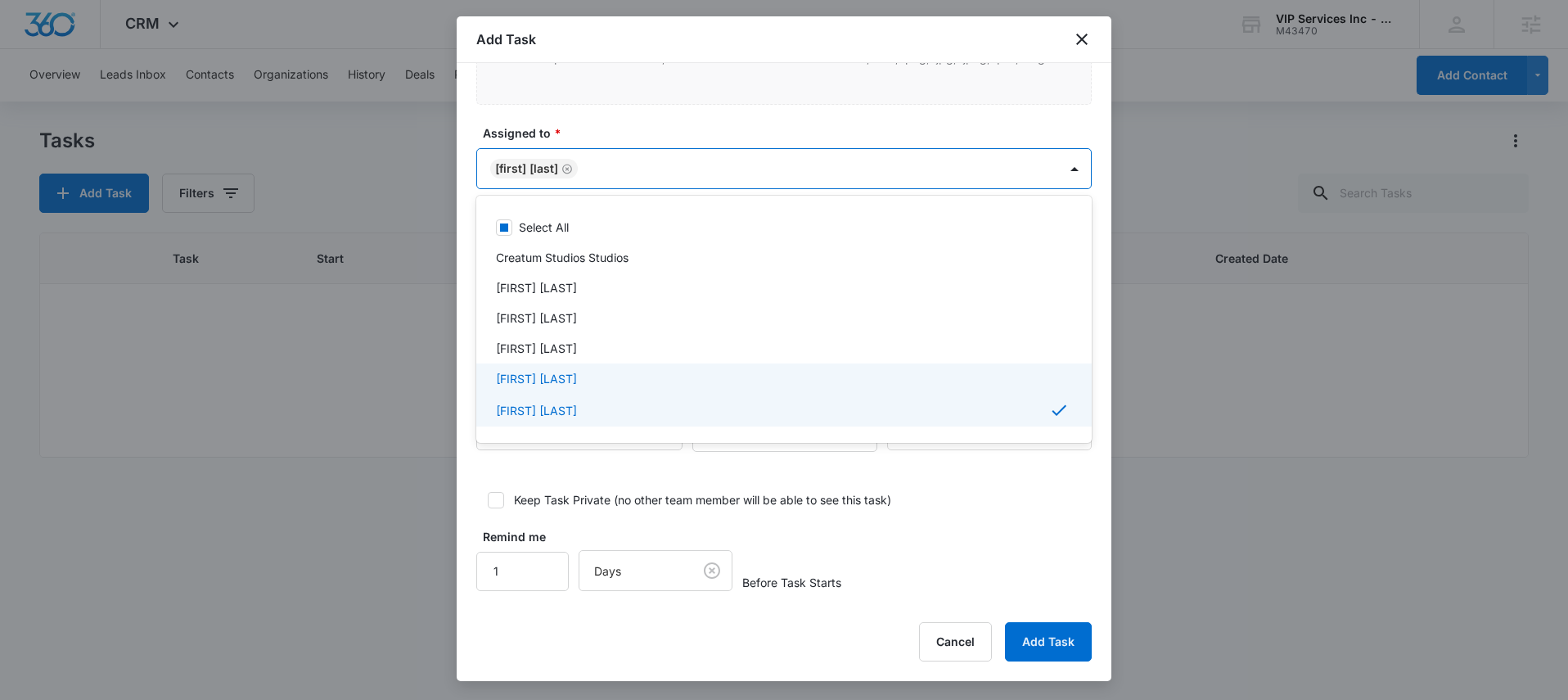 click on "[FIRST] [LAST]" at bounding box center [782, 378] 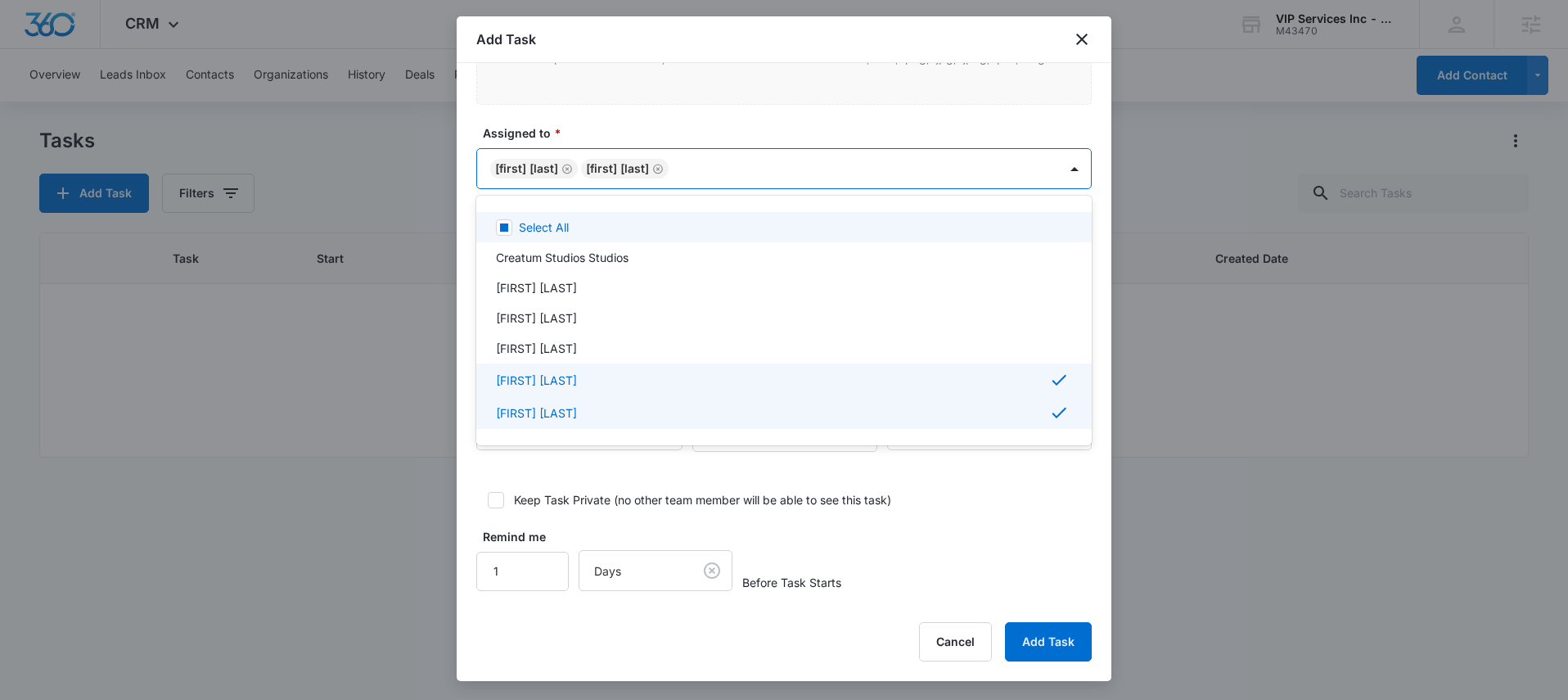 click at bounding box center [784, 350] 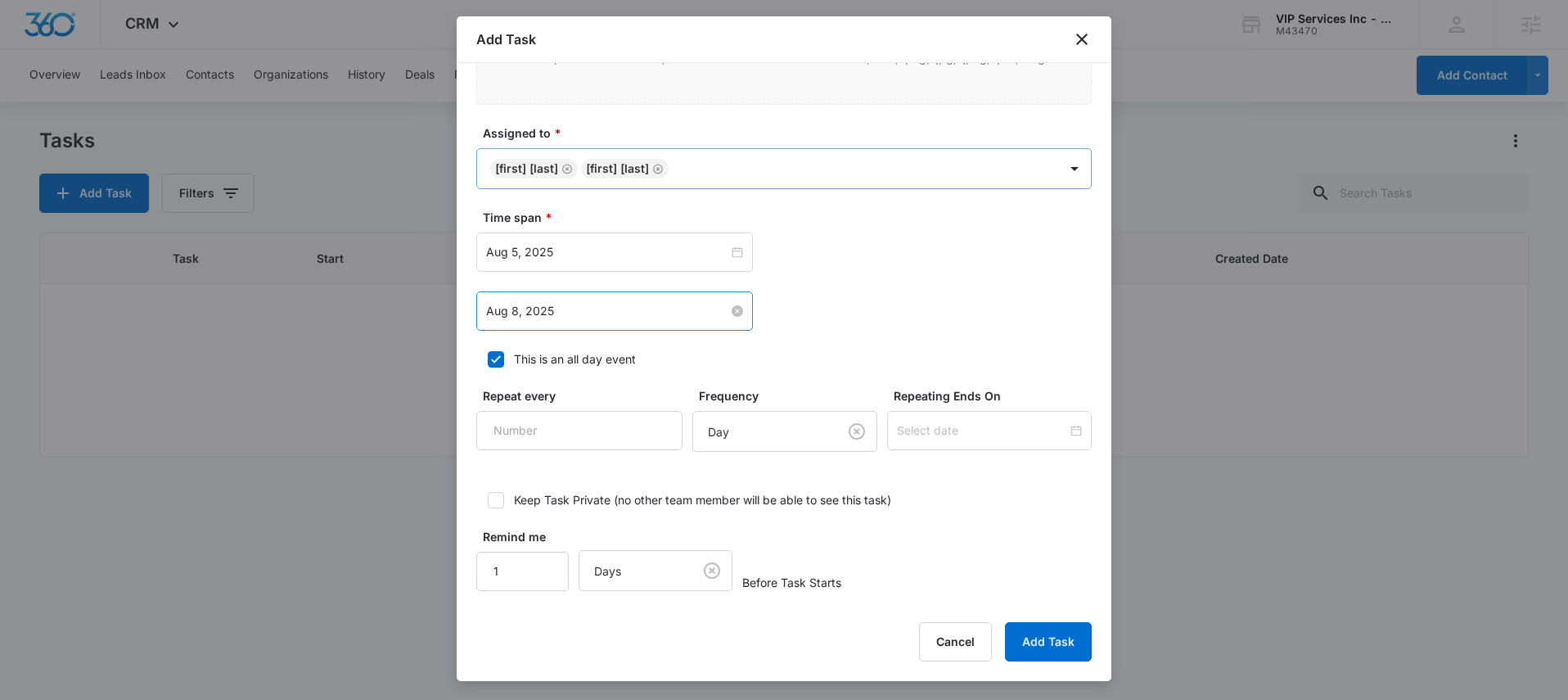click 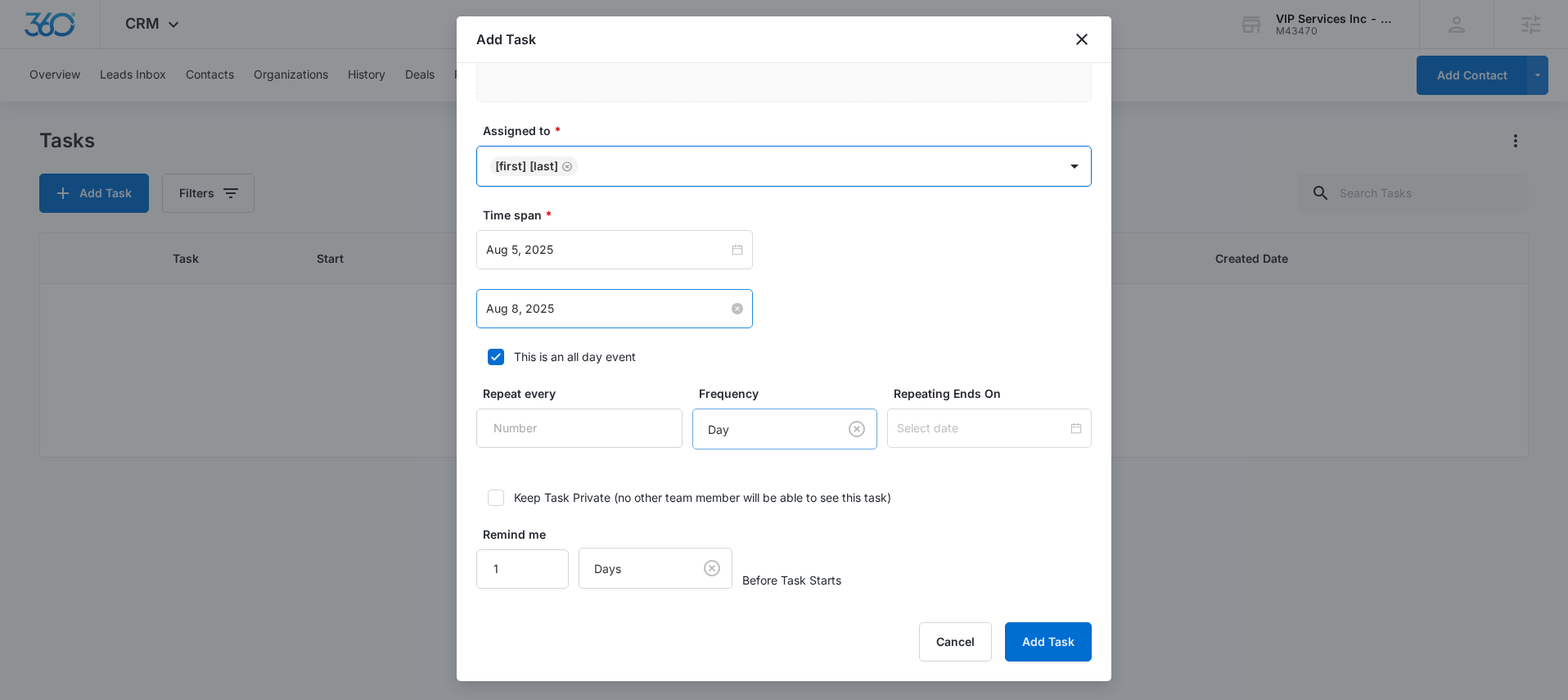 scroll, scrollTop: 860, scrollLeft: 0, axis: vertical 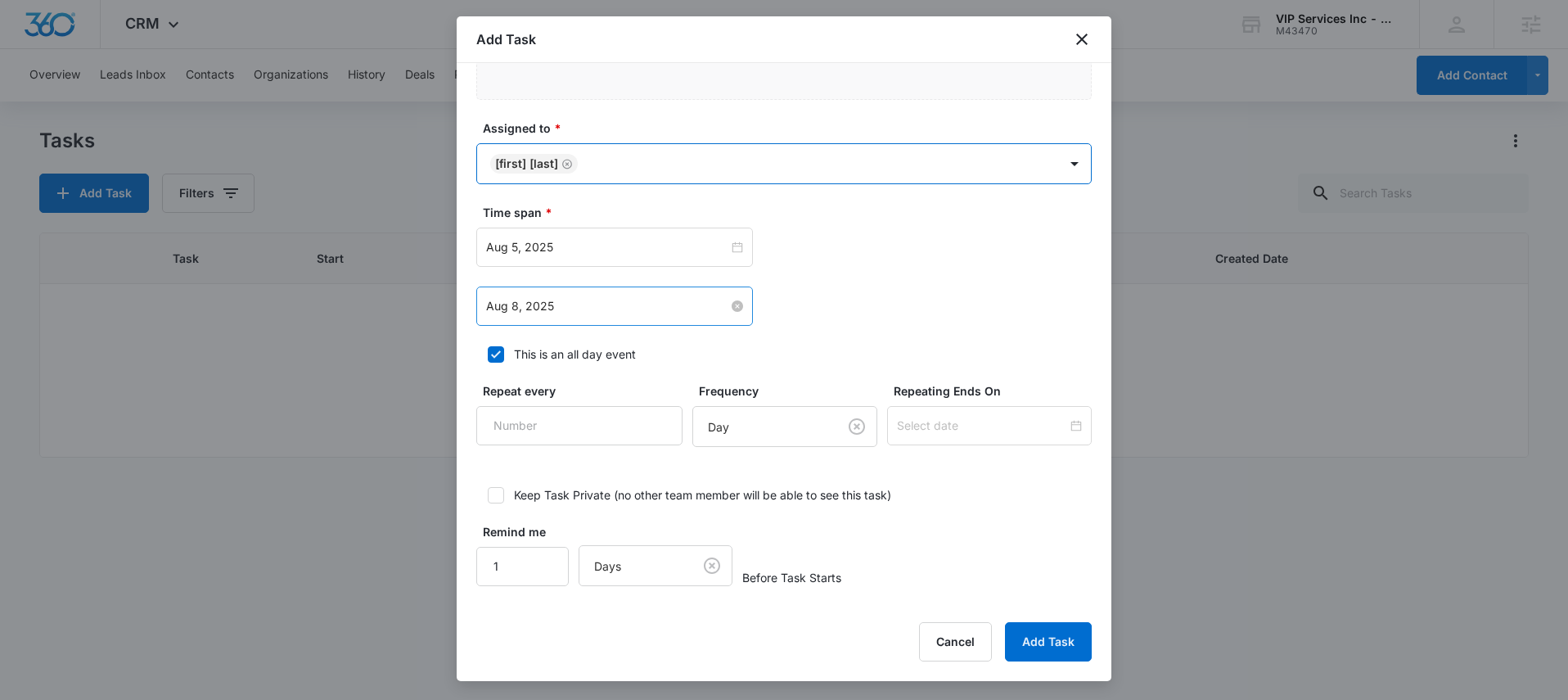 click on "This is an all day event" at bounding box center (574, 354) 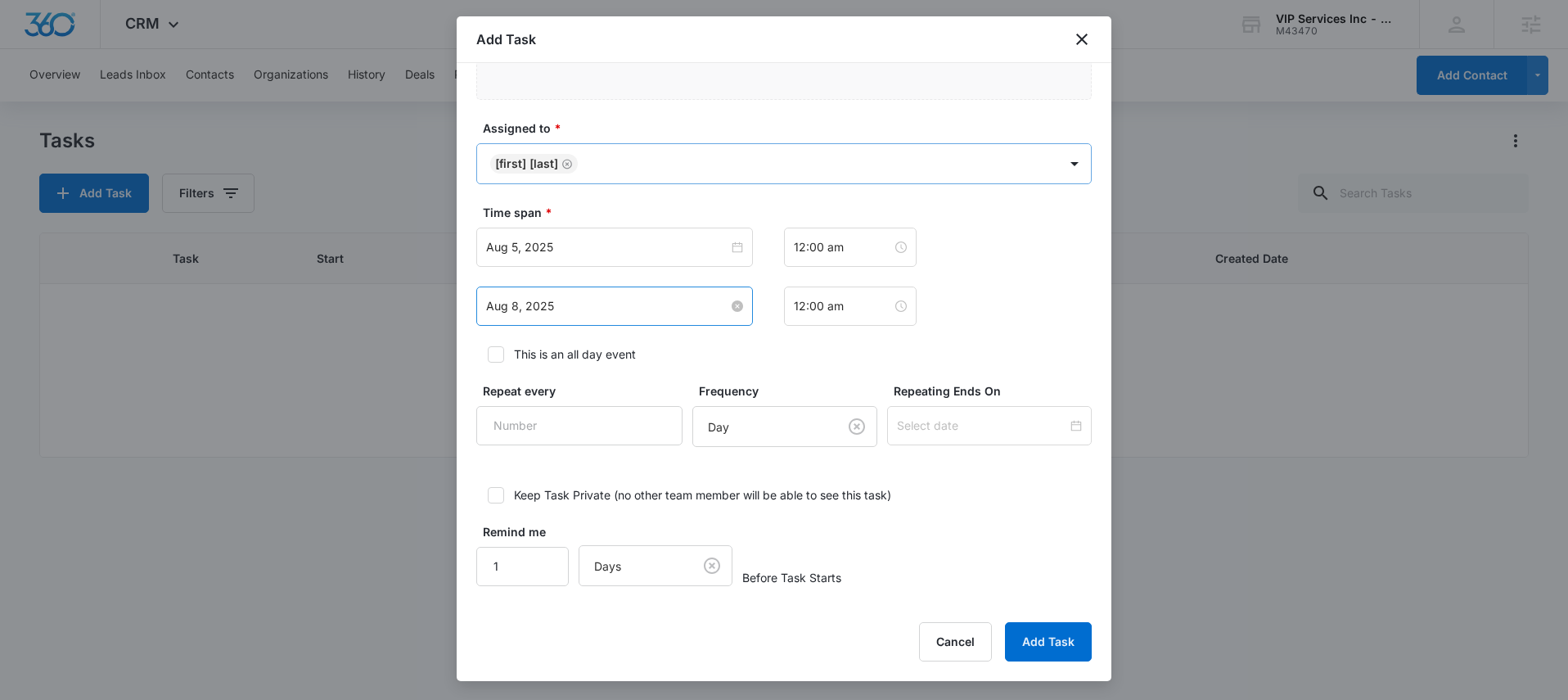 click on "This is an all day event" at bounding box center [574, 354] 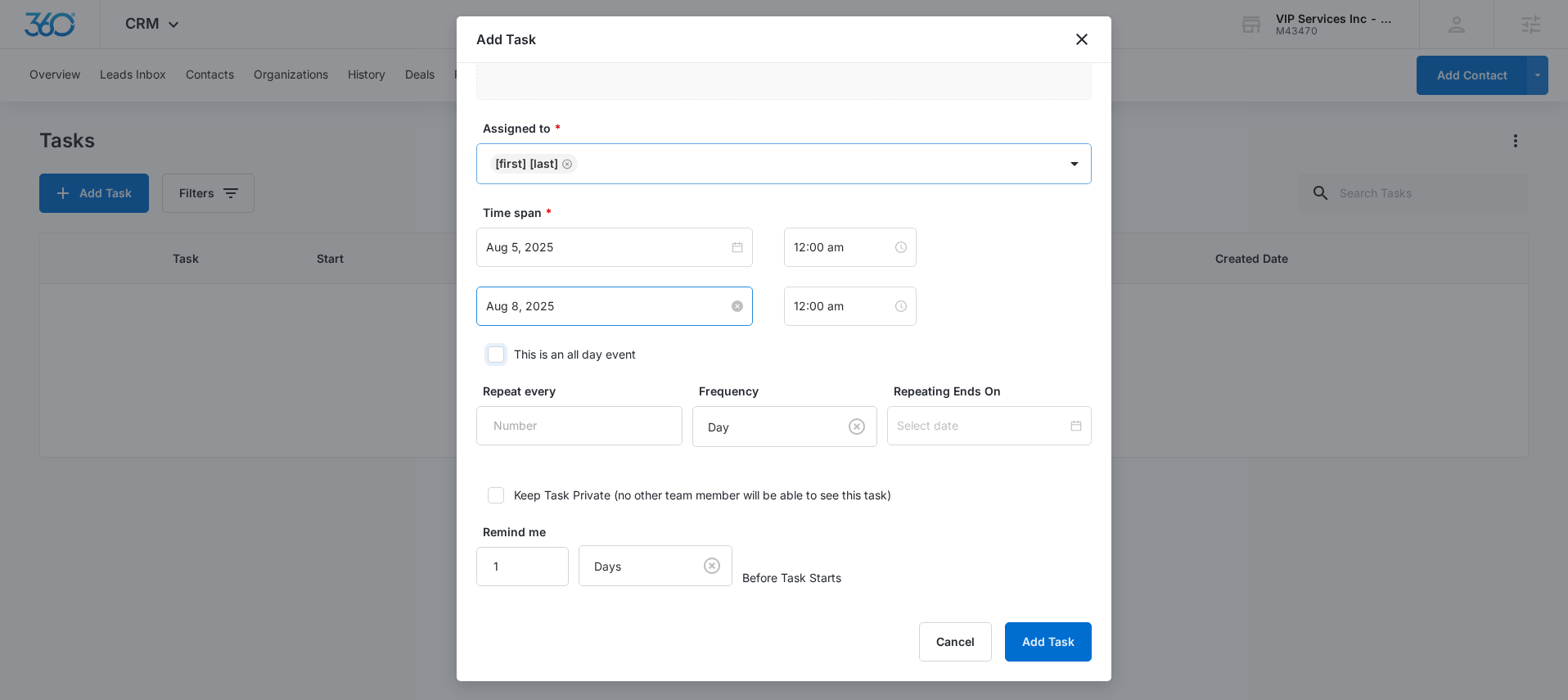click on "This is an all day event" at bounding box center (482, 355) 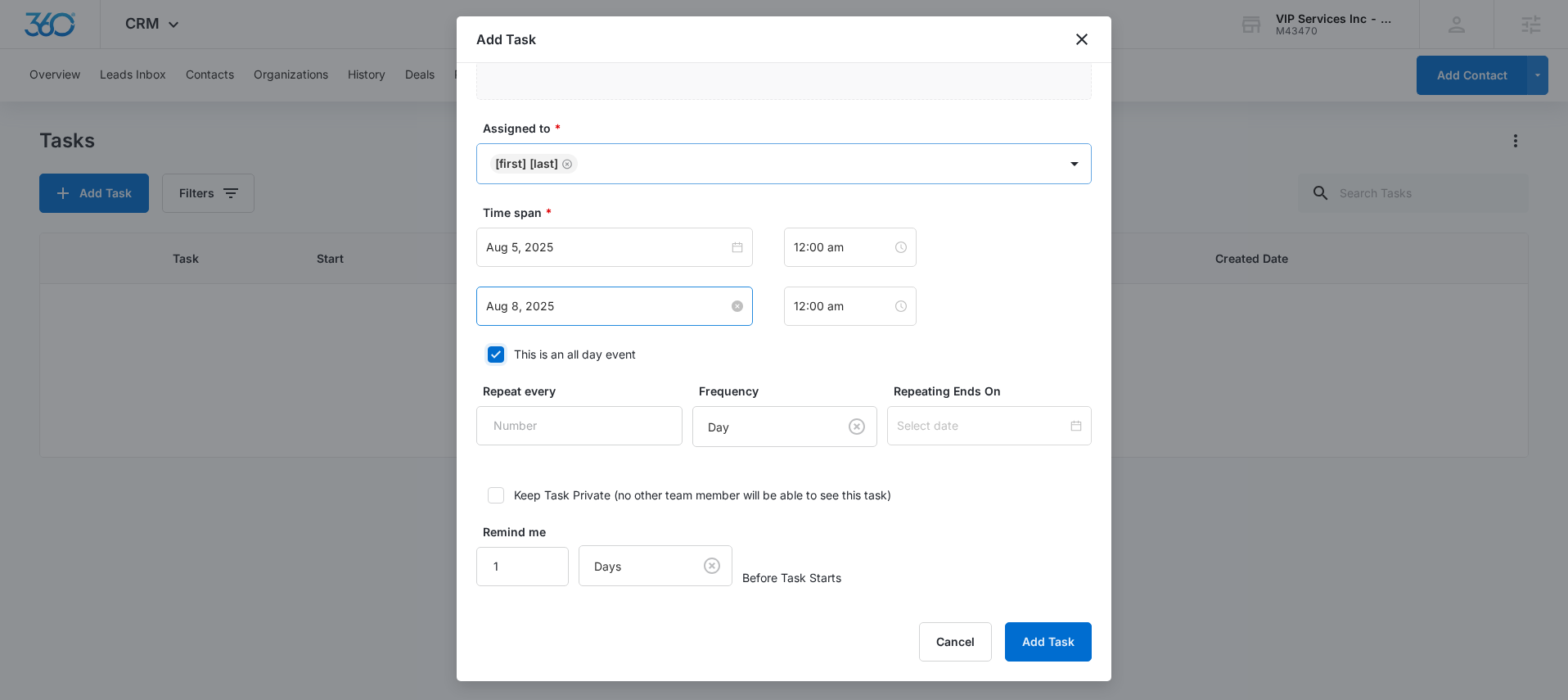 checkbox on "true" 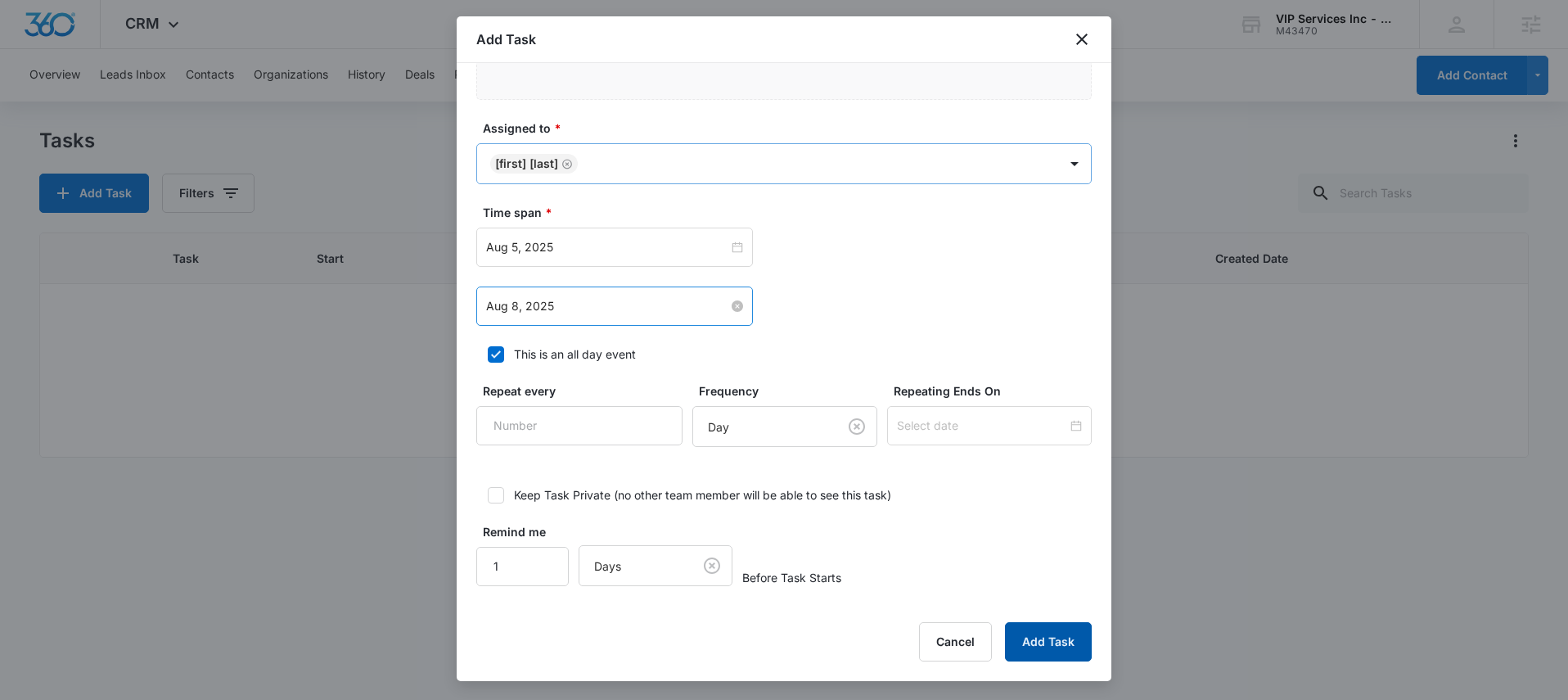 click on "Add Task" at bounding box center (1048, 642) 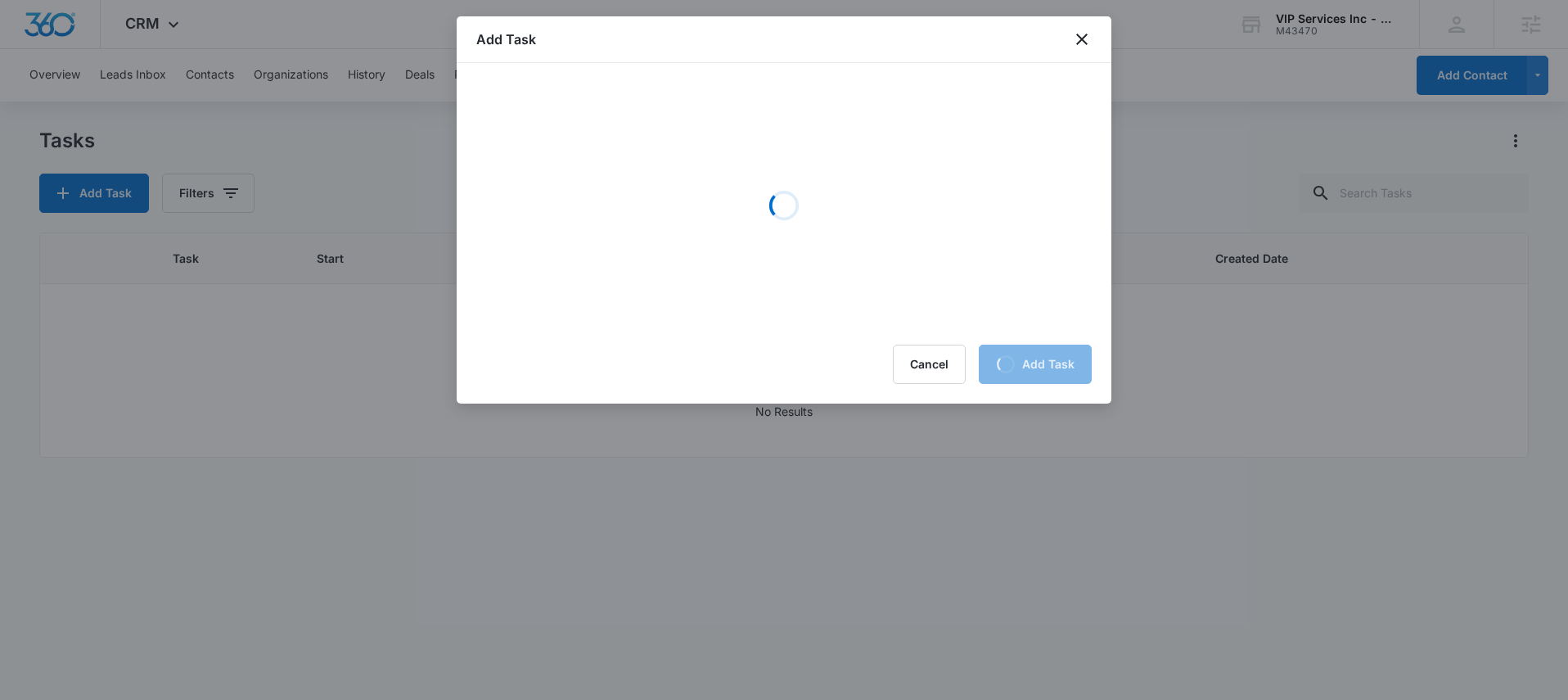 scroll, scrollTop: 0, scrollLeft: 0, axis: both 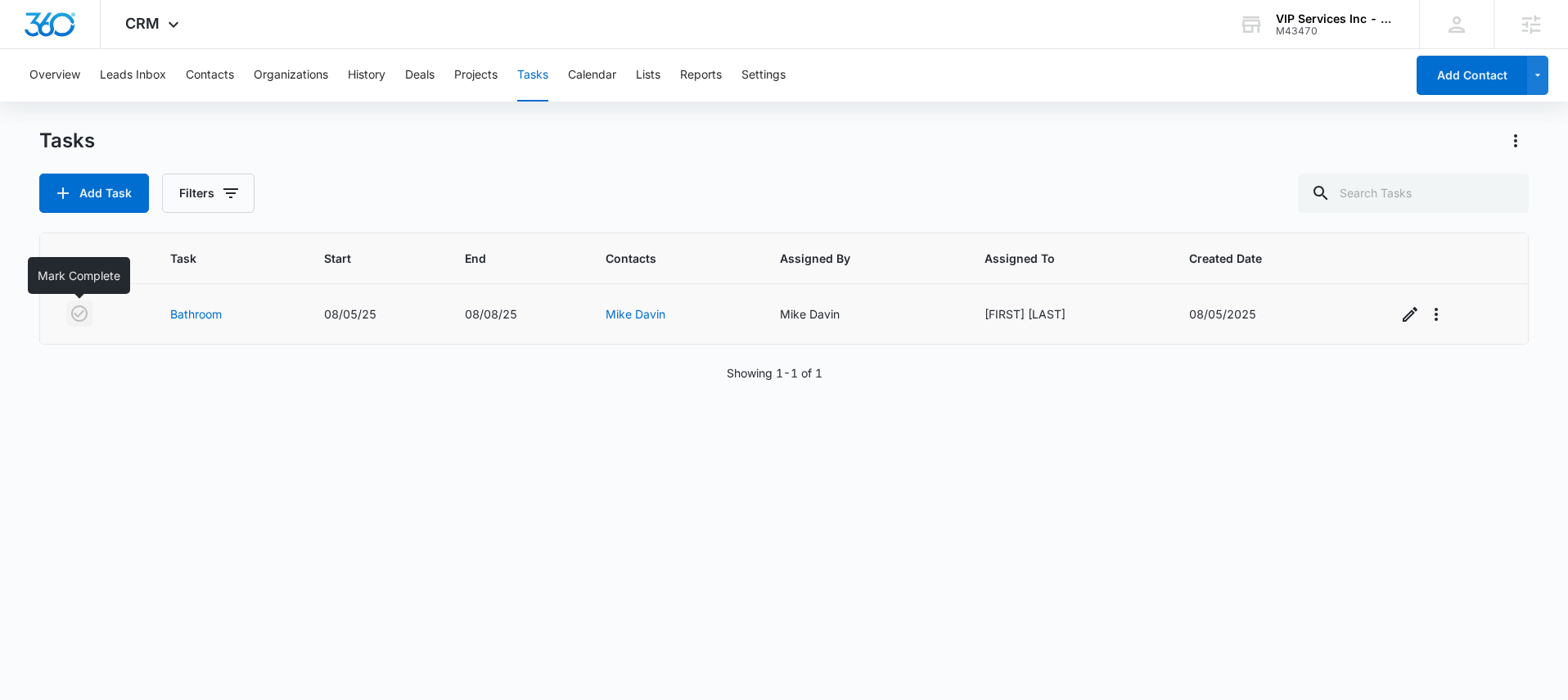 click 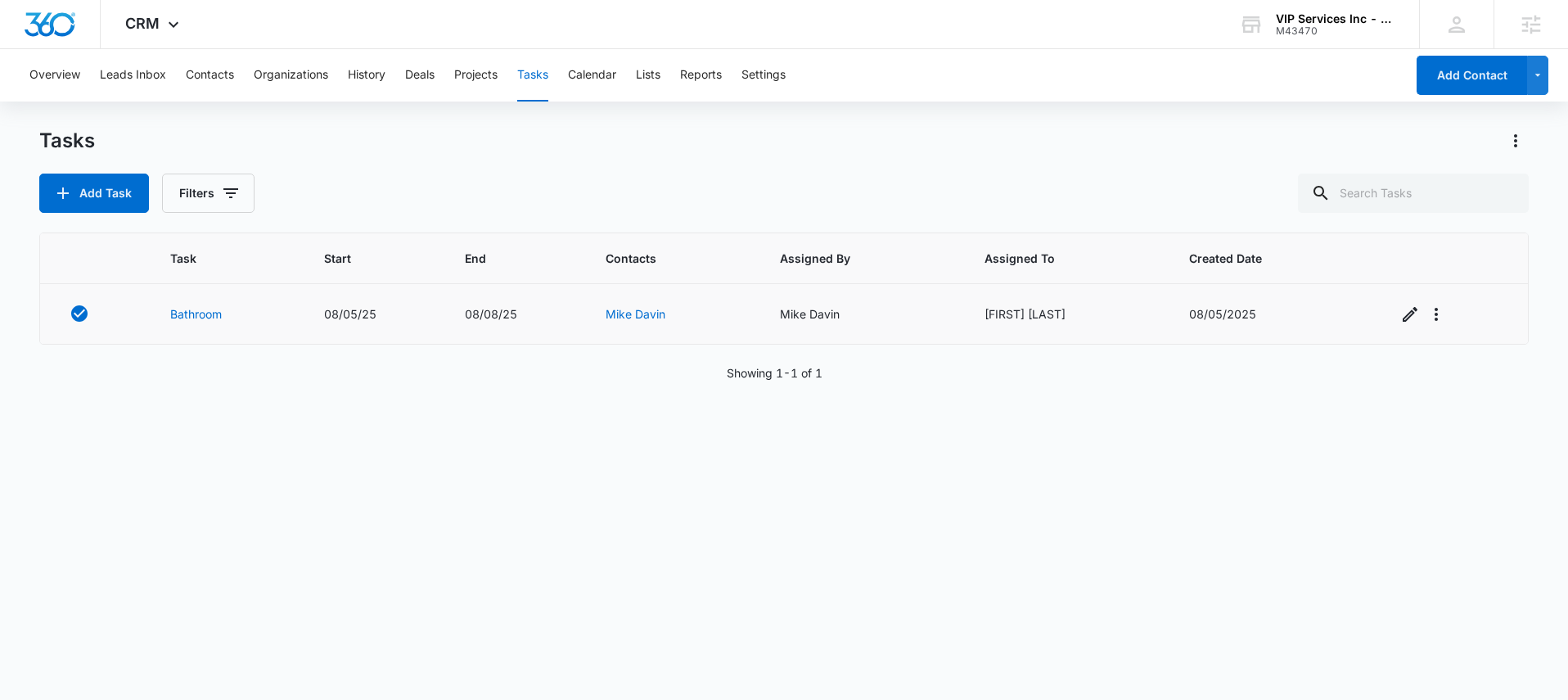 click on "Task Start End Contacts Assigned By Assigned To Created Date Bathroom  08/05/25 08/08/25 [FIRST] [LAST] [FIRST] [LAST] [FIRST] [LAST] 08/05/2025 Showing   1-1   of   1" at bounding box center (784, 455) 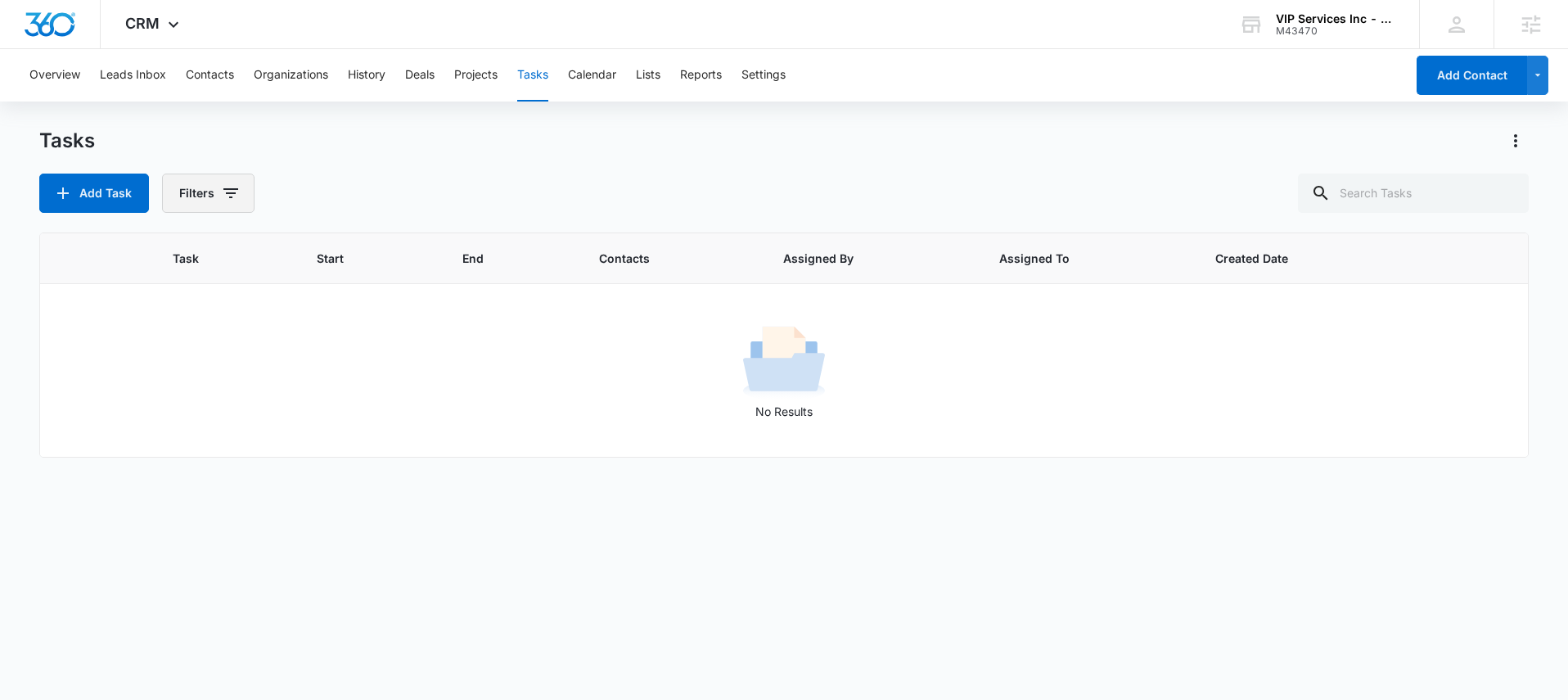 click 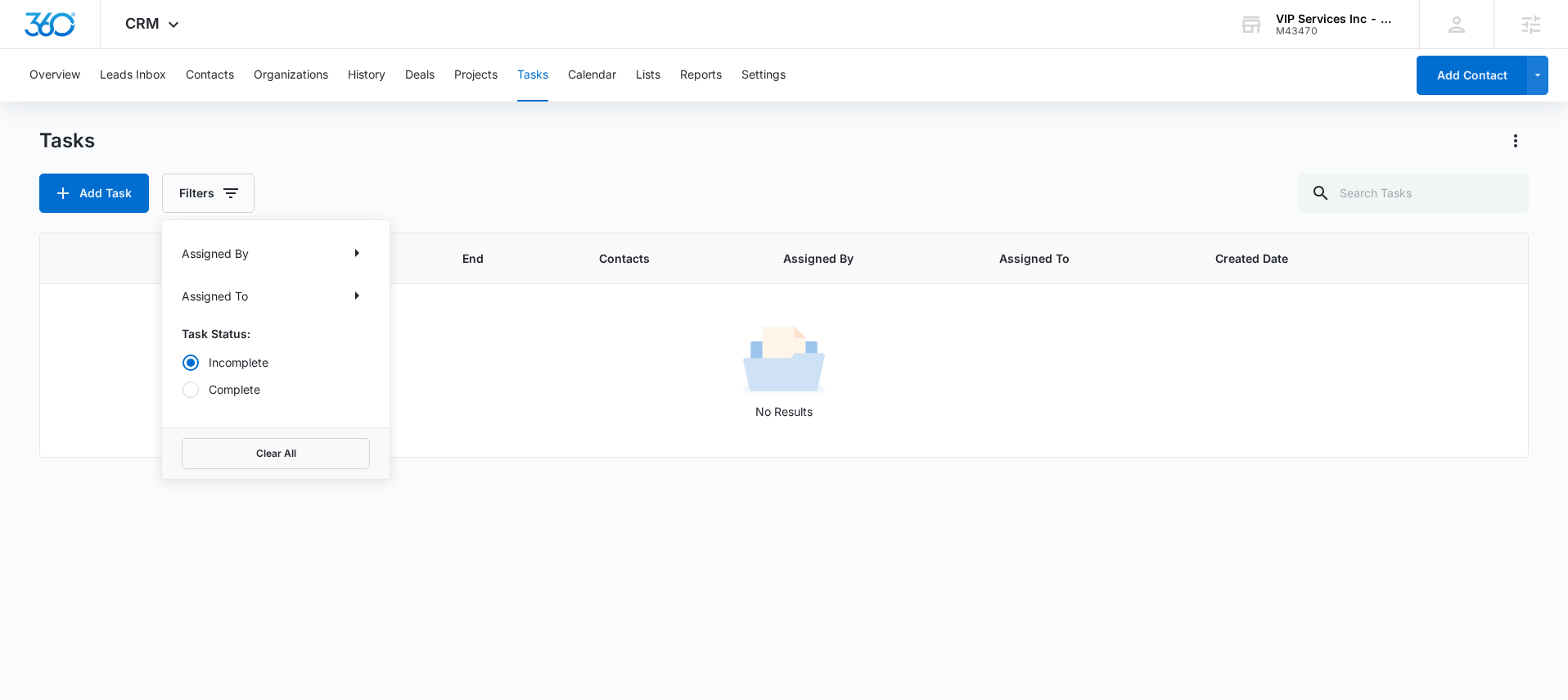 drag, startPoint x: 331, startPoint y: 252, endPoint x: 341, endPoint y: 251, distance: 10.049876 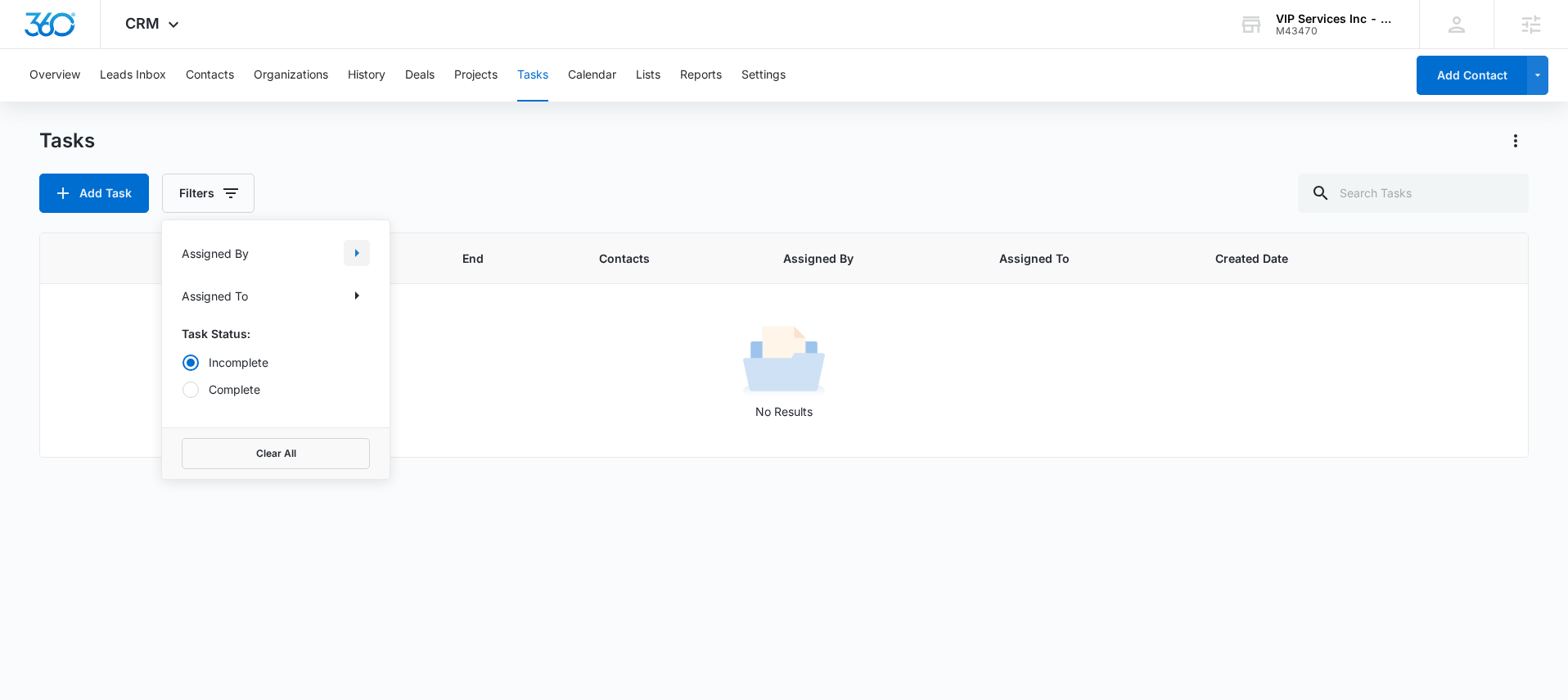 click 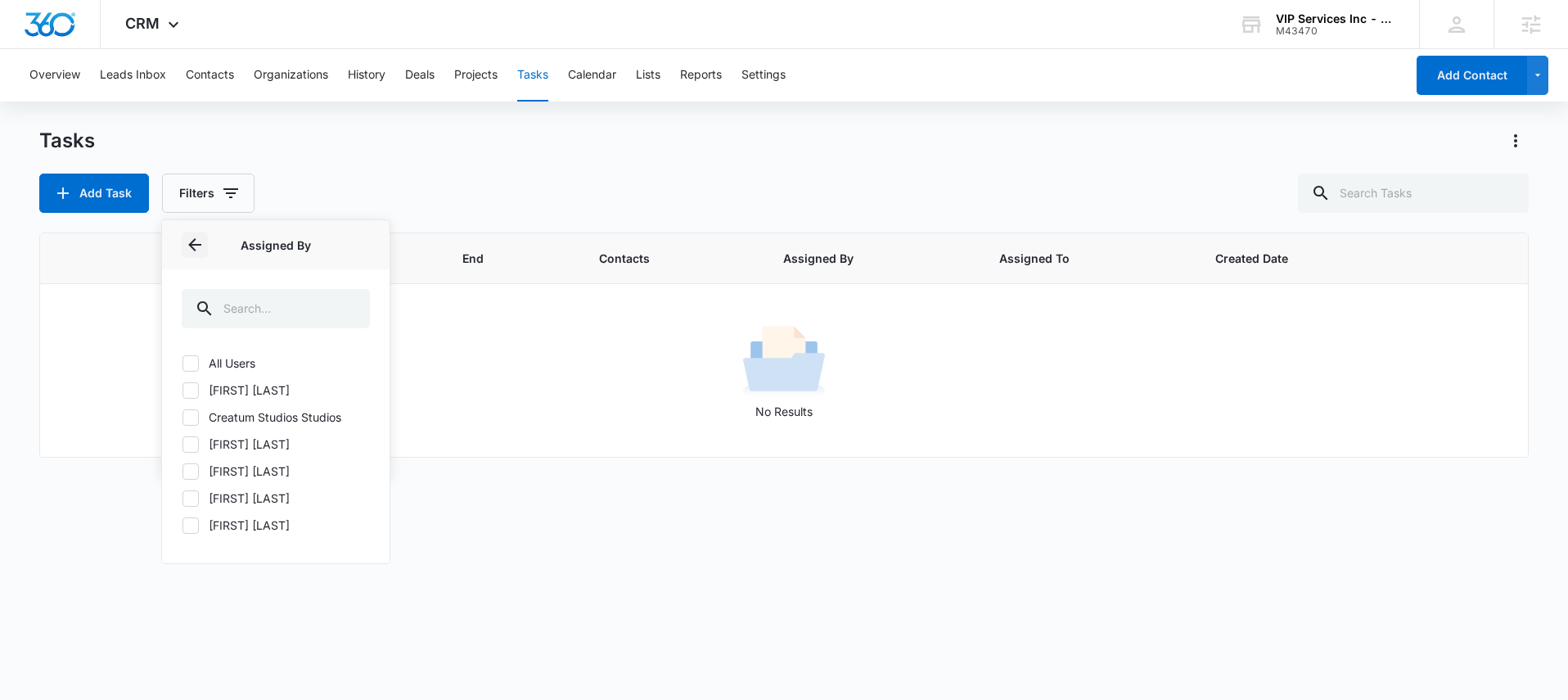 click 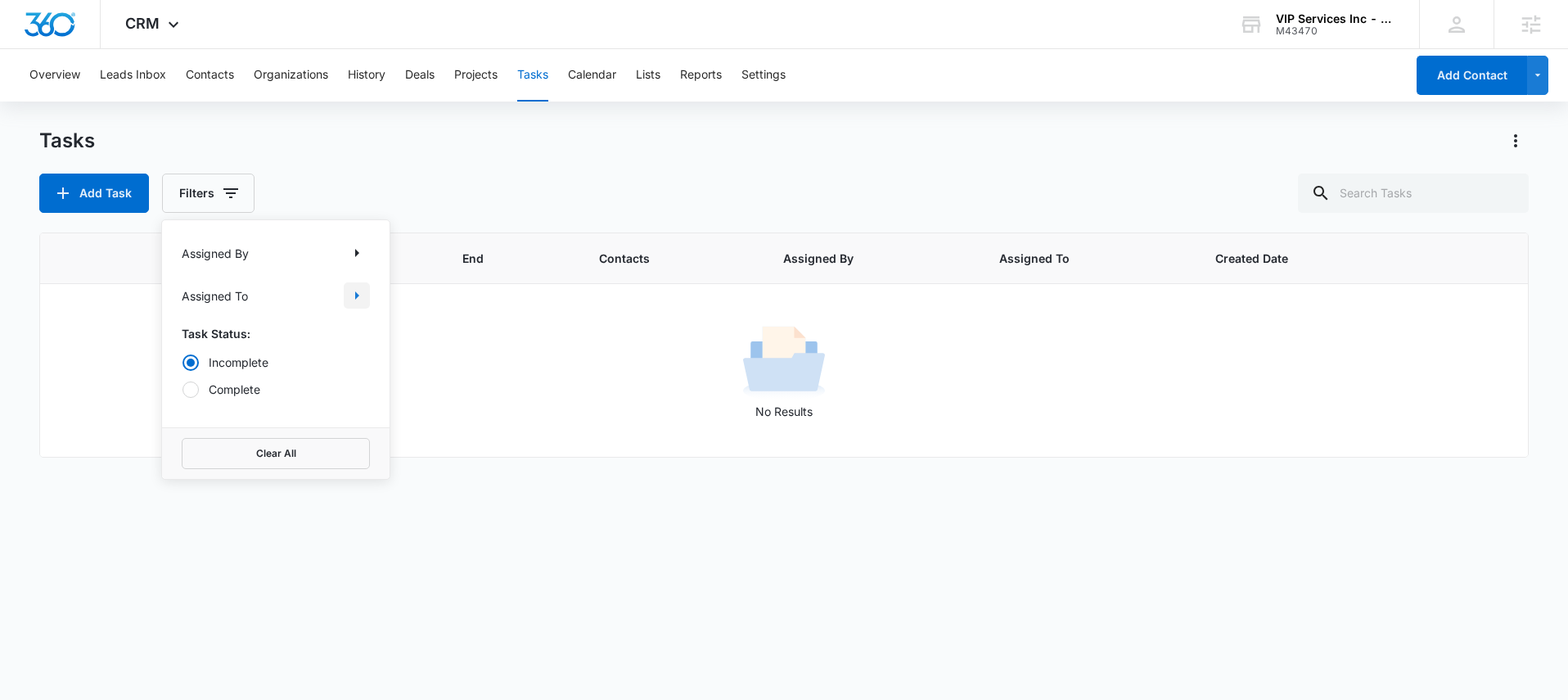 click 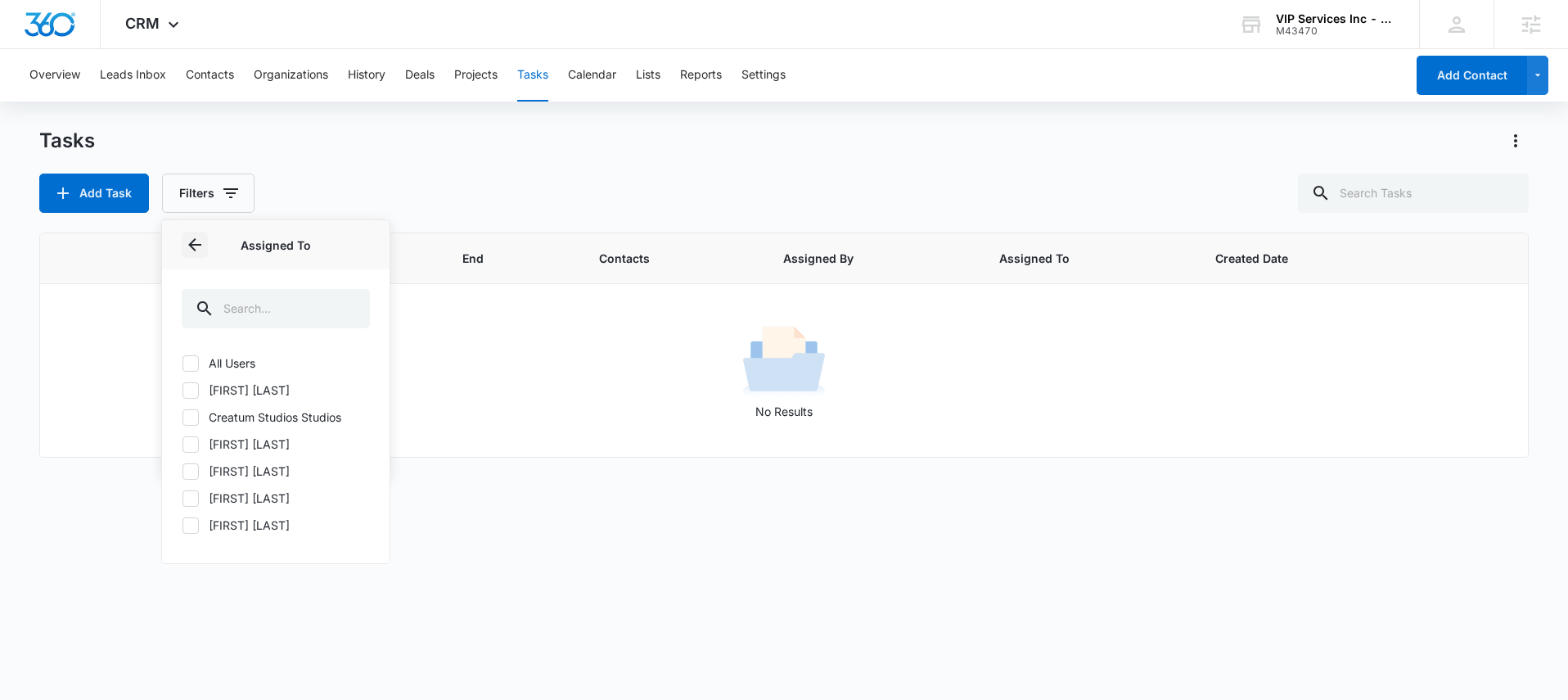click 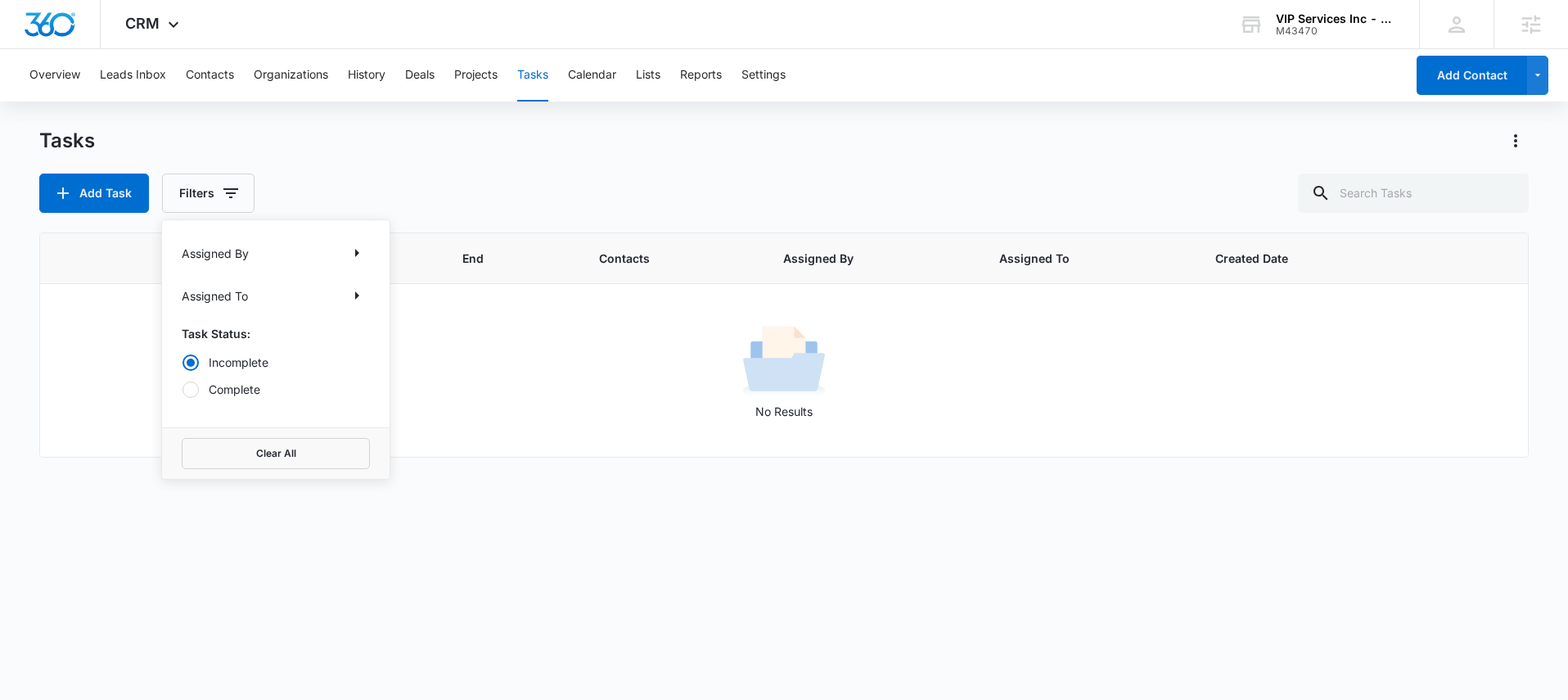 click on "Complete" at bounding box center [276, 389] 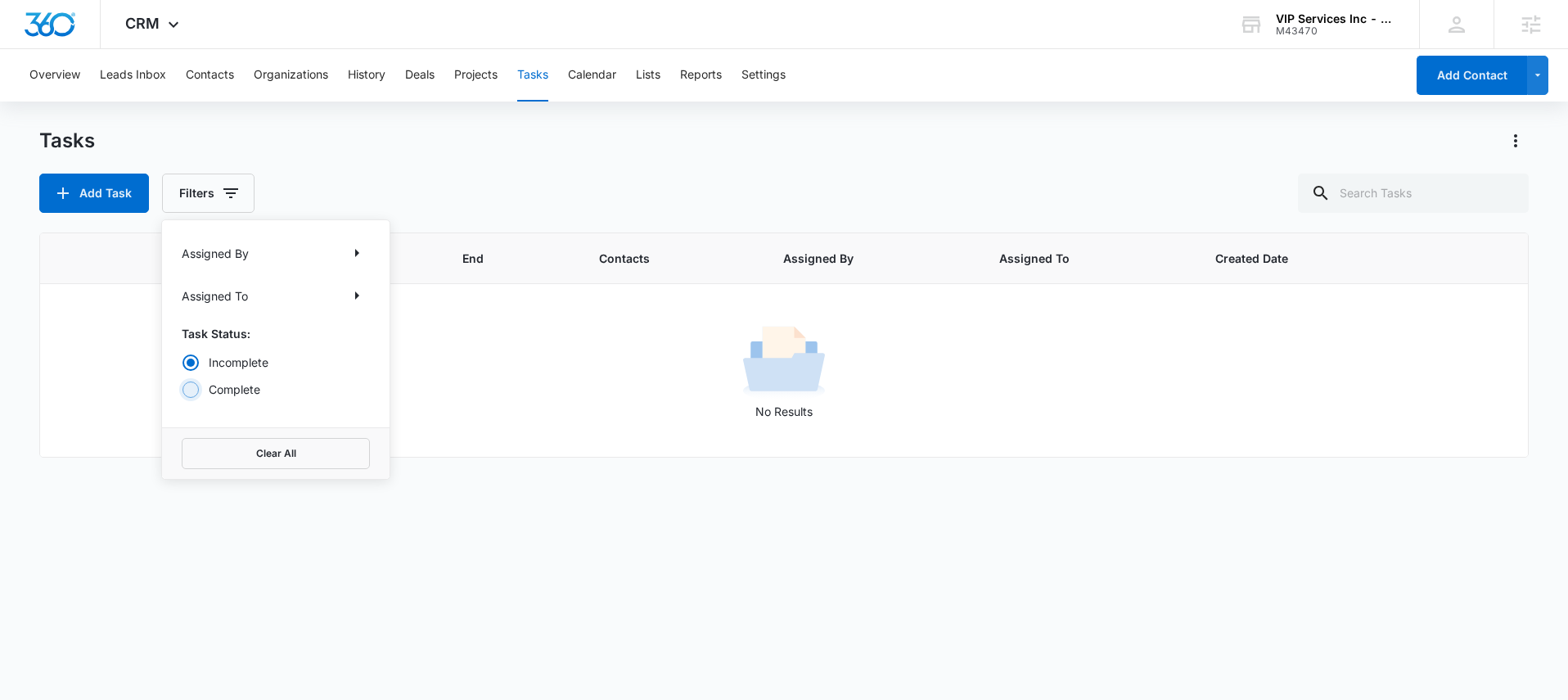 radio on "false" 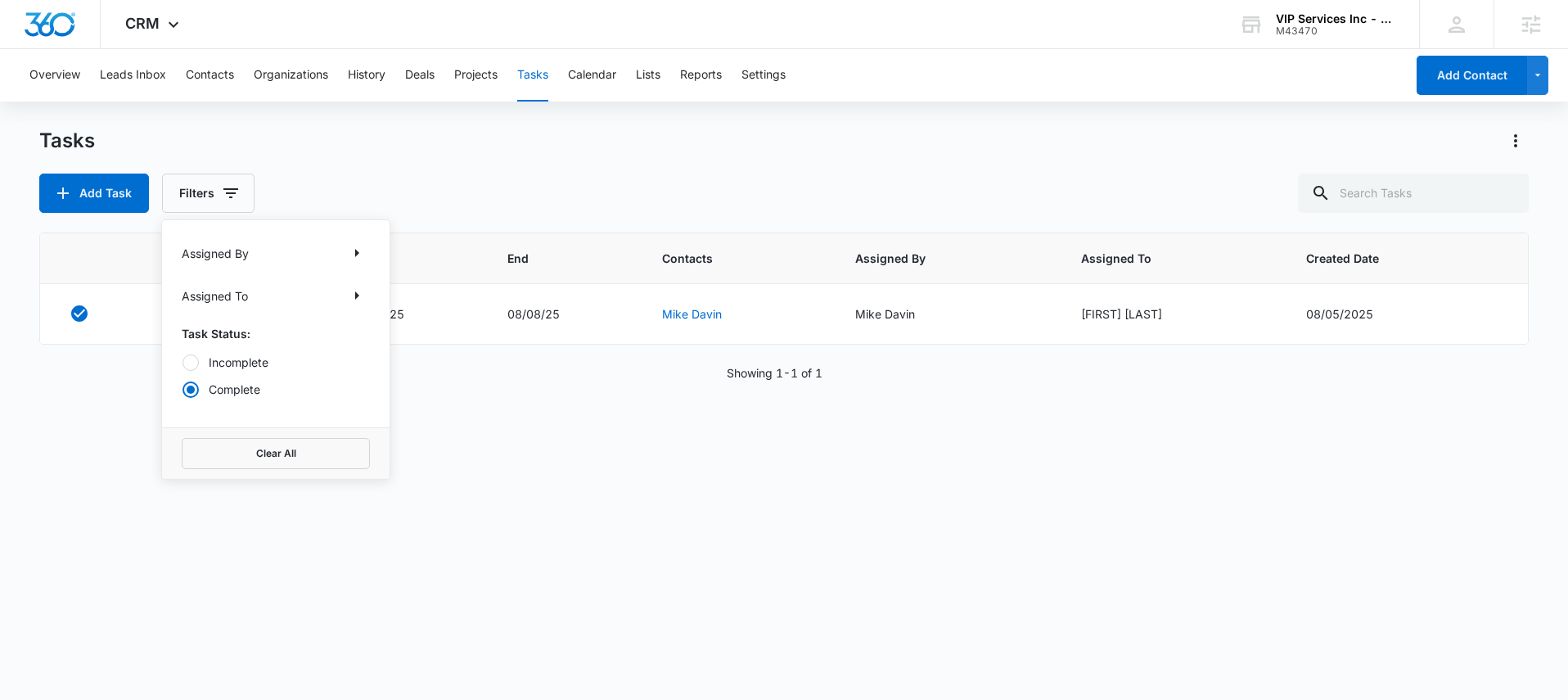 click on "Incomplete" at bounding box center (276, 362) 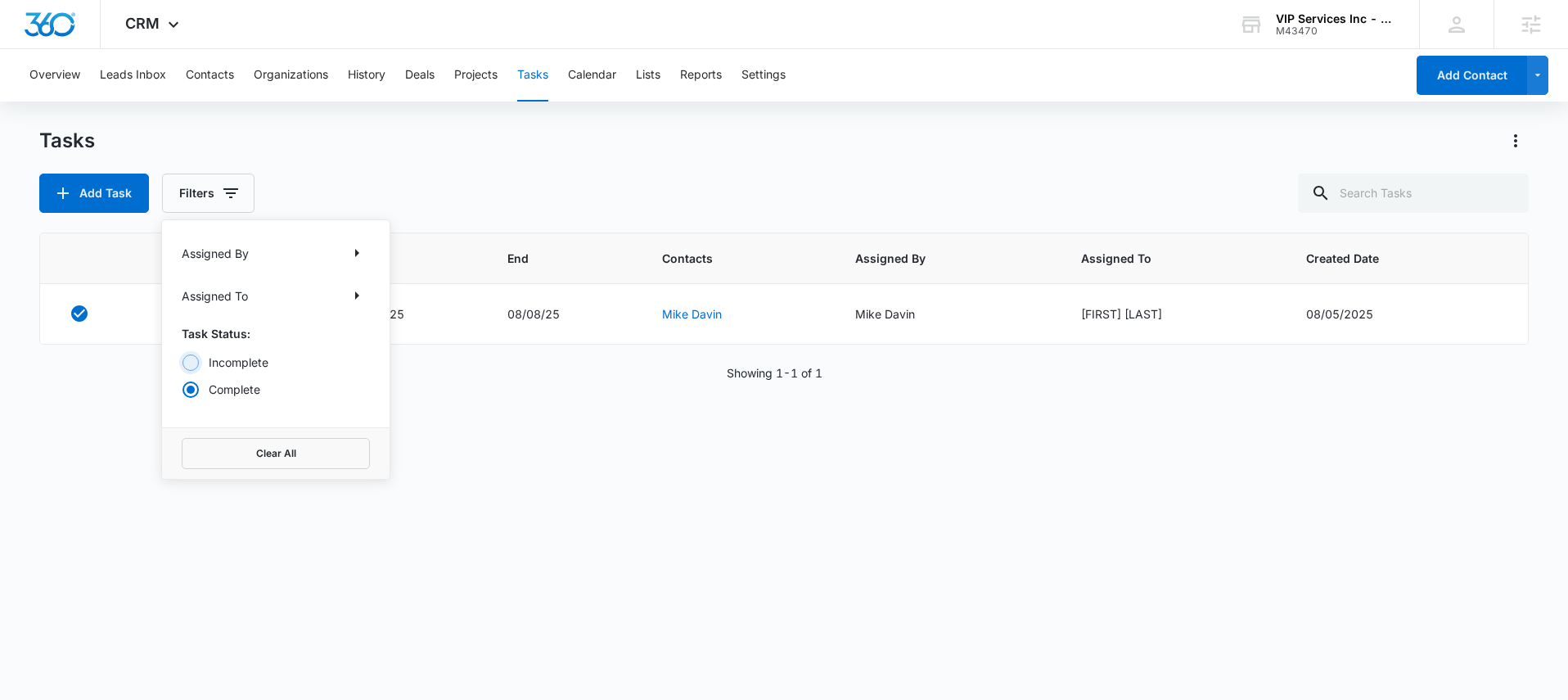 click on "Incomplete" at bounding box center (182, 362) 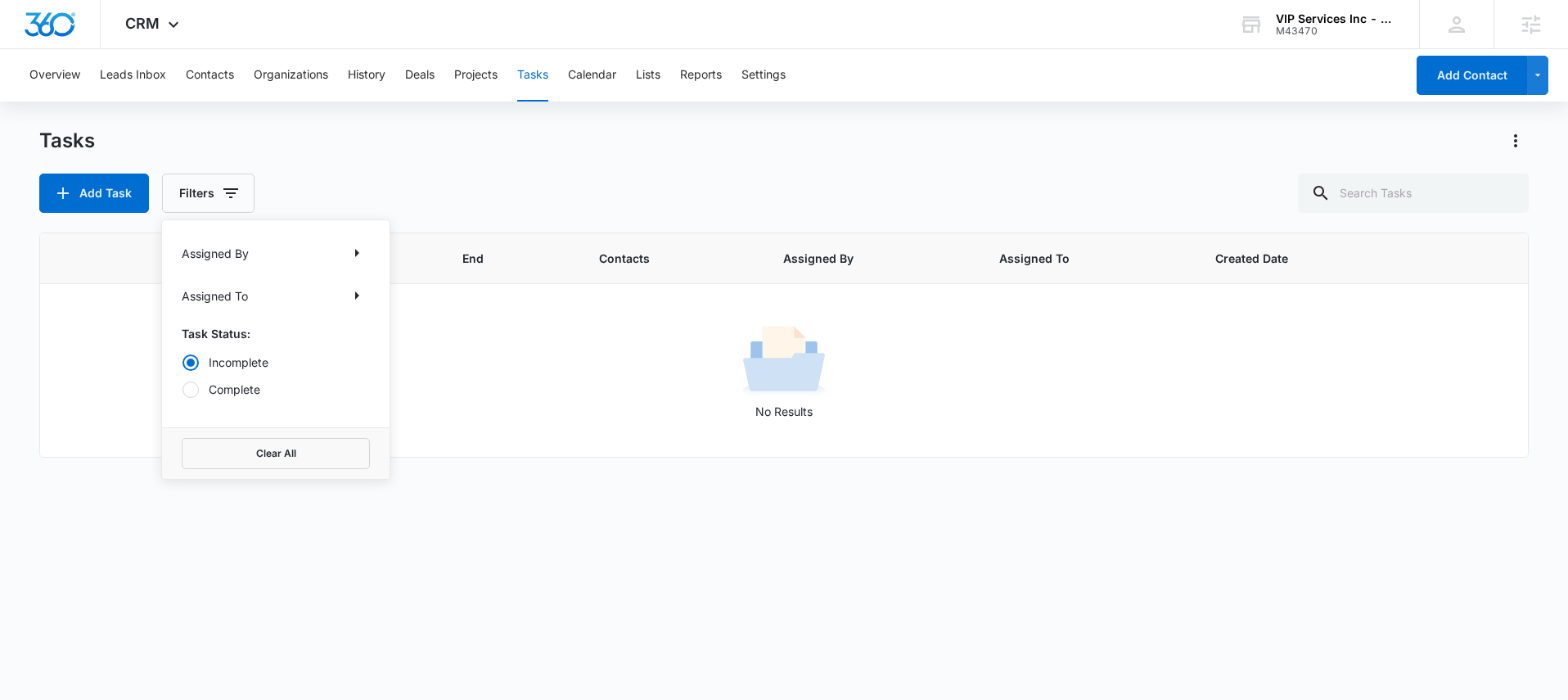 click on "No Results" at bounding box center [784, 370] 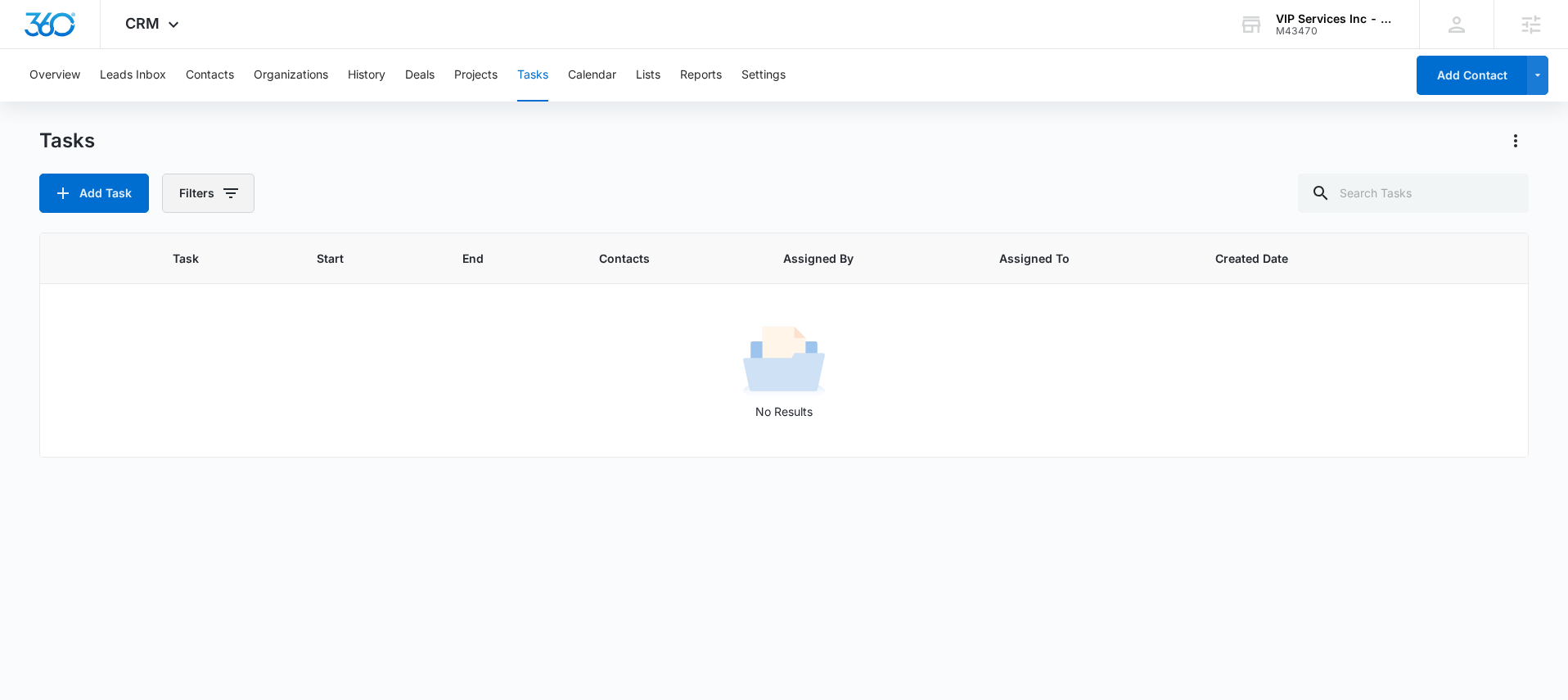 drag, startPoint x: 244, startPoint y: 194, endPoint x: 241, endPoint y: 208, distance: 14.317821 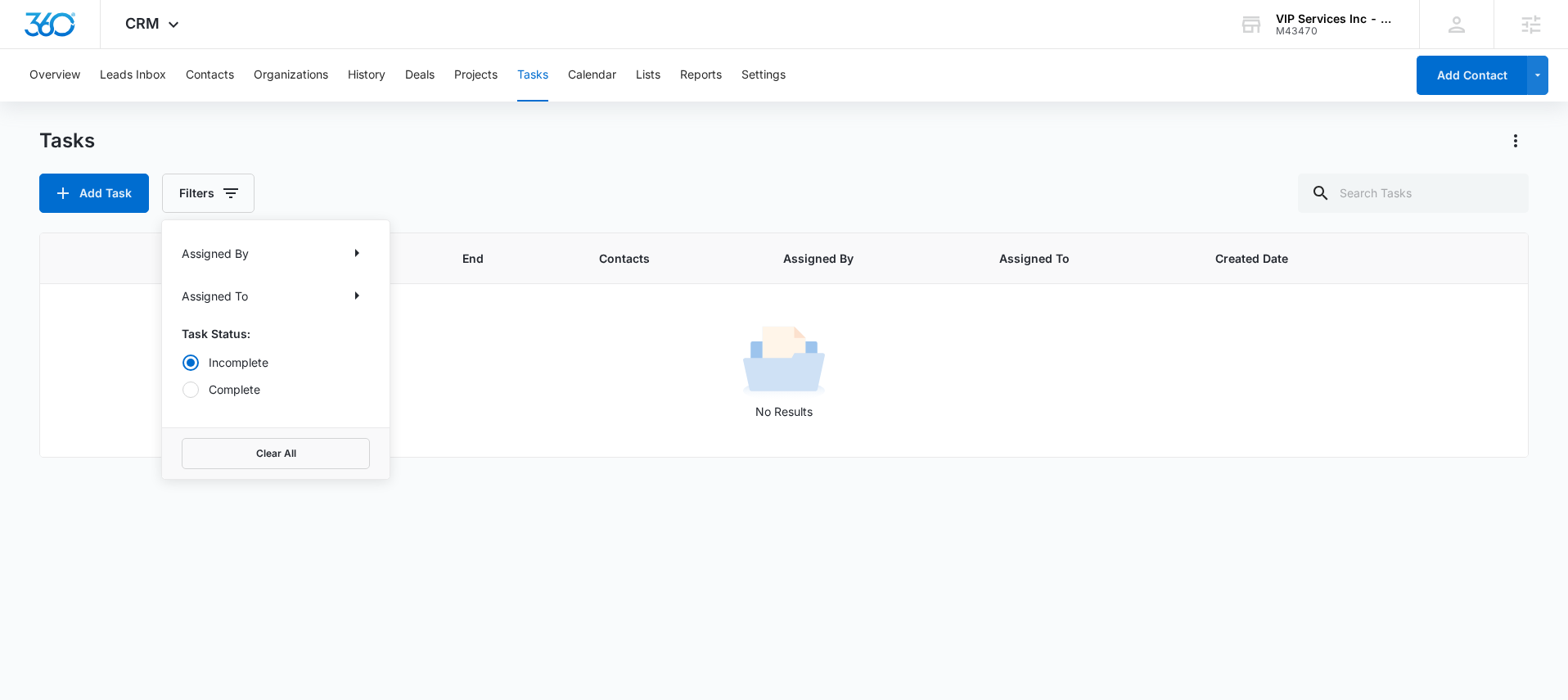 click on "Complete" at bounding box center (276, 389) 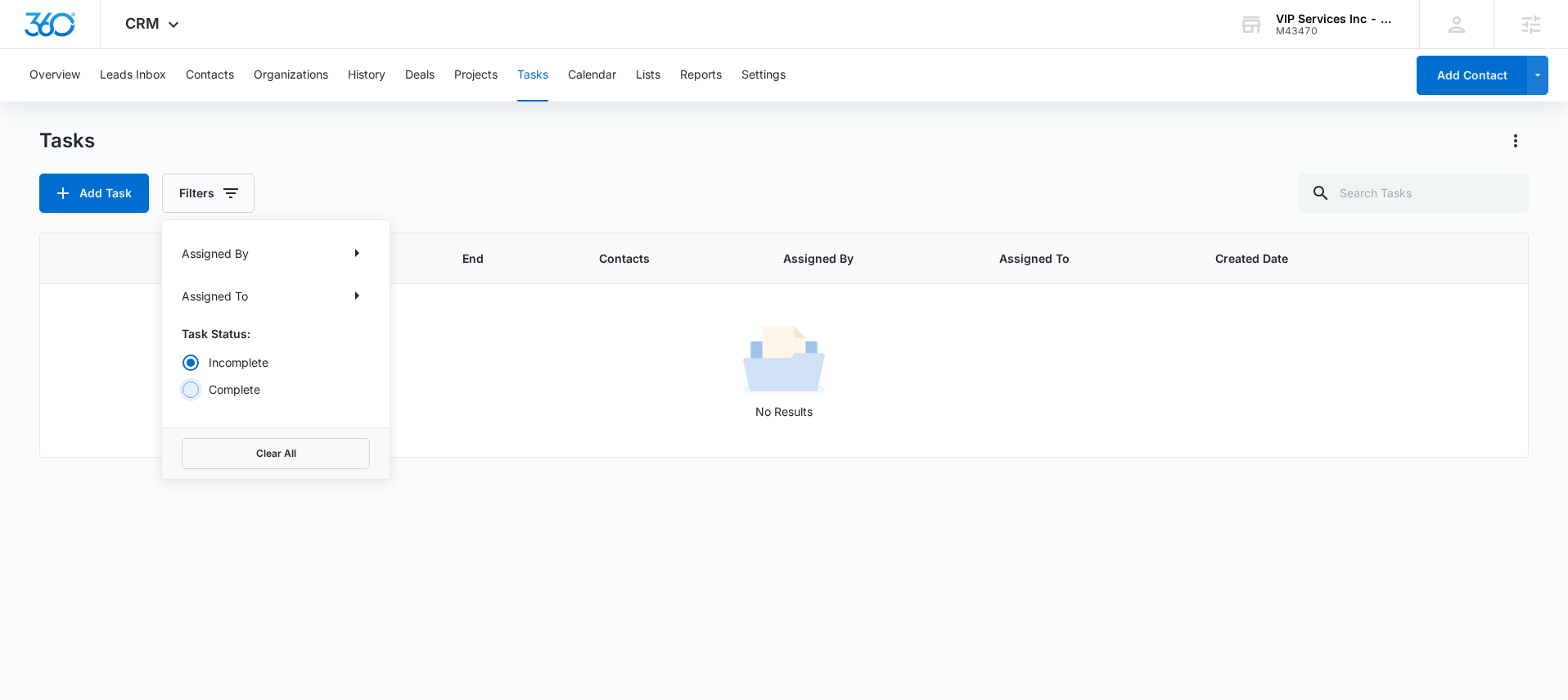 radio on "false" 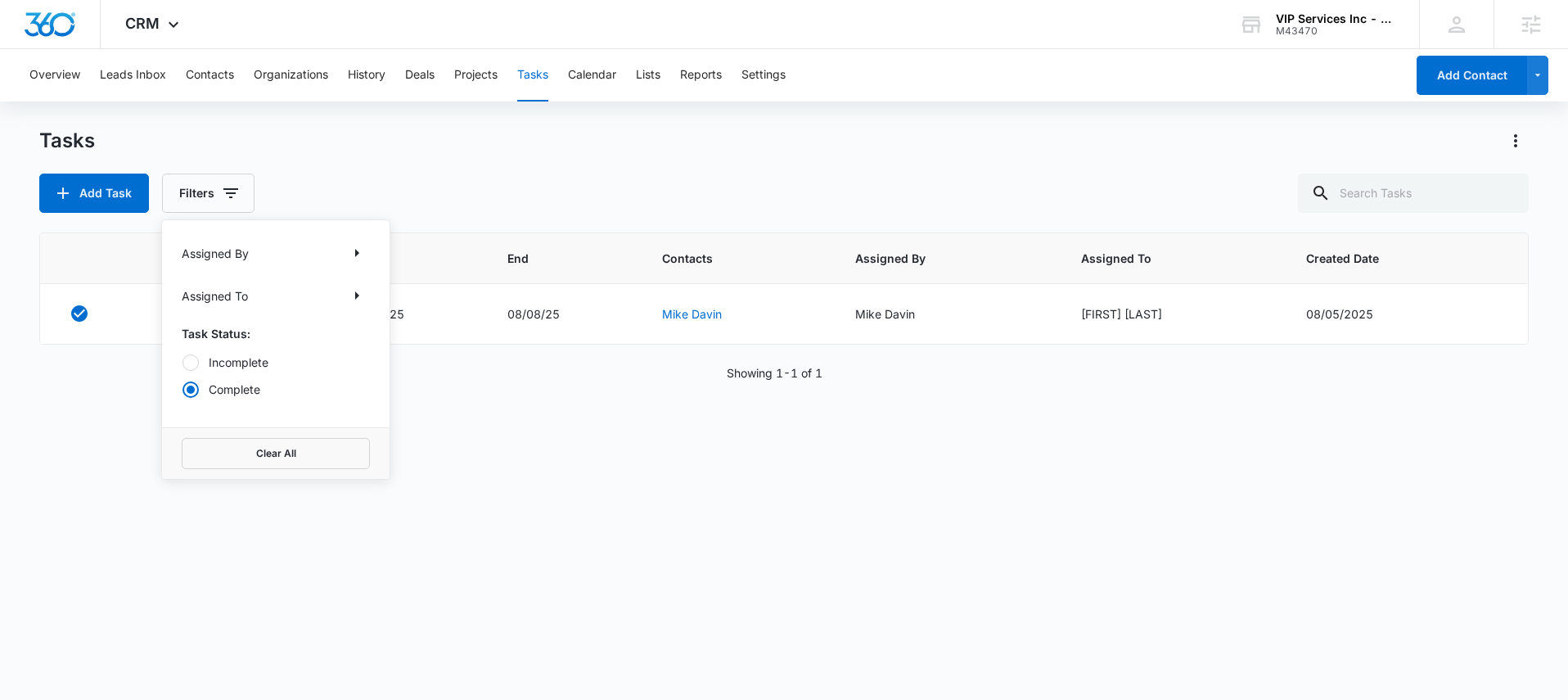 click on "Task Start End Contacts Assigned By Assigned To Created Date Bathroom  08/05/25 08/08/25 [FIRST] [LAST] [FIRST] [LAST] [FIRST] [LAST] 08/05/2025 Showing   1-1   of   1" at bounding box center (784, 455) 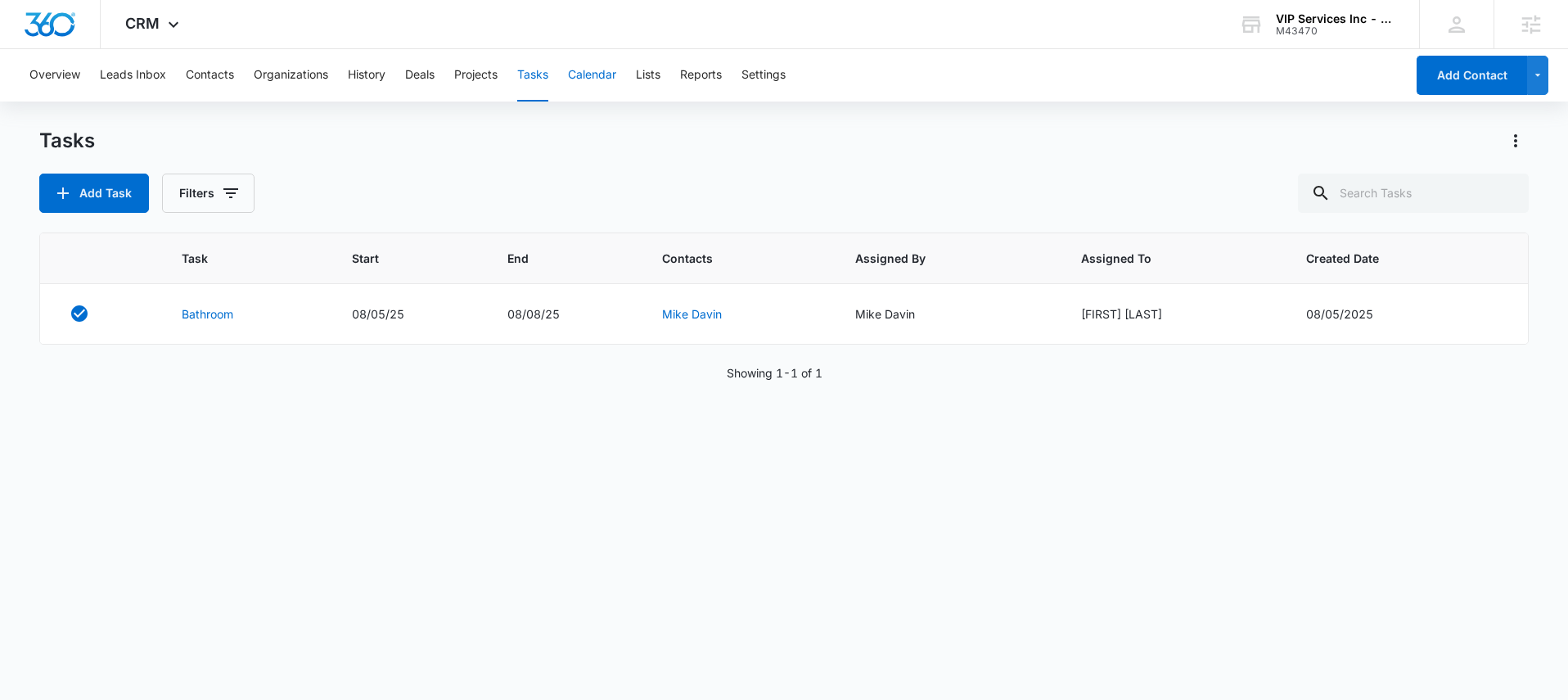 click on "Calendar" at bounding box center (592, 75) 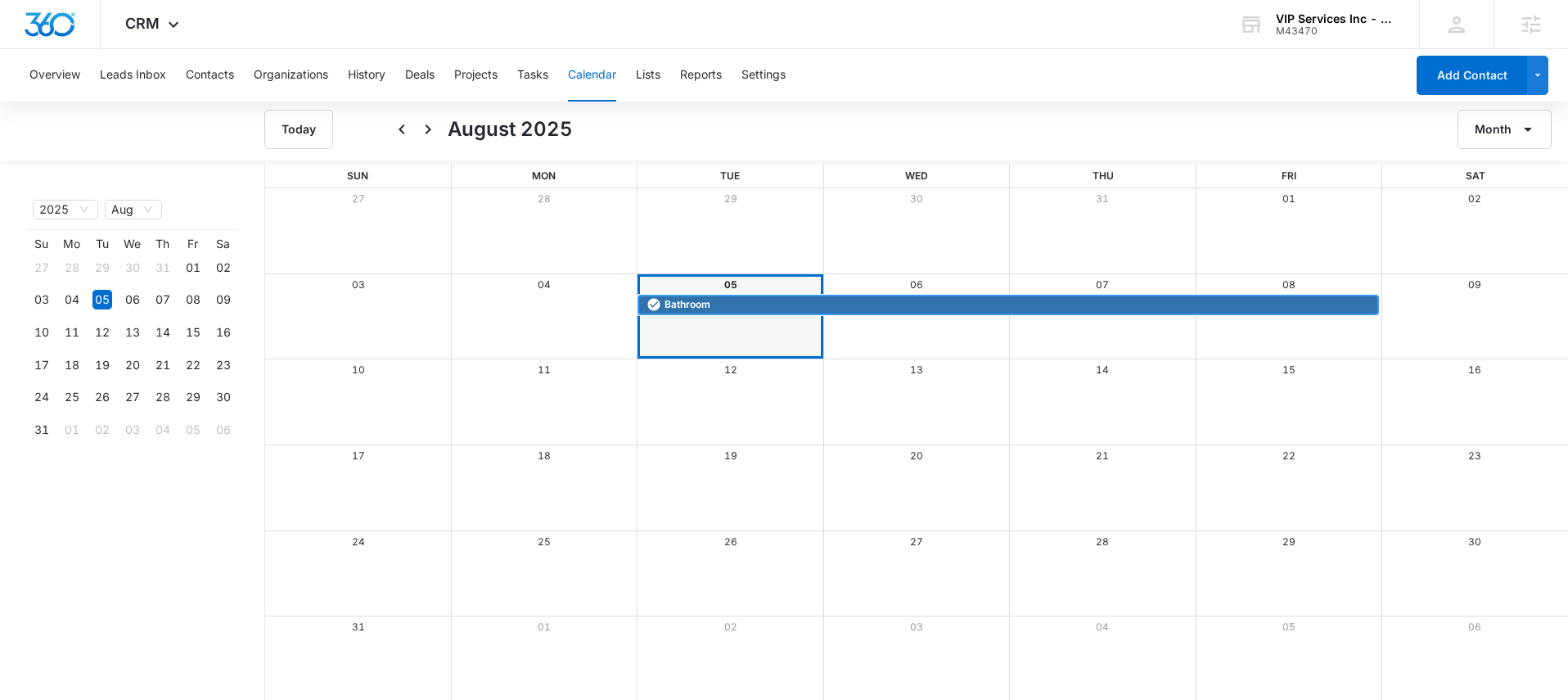 click on "Bathroom" at bounding box center (687, 305) 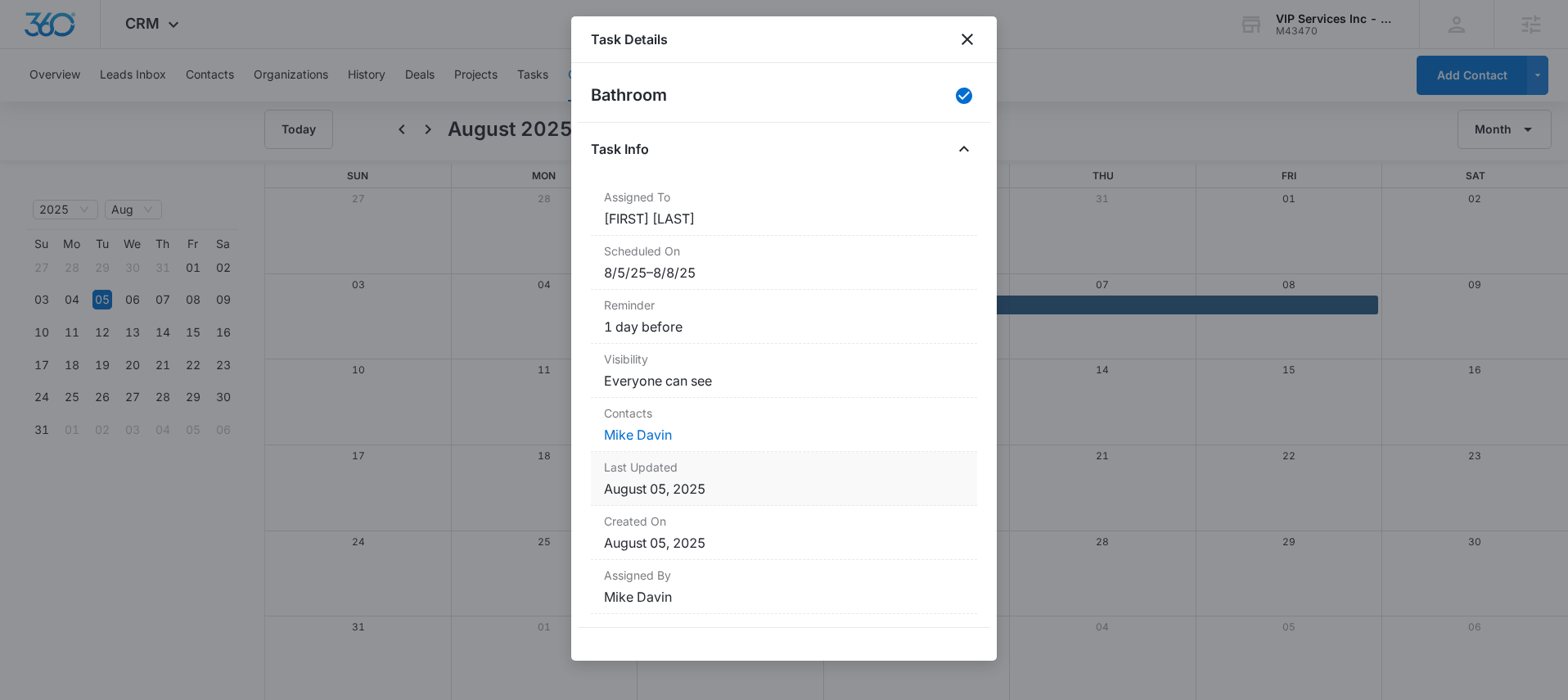 scroll, scrollTop: 2, scrollLeft: 0, axis: vertical 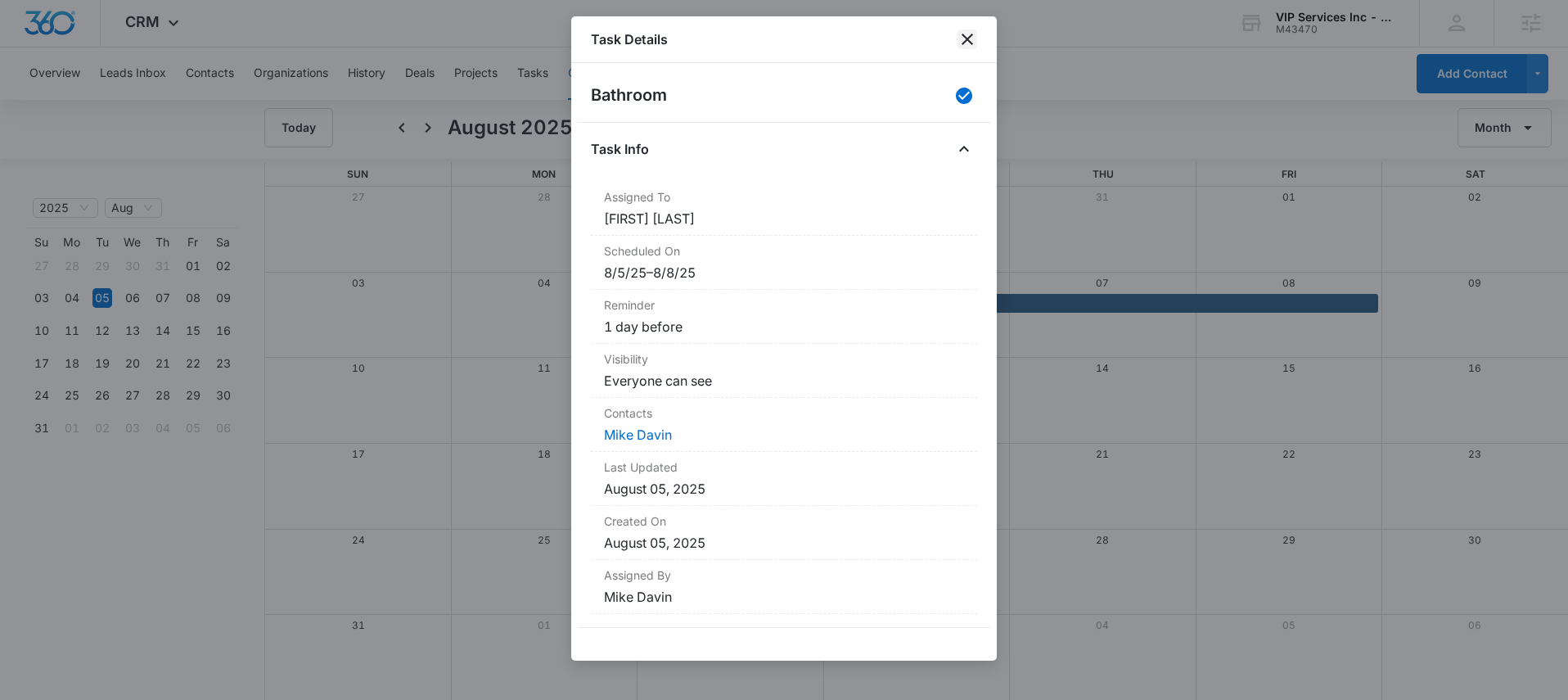 click 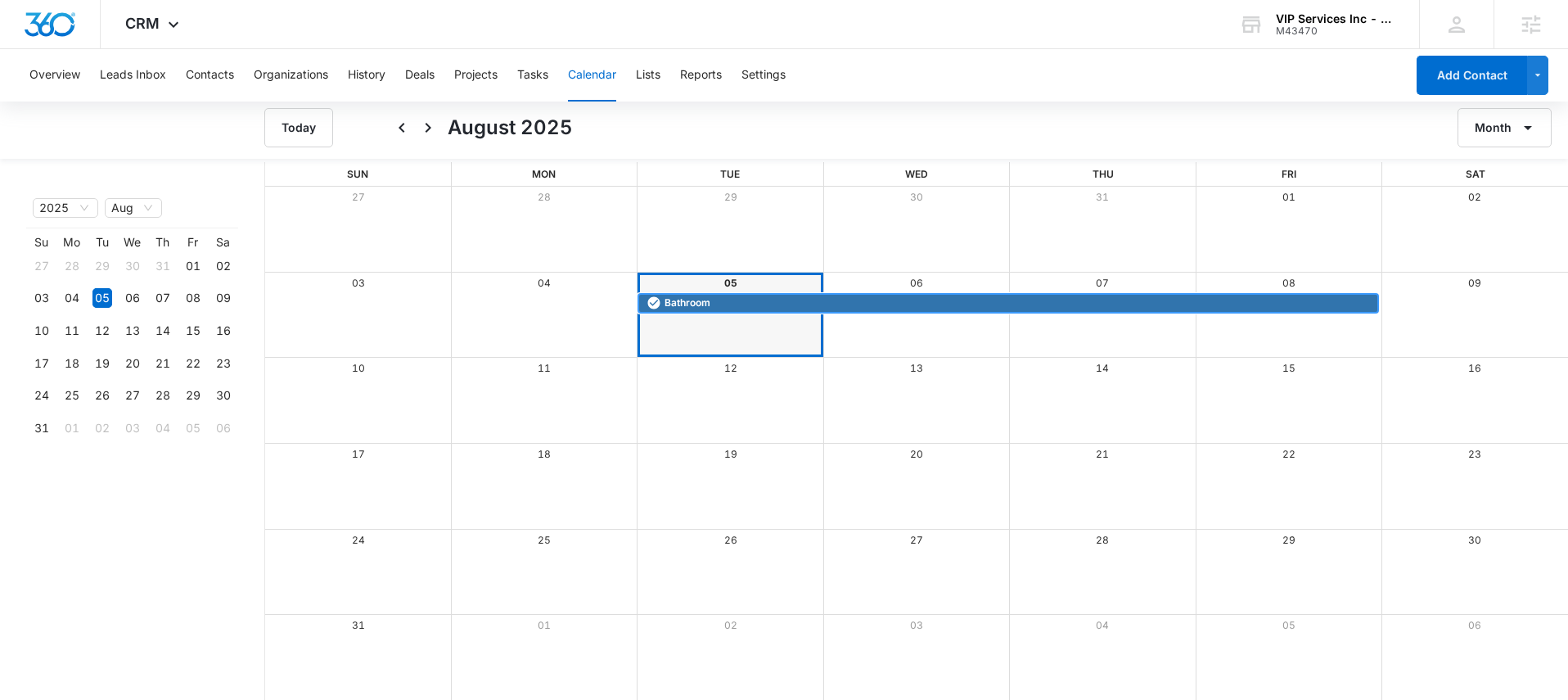 click 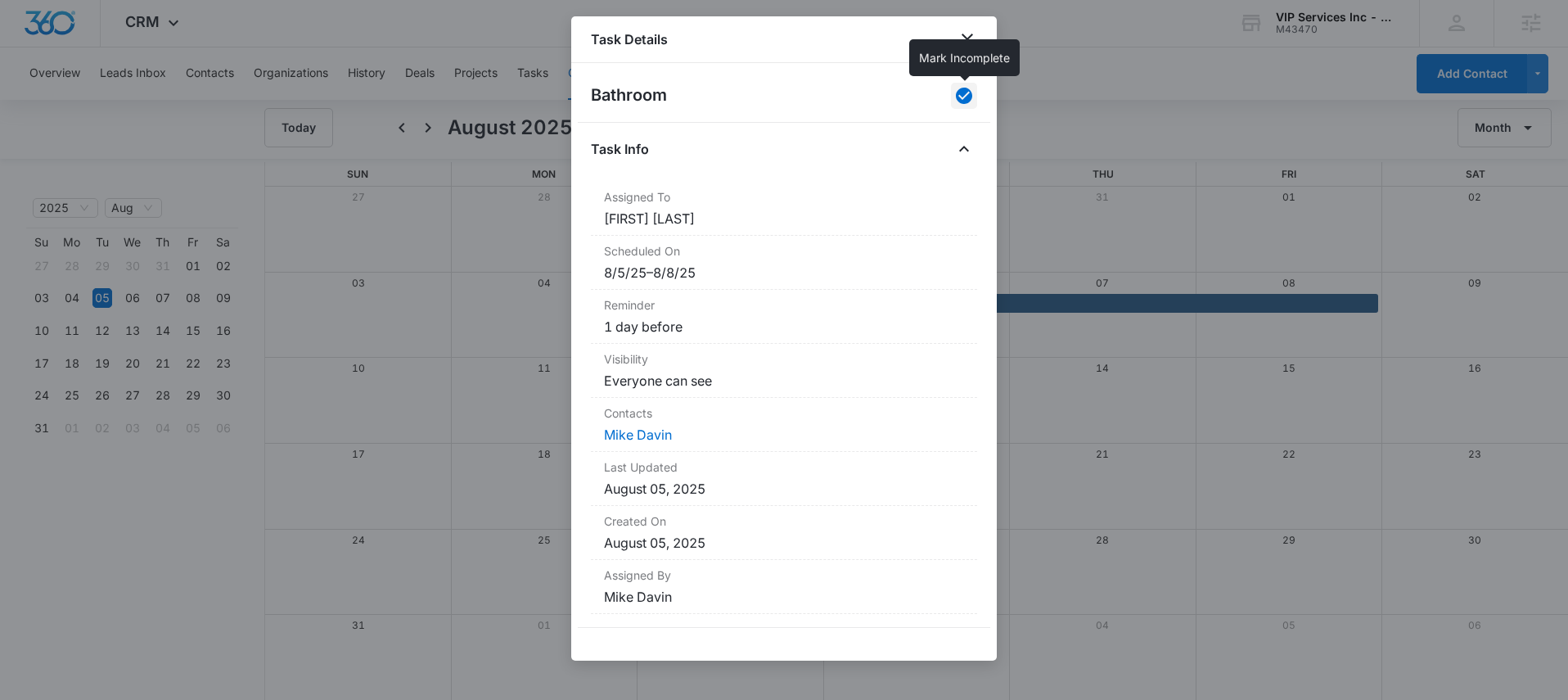 click 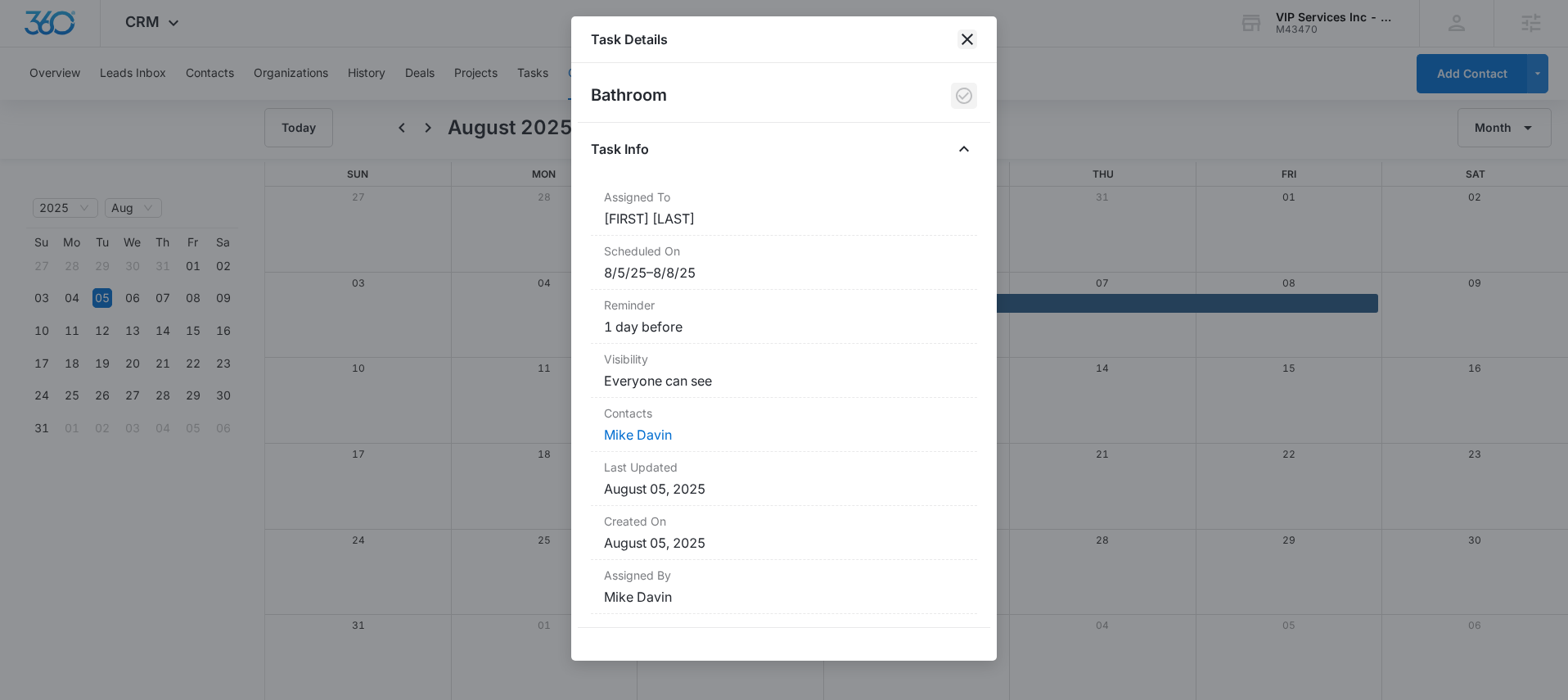 click 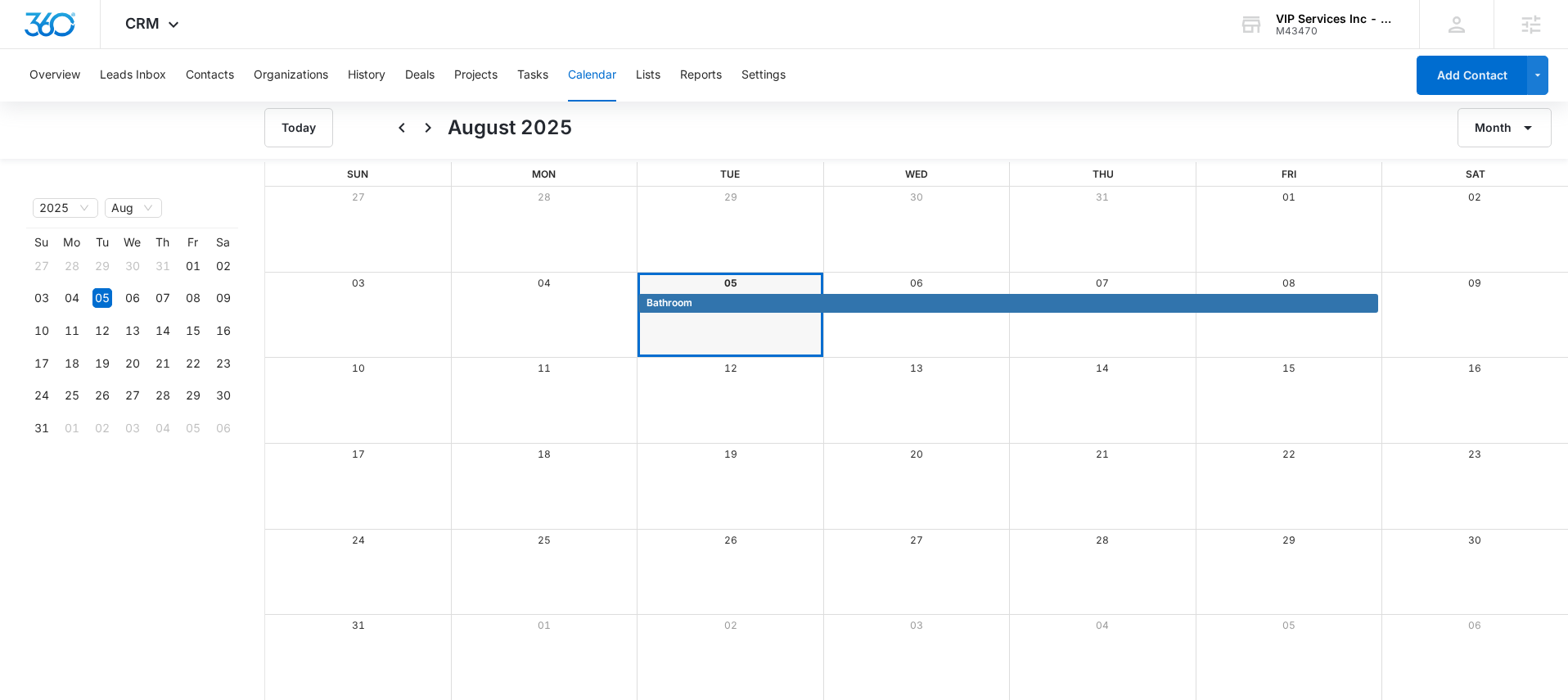 click on "14" at bounding box center (1102, 368) 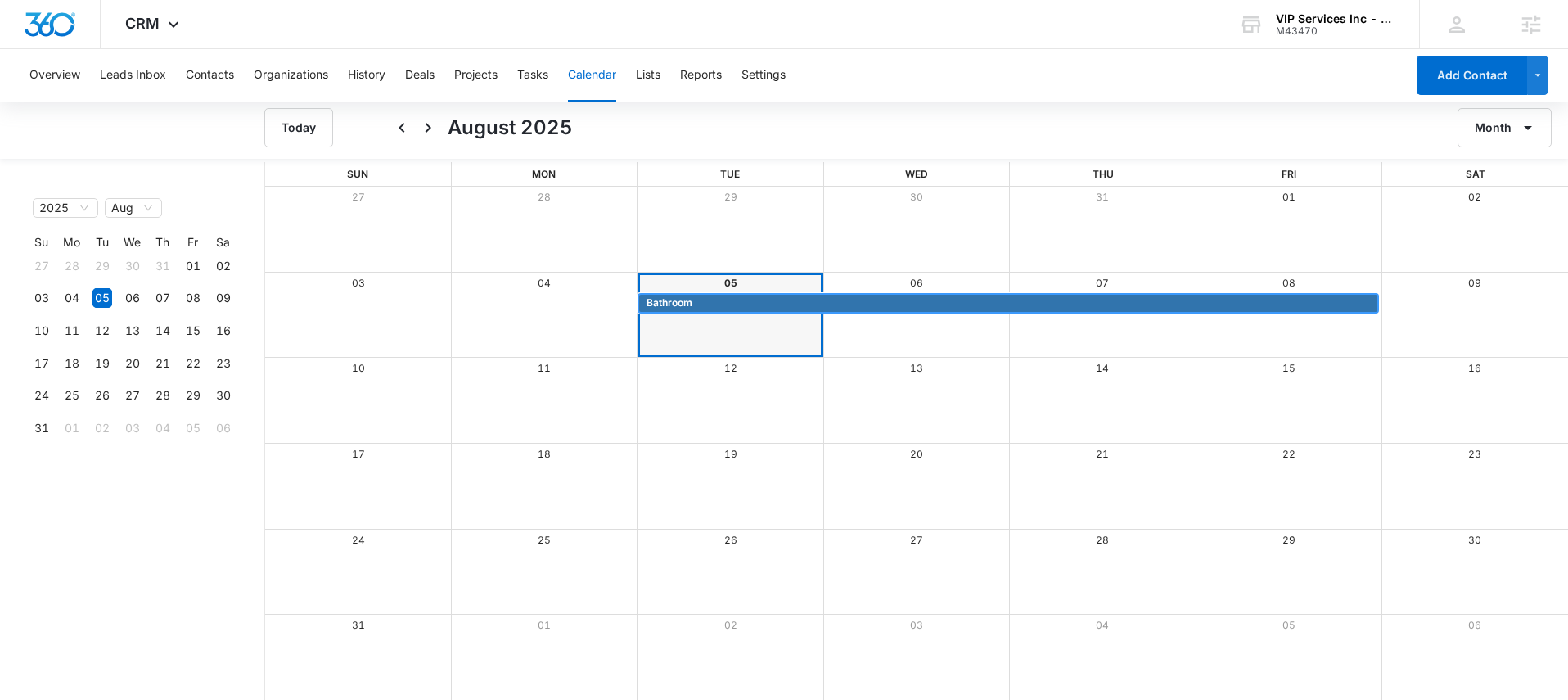 click on "Bathroom" at bounding box center (1010, 303) 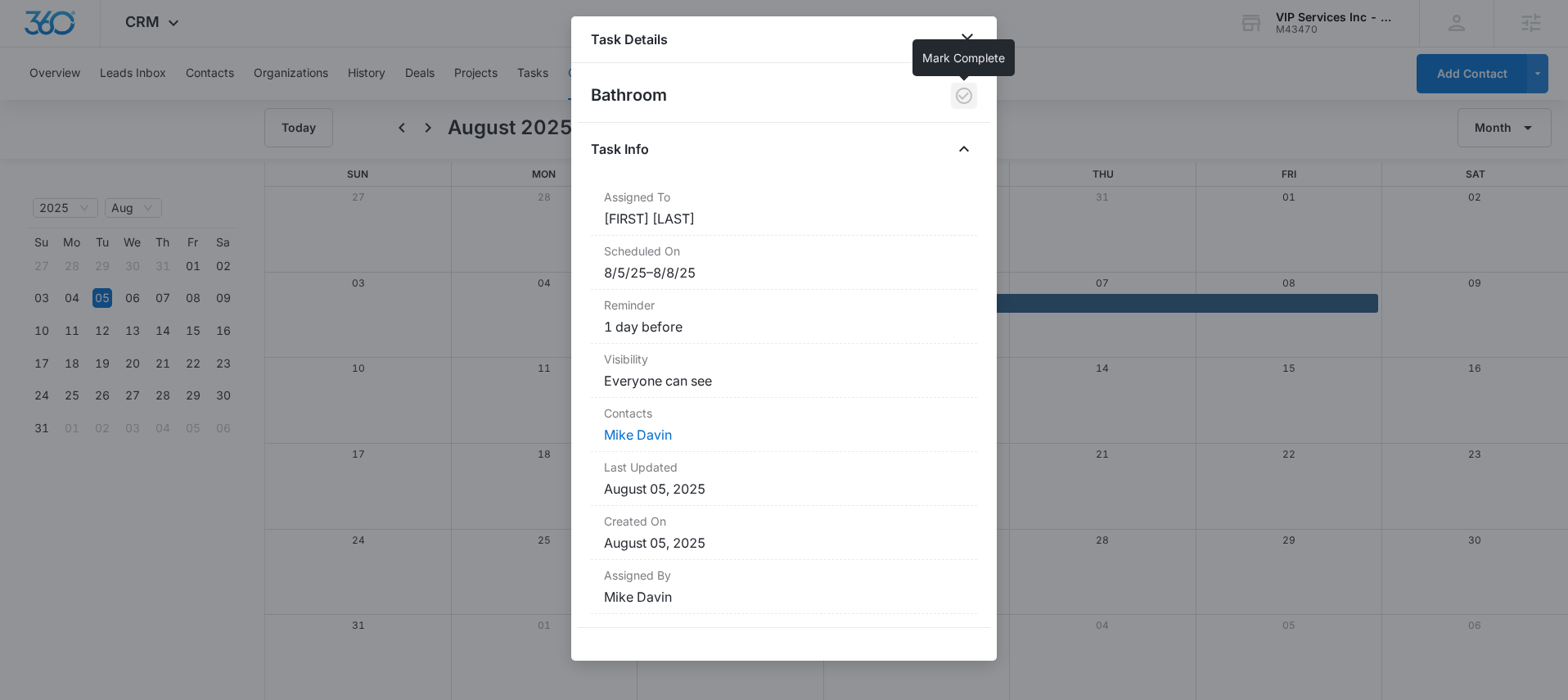 click 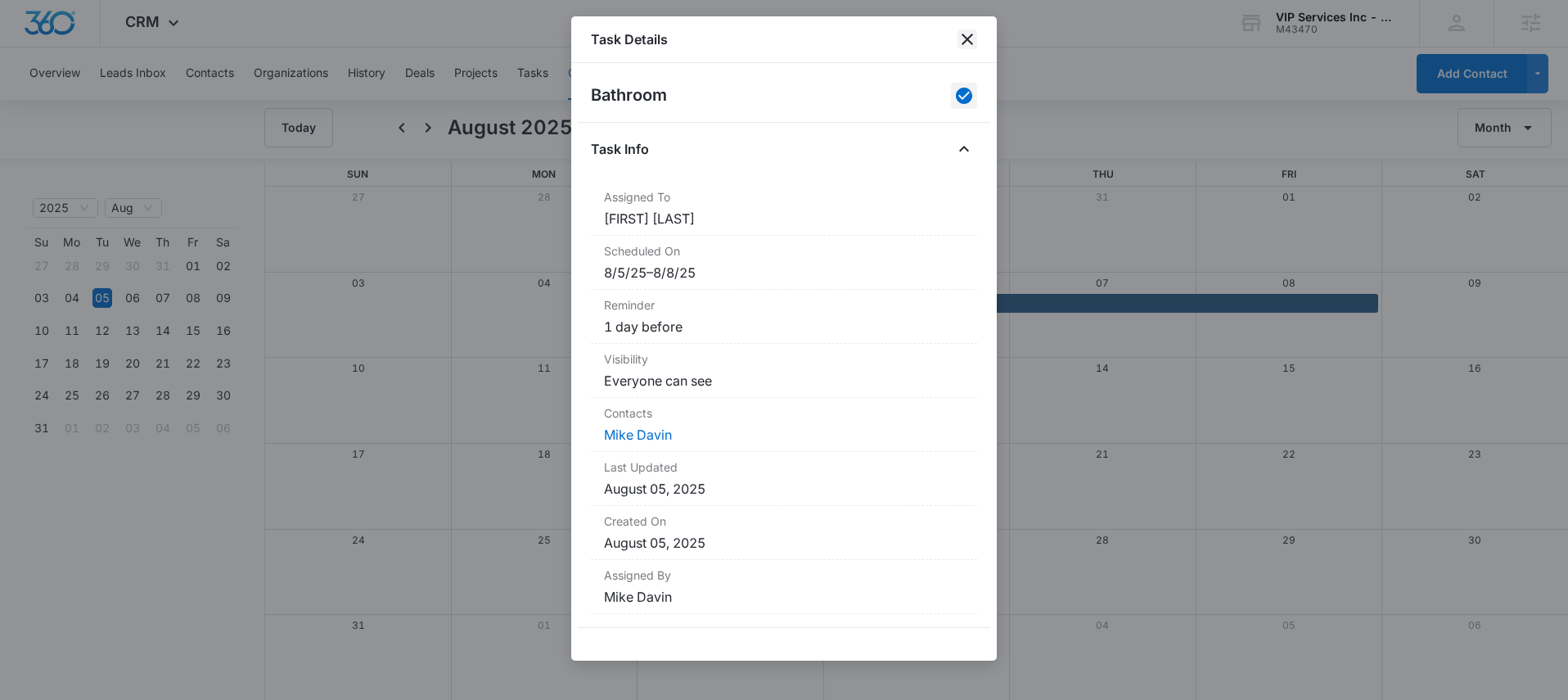 click 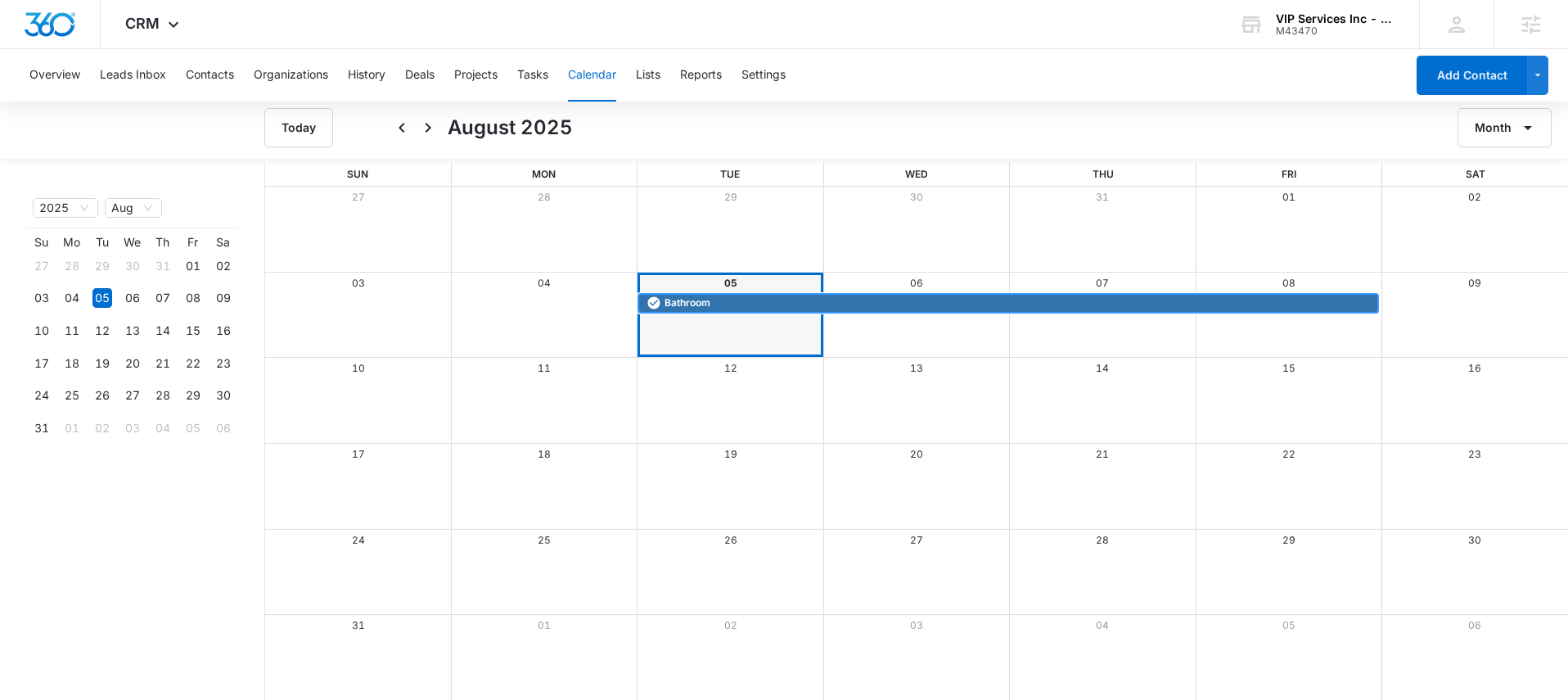 click 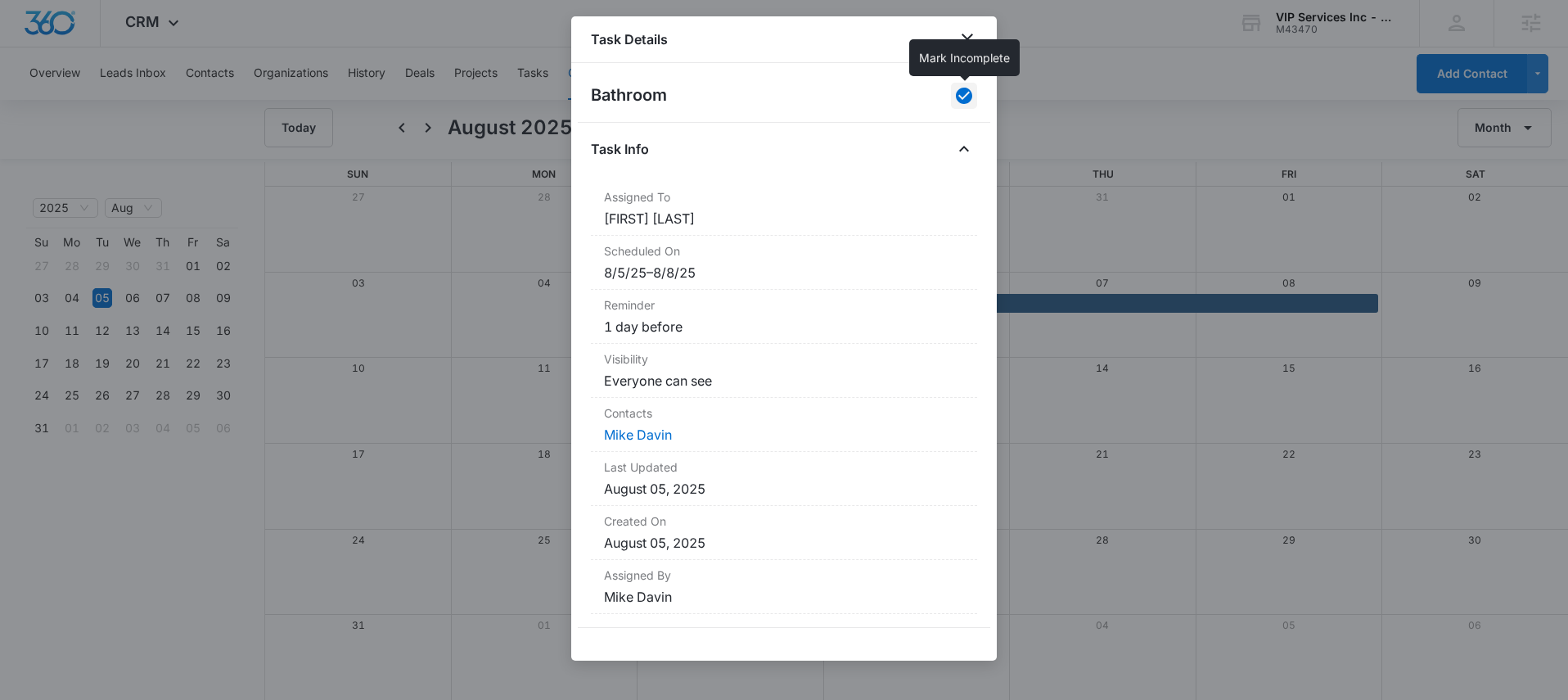 click 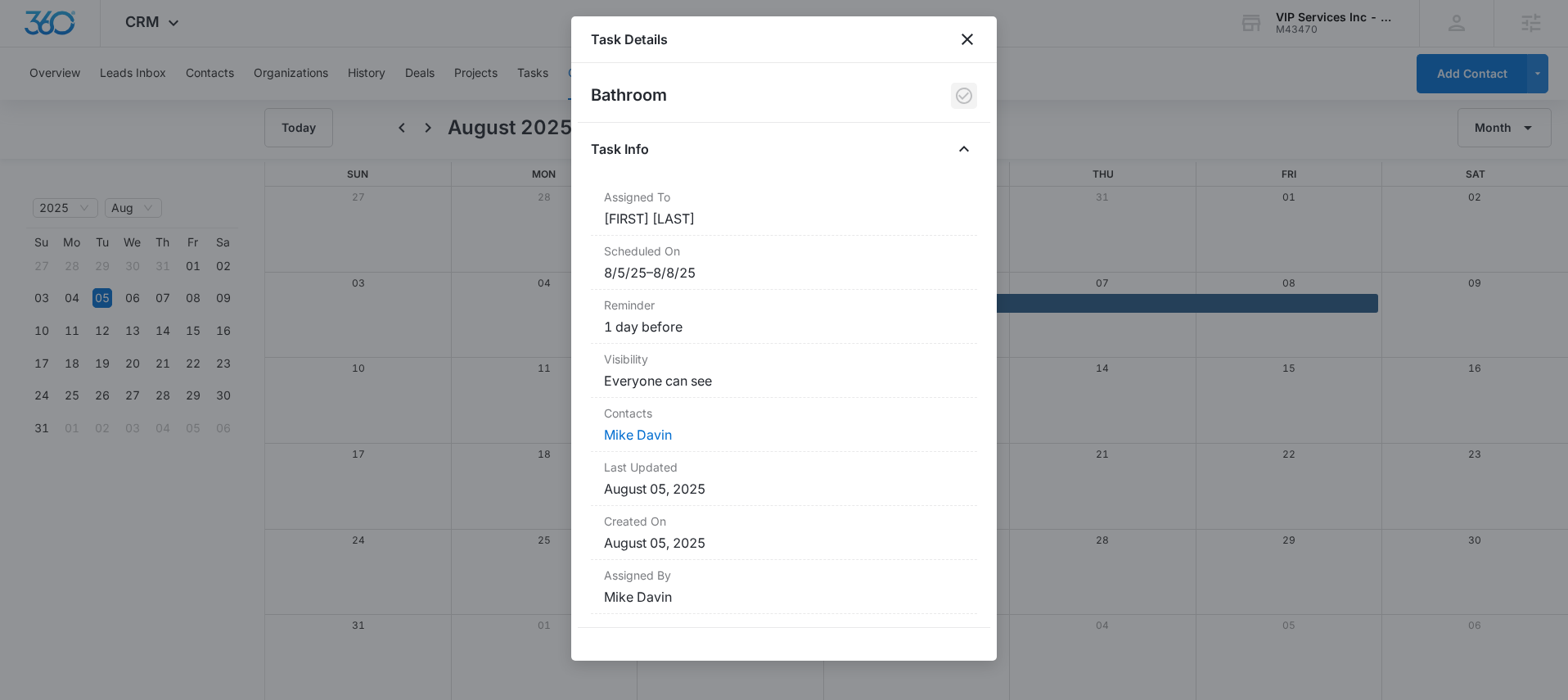 click on "Task Details" at bounding box center [784, 39] 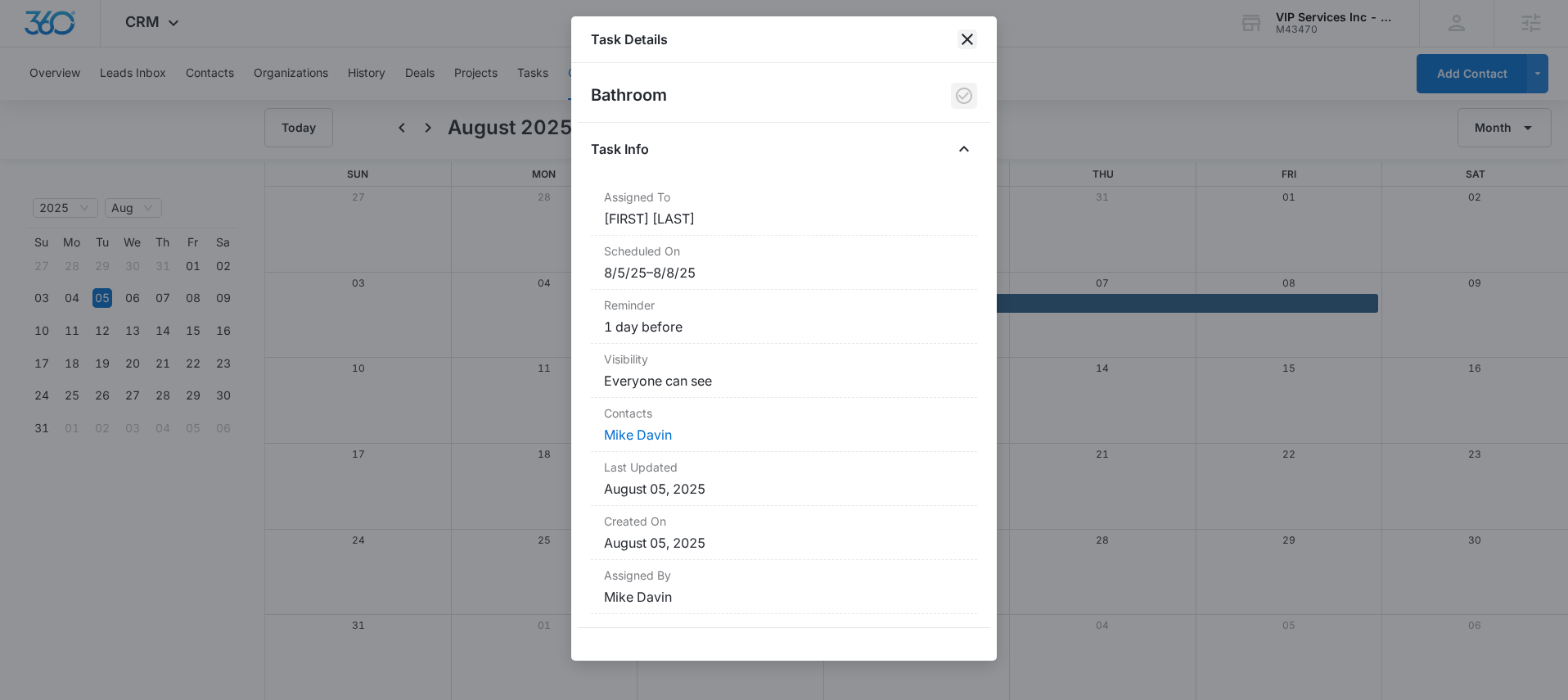 click 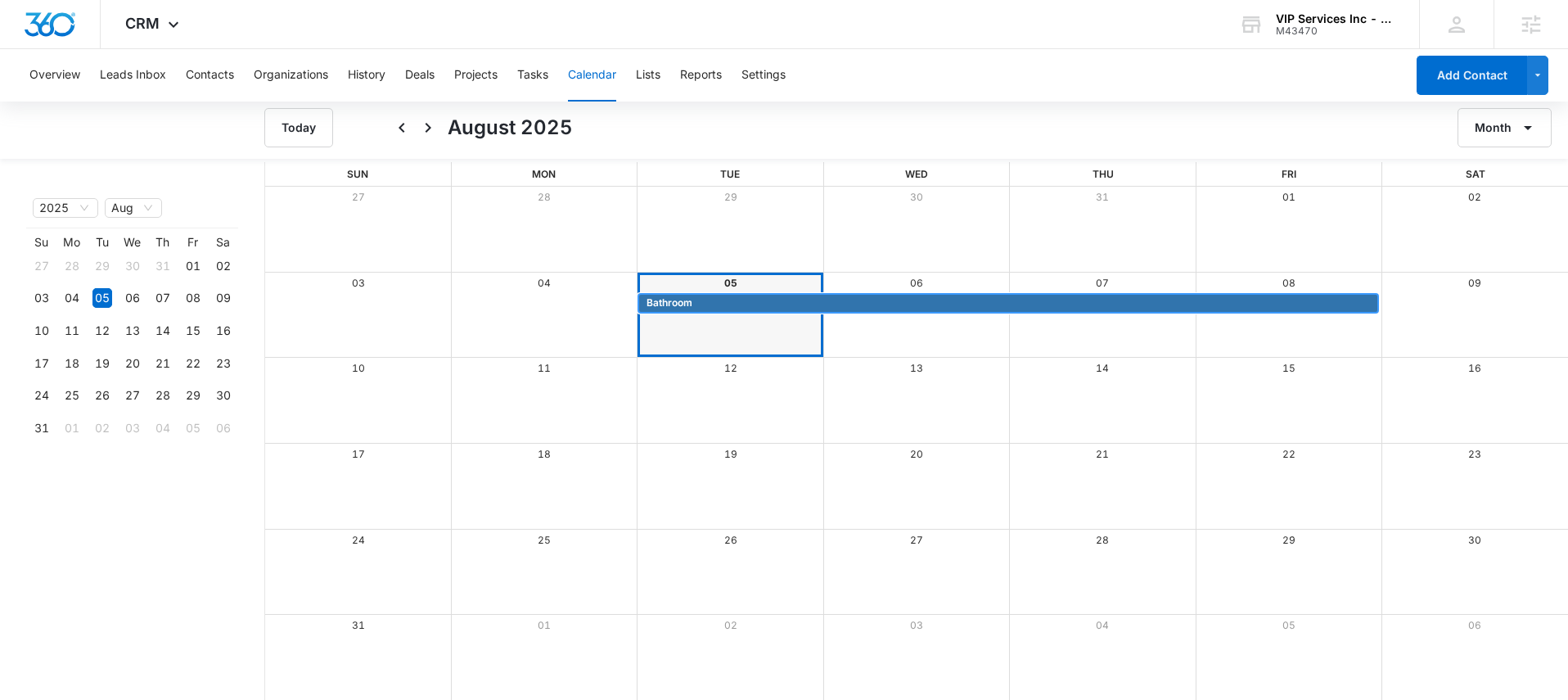 scroll, scrollTop: 0, scrollLeft: 0, axis: both 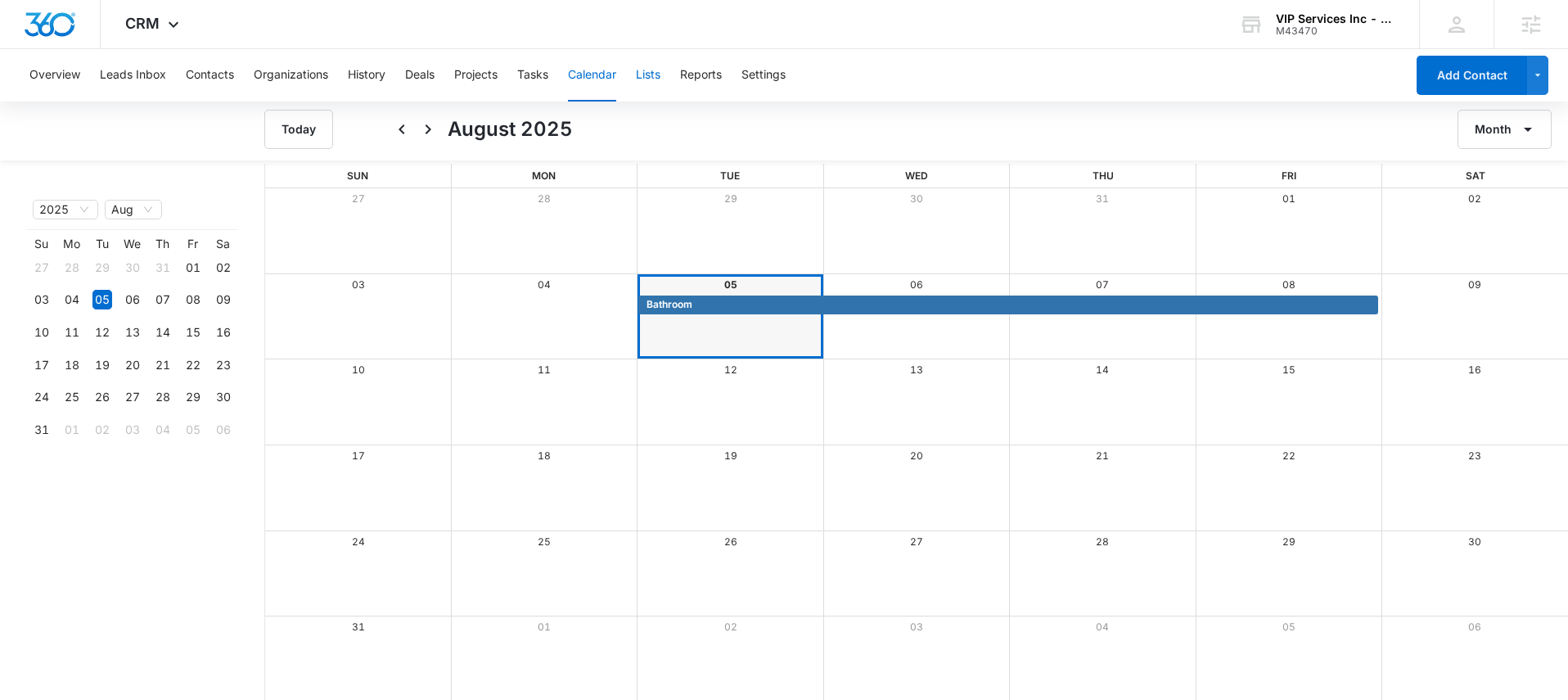 click on "Lists" at bounding box center (648, 75) 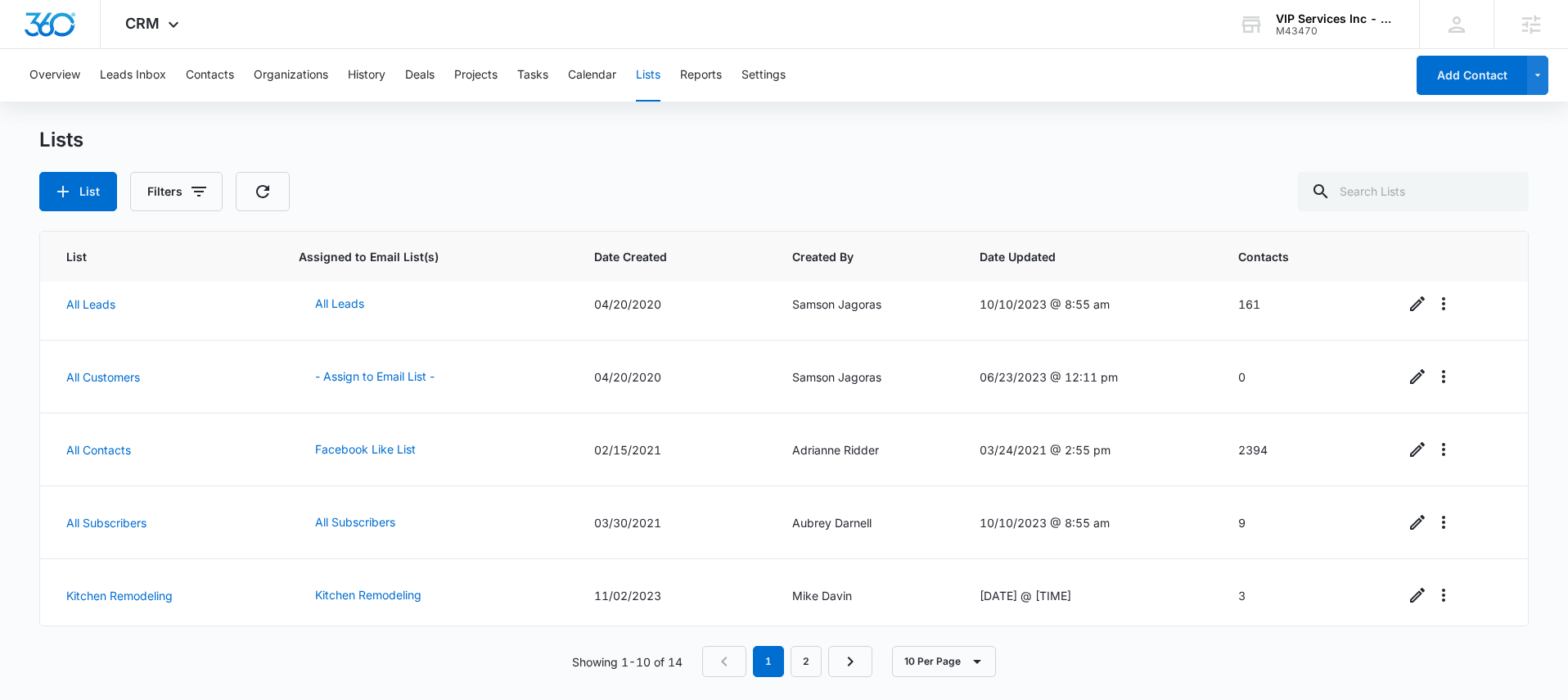 scroll, scrollTop: 0, scrollLeft: 0, axis: both 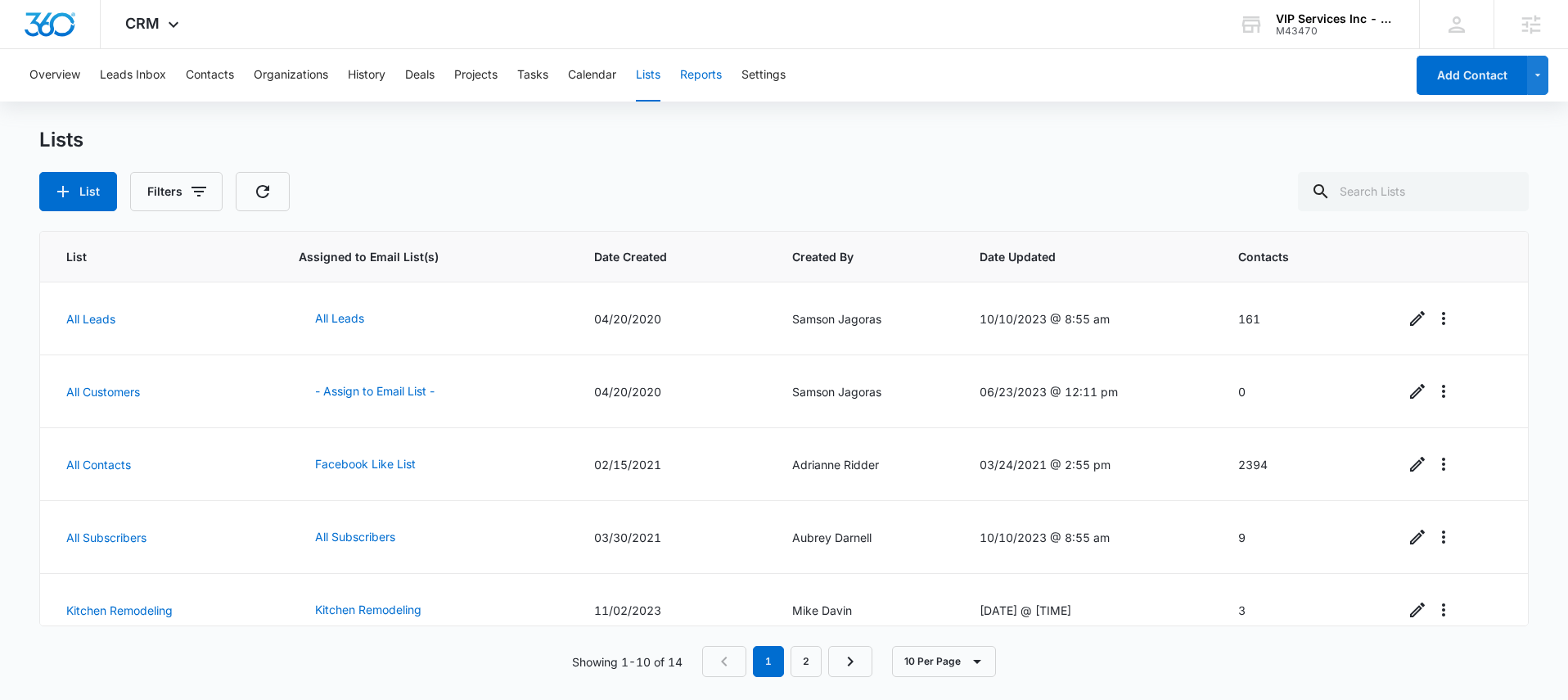 click on "Reports" at bounding box center [701, 75] 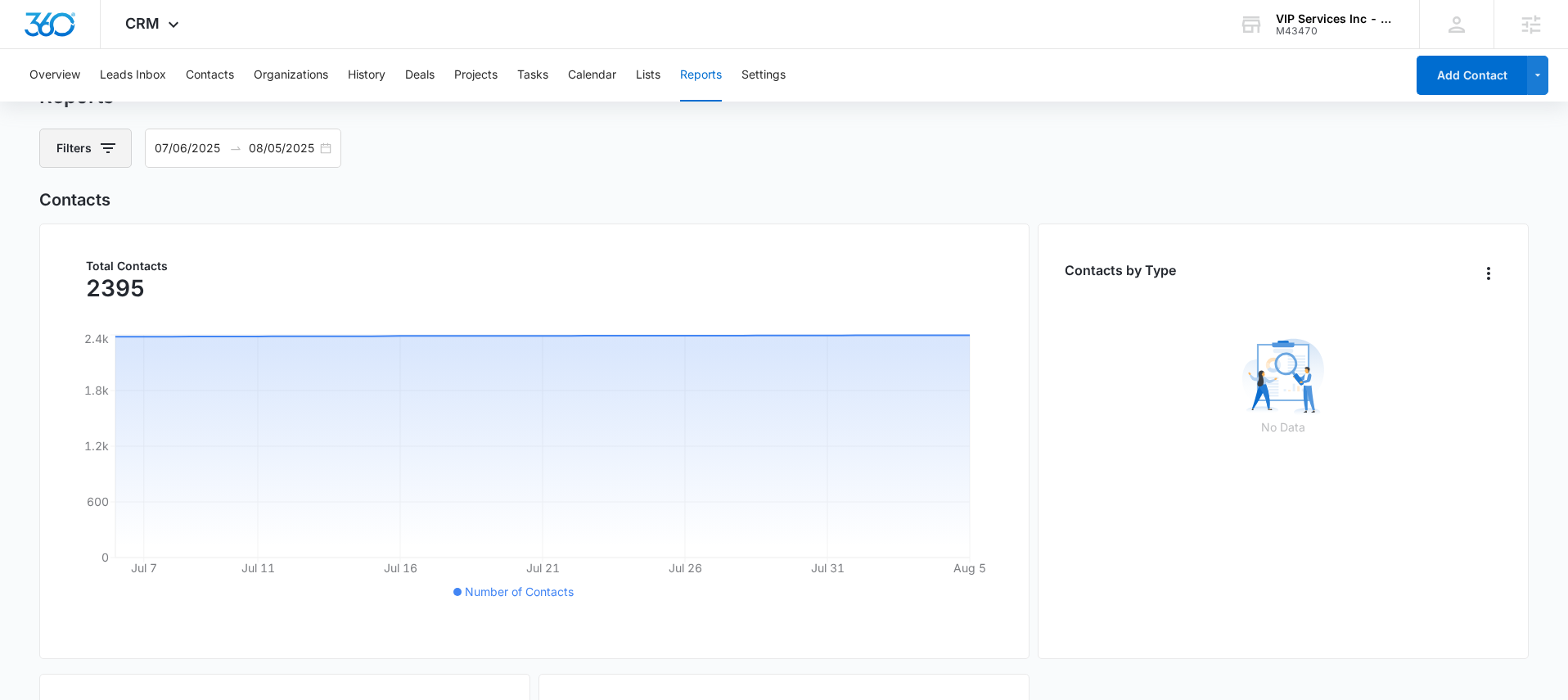 scroll, scrollTop: 30, scrollLeft: 0, axis: vertical 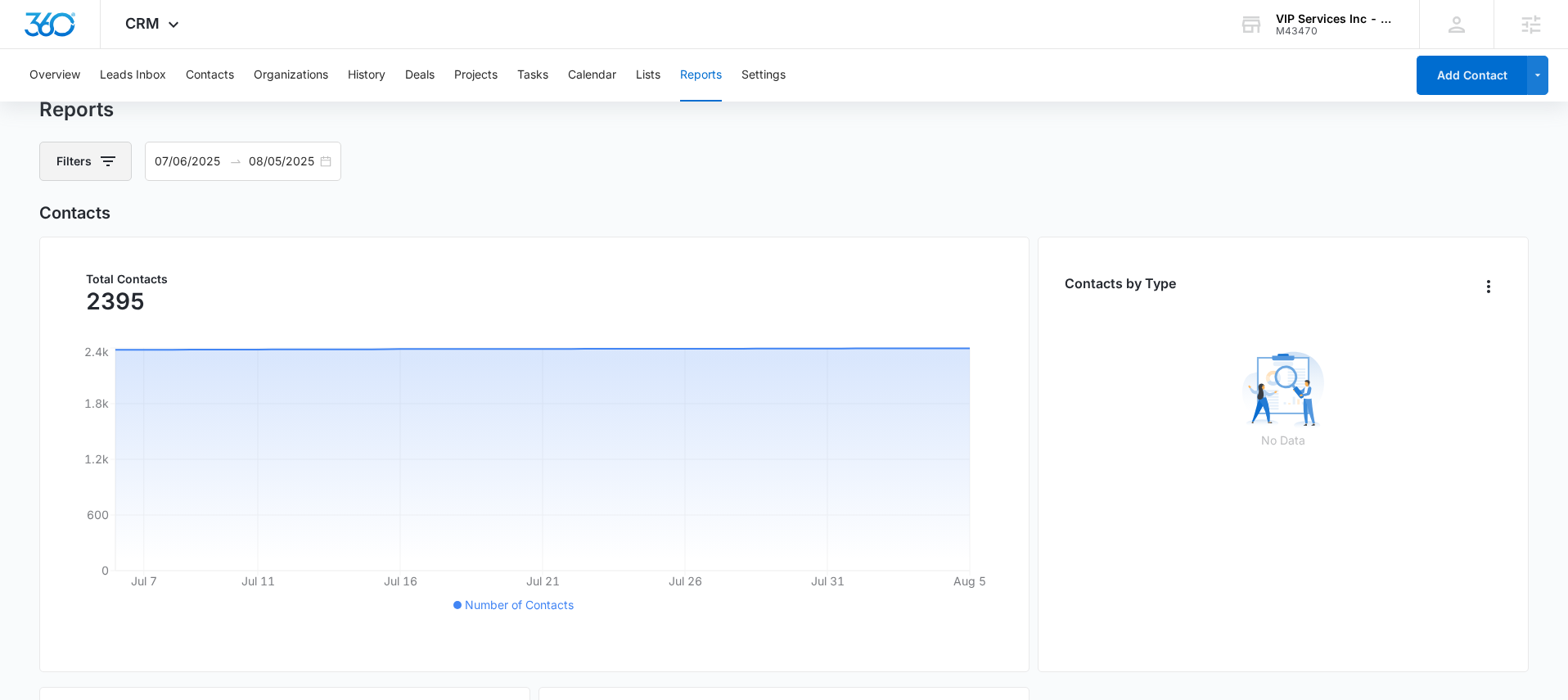 click 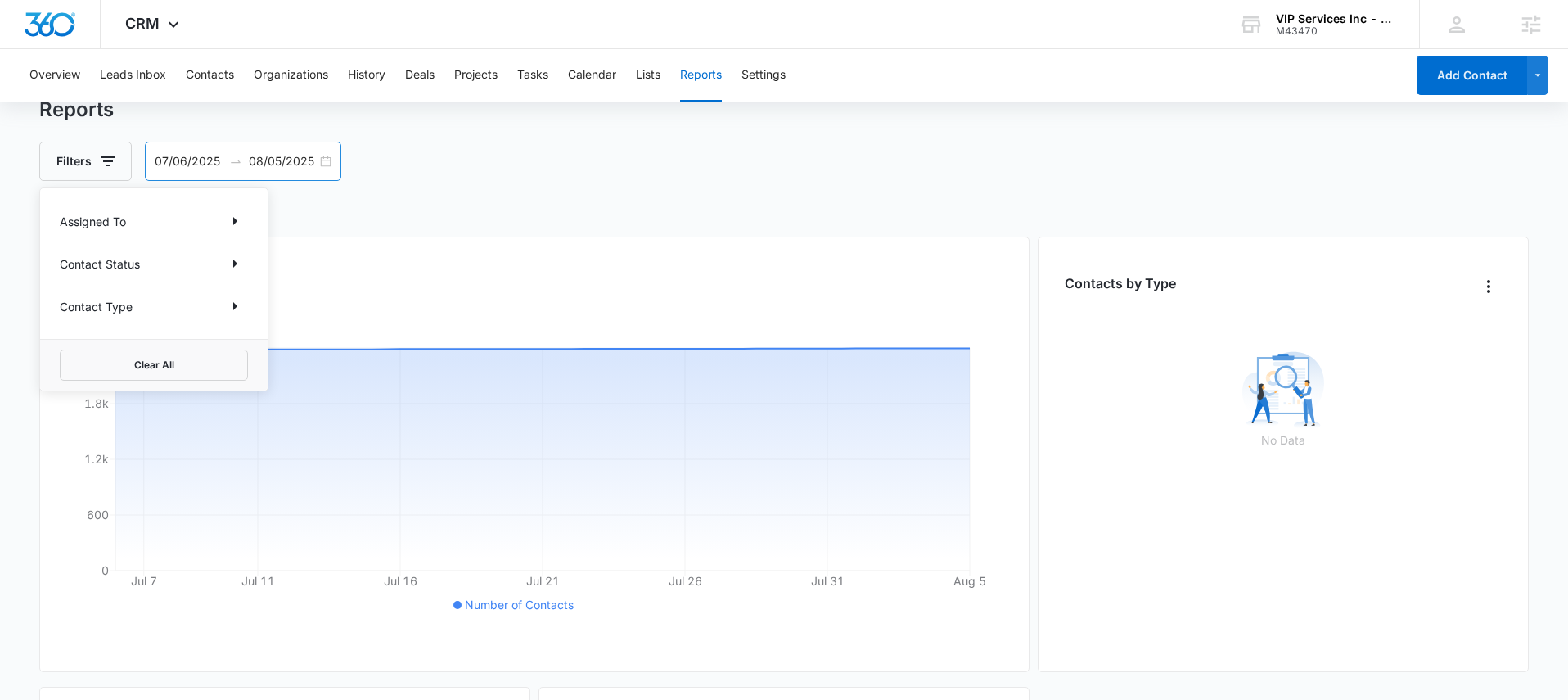 click on "07/06/2025 08/05/2025" at bounding box center (243, 161) 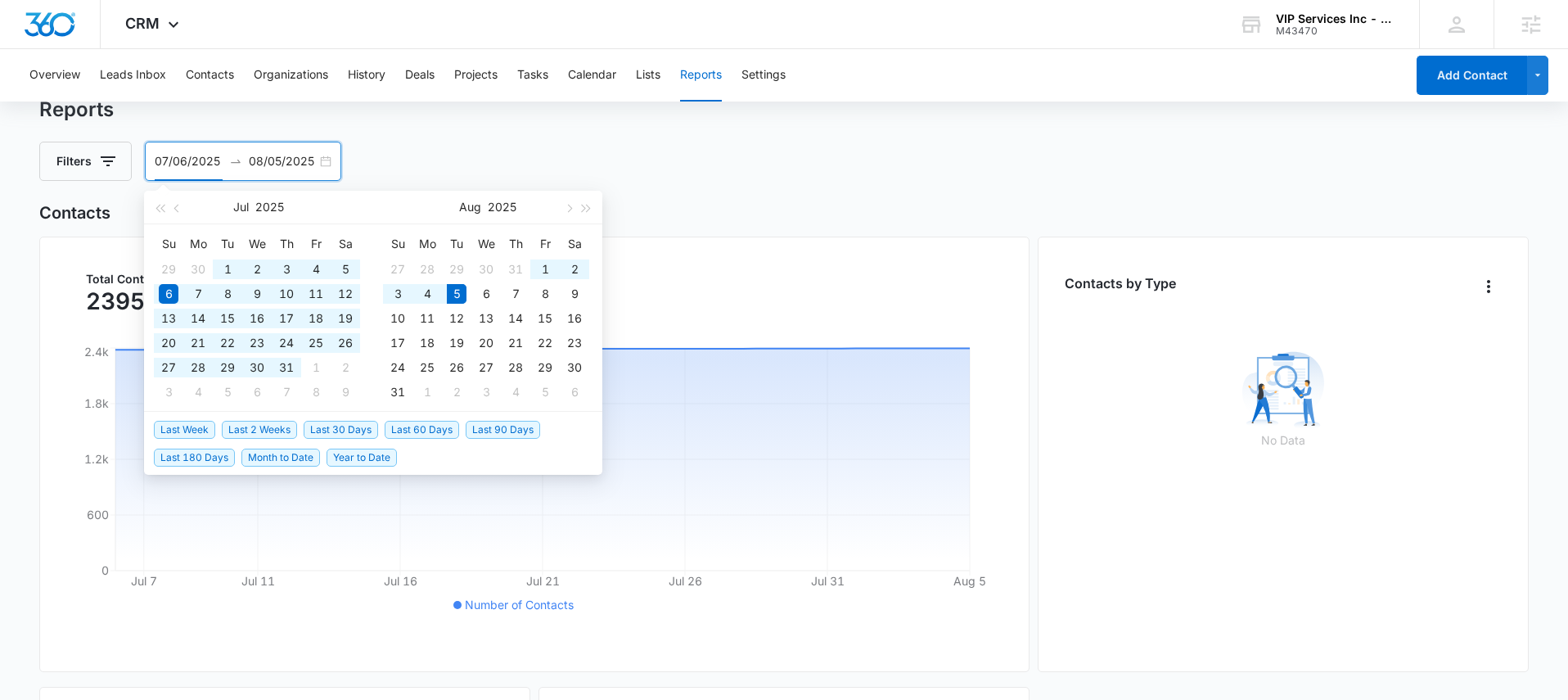 click on "Year to Date" at bounding box center [362, 458] 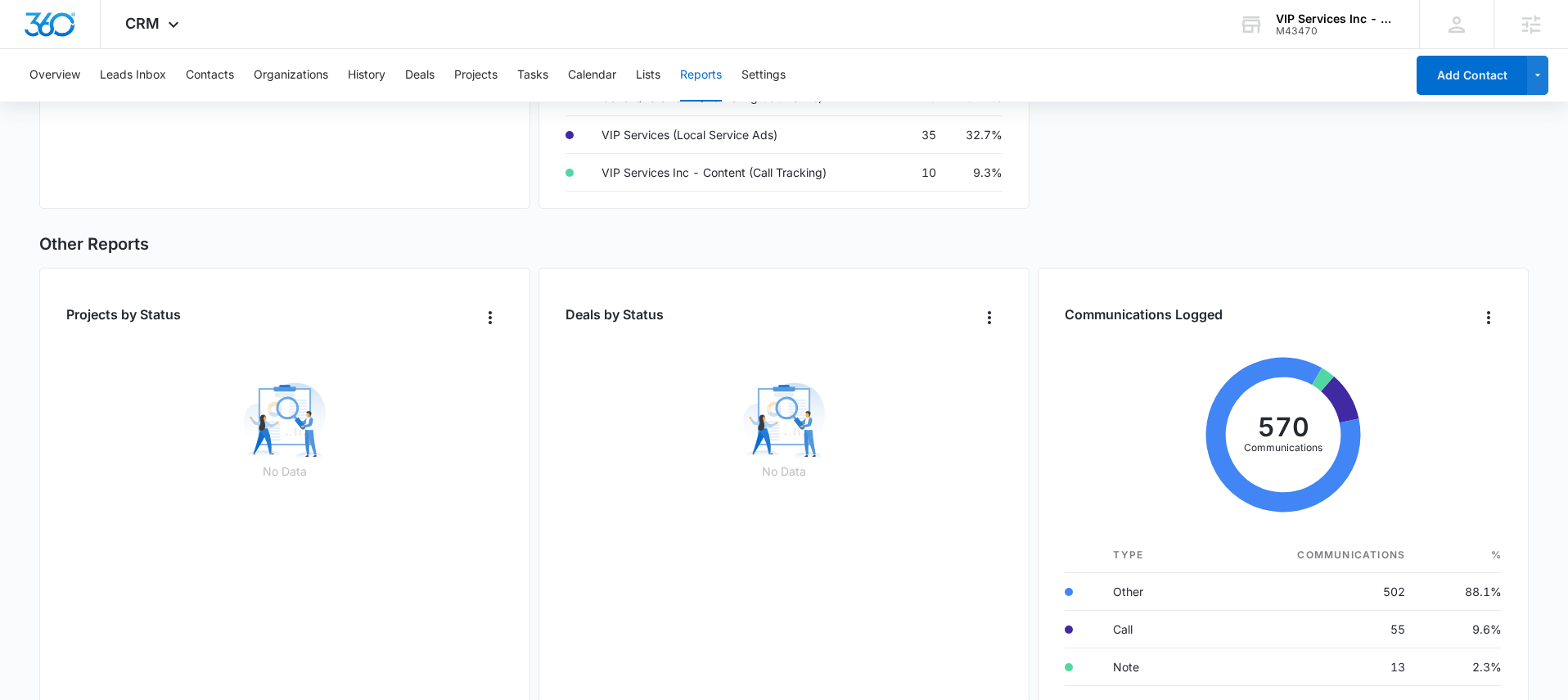 scroll, scrollTop: 970, scrollLeft: 0, axis: vertical 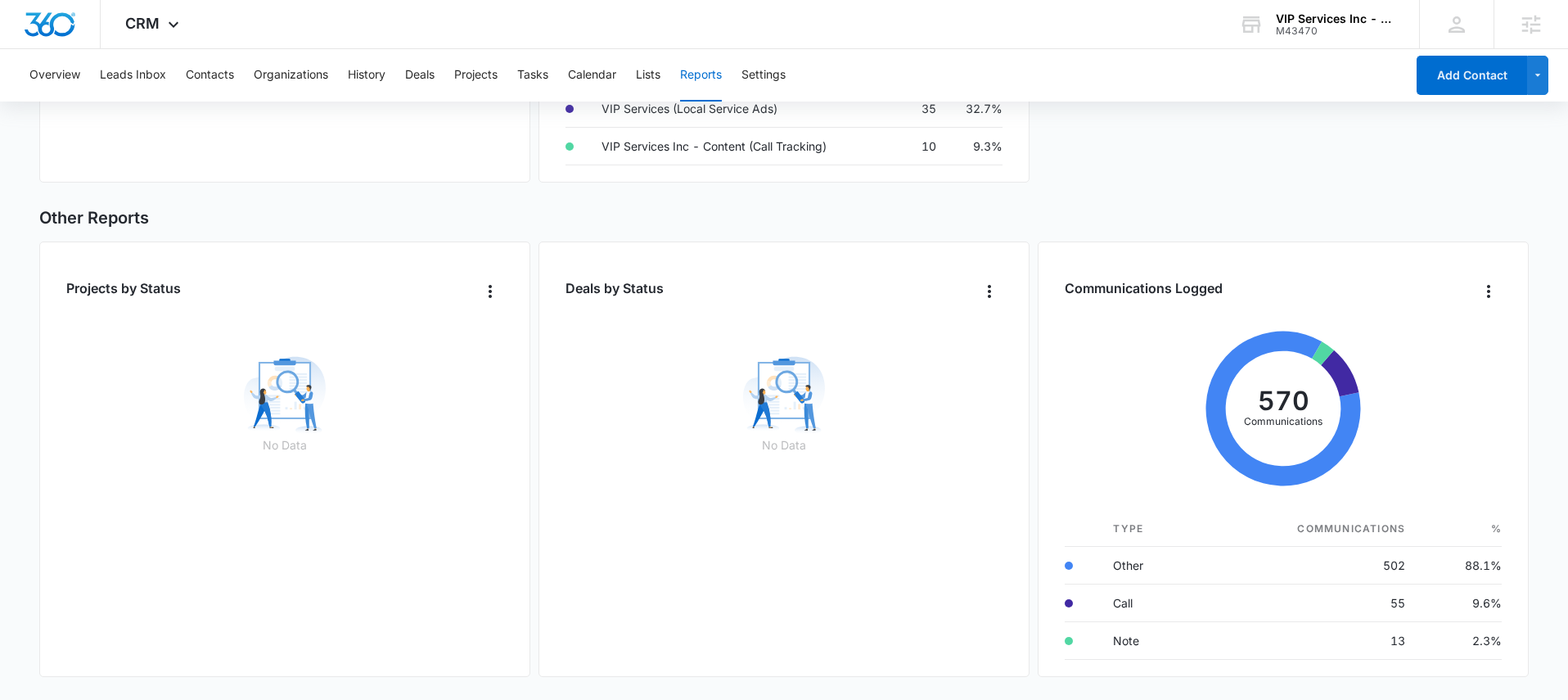 click on "No Data" at bounding box center [784, 492] 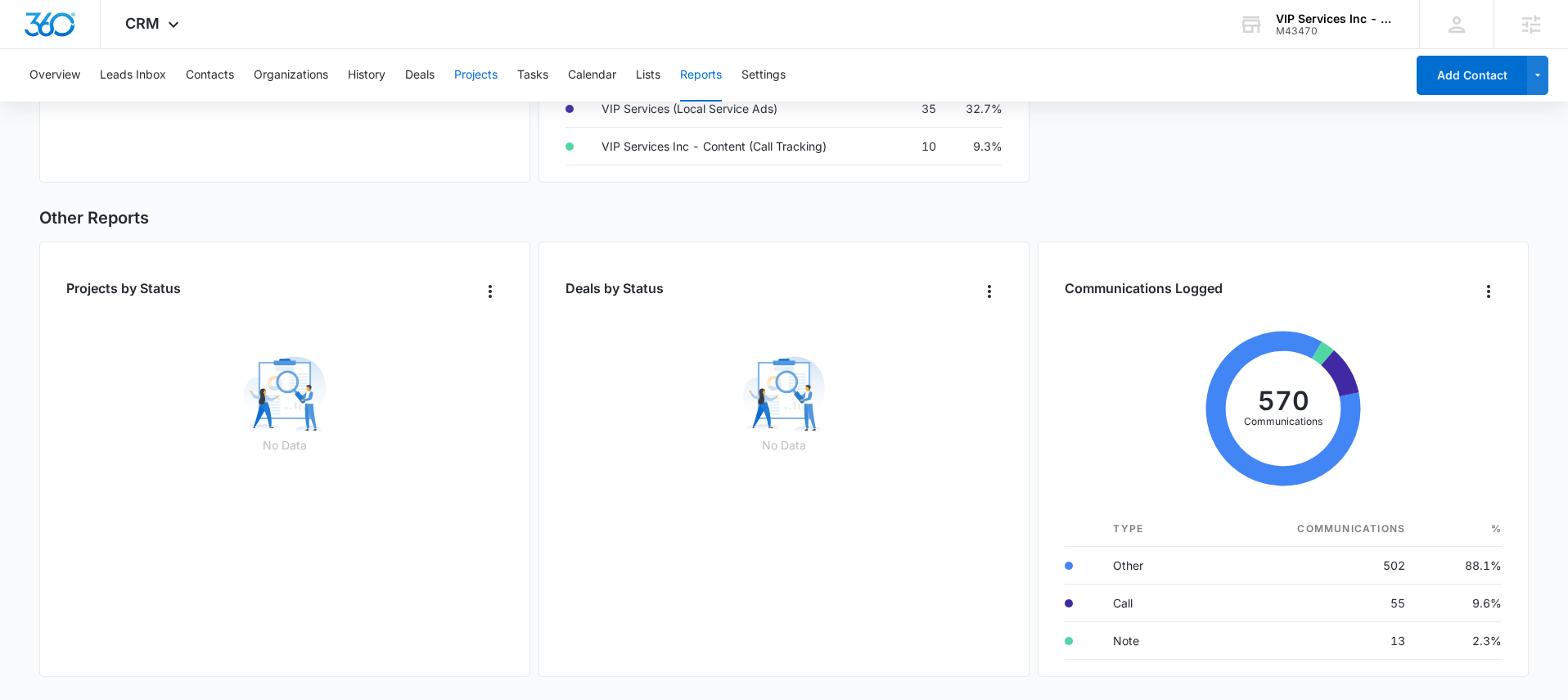 click on "Projects" at bounding box center (475, 75) 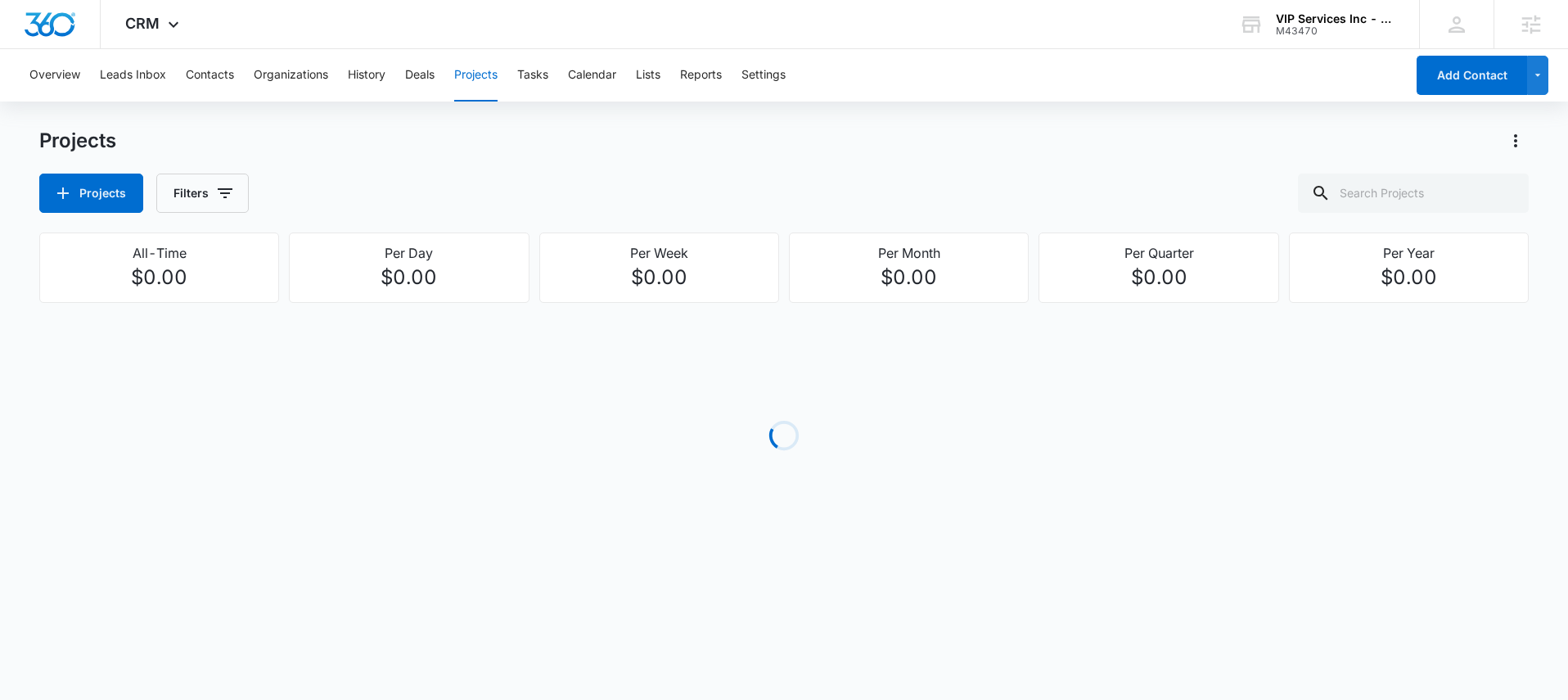 scroll, scrollTop: 0, scrollLeft: 0, axis: both 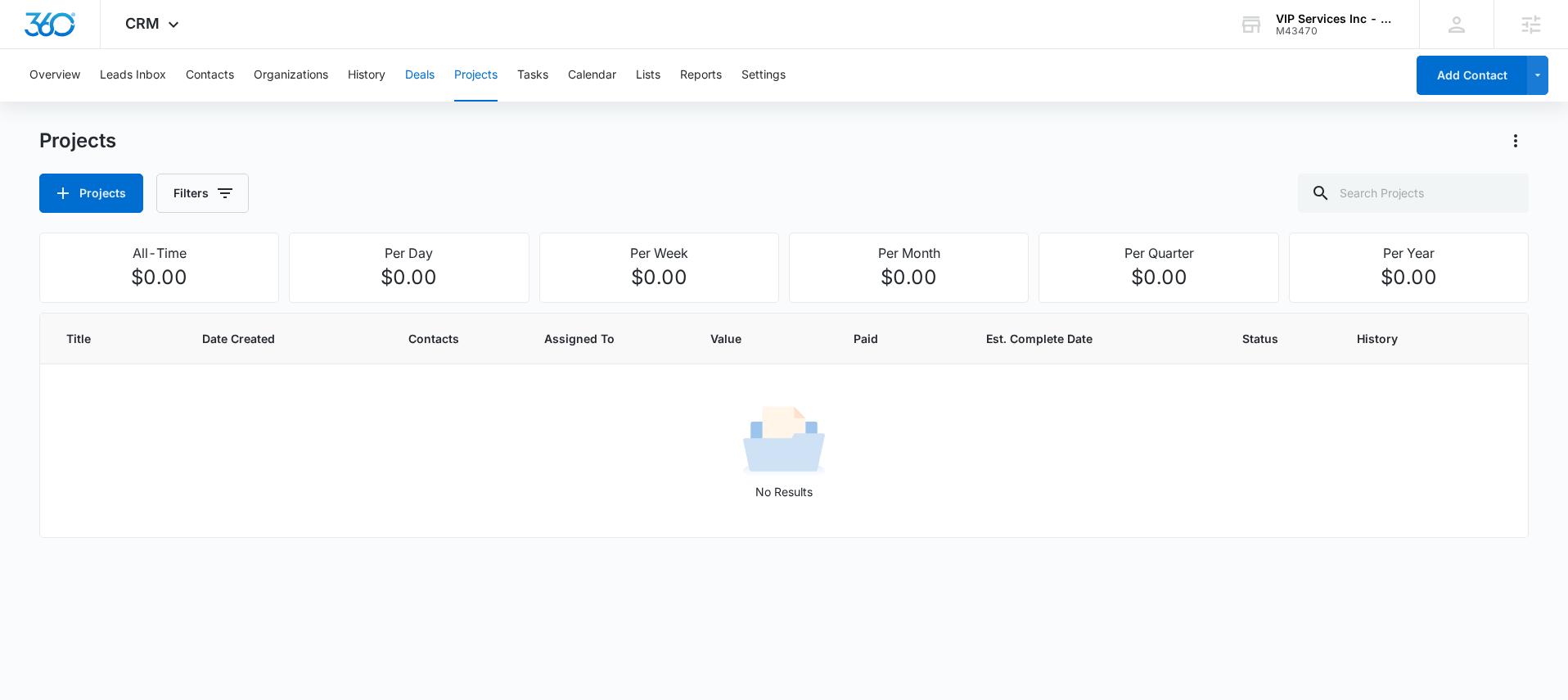 click on "Deals" at bounding box center (420, 75) 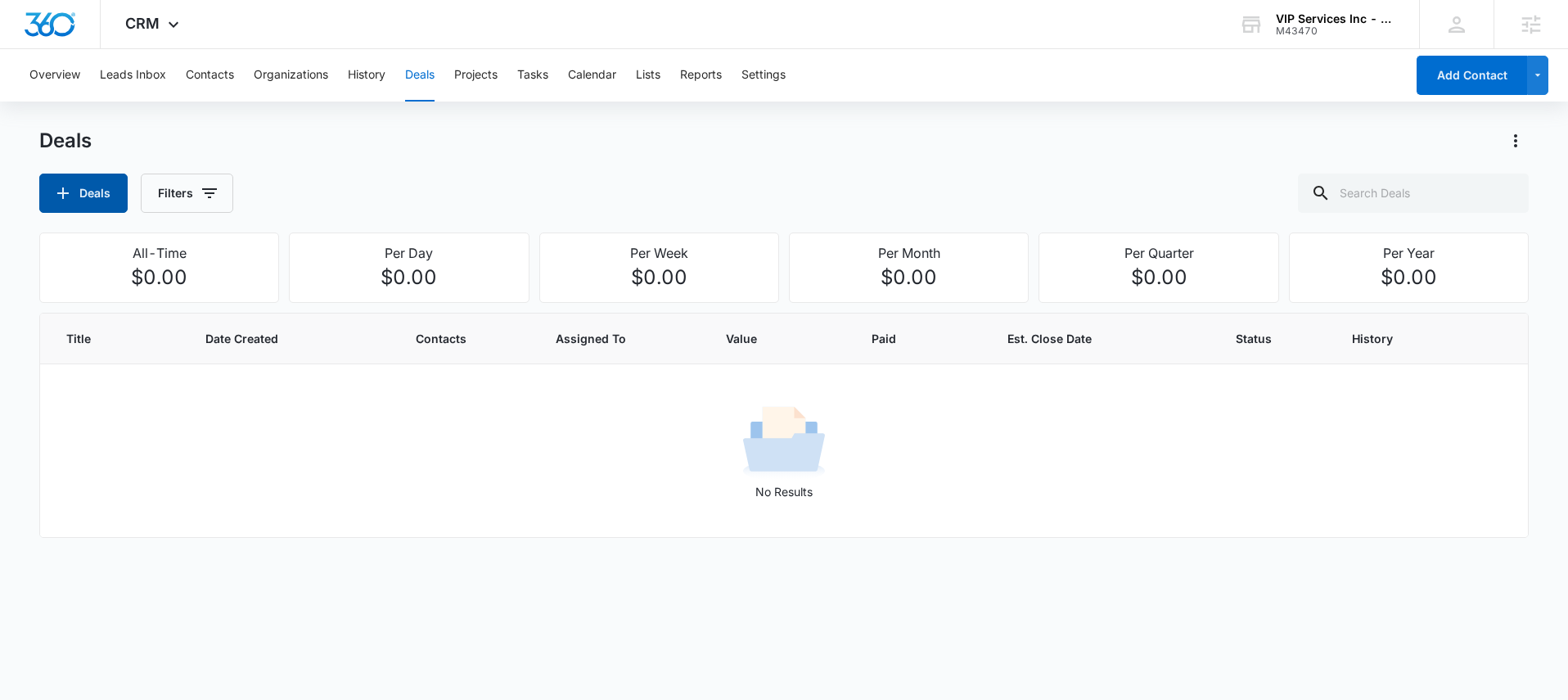 click on "Deals" at bounding box center (83, 193) 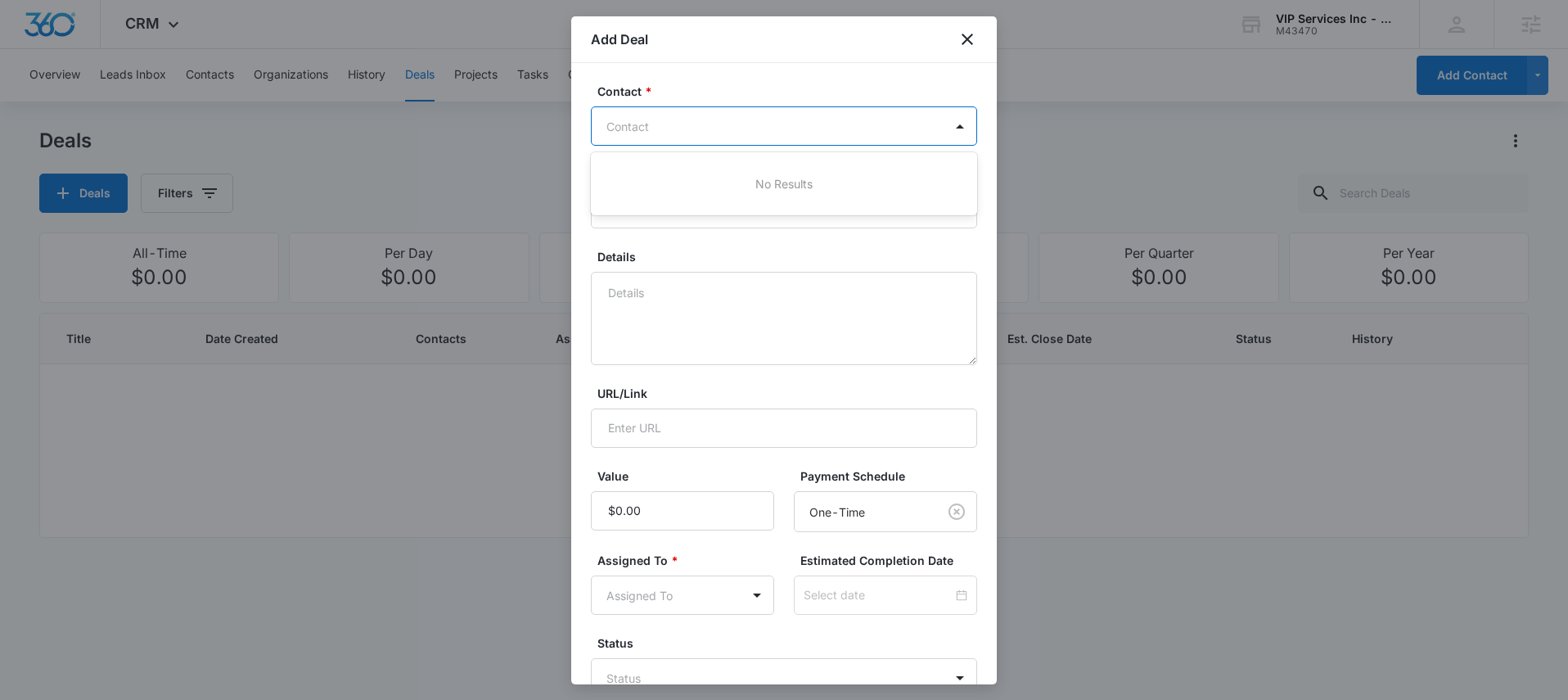 click on "Contact" at bounding box center [768, 126] 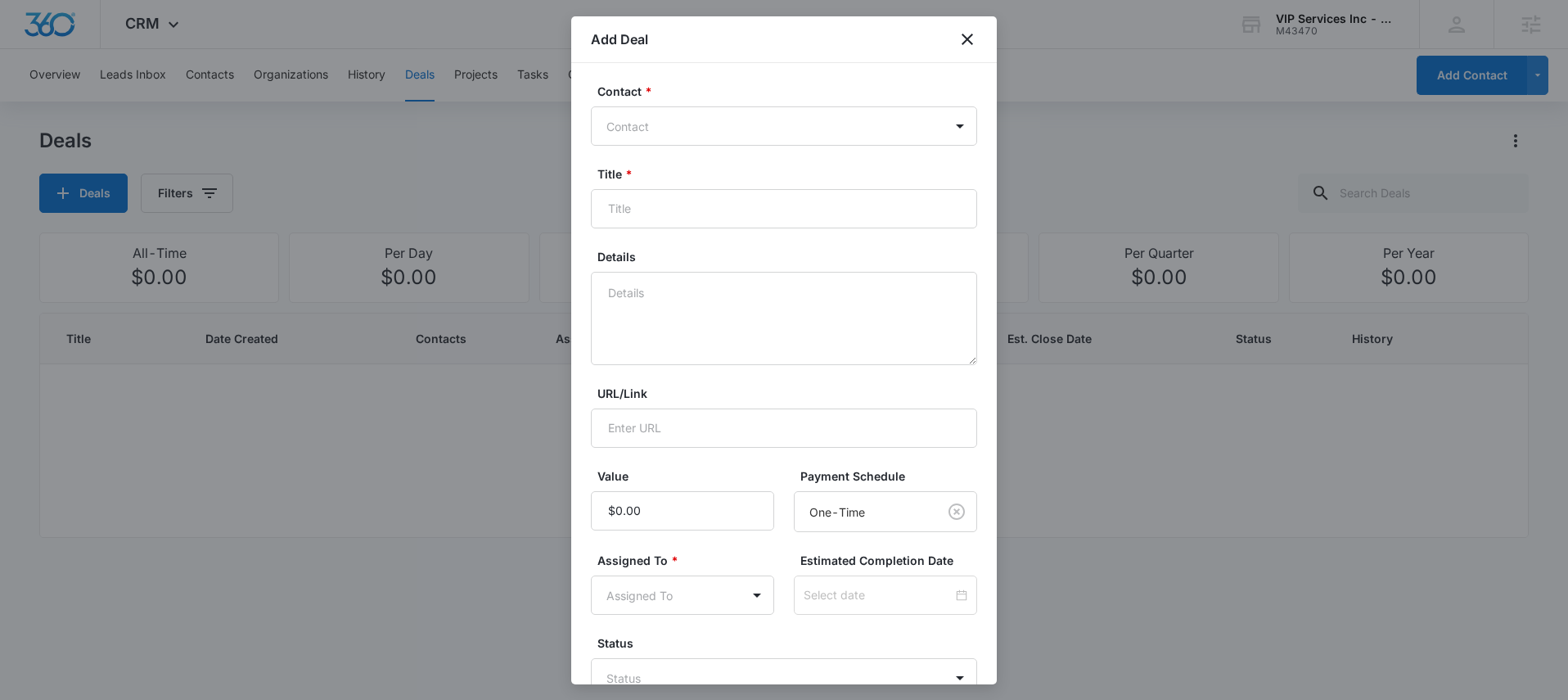 click on "Contact *" at bounding box center (791, 91) 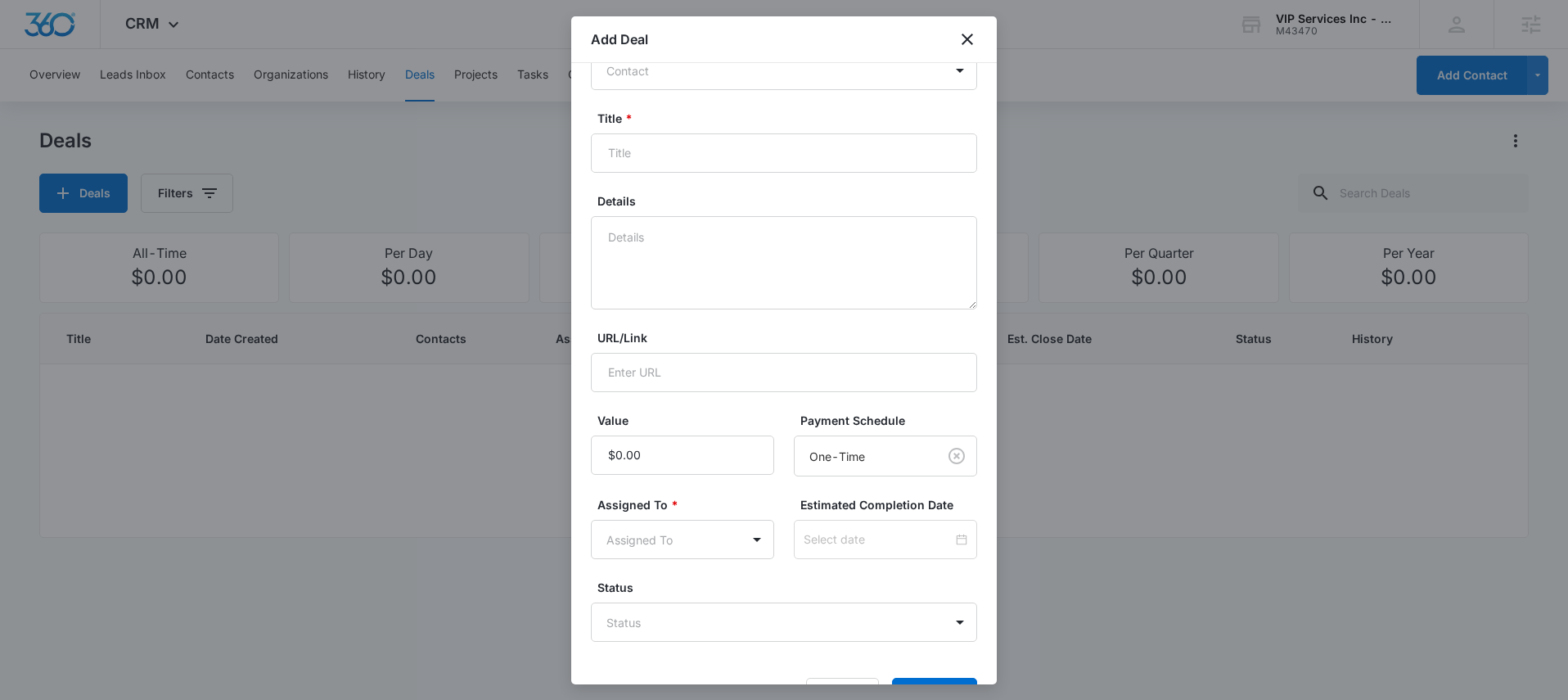 scroll, scrollTop: 32, scrollLeft: 0, axis: vertical 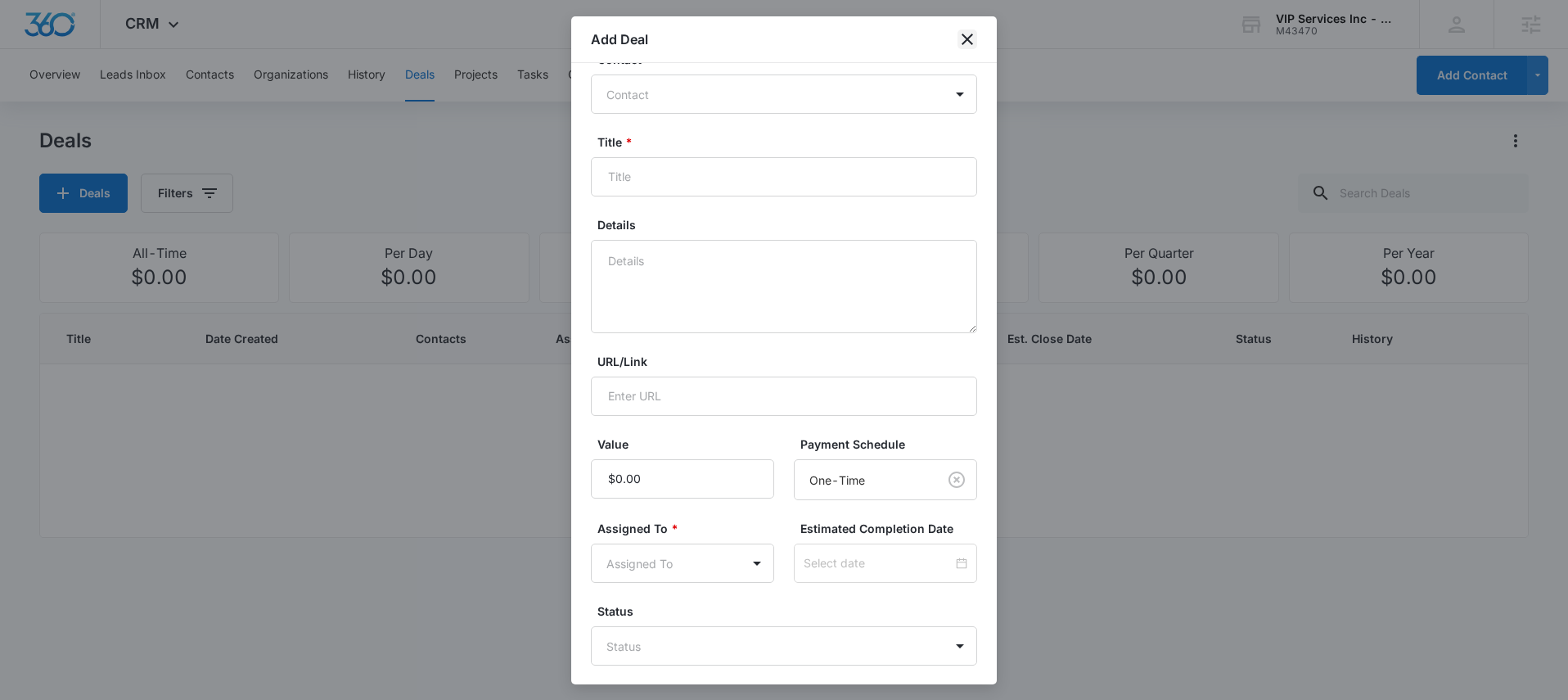 click 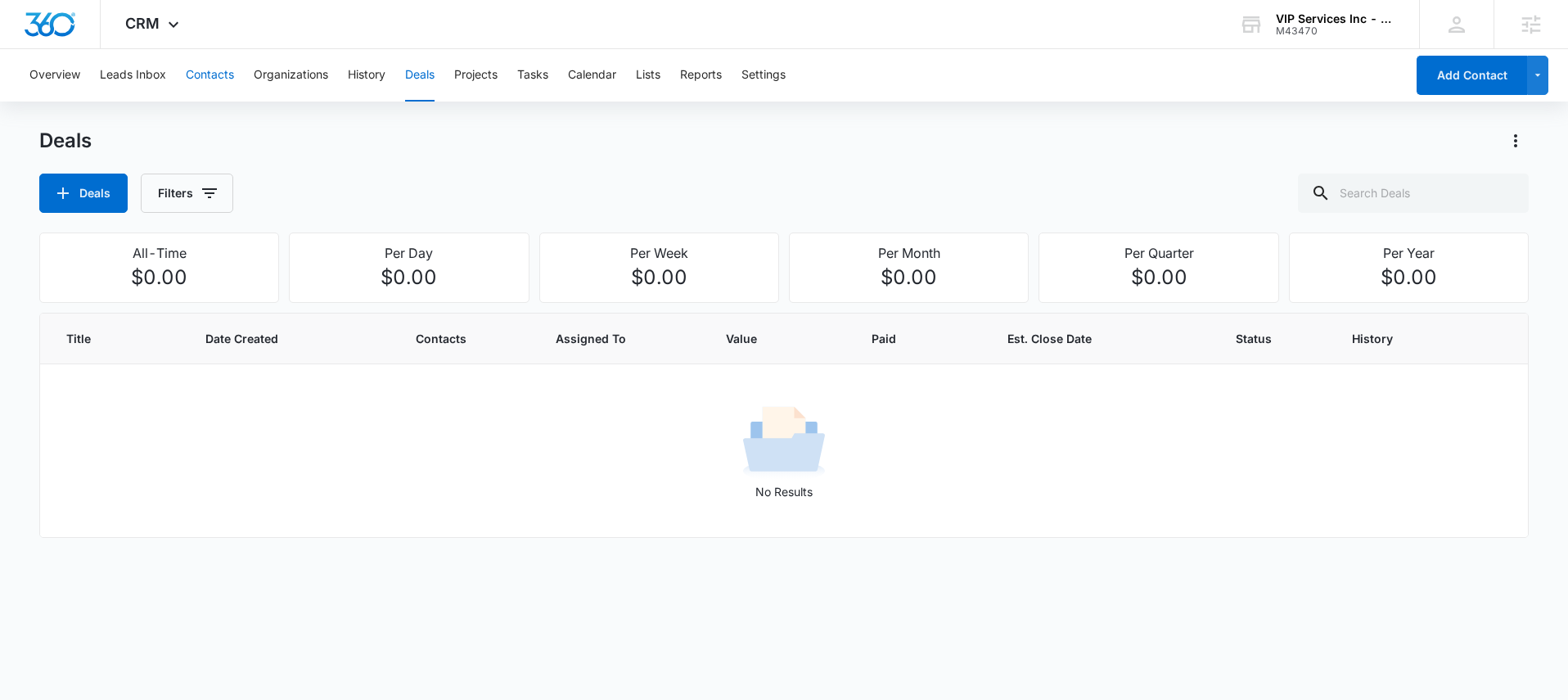click on "Contacts" at bounding box center [210, 75] 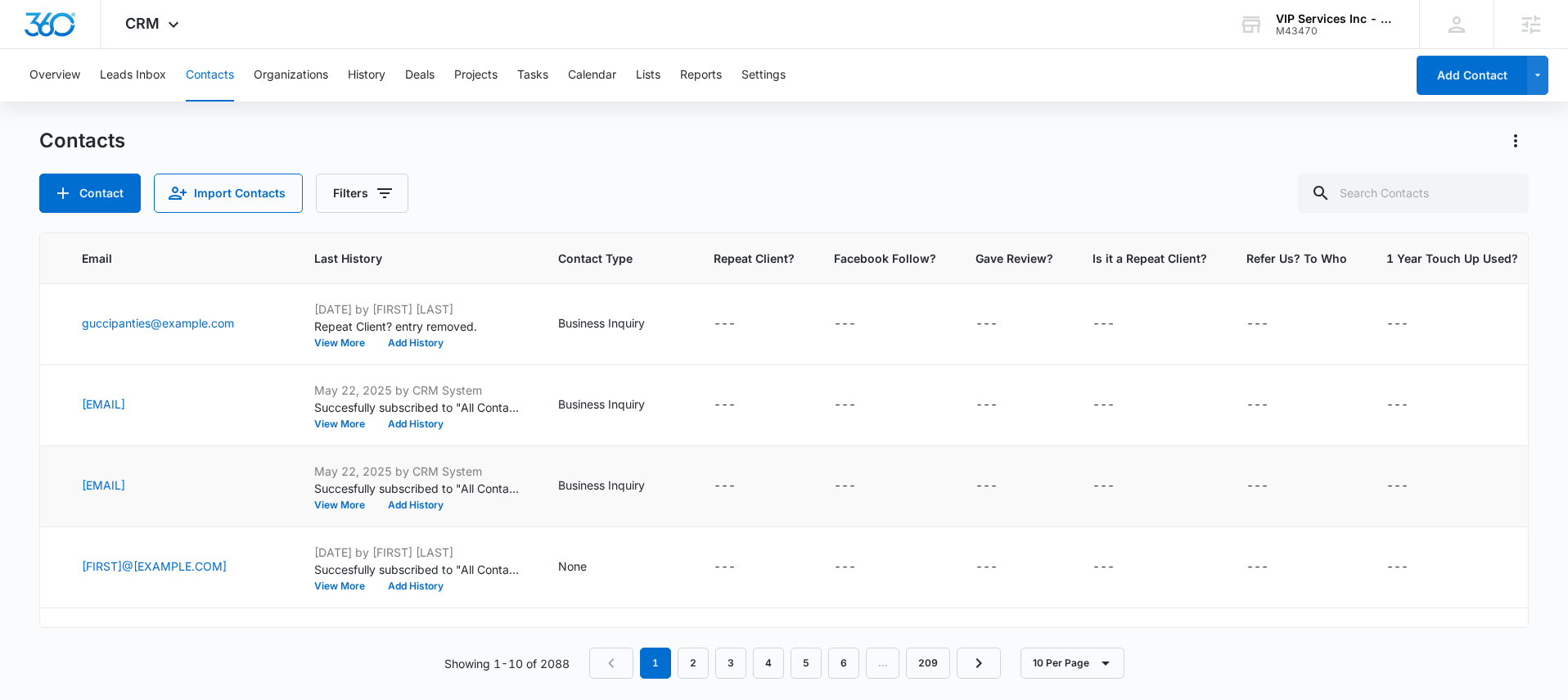 scroll, scrollTop: 0, scrollLeft: 487, axis: horizontal 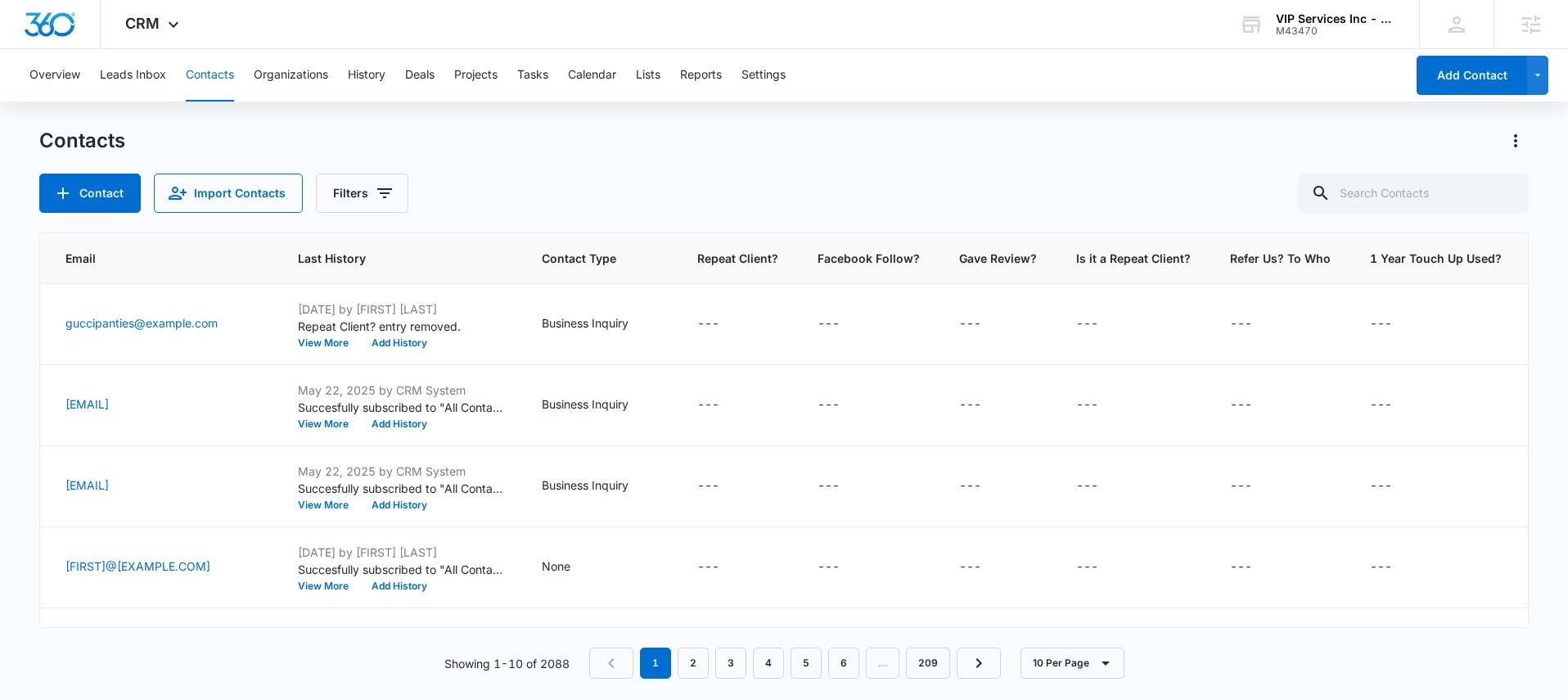 click on "Contact Import Contacts Filters" at bounding box center (784, 193) 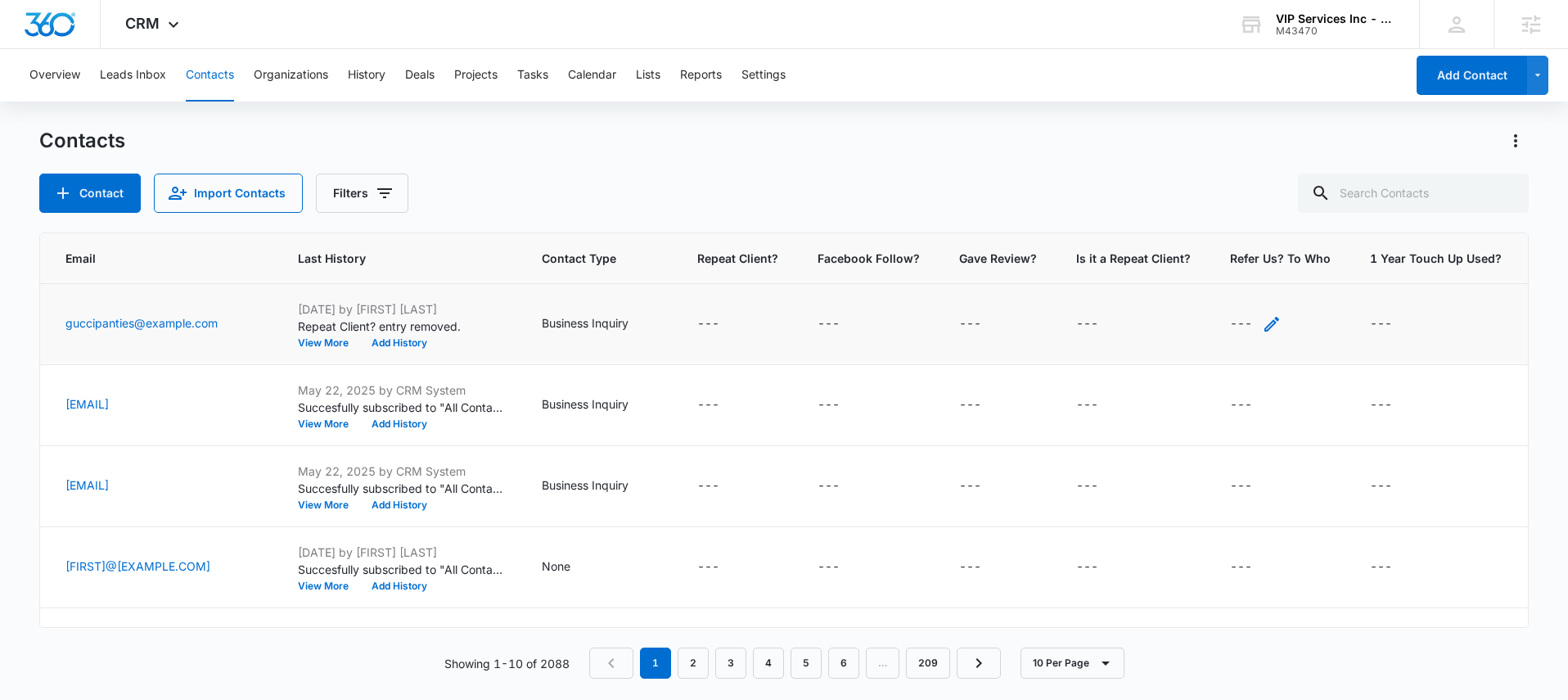 click 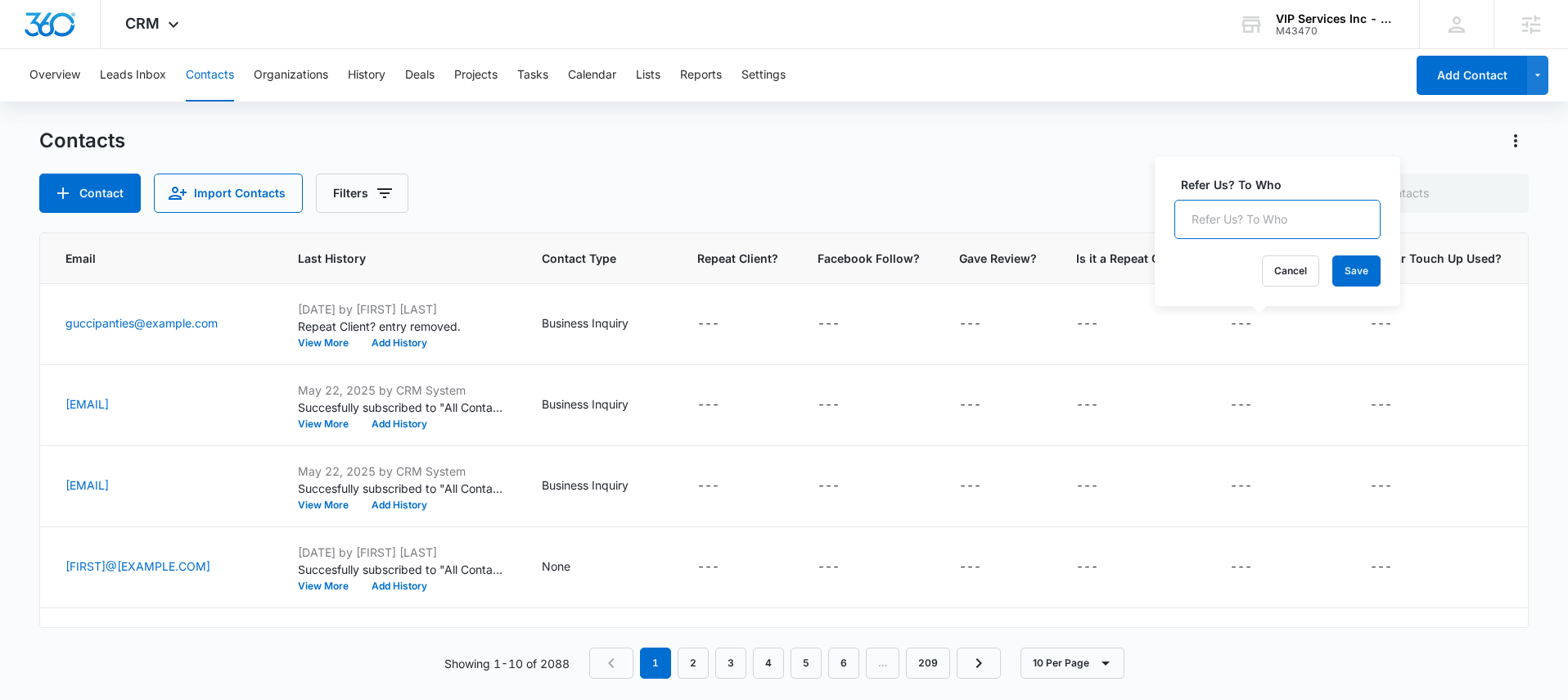 click on "Refer Us? To Who" at bounding box center [1277, 219] 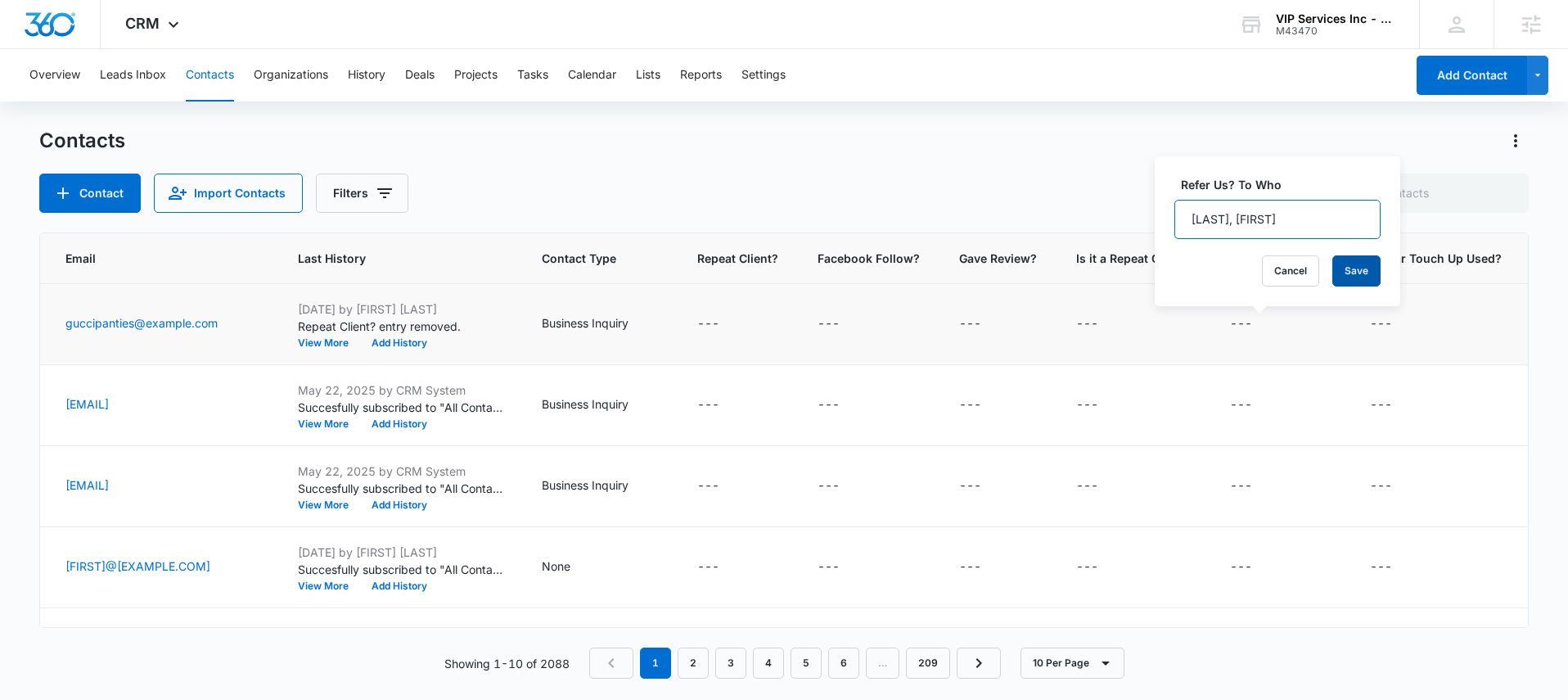 type on "[LAST], [FIRST]" 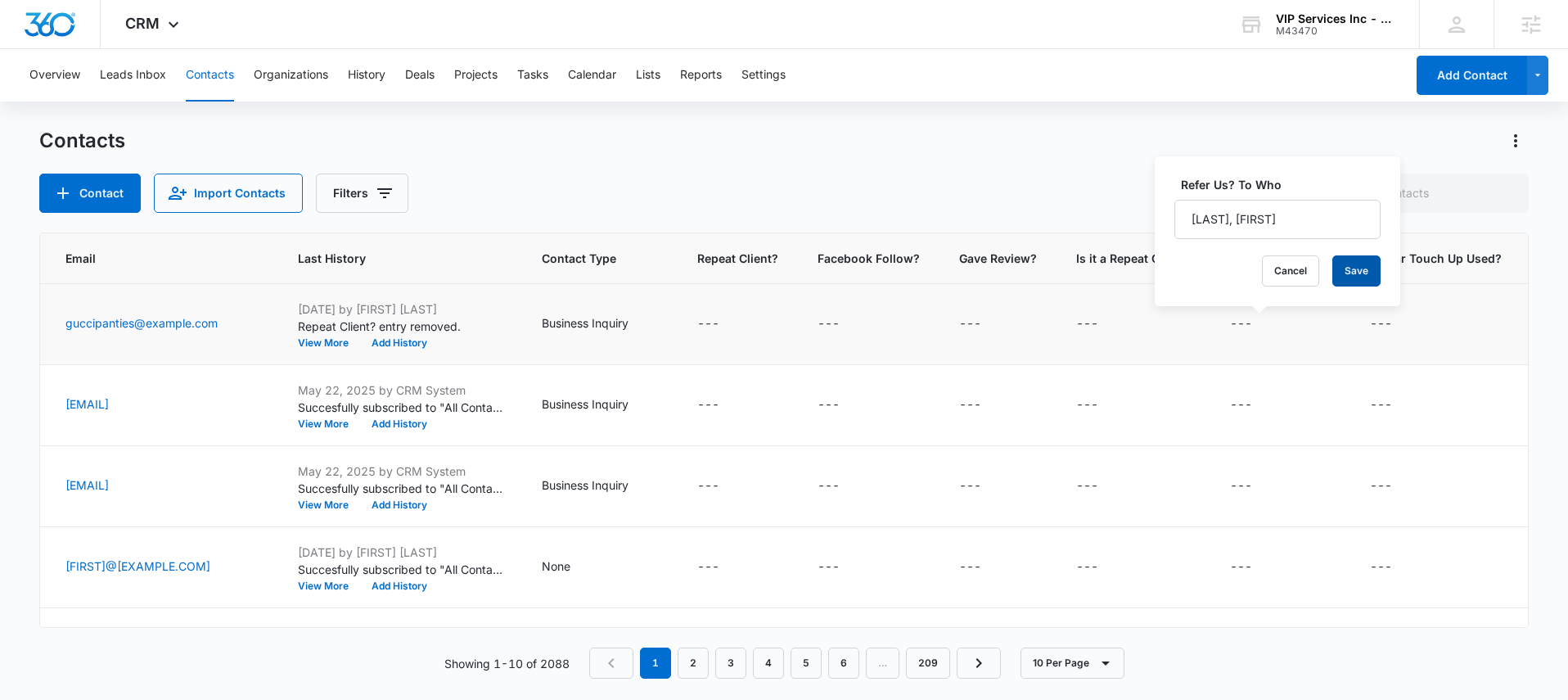 click on "Save" at bounding box center [1356, 271] 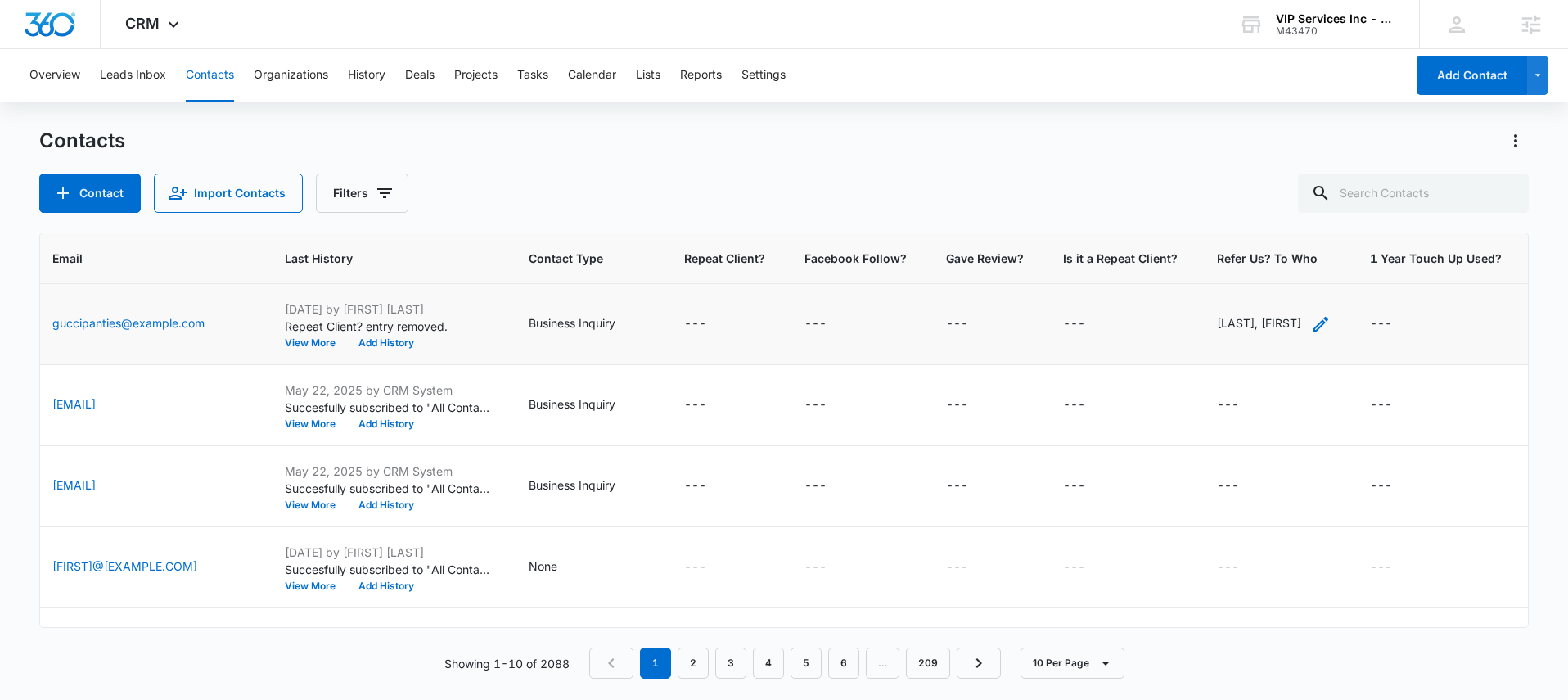 drag, startPoint x: 1328, startPoint y: 319, endPoint x: 1304, endPoint y: 321, distance: 24.083189 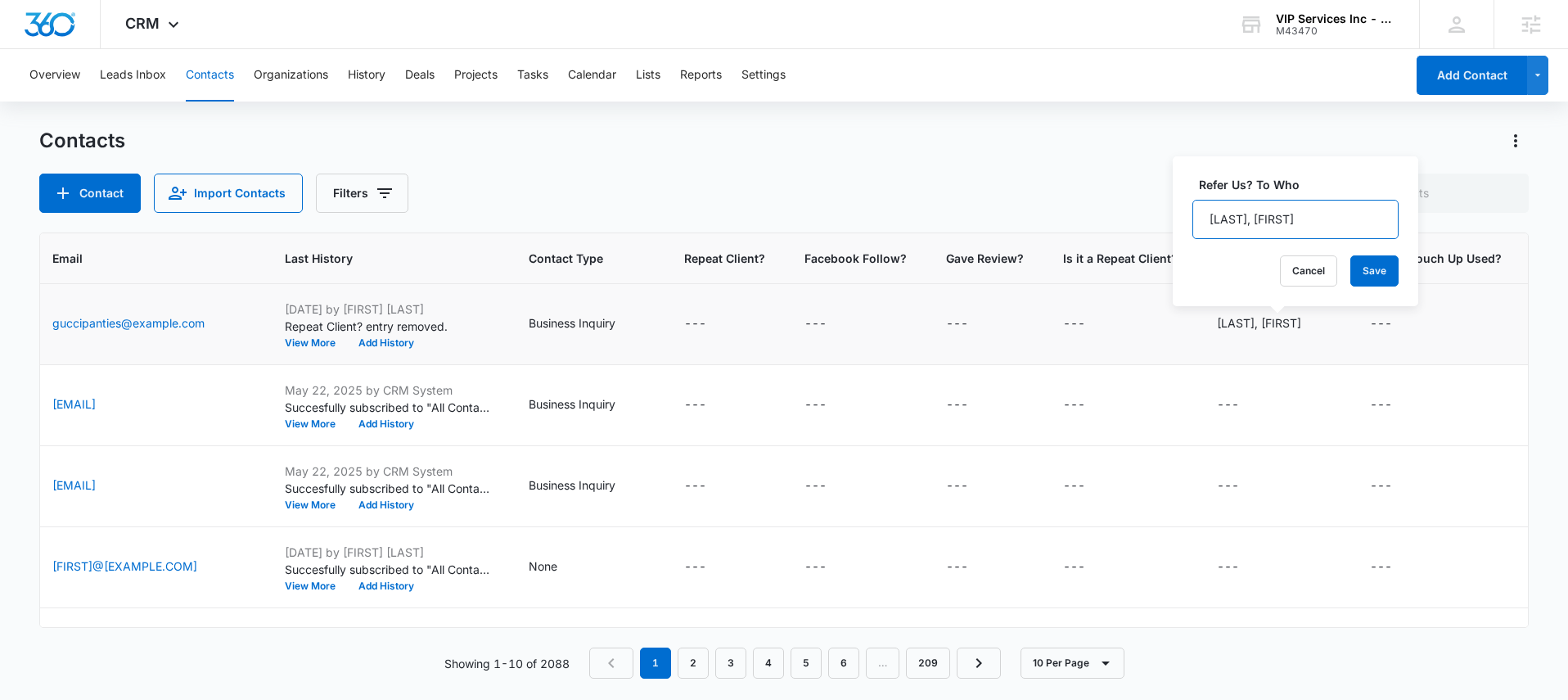 click on "[LAST], [FIRST]" at bounding box center (1295, 219) 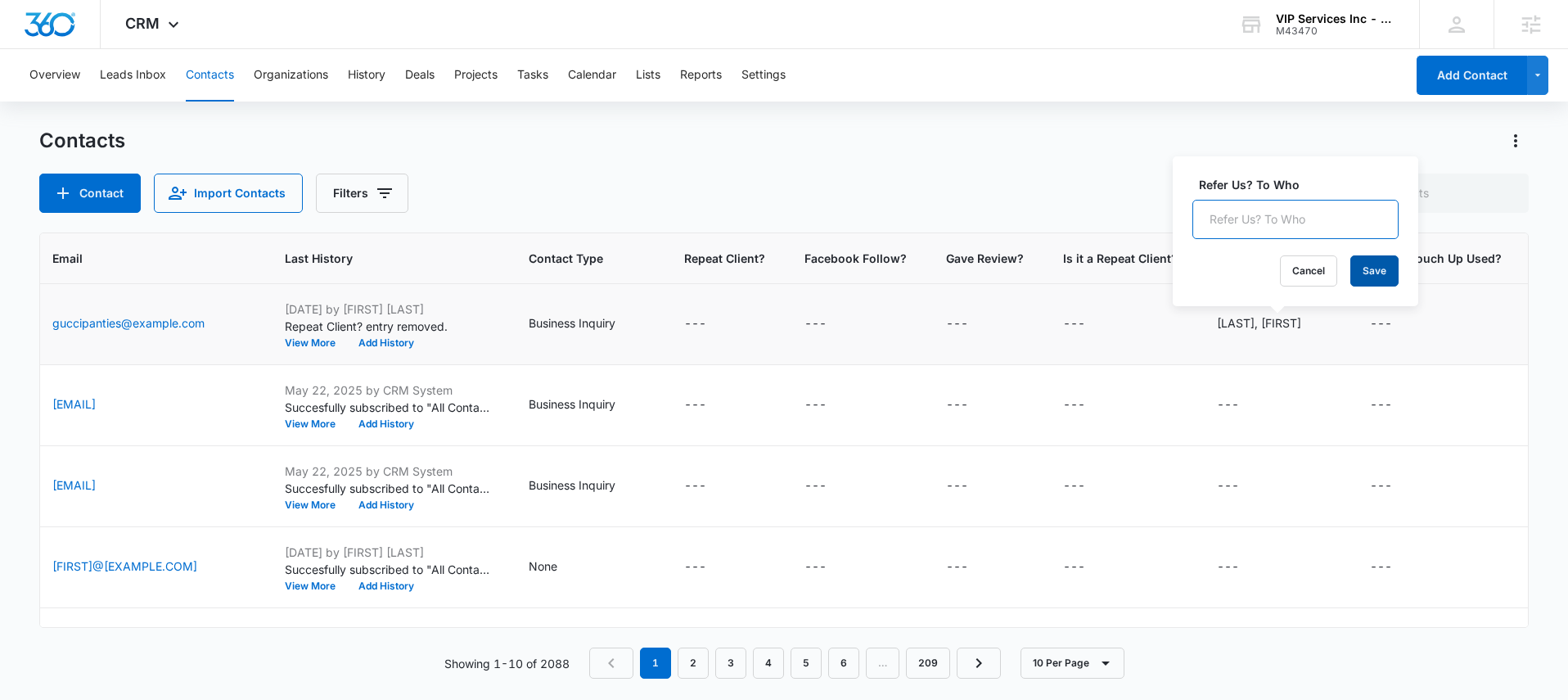type 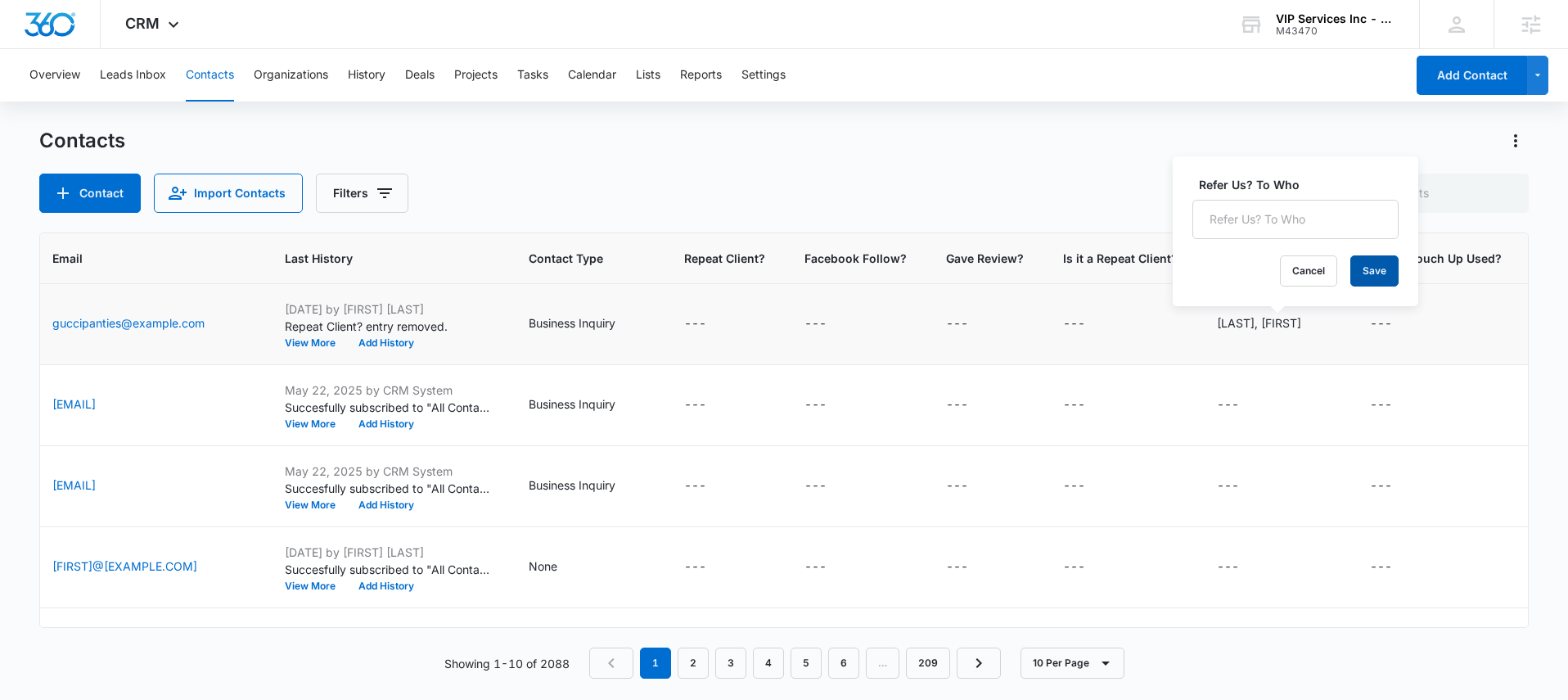 click on "Save" at bounding box center [1374, 271] 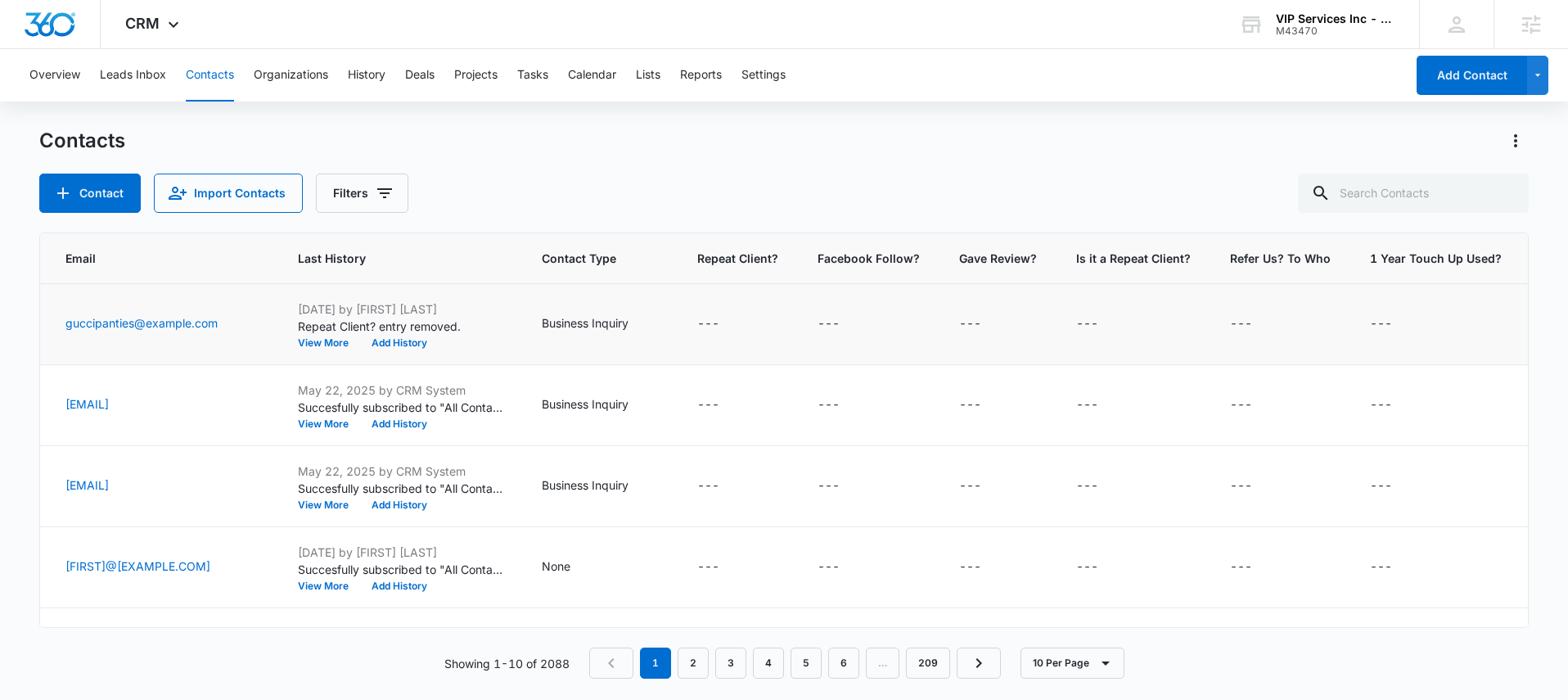 click on "Is it a Repeat Client?" at bounding box center (1133, 258) 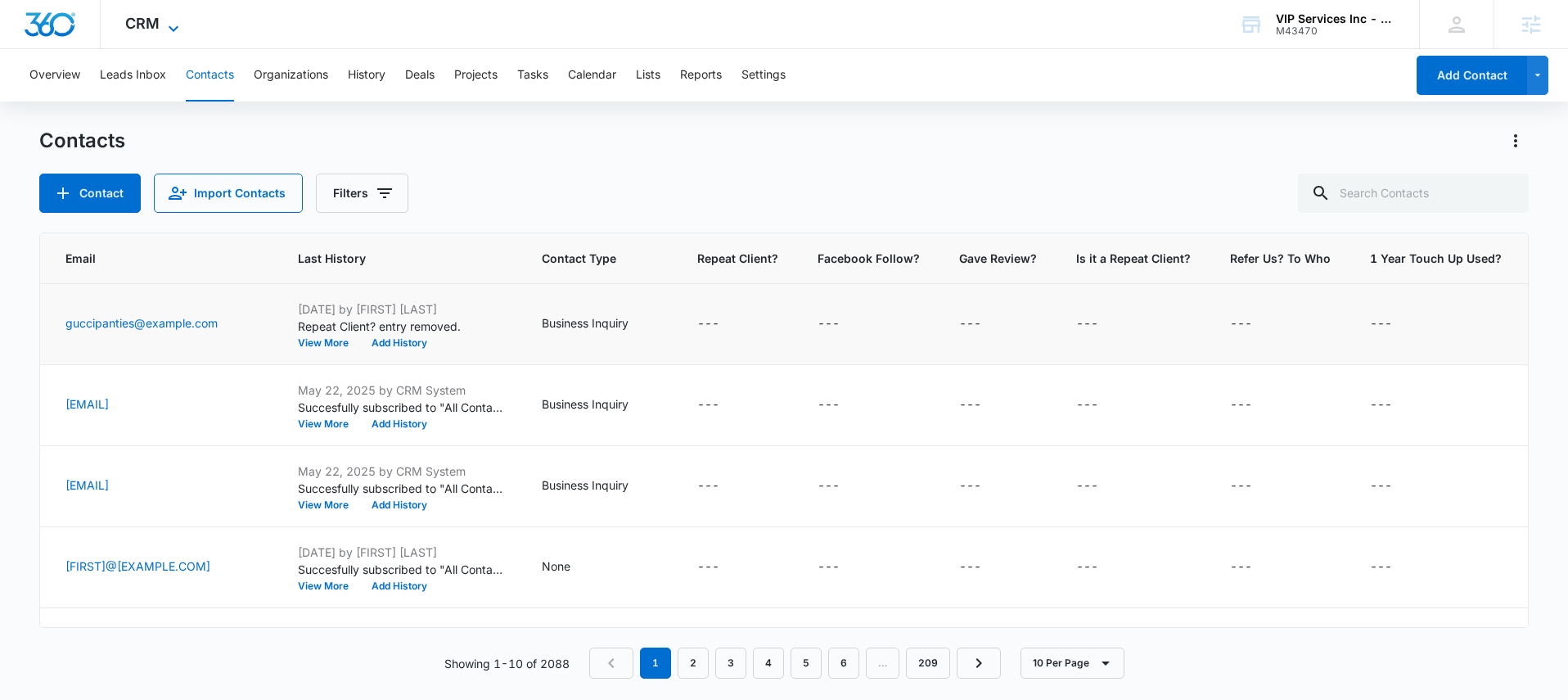 click 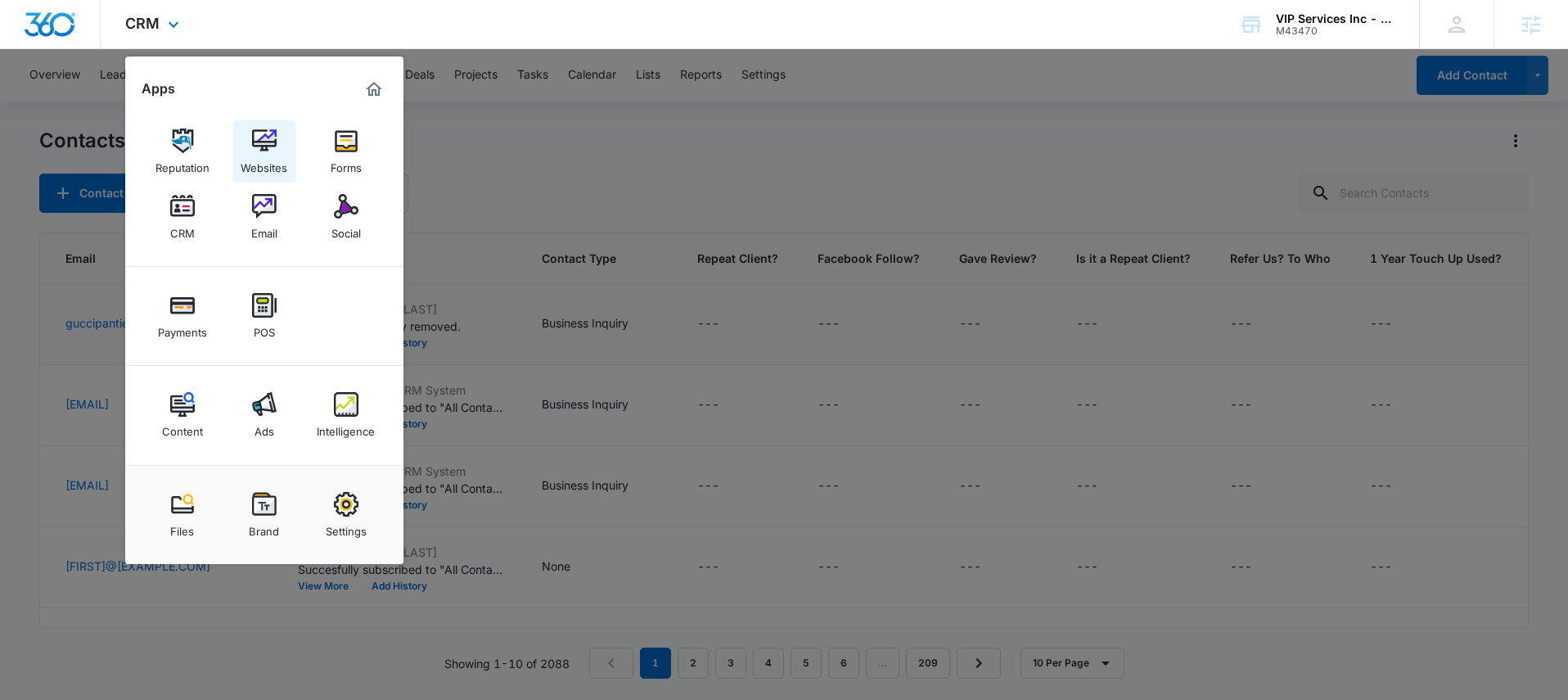 click at bounding box center (264, 141) 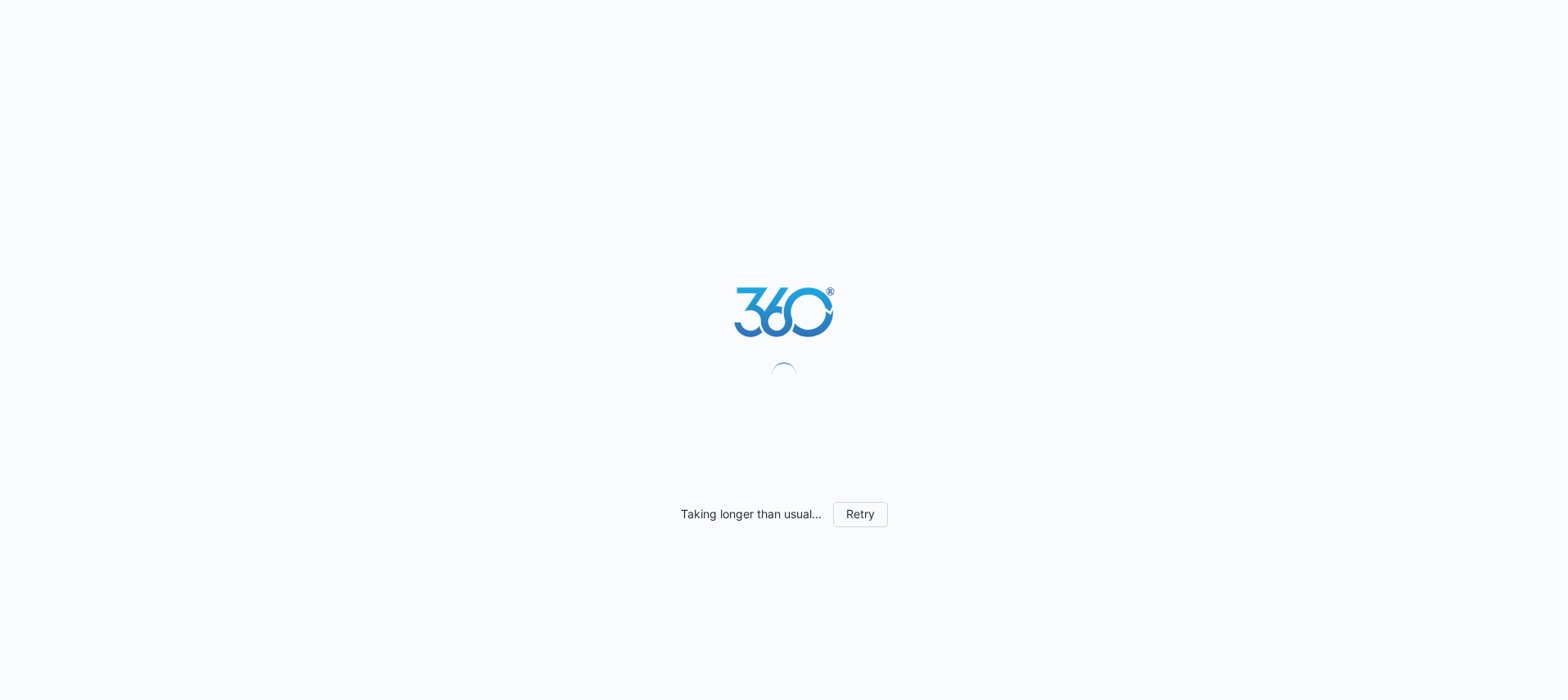 scroll, scrollTop: 0, scrollLeft: 0, axis: both 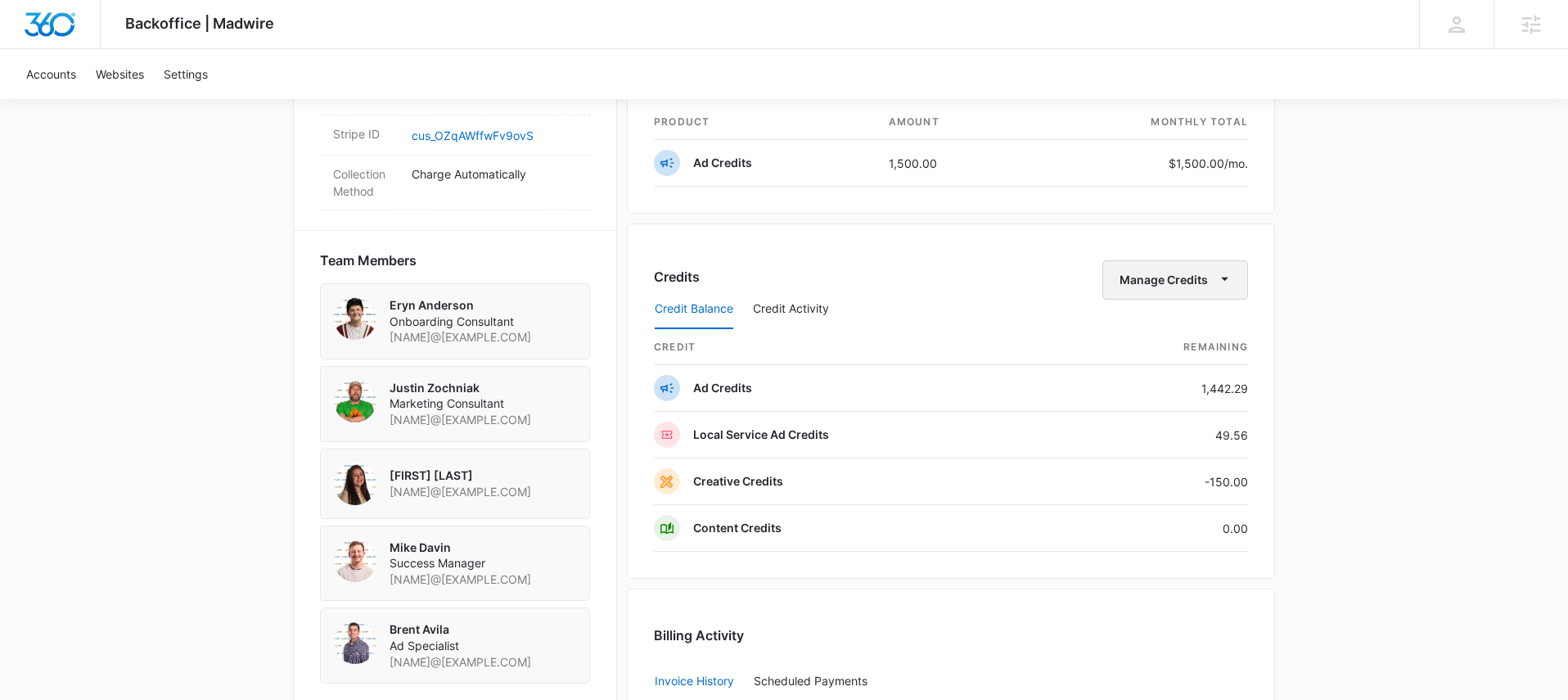 click on "Manage Credits" at bounding box center [1175, 280] 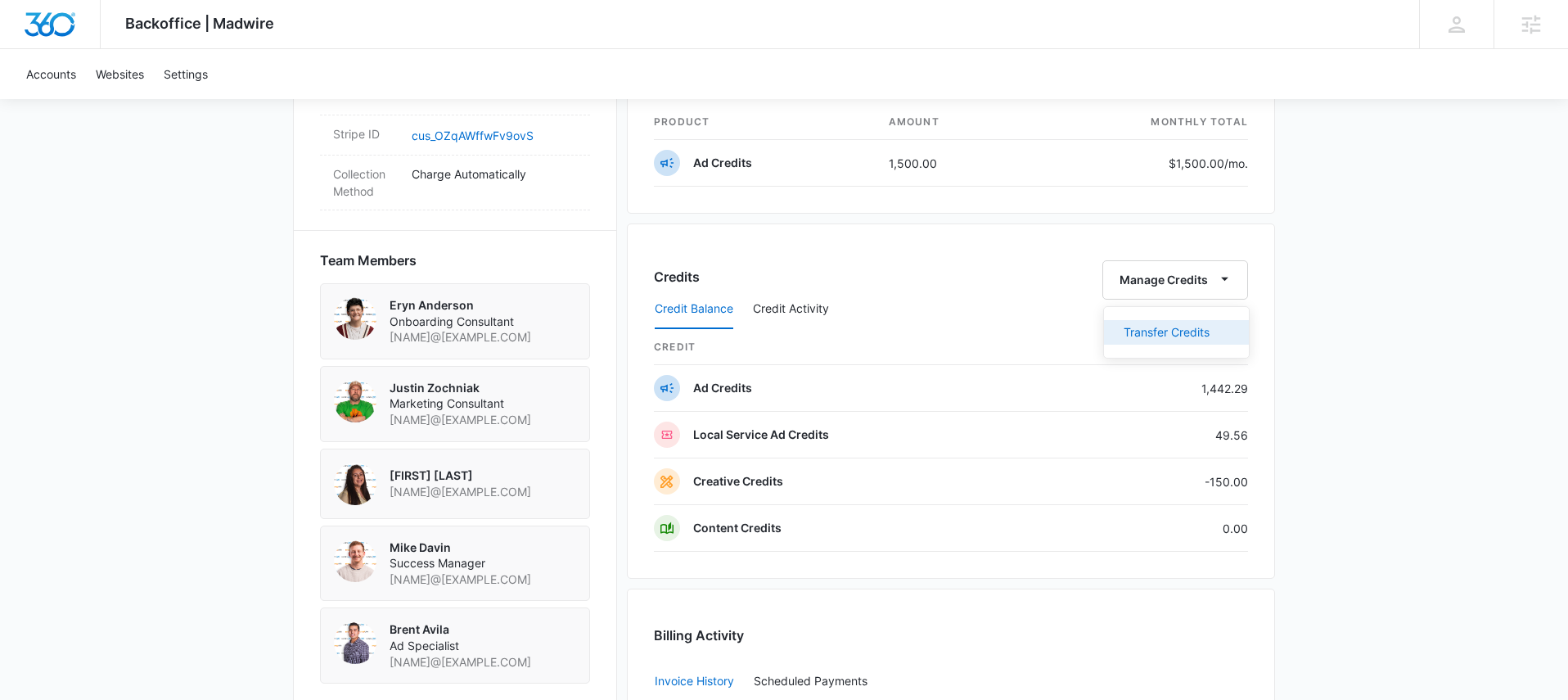 click on "Transfer Credits" at bounding box center (1176, 332) 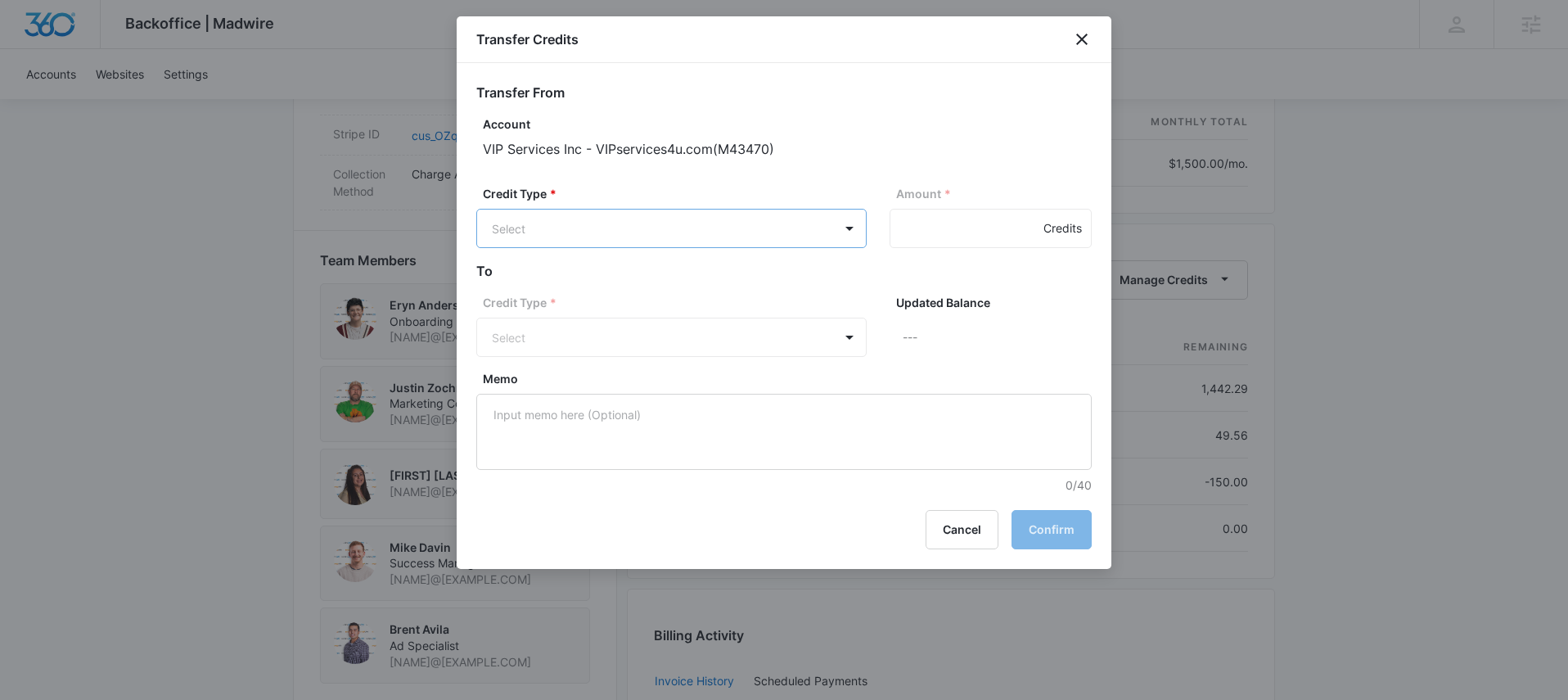 click on "Backoffice | Madwire Apps Settings MD Mike Davin Mike.Davin@madwire.com My Profile Notifications Support Logout Terms & Conditions   •   Privacy Policy Agencies Accounts Websites Settings VIP Services Inc - VIPservices4u.com M43470 Paid Next payment of  $1,921.07  due  Sep 4 One Time Sale Go to Dashboard VIP Services Inc - VIPservices4u.com M43470 Details Billing Type Stripe Billing Contact blake vincent blake@vipservices4u.com 1 (469) 790-8909 Billing Address 518 FAIRLAND DR WYLIE ,  TX   75098-5091 US Local Time 09:06am   ( America/Chicago ) Industry Contractor Lifetime Sep 4, 2023  ( 1 year 11 months ) Last Active - Lead Source - Partner - Stripe ID cus_OZqAWffwFv9ovS Collection Method Charge Automatically Team Members Eryn Anderson Onboarding Consultant Eryn.Anderson@madwire.com Justin Zochniak Marketing Consultant justin.zochniak@marketing360.com Audriana Talamantes audriana.talamantes@madwire.com Mike Davin Success Manager Mike.Davin@madwire.com Brent Avila Ad Specialist brent.avila@madwire.com" at bounding box center (784, 88) 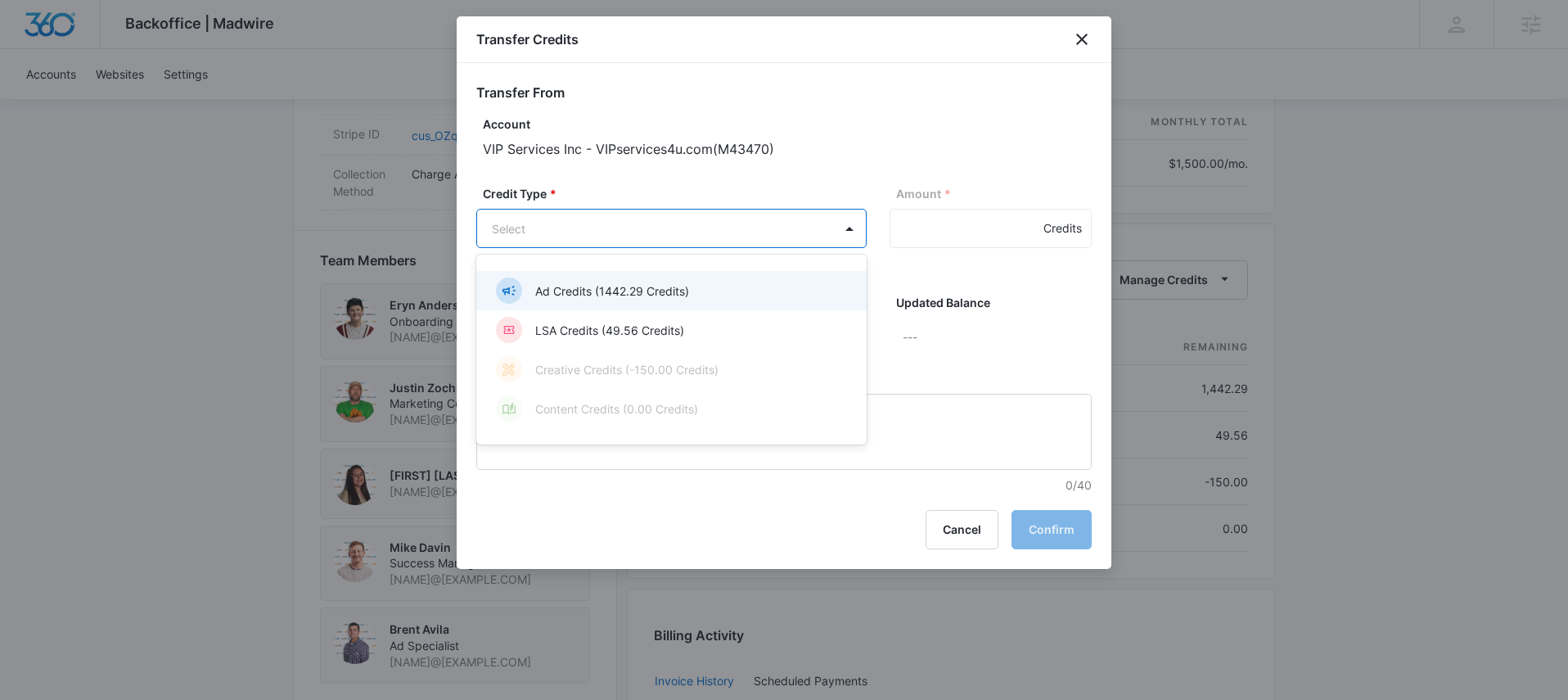 click on "Ad Credits (1442.29 Credits)" at bounding box center (669, 291) 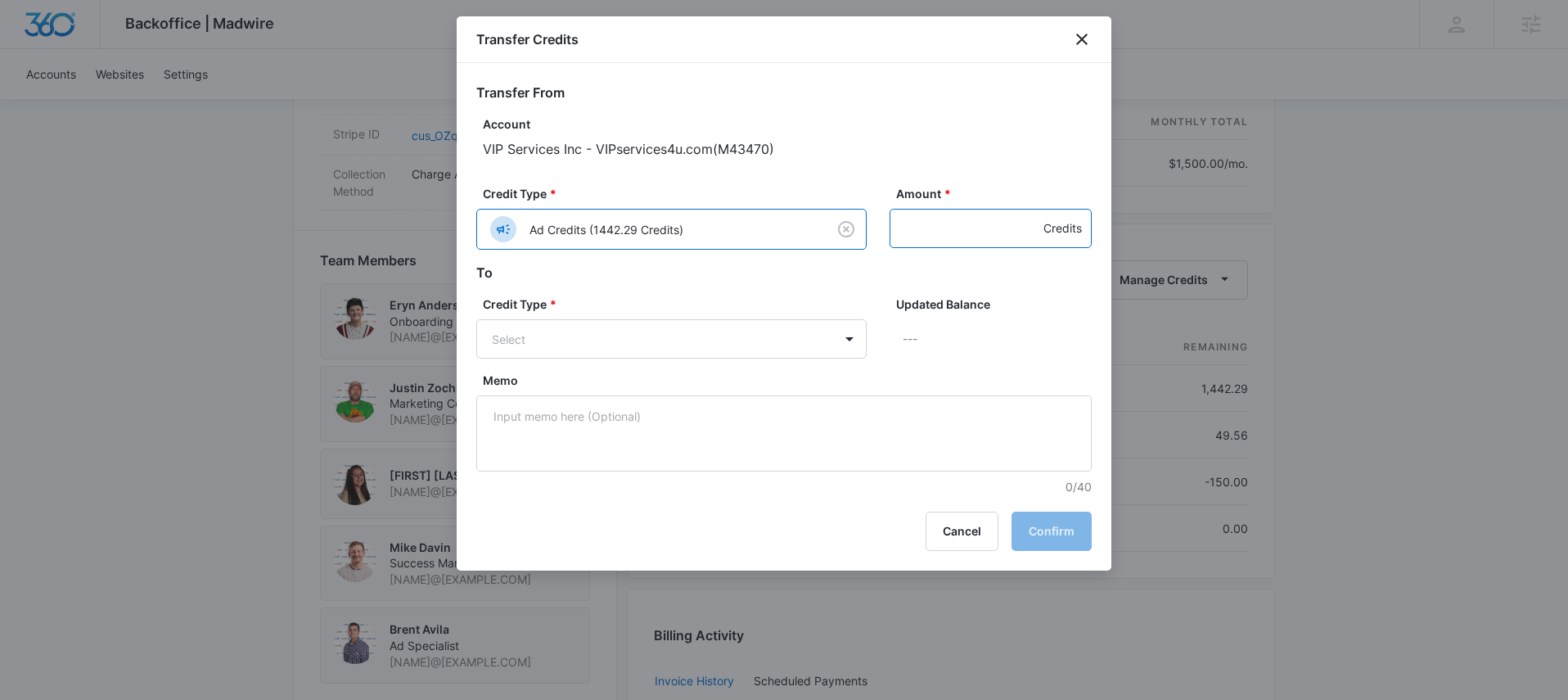 click on "Amount *" at bounding box center [990, 228] 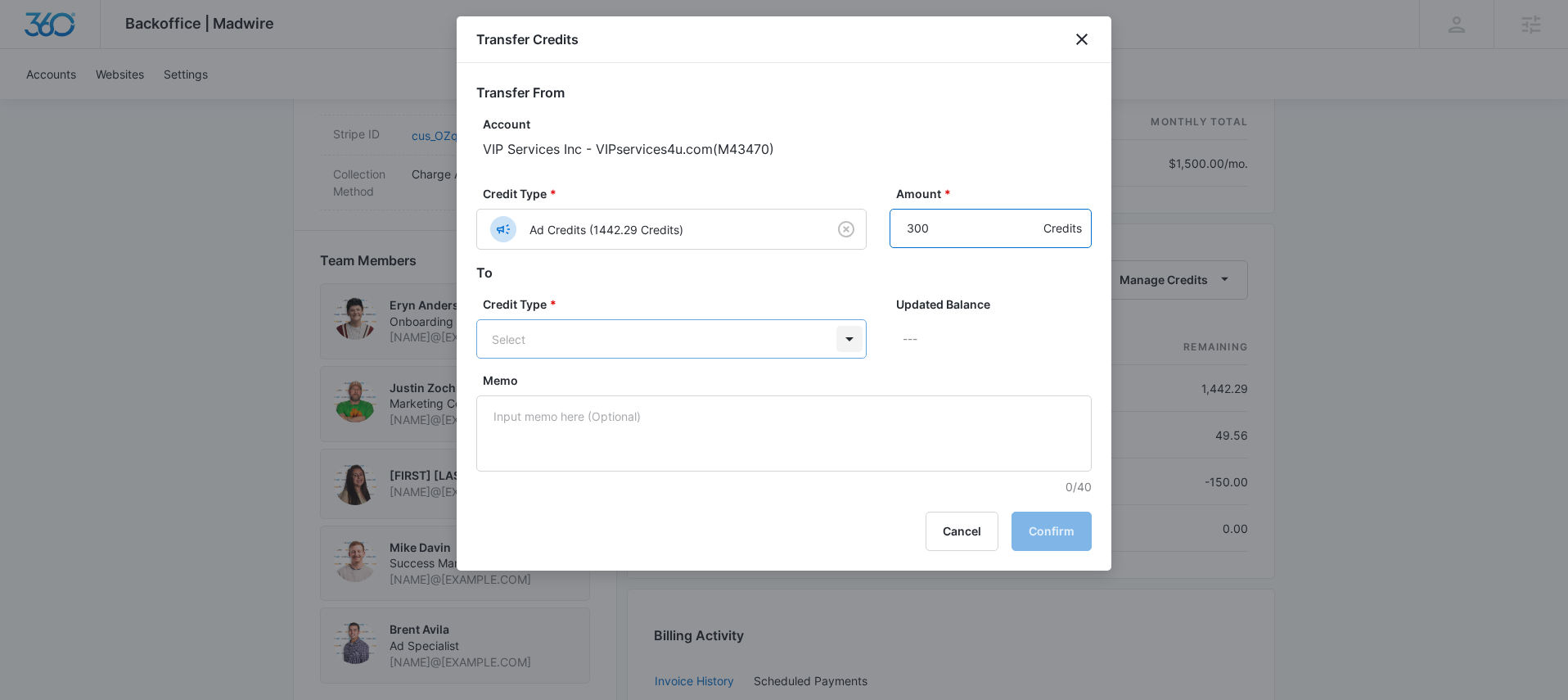 type on "300" 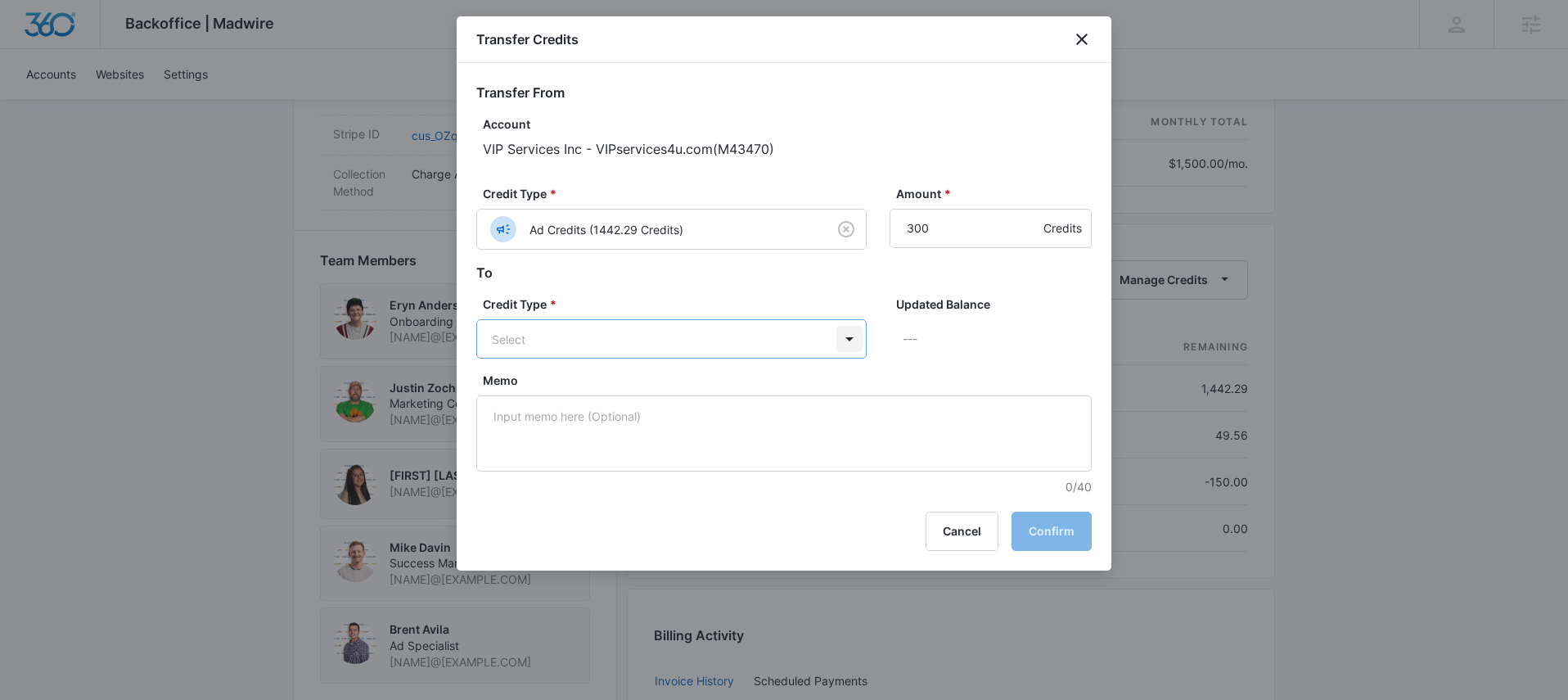 click on "Backoffice | Madwire Apps Settings MD Mike Davin Mike.Davin@madwire.com My Profile Notifications Support Logout Terms & Conditions   •   Privacy Policy Agencies Accounts Websites Settings VIP Services Inc - VIPservices4u.com M43470 Paid Next payment of  $1,921.07  due  Sep 4 One Time Sale Go to Dashboard VIP Services Inc - VIPservices4u.com M43470 Details Billing Type Stripe Billing Contact blake vincent blake@vipservices4u.com 1 (469) 790-8909 Billing Address 518 FAIRLAND DR WYLIE ,  TX   75098-5091 US Local Time 09:06am   ( America/Chicago ) Industry Contractor Lifetime Sep 4, 2023  ( 1 year 11 months ) Last Active - Lead Source - Partner - Stripe ID cus_OZqAWffwFv9ovS Collection Method Charge Automatically Team Members Eryn Anderson Onboarding Consultant Eryn.Anderson@madwire.com Justin Zochniak Marketing Consultant justin.zochniak@marketing360.com Audriana Talamantes audriana.talamantes@madwire.com Mike Davin Success Manager Mike.Davin@madwire.com Brent Avila Ad Specialist brent.avila@madwire.com" at bounding box center [784, 88] 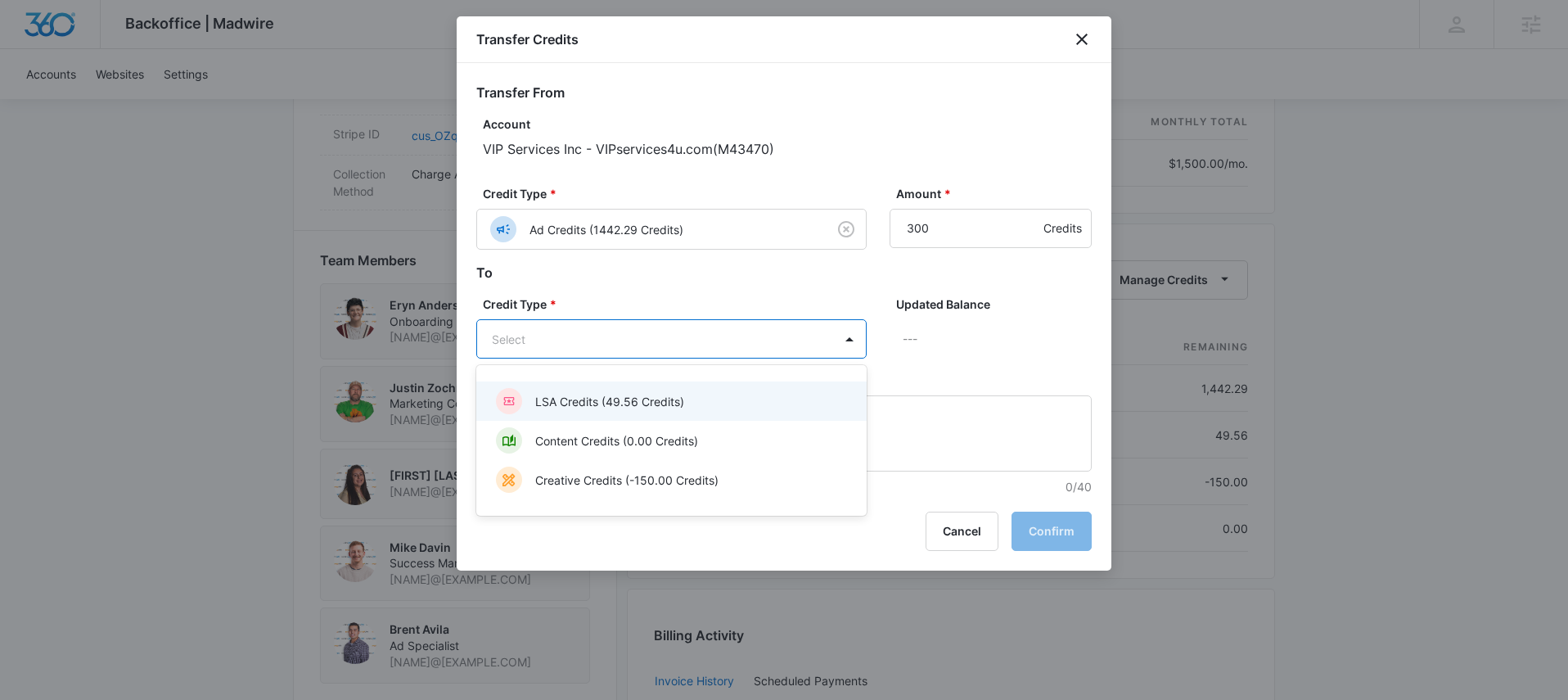 click on "LSA Credits (49.56 Credits)" at bounding box center [669, 401] 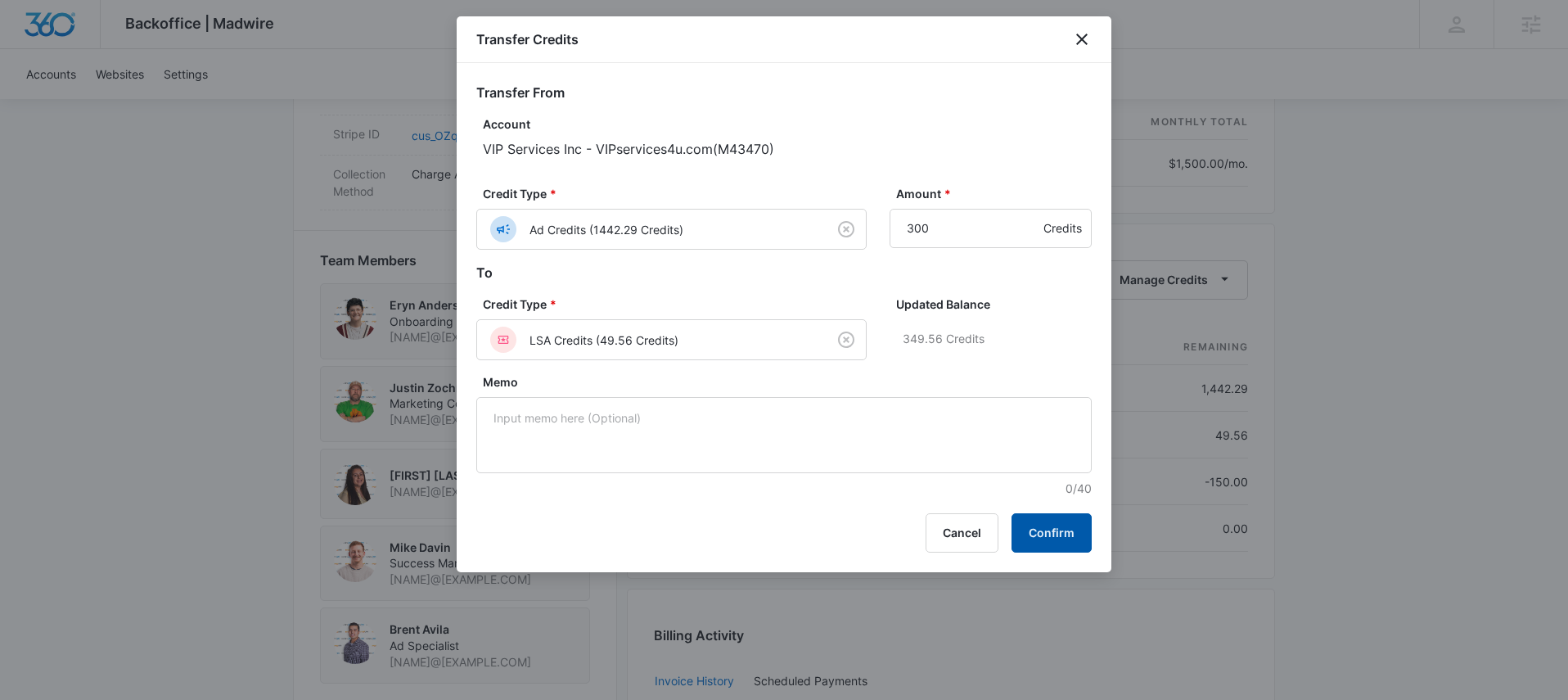 click on "Confirm" at bounding box center (1052, 533) 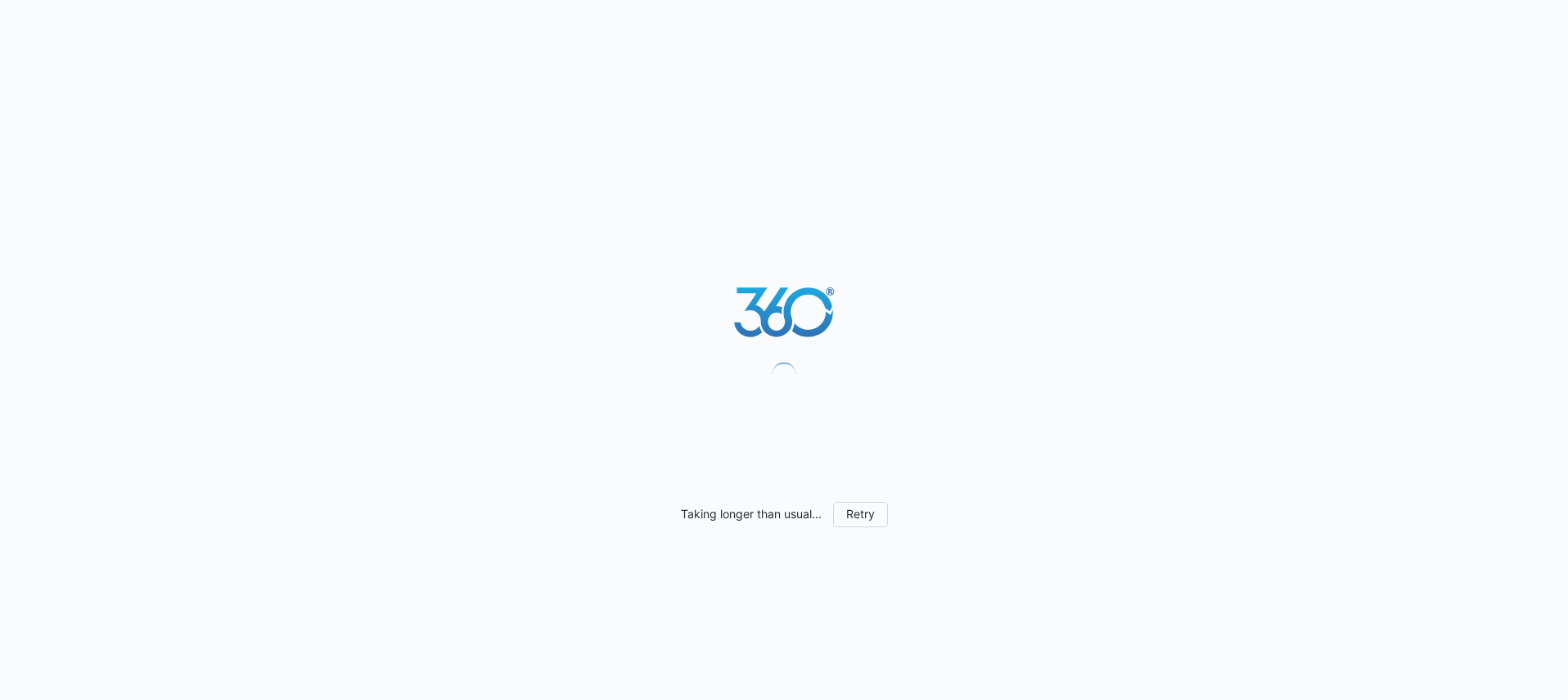 scroll, scrollTop: 0, scrollLeft: 0, axis: both 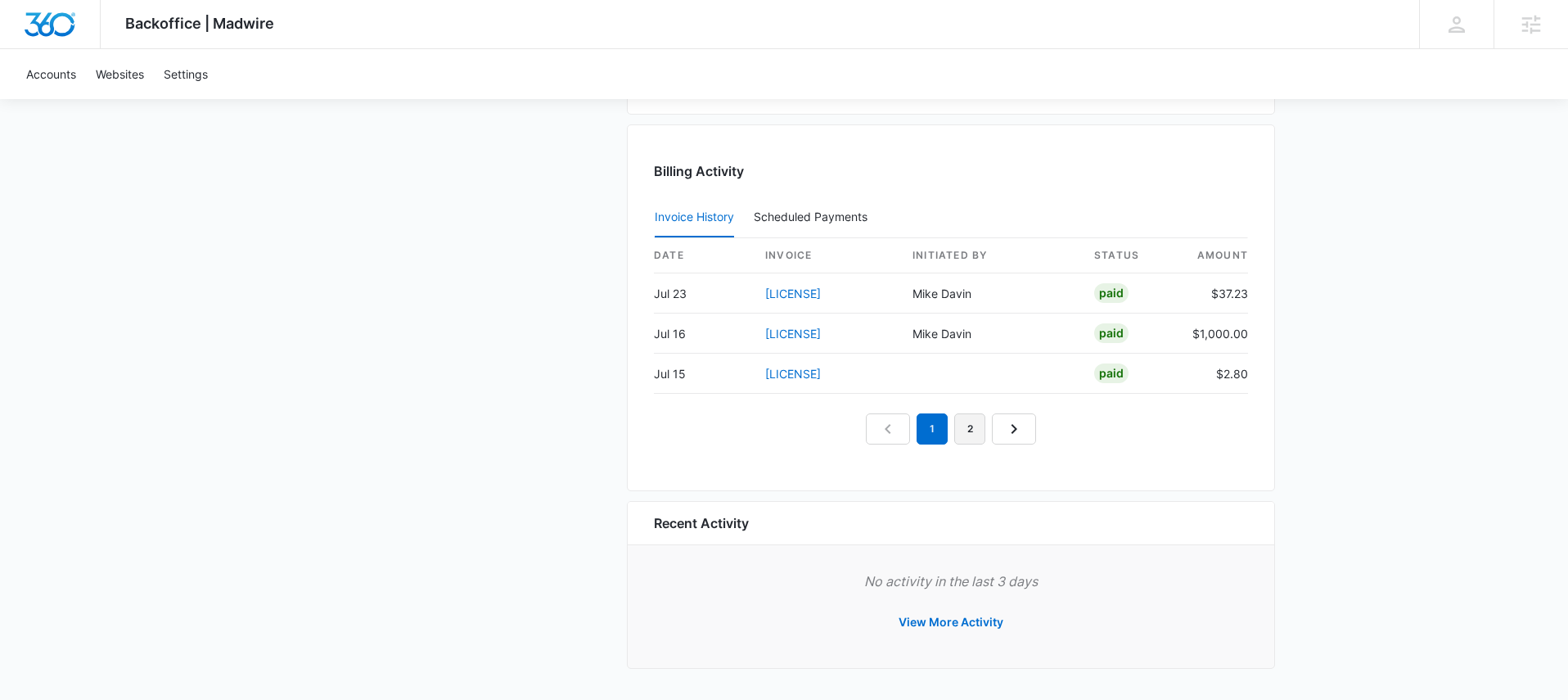 click on "2" at bounding box center [970, 429] 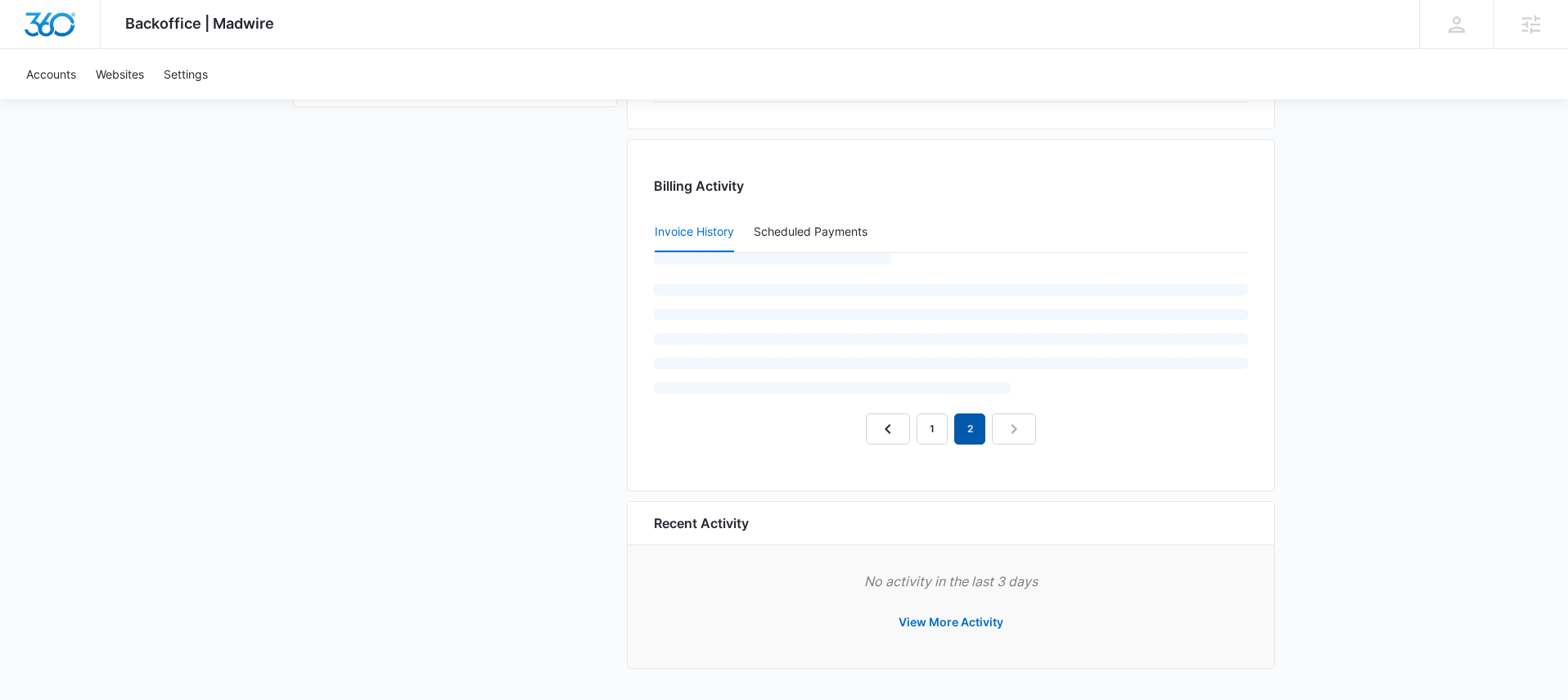 scroll, scrollTop: 1637, scrollLeft: 0, axis: vertical 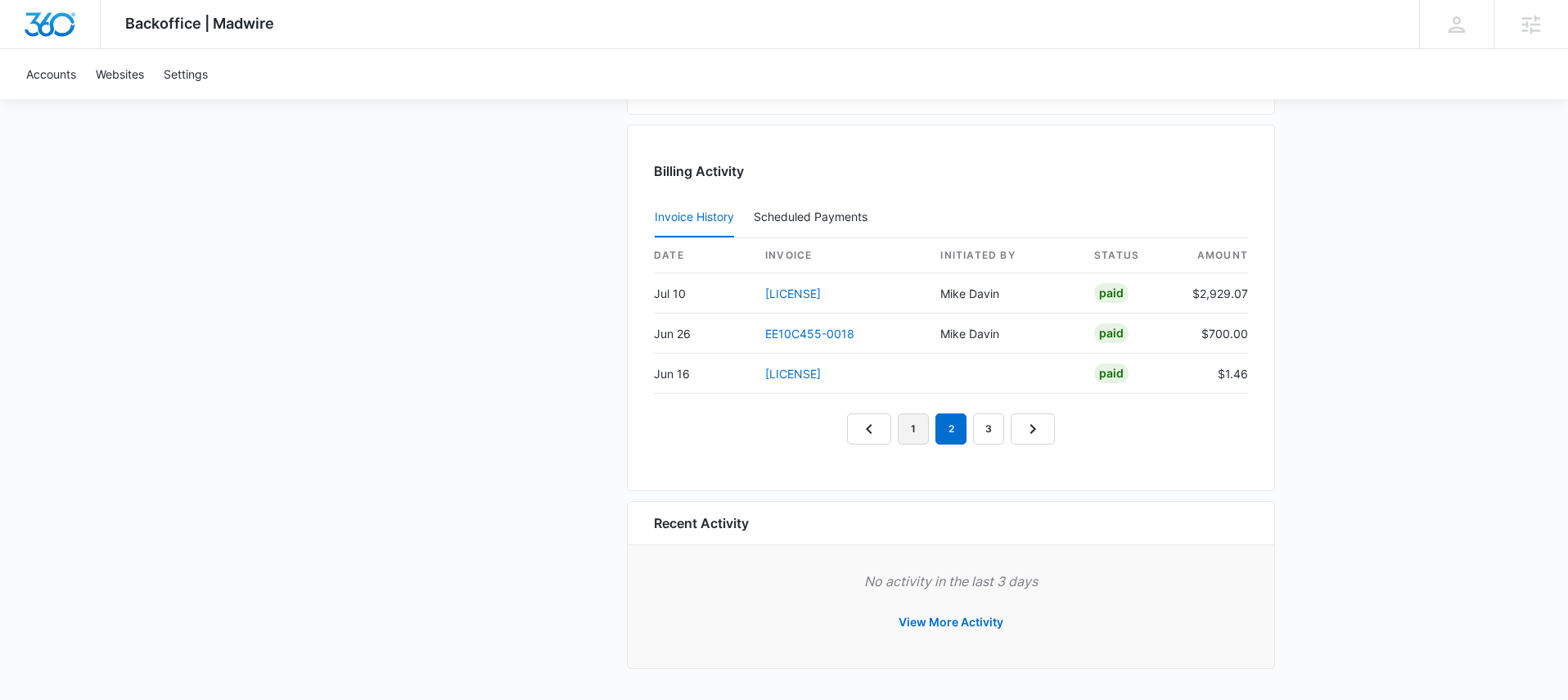 click on "1" at bounding box center [913, 429] 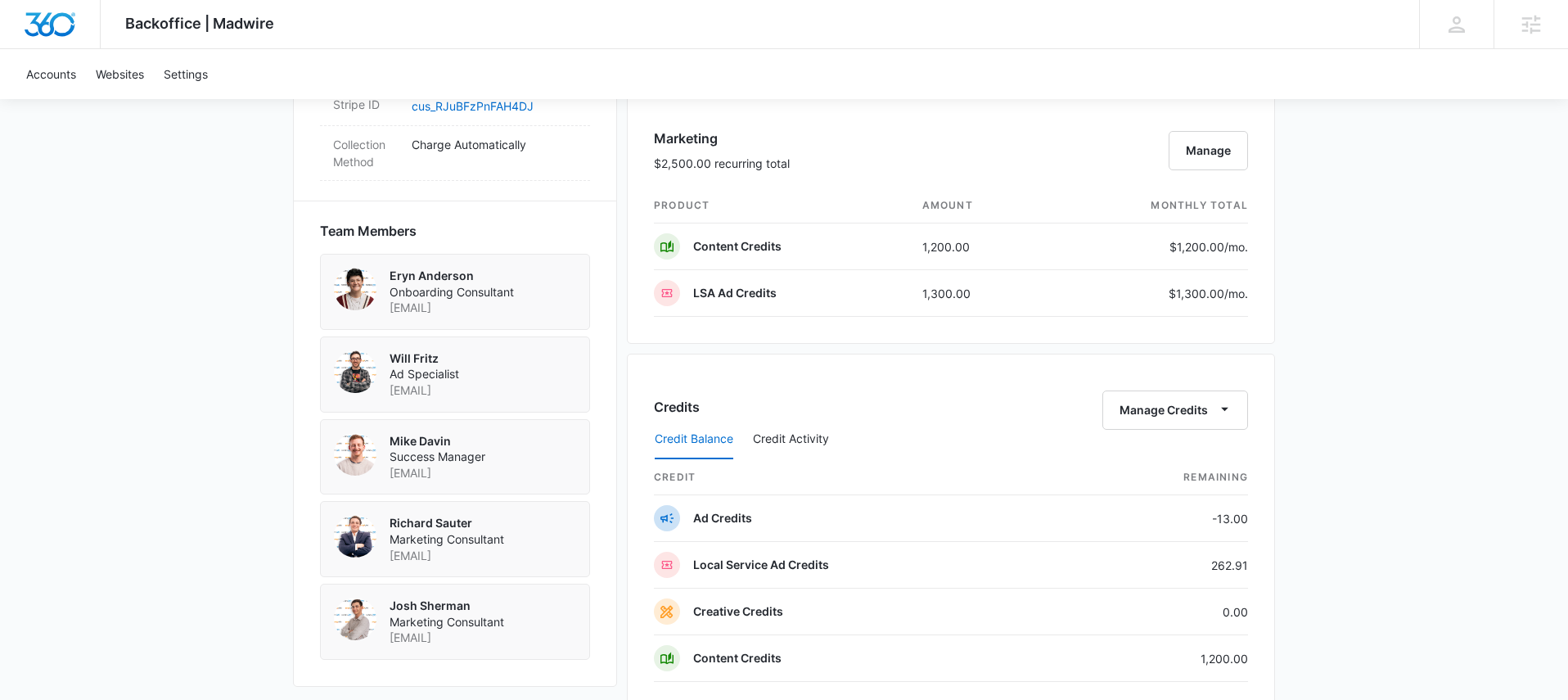 scroll, scrollTop: 1017, scrollLeft: 0, axis: vertical 